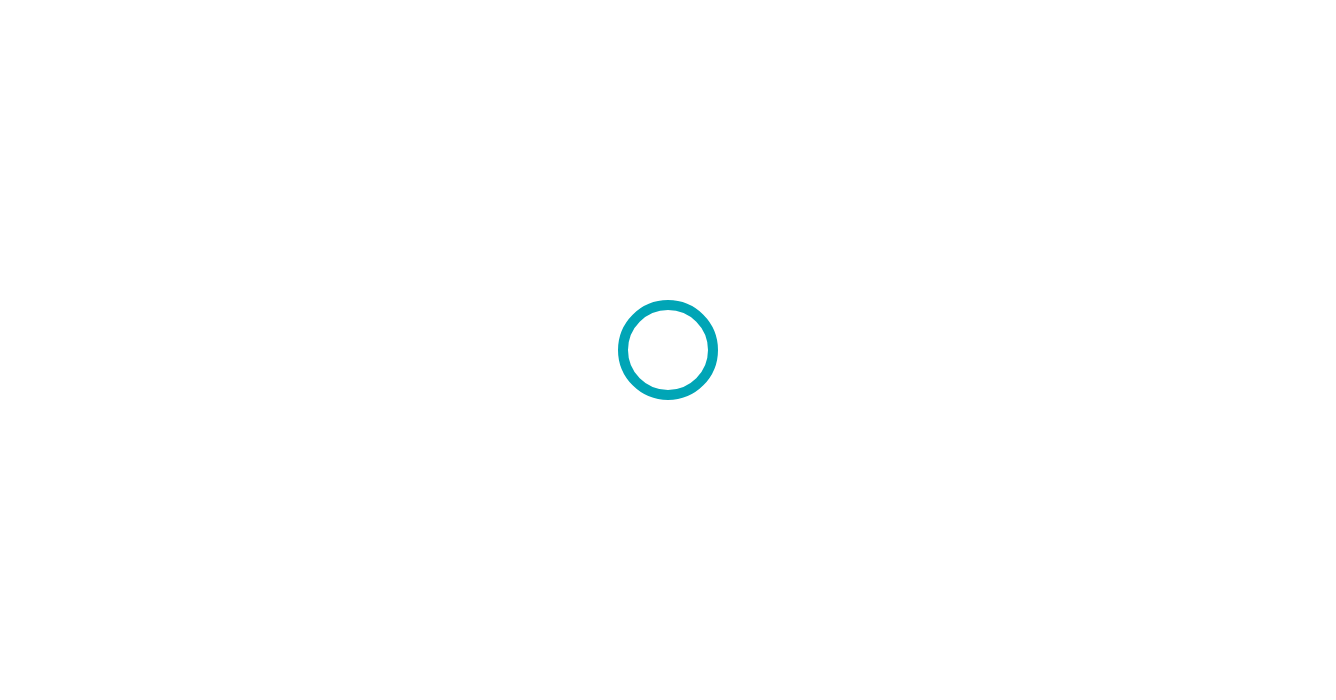scroll, scrollTop: 0, scrollLeft: 0, axis: both 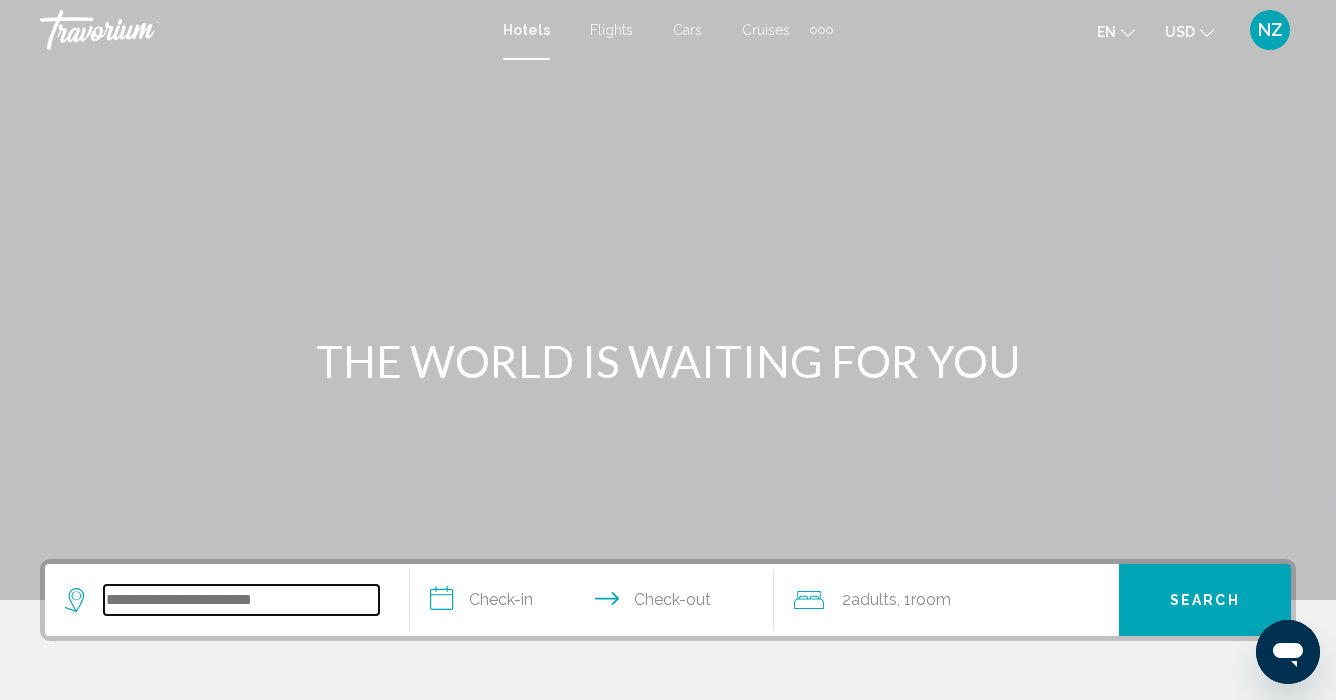 click at bounding box center [241, 600] 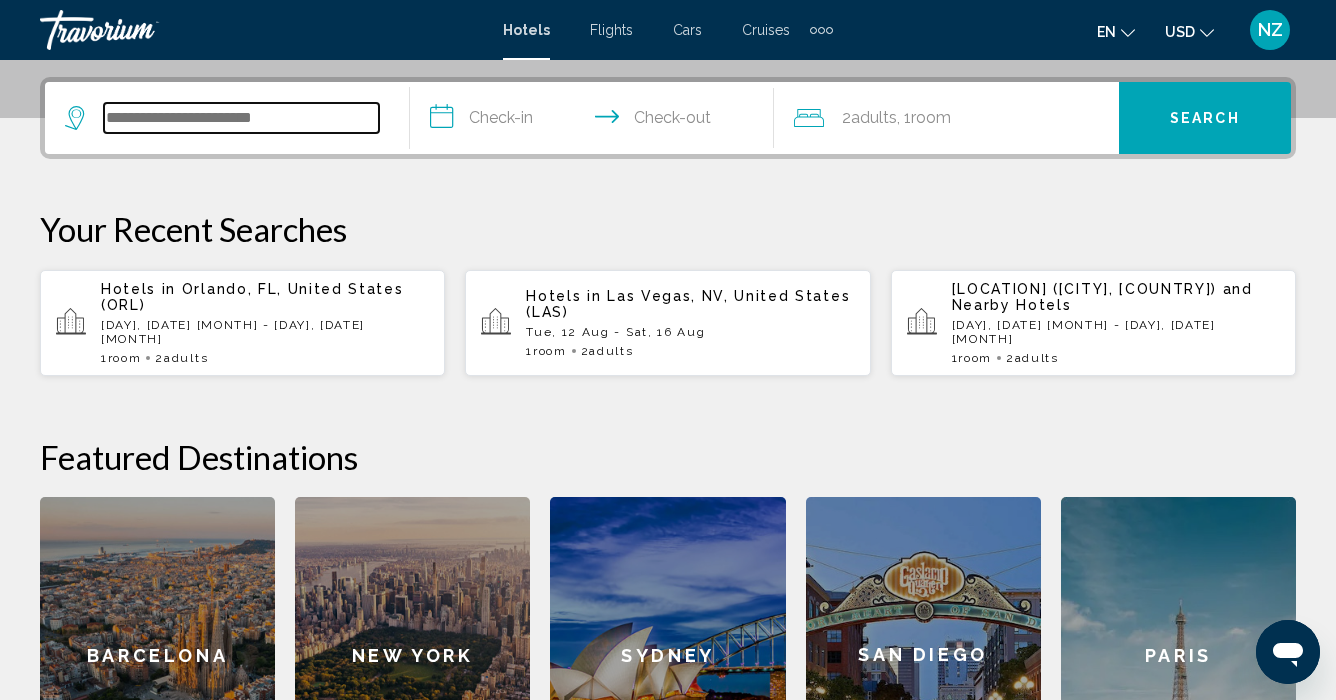 scroll, scrollTop: 494, scrollLeft: 0, axis: vertical 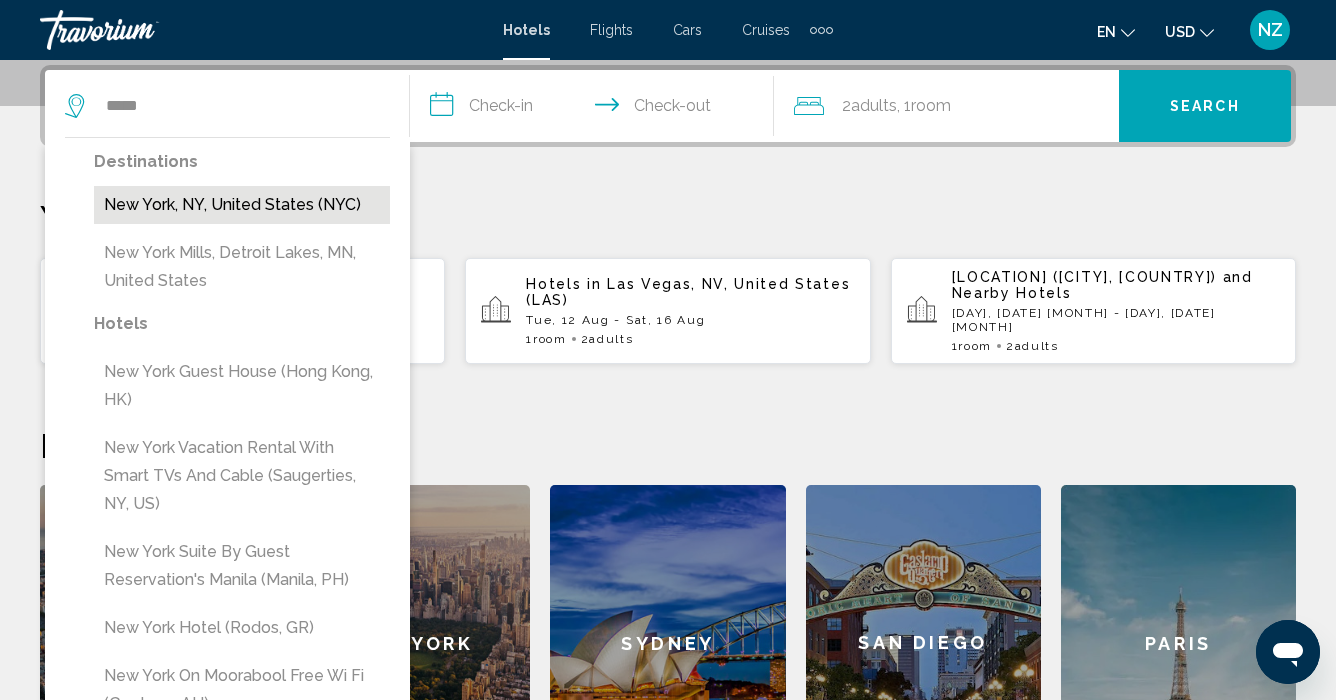 click on "New York, NY, United States (NYC)" at bounding box center (242, 205) 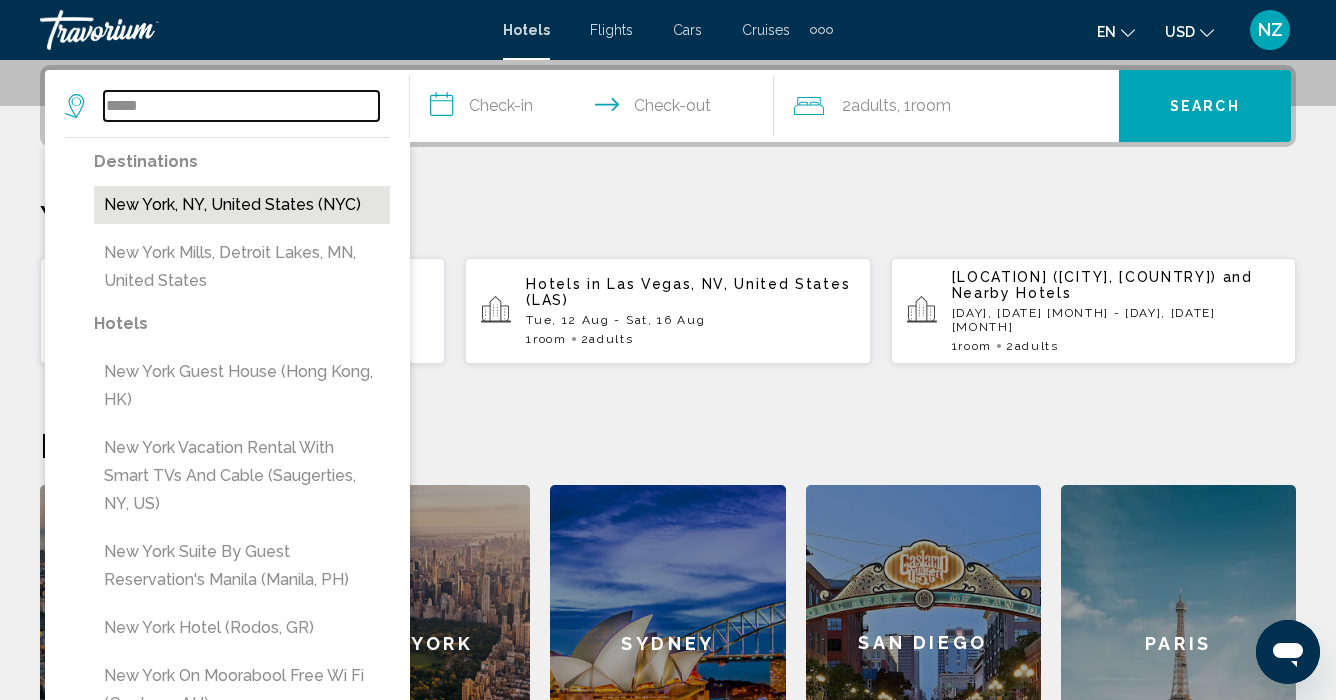 type on "**********" 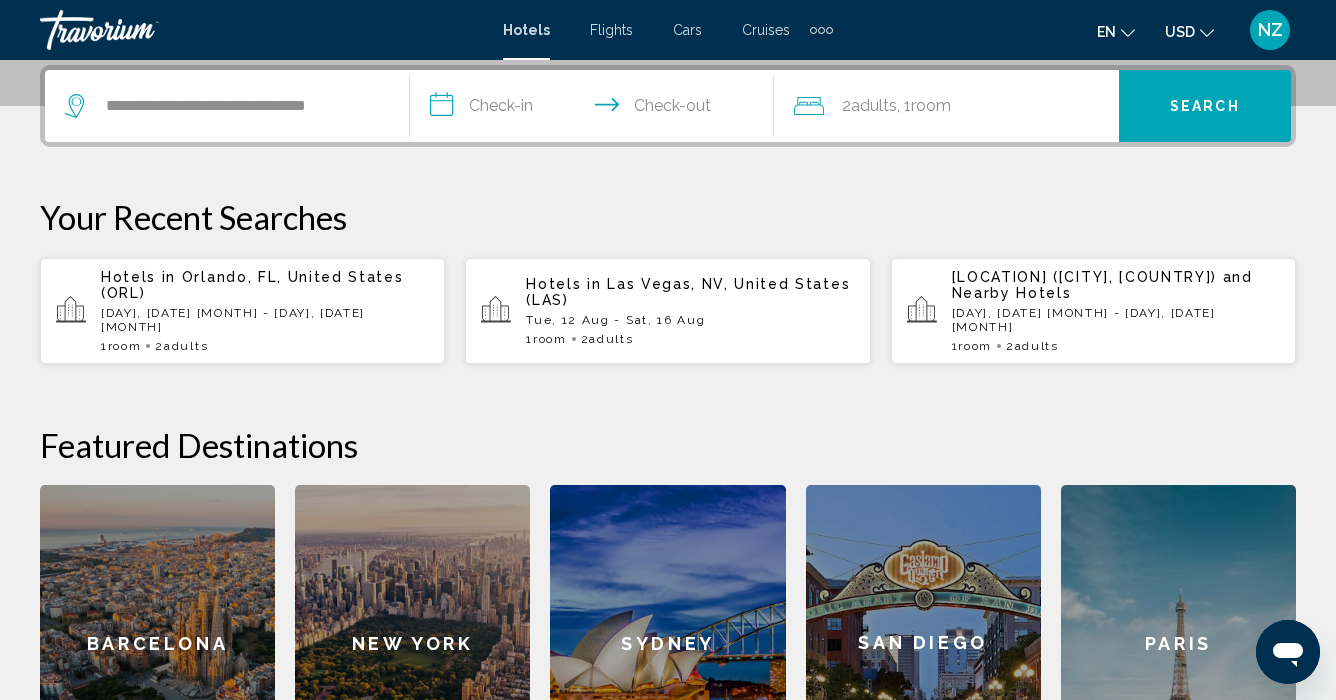 click on "**********" at bounding box center [596, 109] 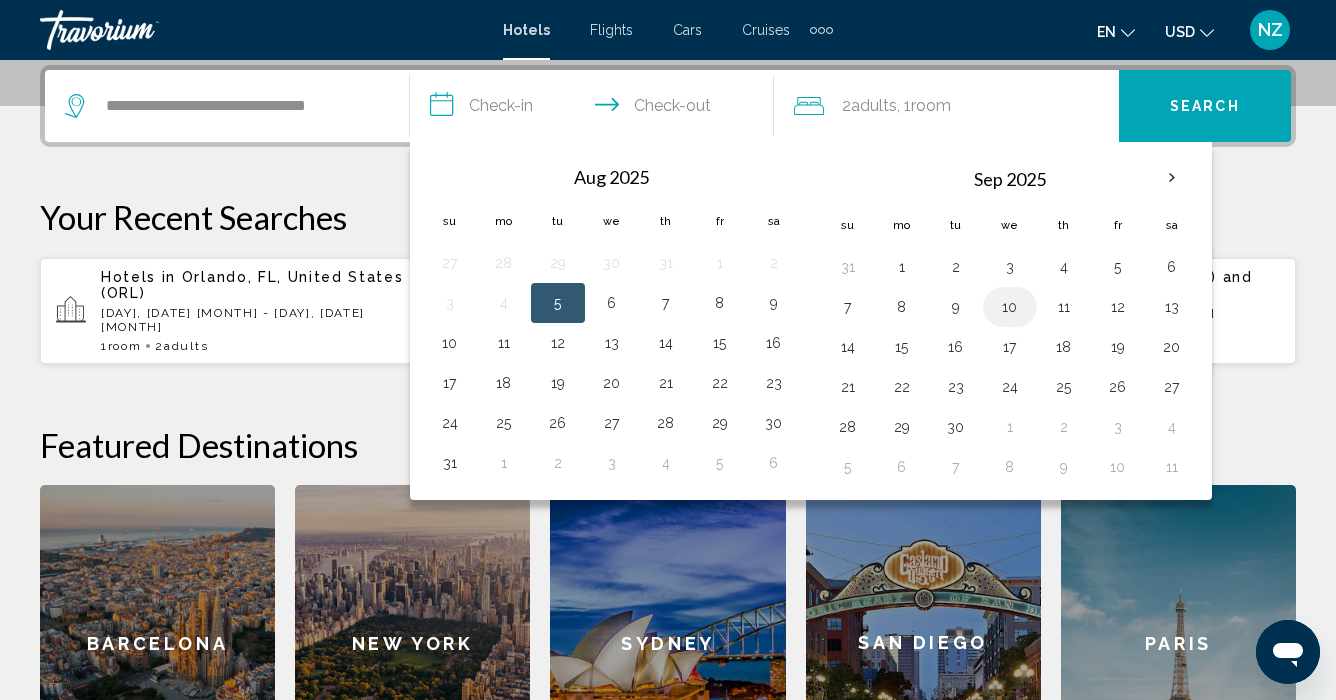 click on "10" at bounding box center (1010, 307) 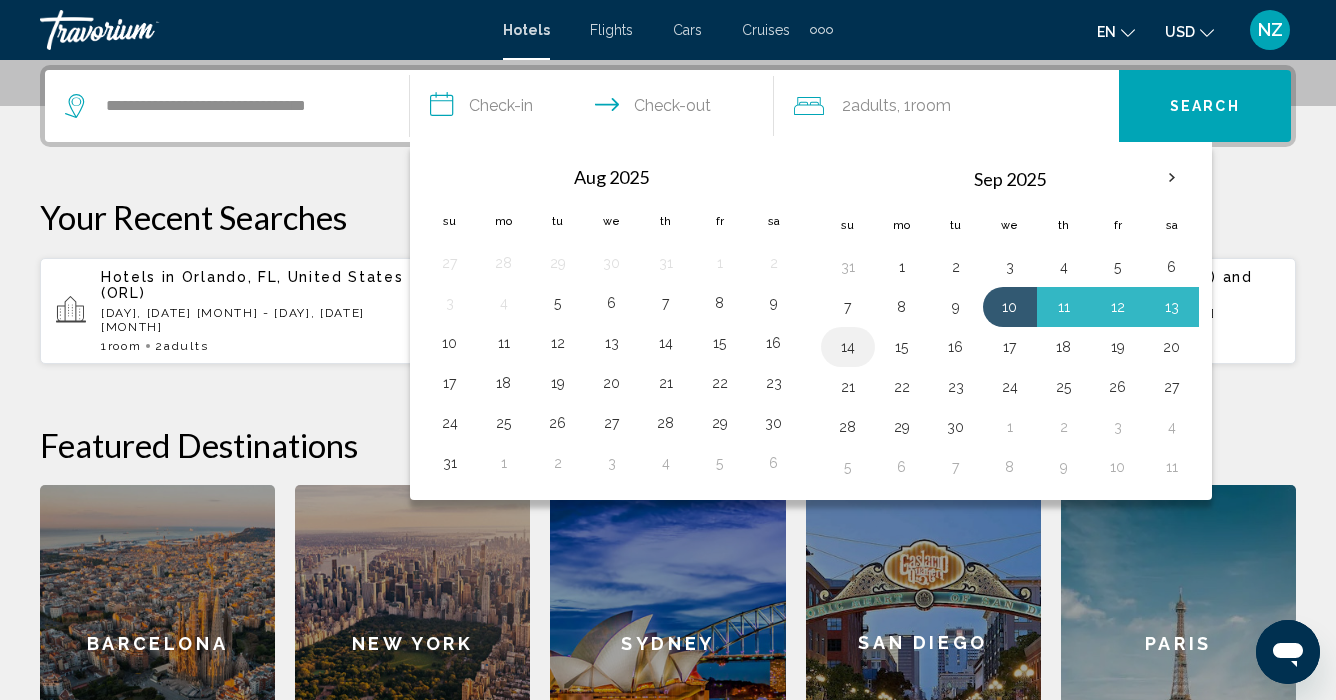 click on "14" at bounding box center [848, 347] 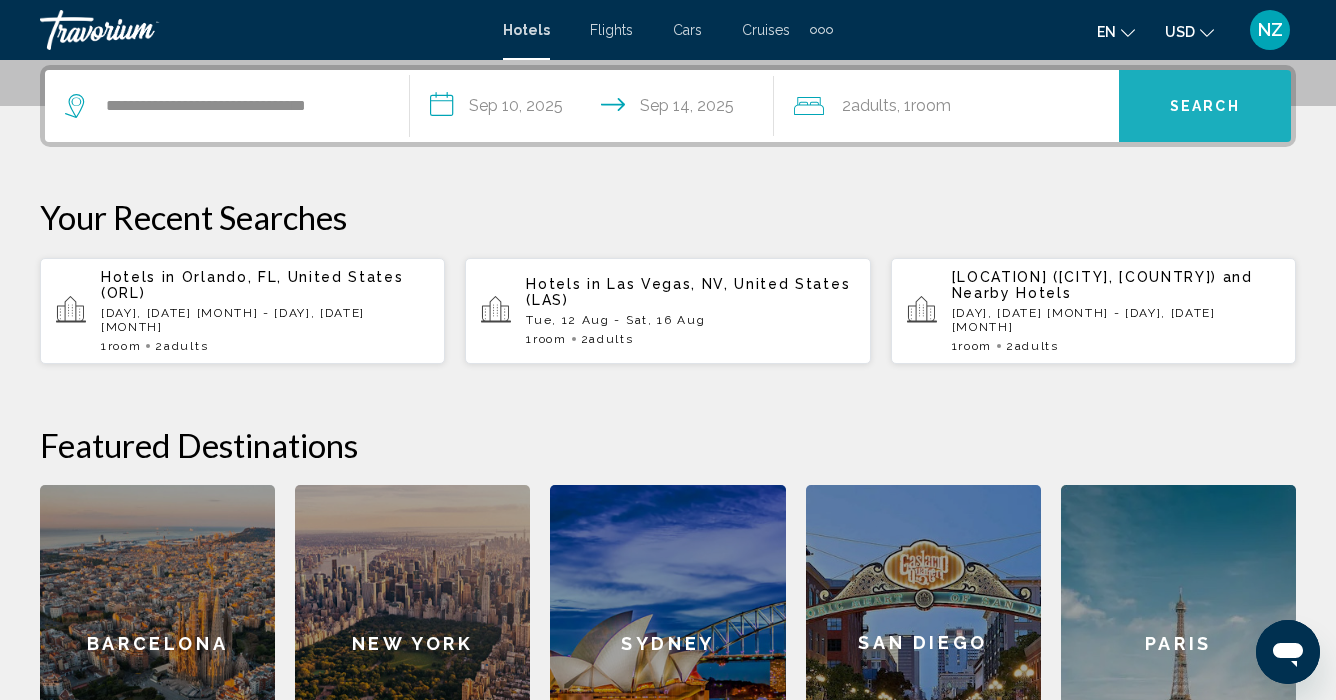 click on "Search" at bounding box center (1205, 107) 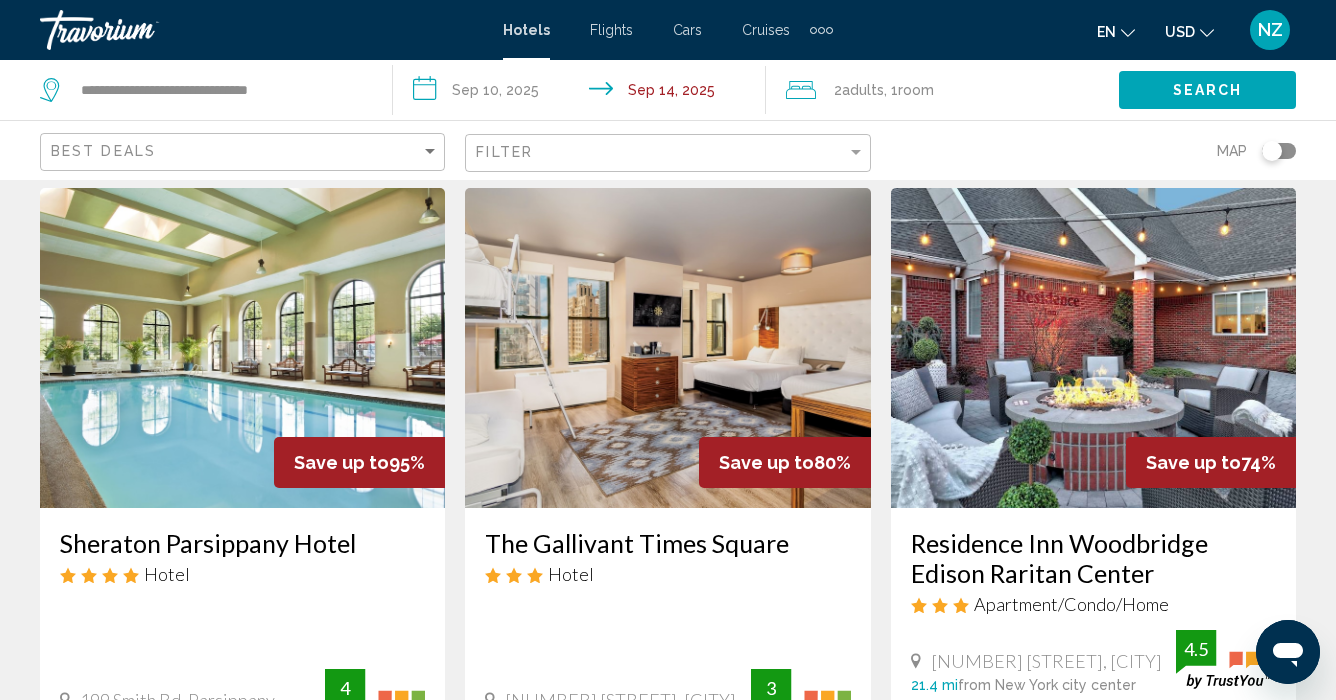scroll, scrollTop: 88, scrollLeft: 0, axis: vertical 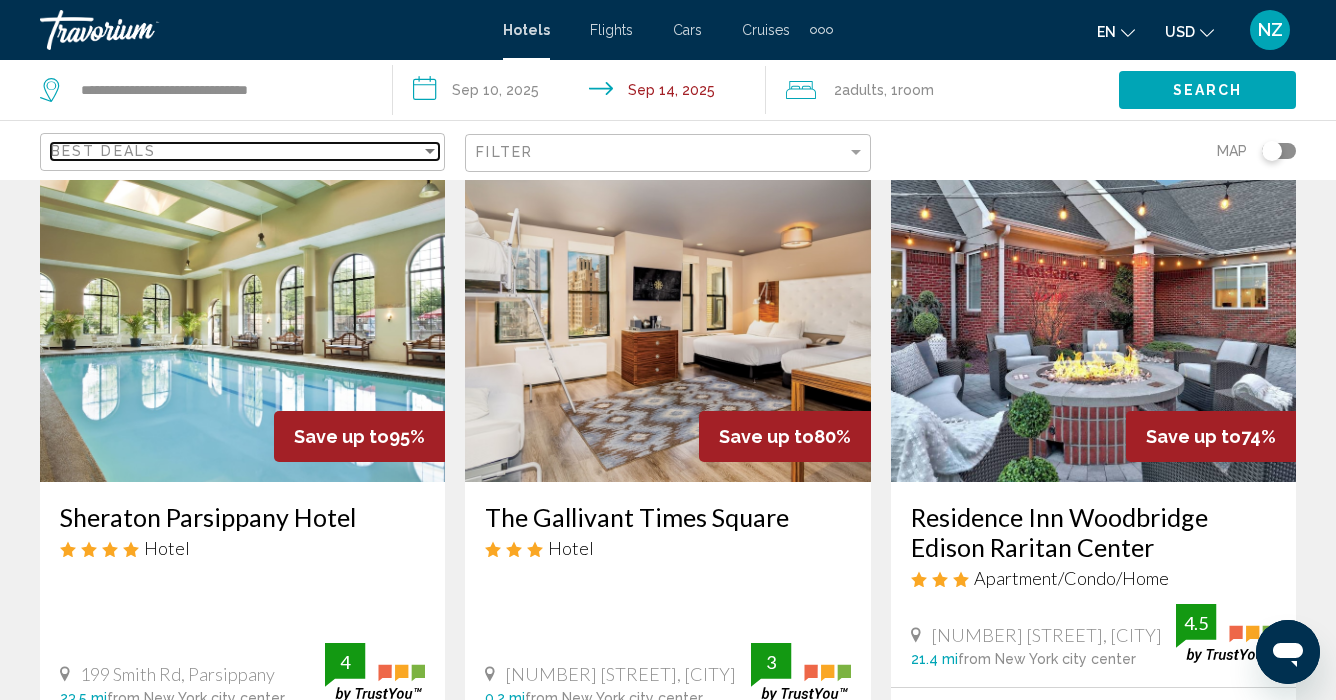 click at bounding box center [430, 151] 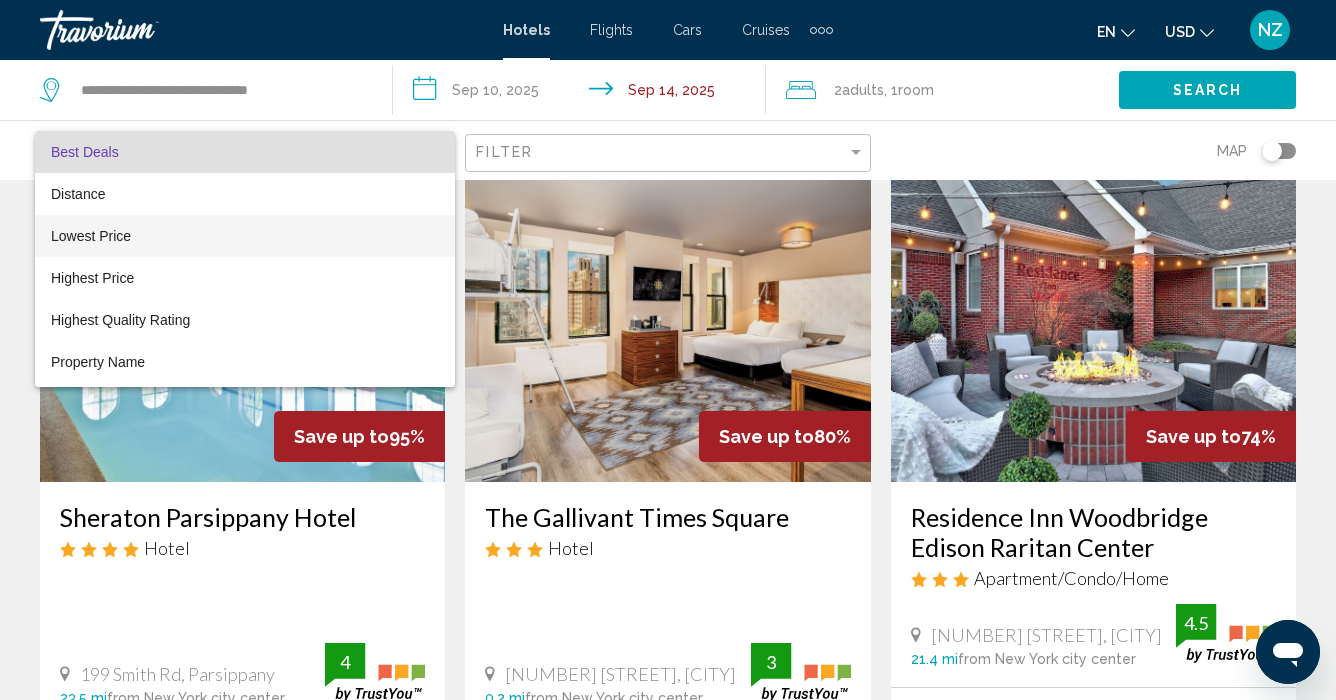 click on "Lowest Price" at bounding box center (245, 236) 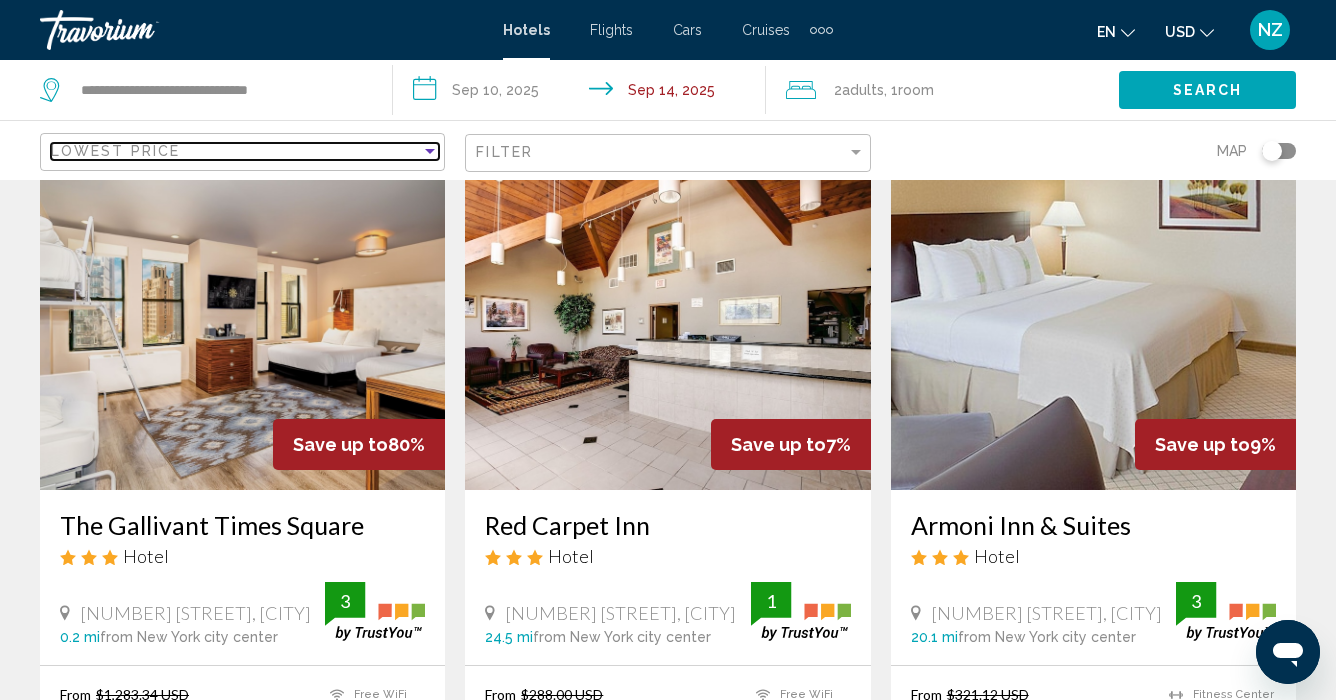 scroll, scrollTop: 0, scrollLeft: 0, axis: both 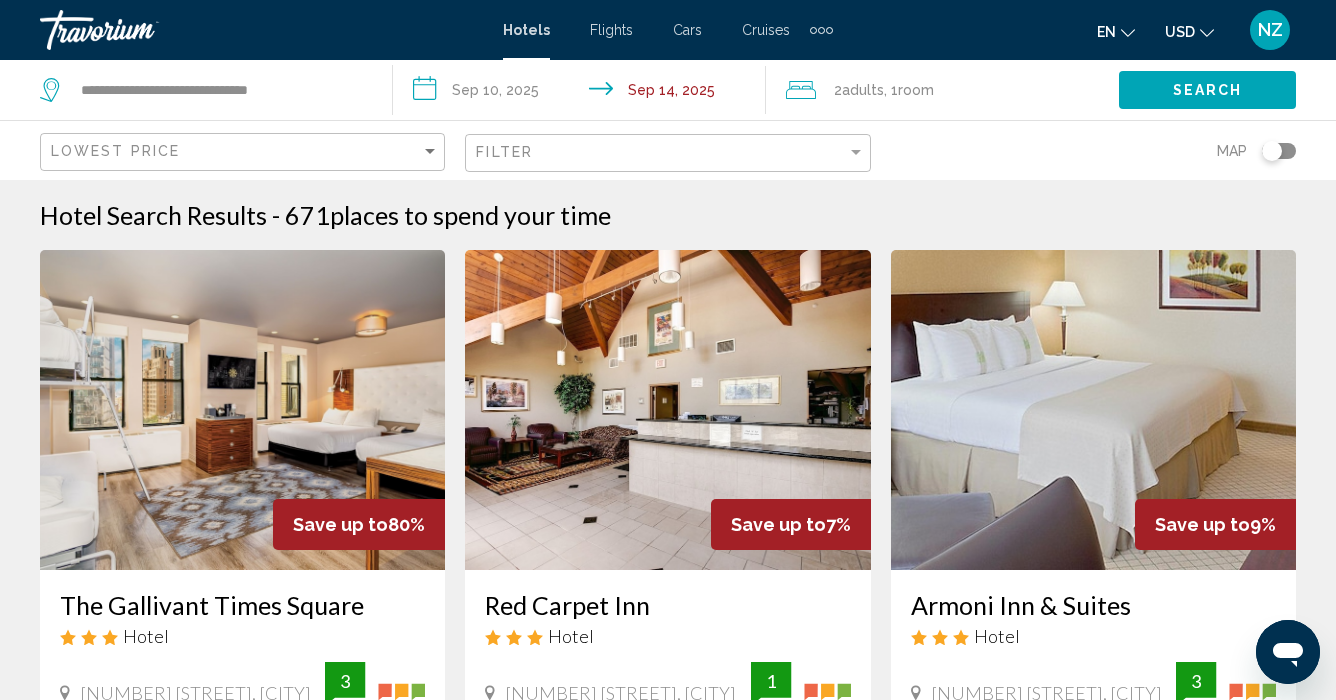 click on "**********" at bounding box center (583, 93) 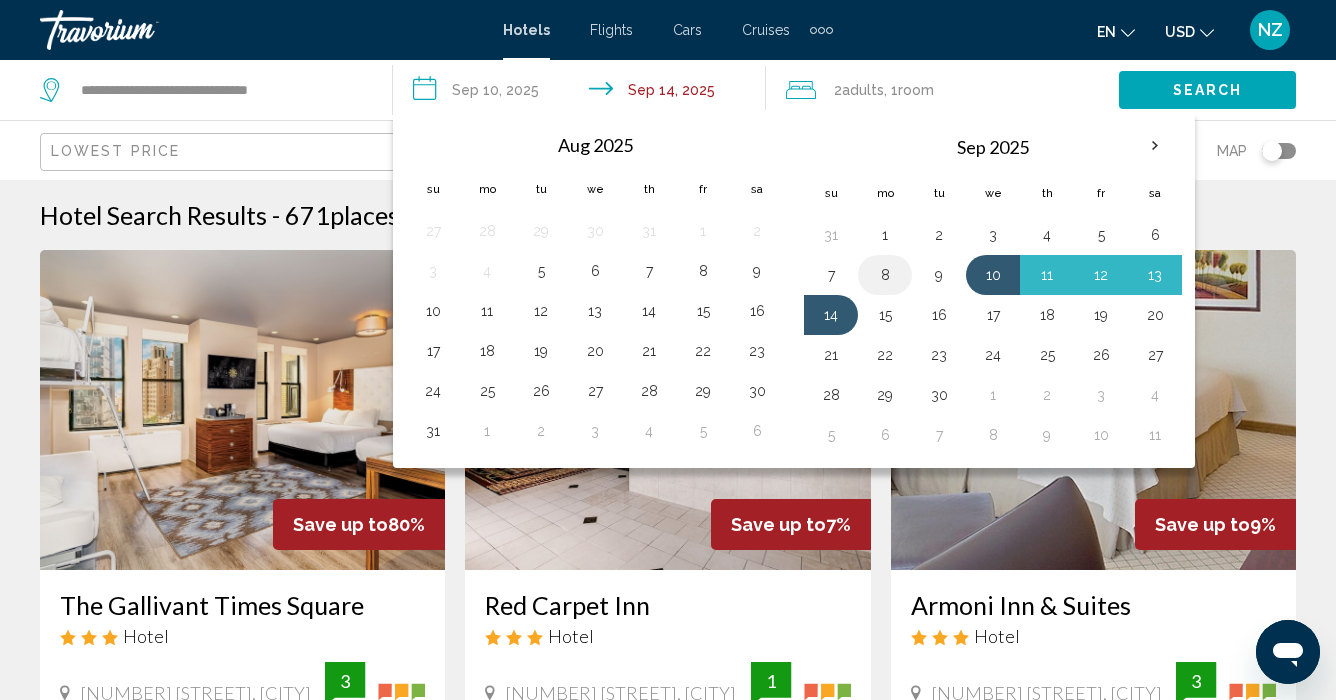 click on "8" at bounding box center [885, 275] 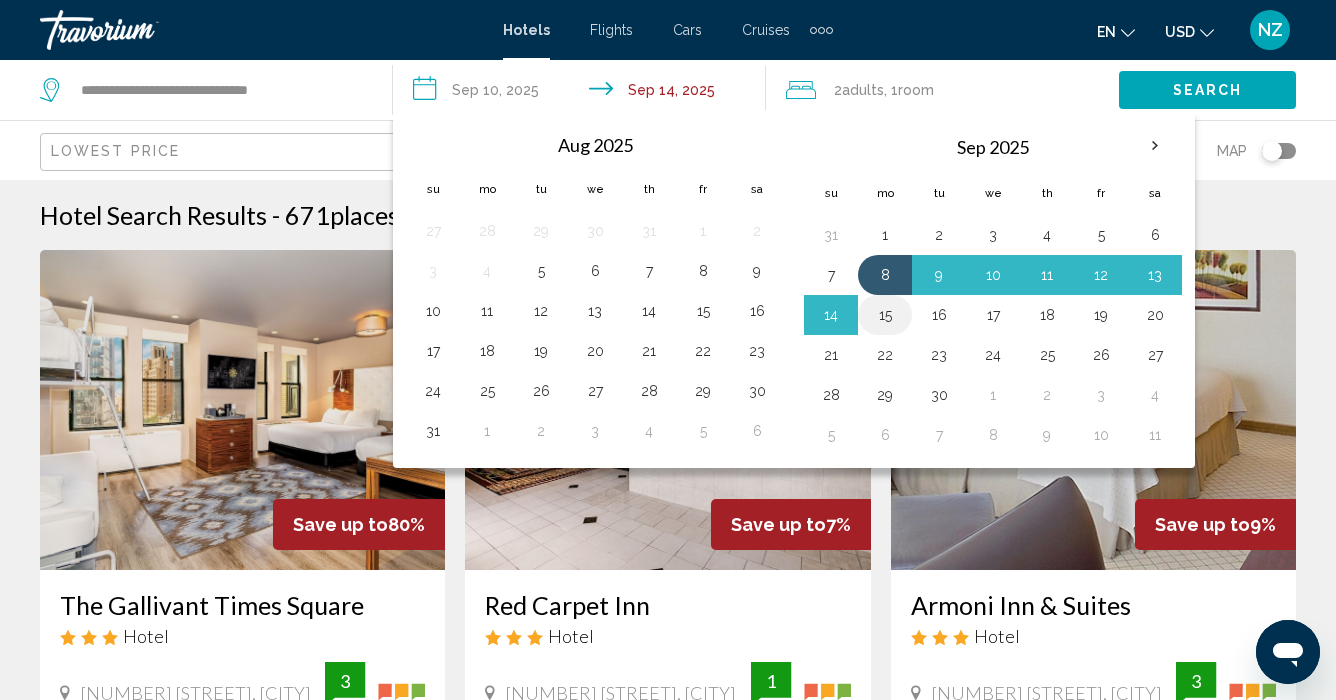 click on "15" at bounding box center (885, 315) 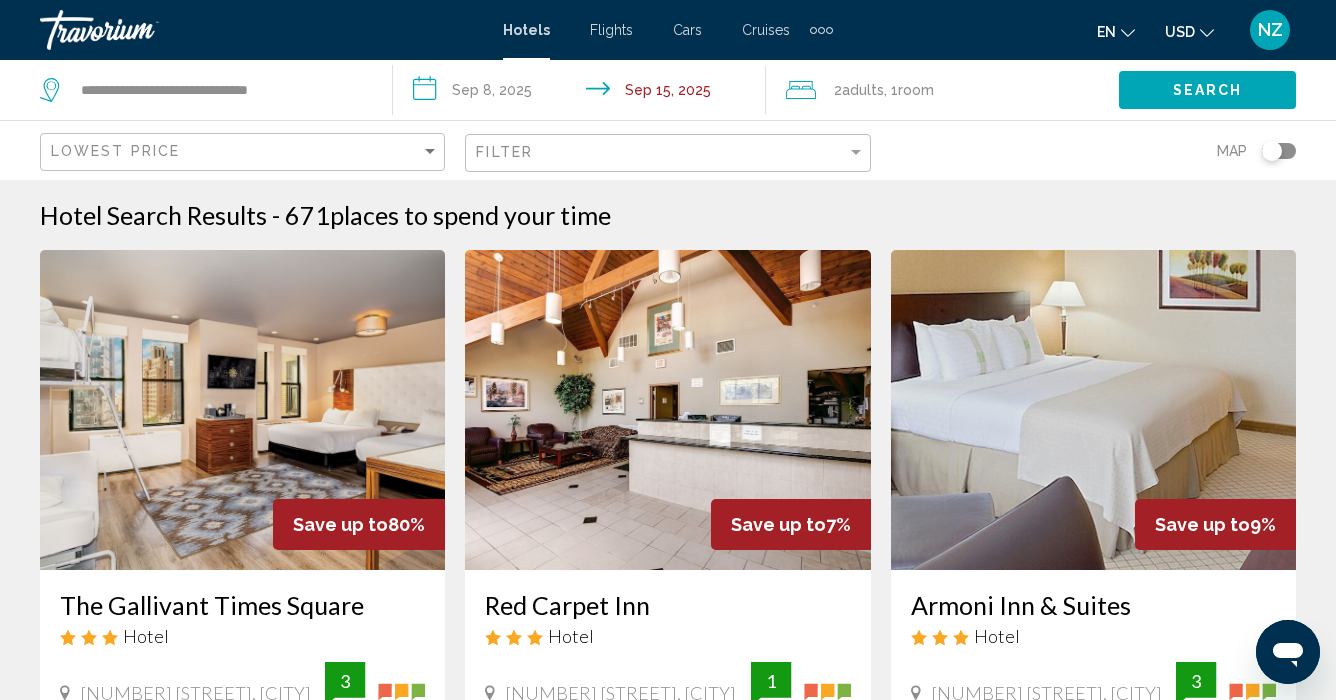 click on "Search" 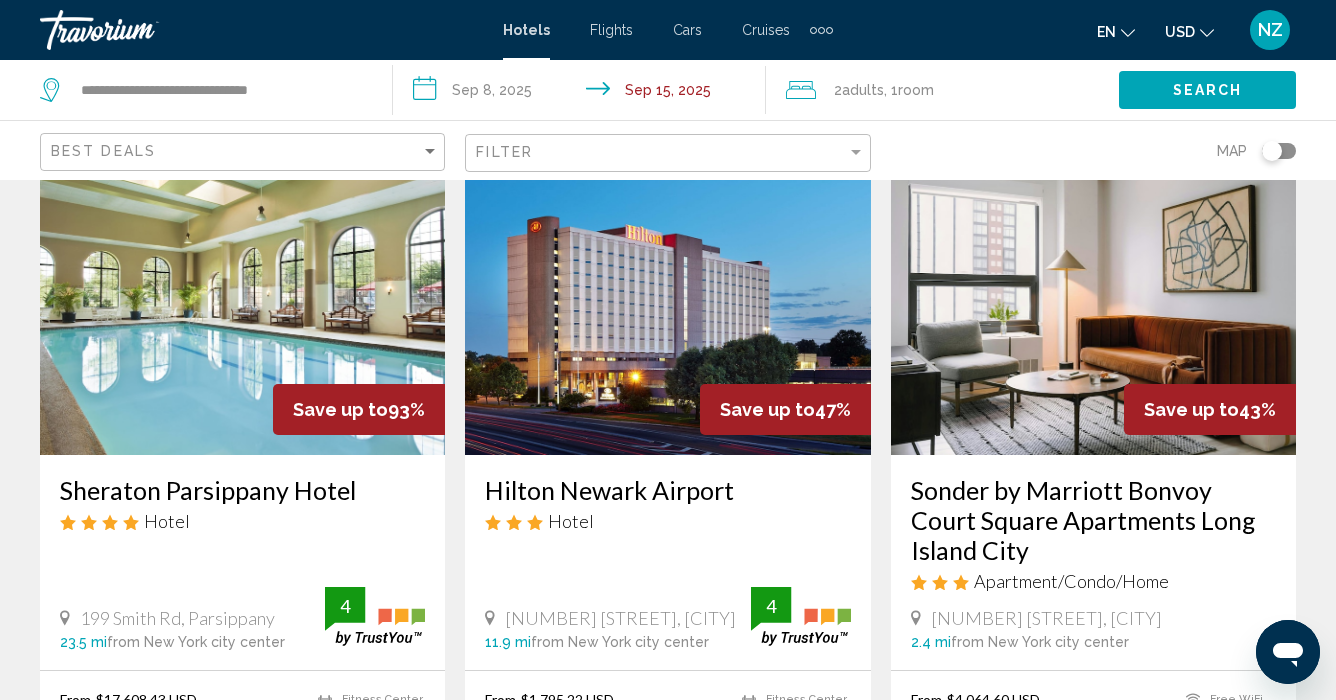 scroll, scrollTop: 0, scrollLeft: 0, axis: both 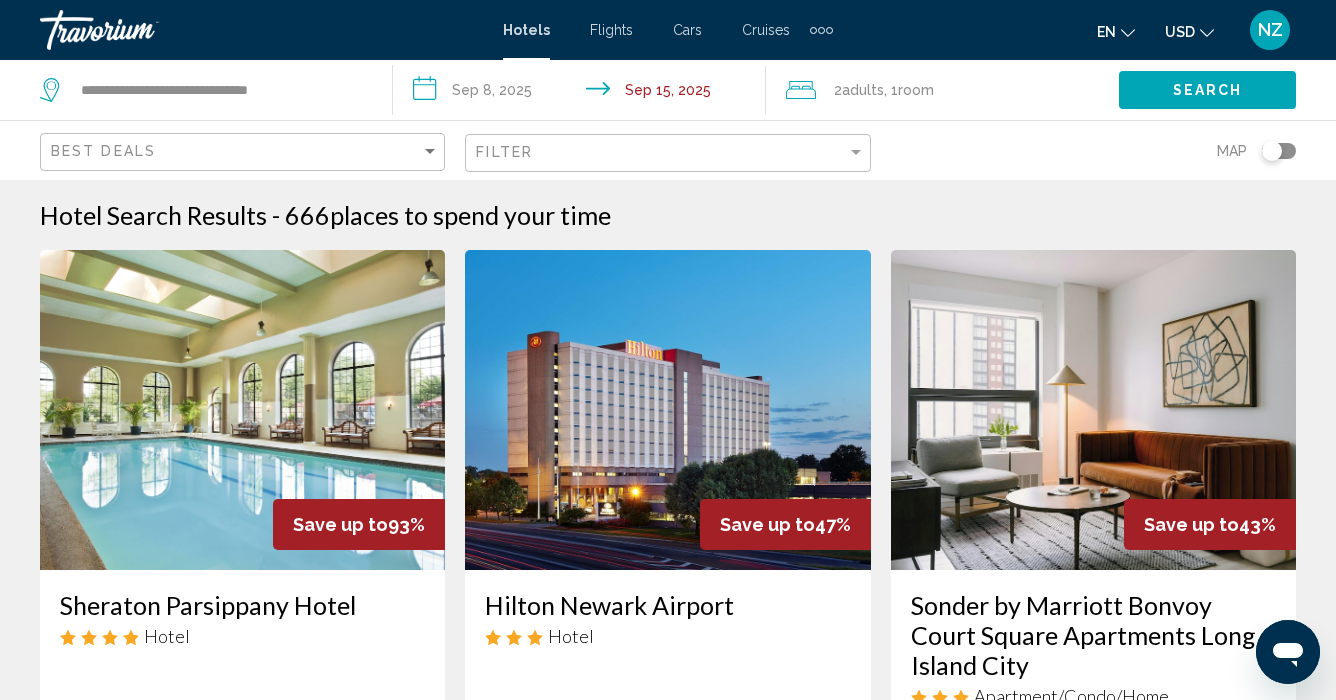 click 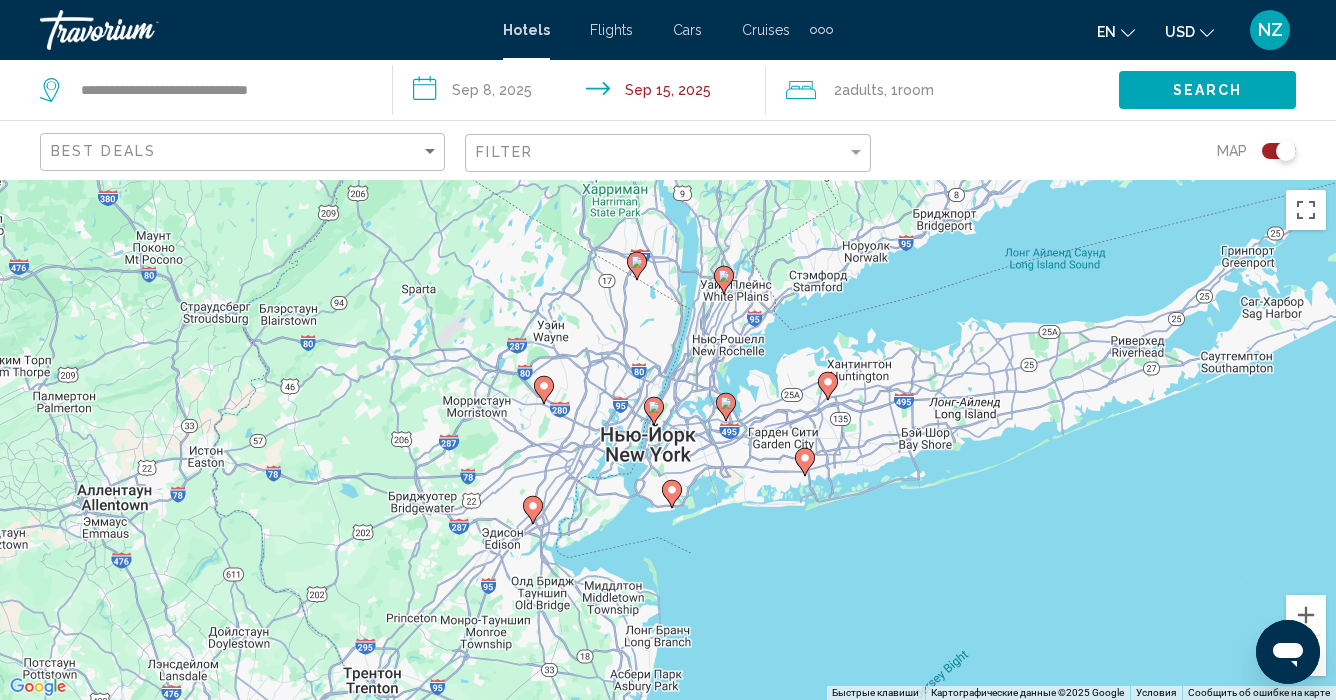 click 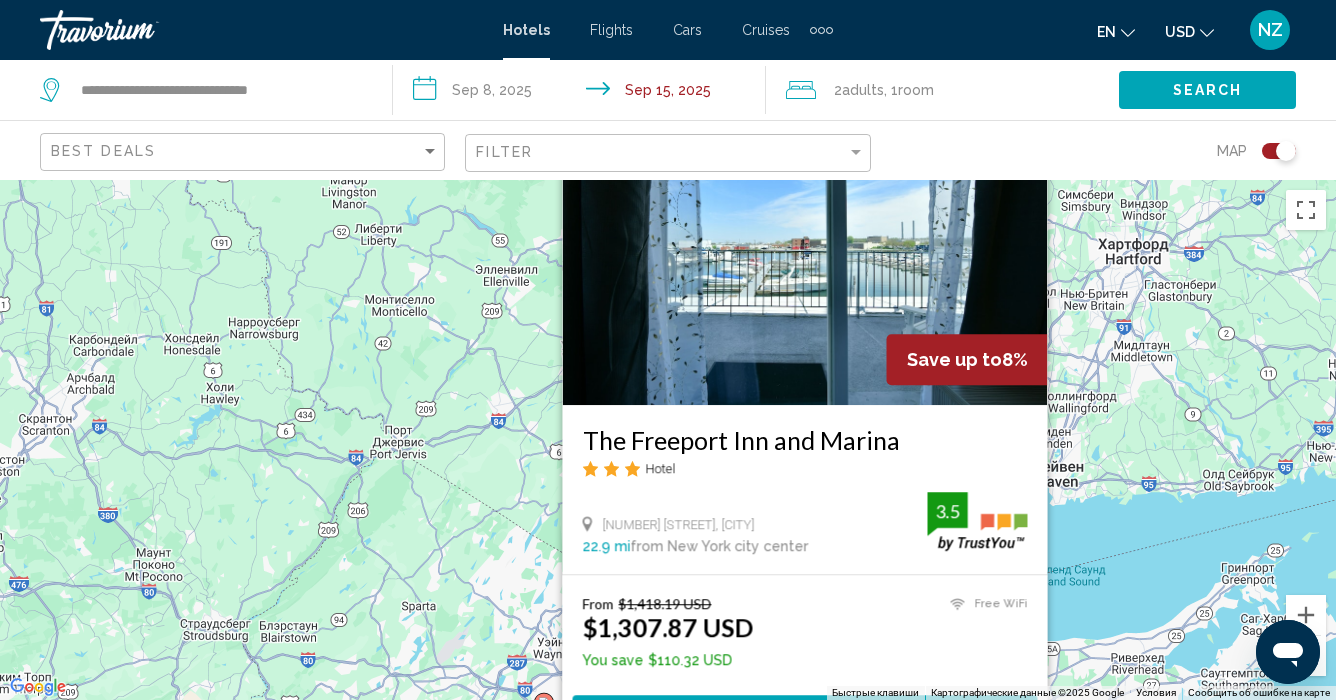 click on "Чтобы активировать перетаскивание с помощью клавиатуры, нажмите Alt + Ввод. После этого перемещайте маркер, используя клавиши со стрелками. Чтобы завершить перетаскивание, нажмите клавишу Ввод. Чтобы отменить действие, нажмите клавишу Esc. Save up to  8%   The Freeport Inn and Marina
Hotel
445 S Main St, Freeport 22.9 mi  from New York city center from hotel 3.5 From $1,418.19 USD $1,307.87 USD  You save  $110.32 USD
Free WiFi  3.5 Select Room" at bounding box center [668, 440] 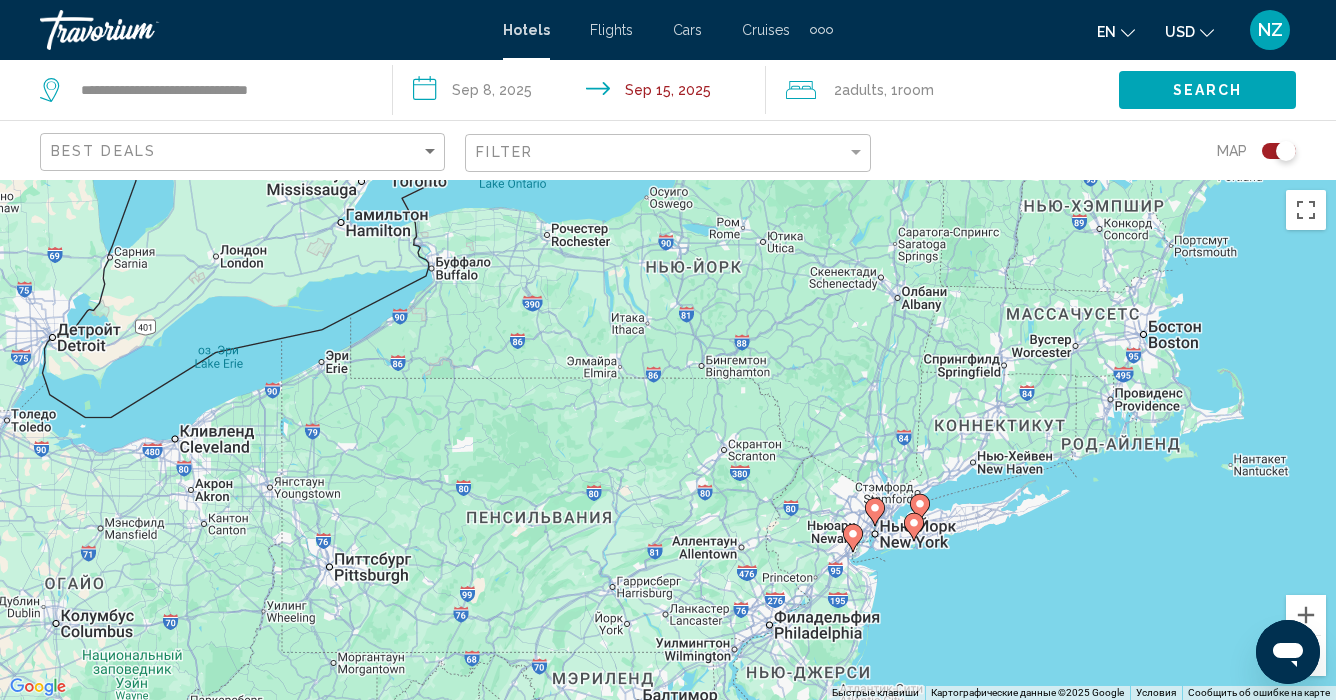 click on "Чтобы активировать перетаскивание с помощью клавиатуры, нажмите Alt + Ввод. После этого перемещайте маркер, используя клавиши со стрелками. Чтобы завершить перетаскивание, нажмите клавишу Ввод. Чтобы отменить действие, нажмите клавишу Esc." at bounding box center (668, 440) 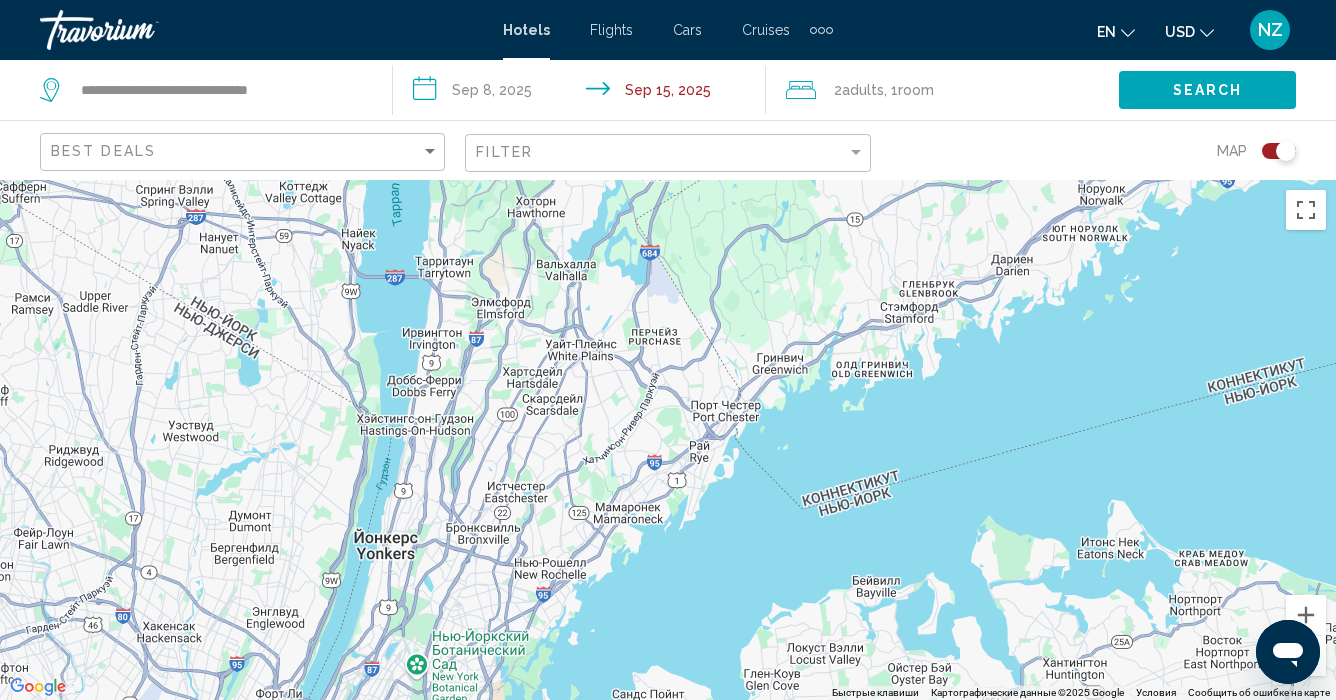 drag, startPoint x: 878, startPoint y: 470, endPoint x: 1272, endPoint y: -167, distance: 749.0027 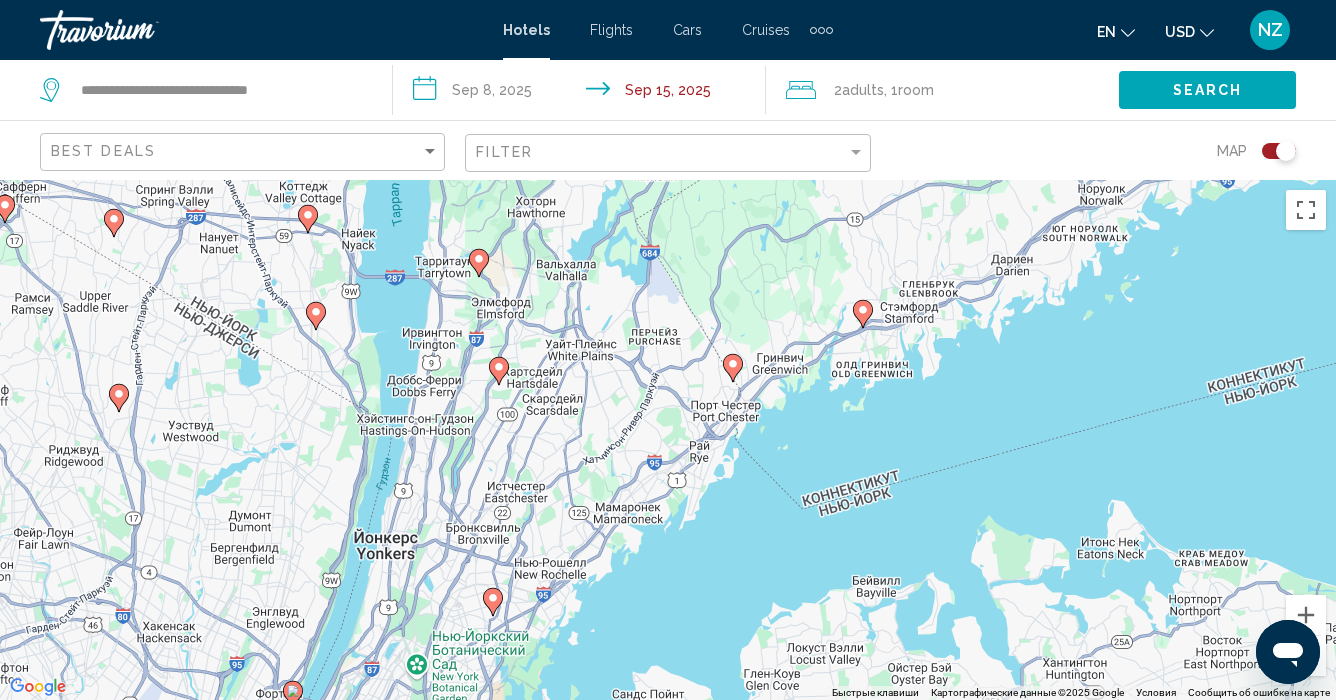 click at bounding box center [1306, 656] 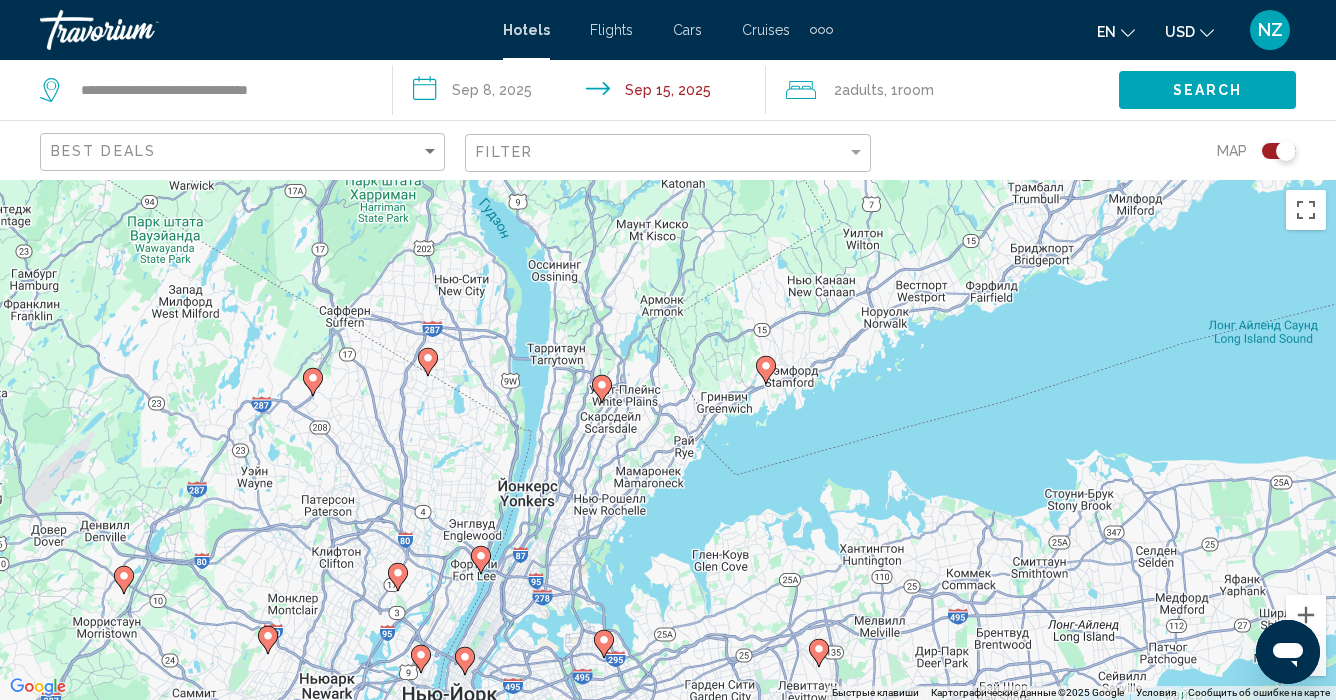 click at bounding box center (1306, 656) 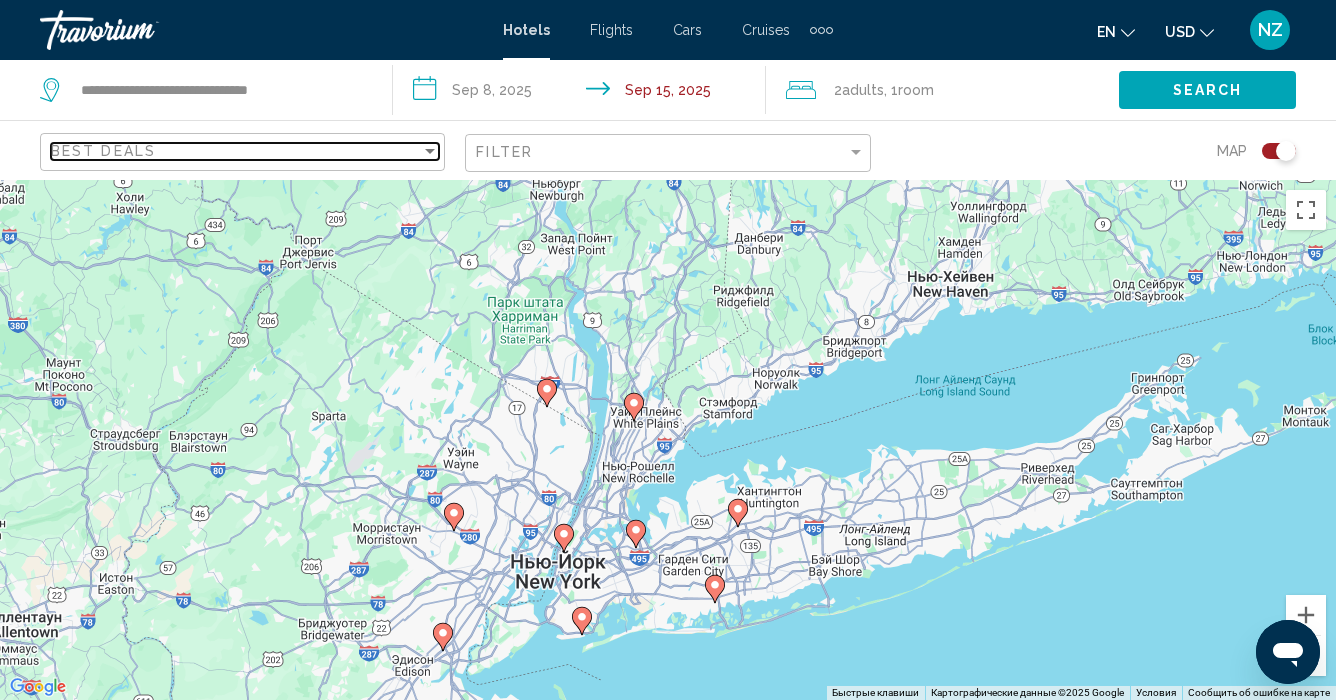 click at bounding box center [430, 151] 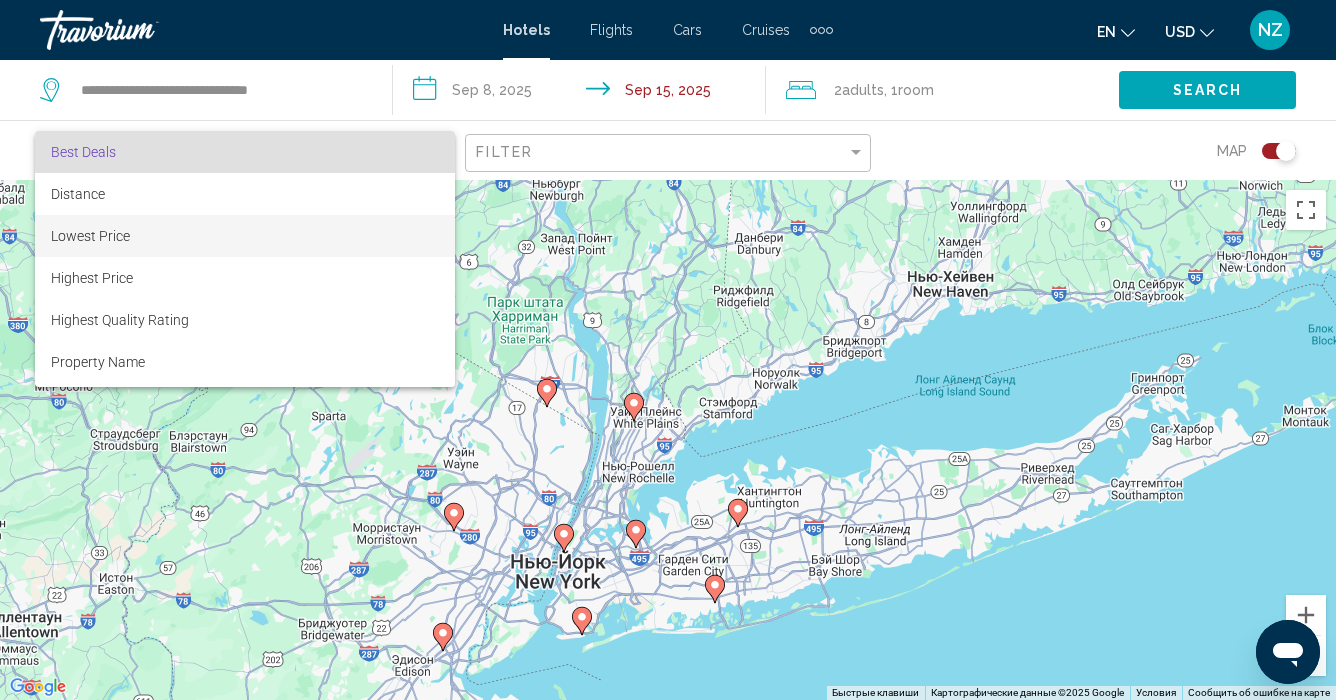 click on "Lowest Price" at bounding box center [245, 236] 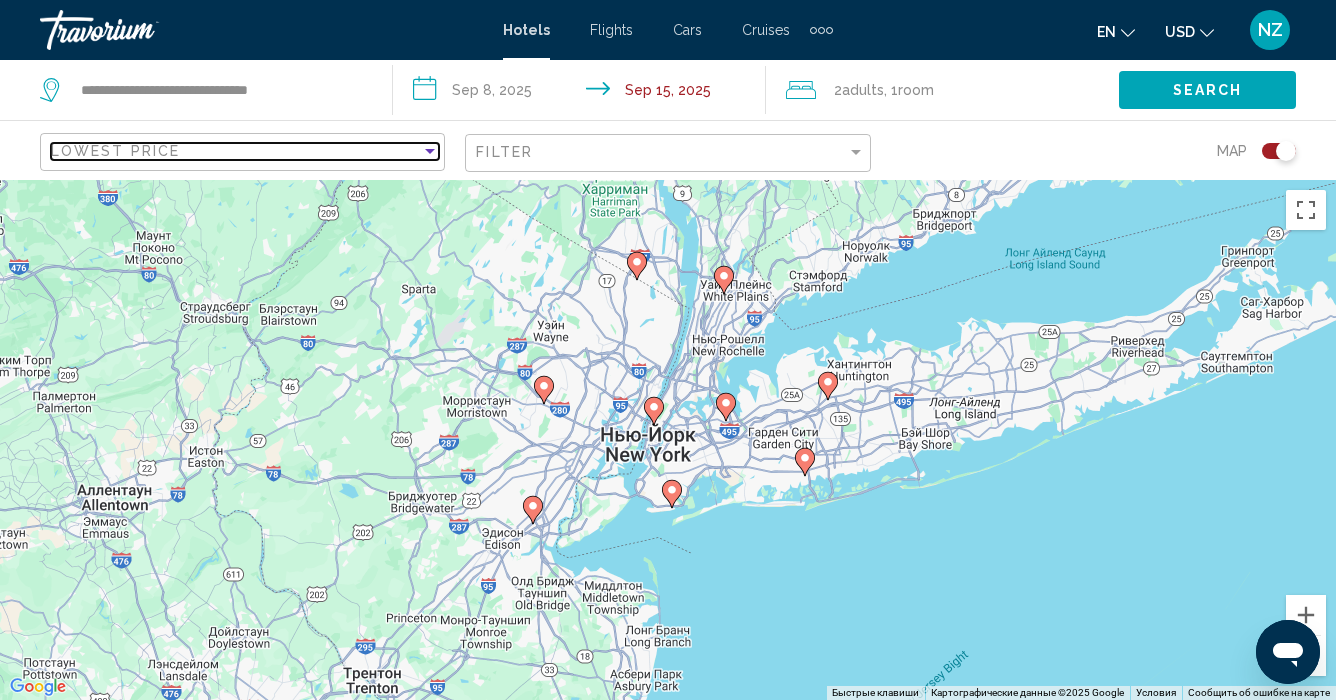 scroll, scrollTop: 0, scrollLeft: 0, axis: both 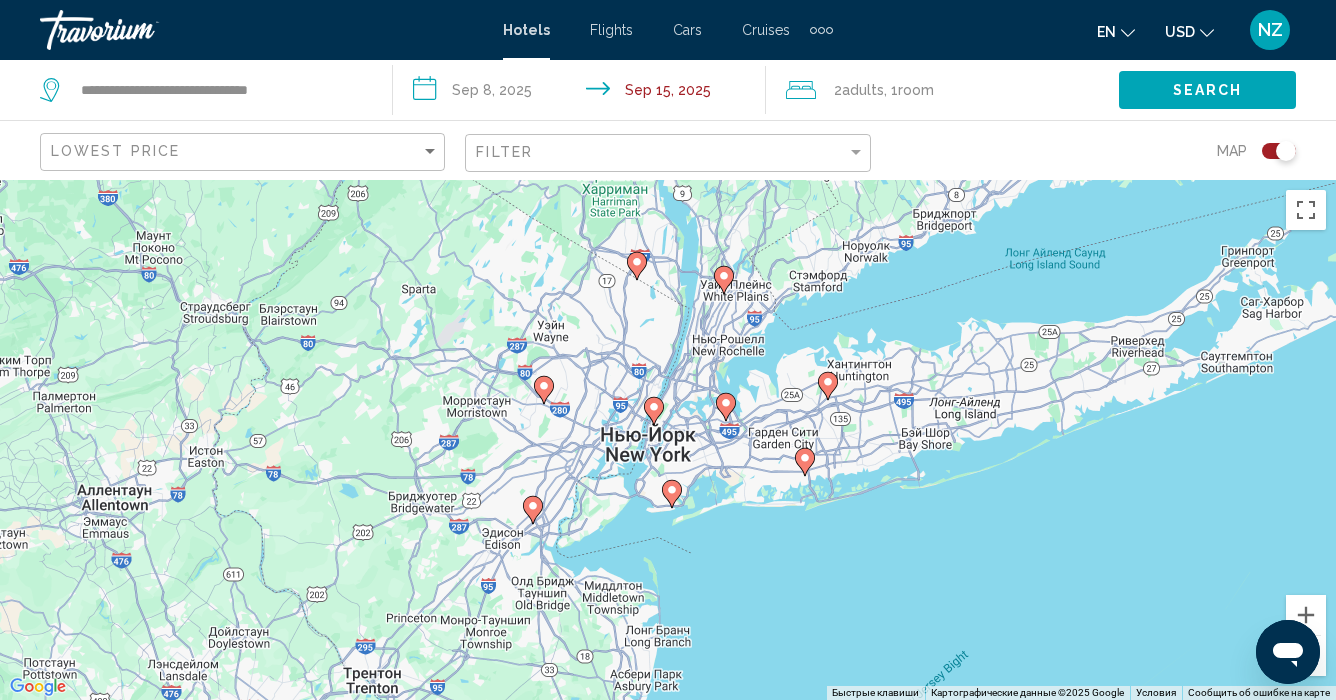 click at bounding box center [672, 494] 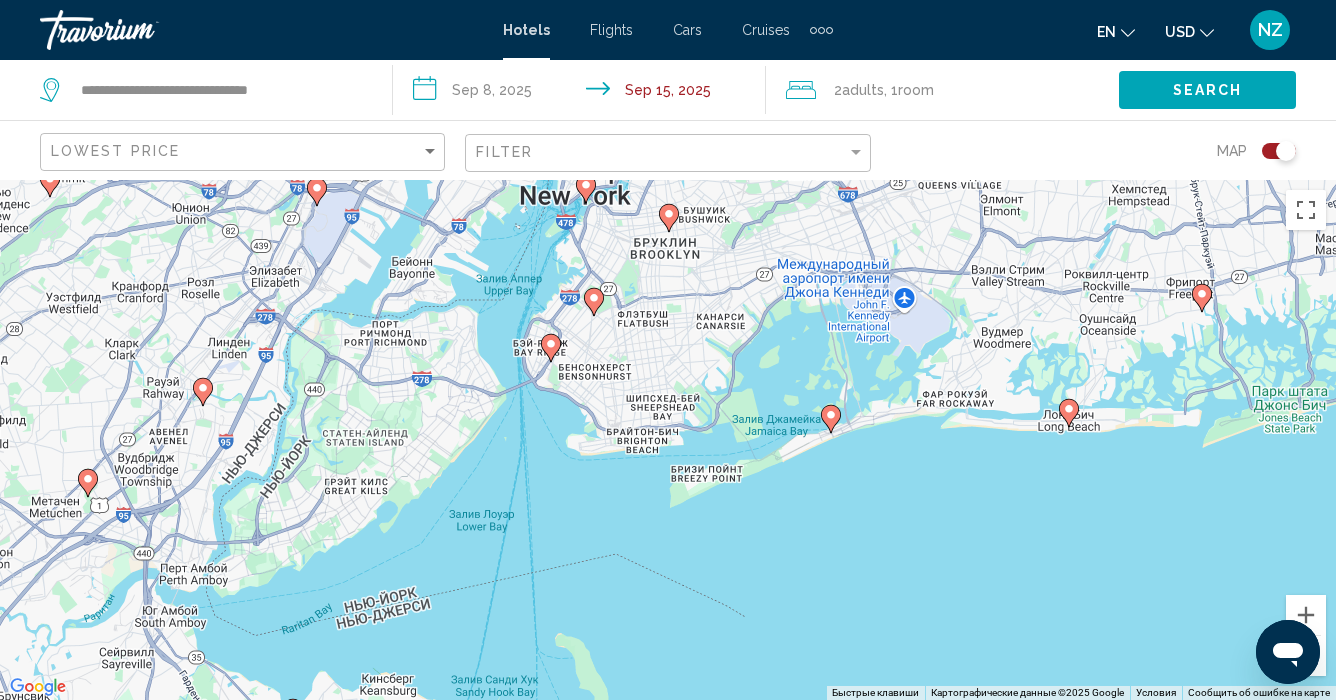click 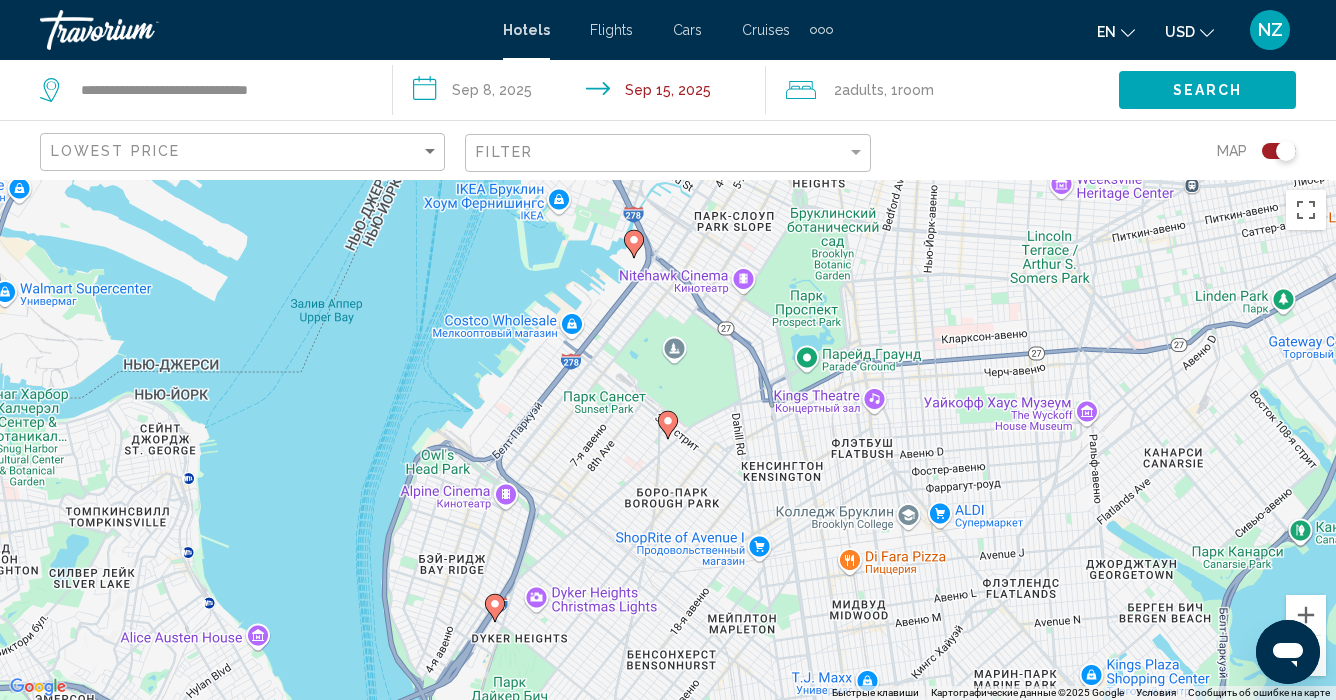 click 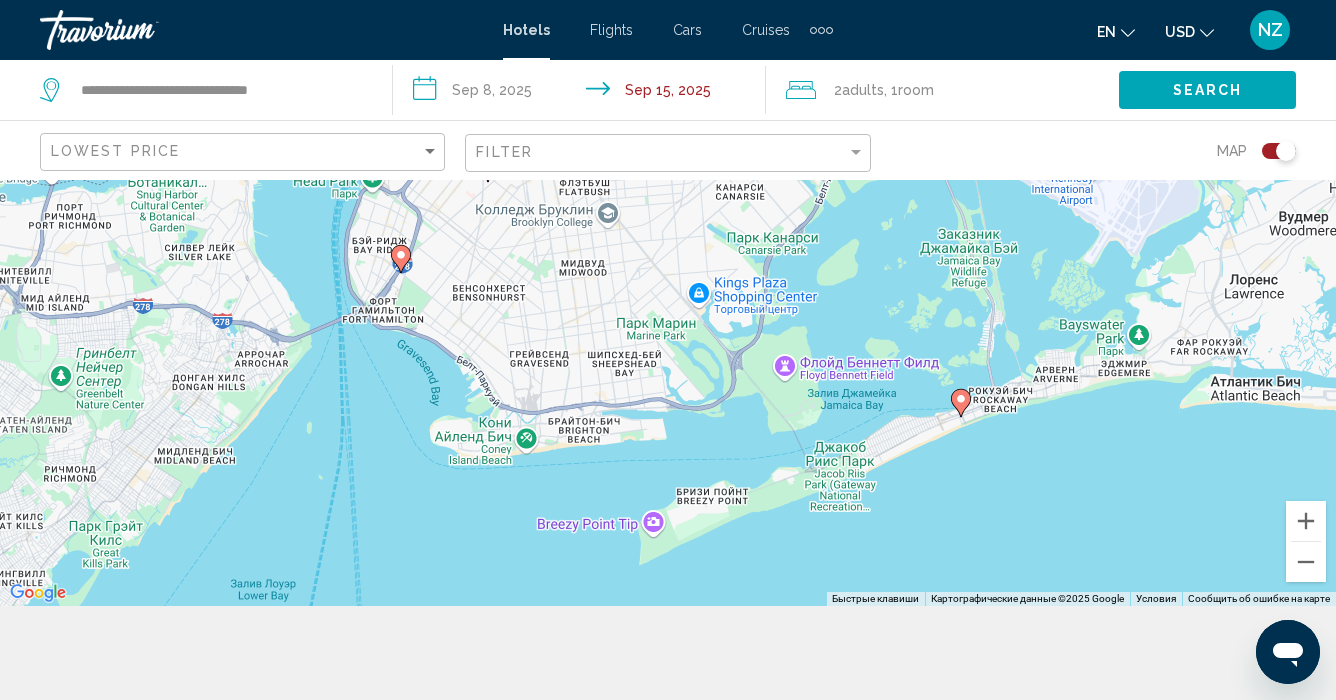 scroll, scrollTop: 180, scrollLeft: 0, axis: vertical 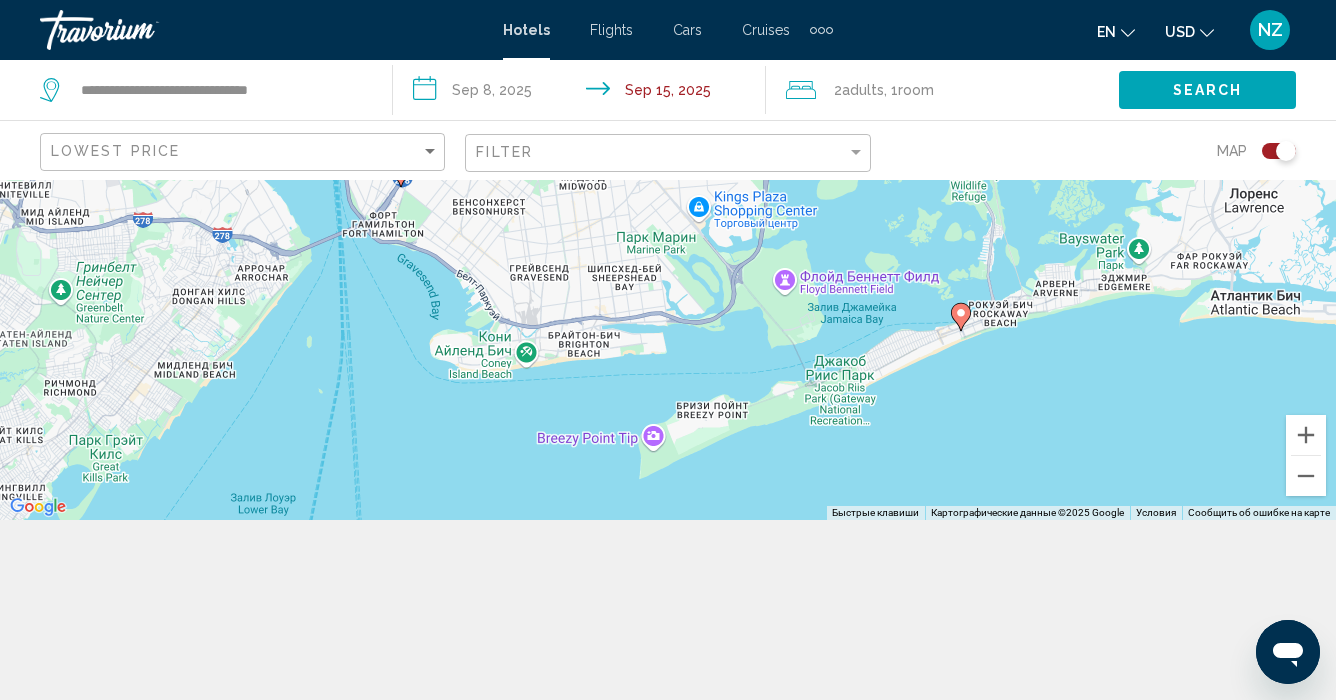 click 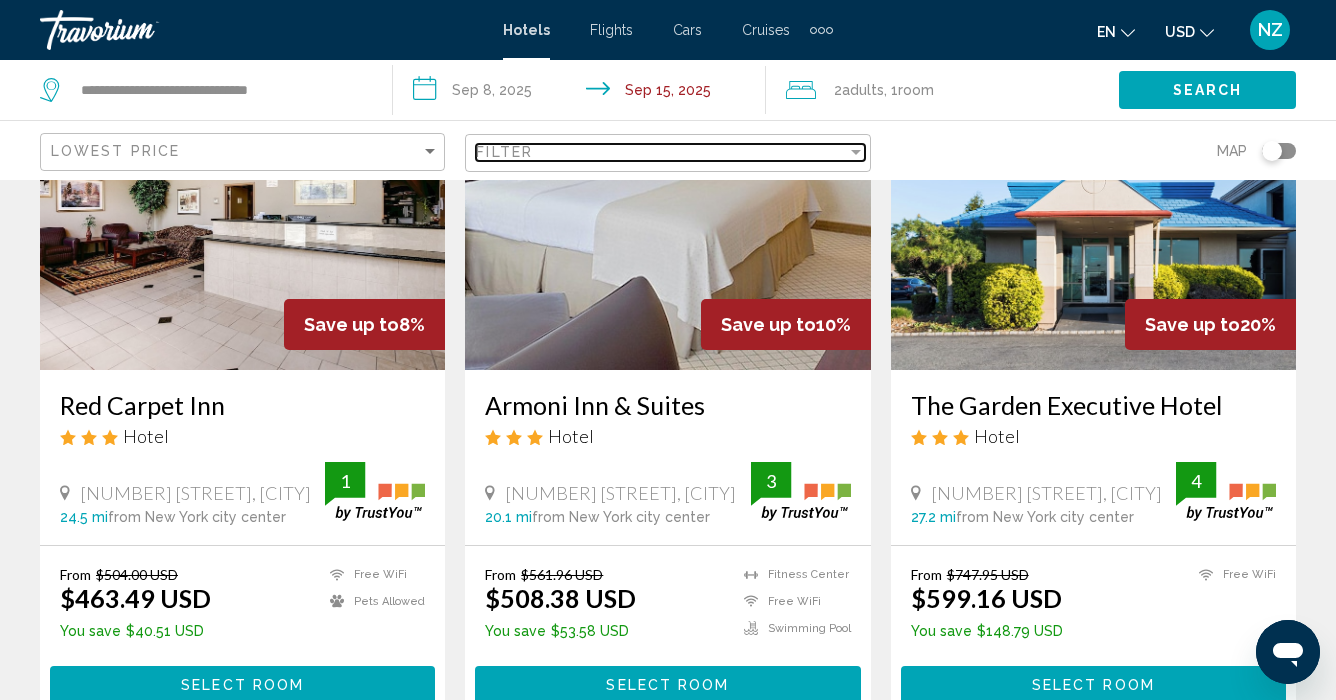 click at bounding box center [856, 152] 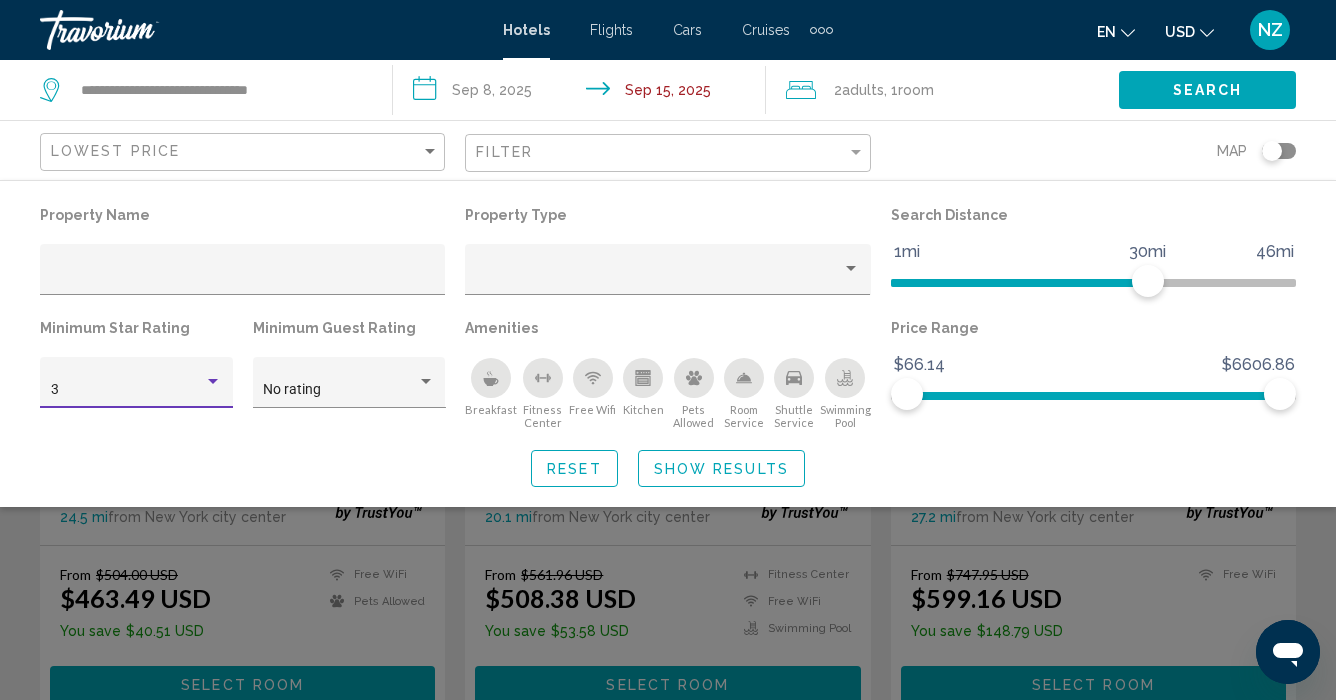 click at bounding box center [213, 382] 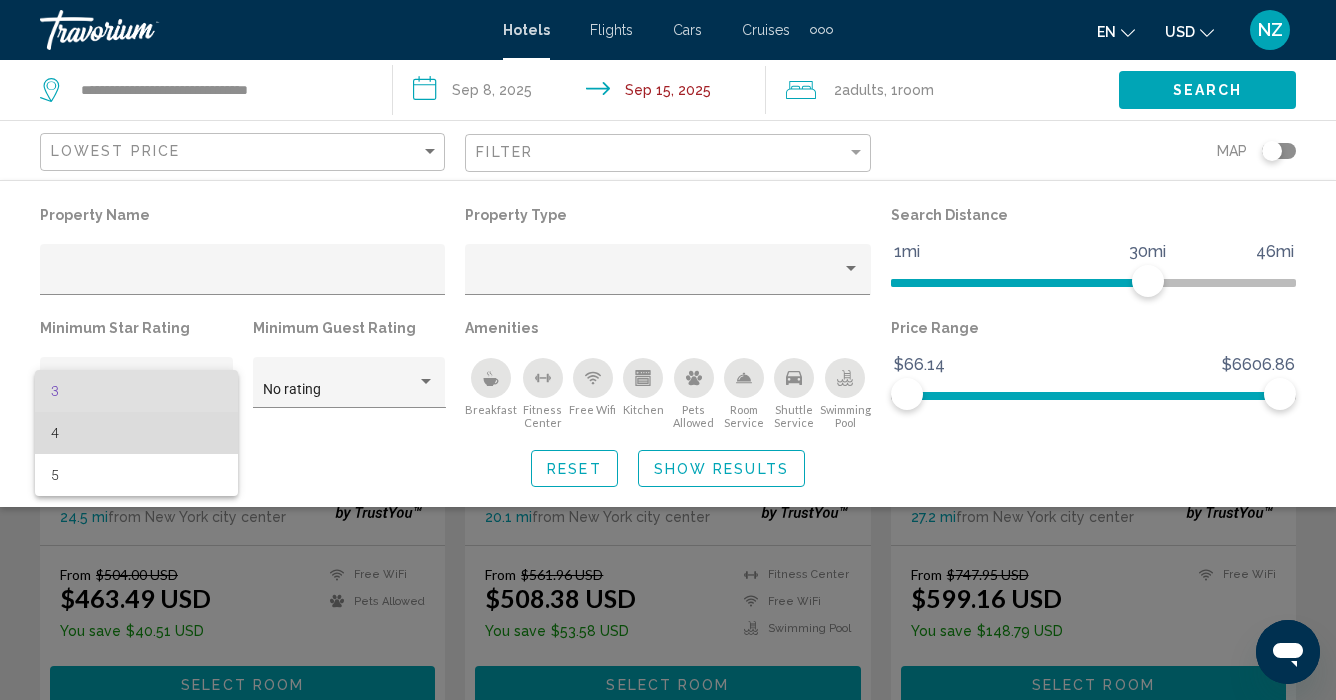 click on "4" at bounding box center [137, 433] 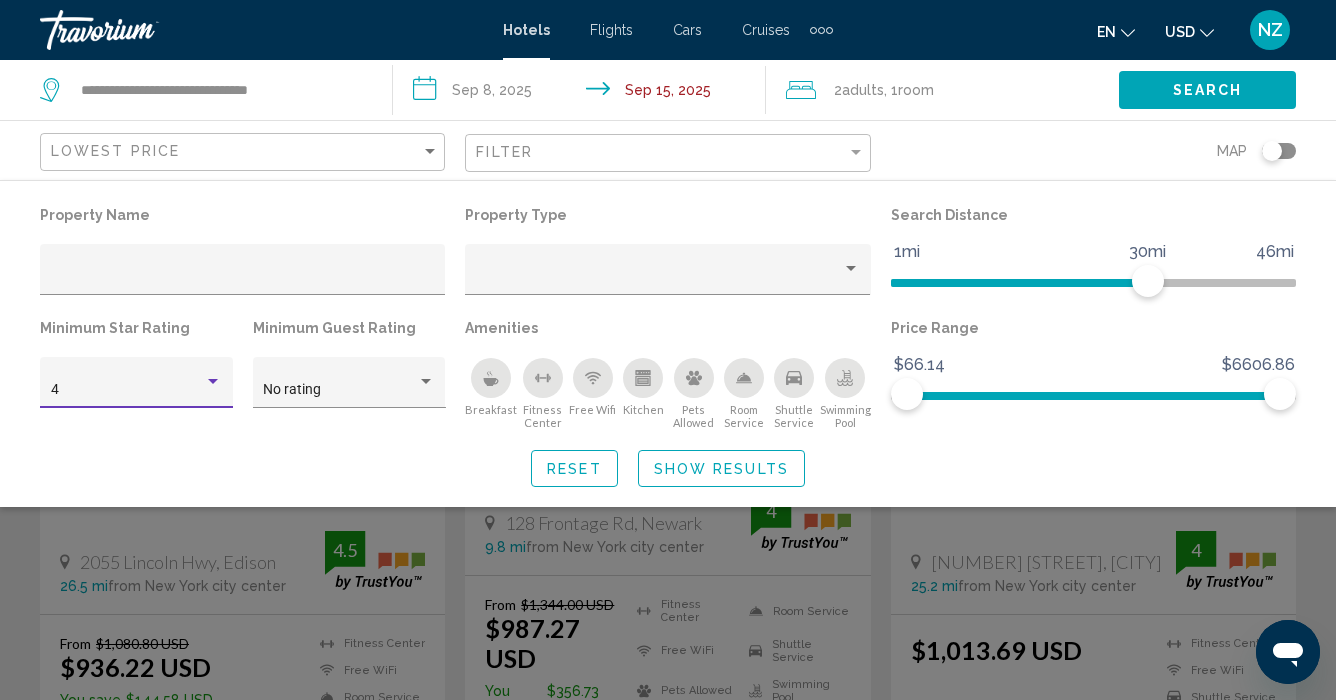 scroll, scrollTop: 0, scrollLeft: 0, axis: both 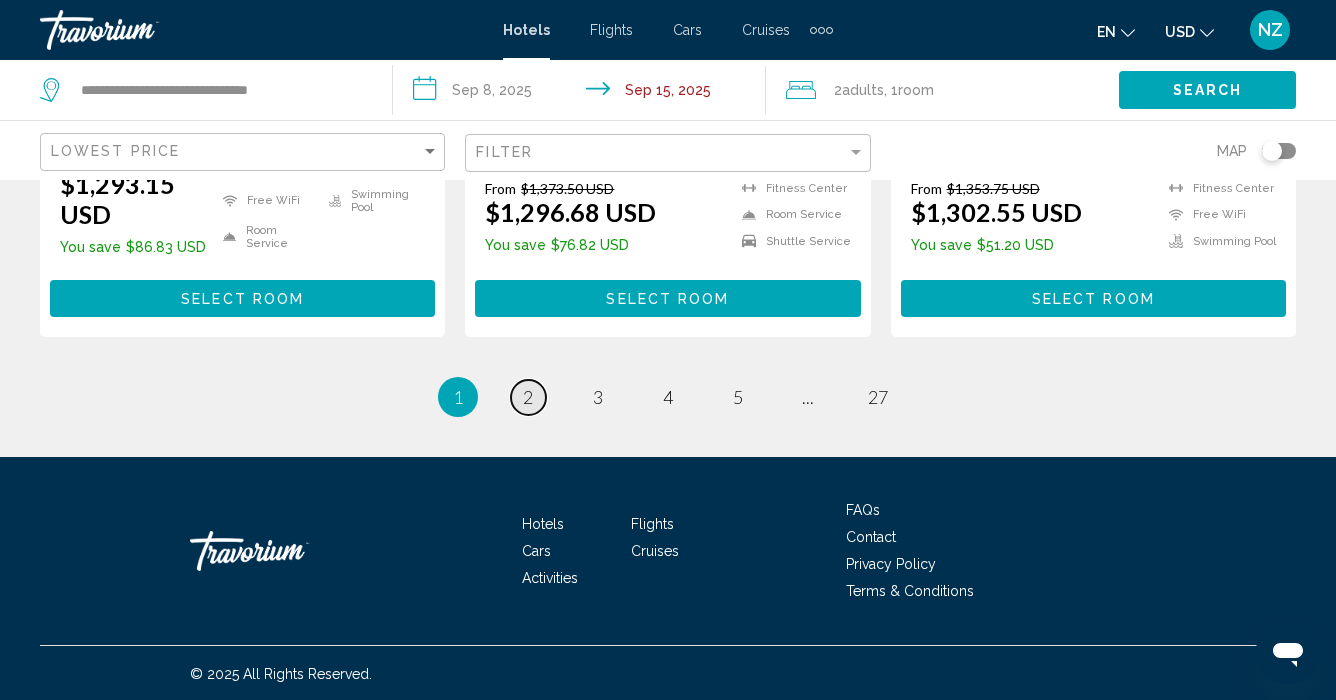 click on "2" at bounding box center [528, 397] 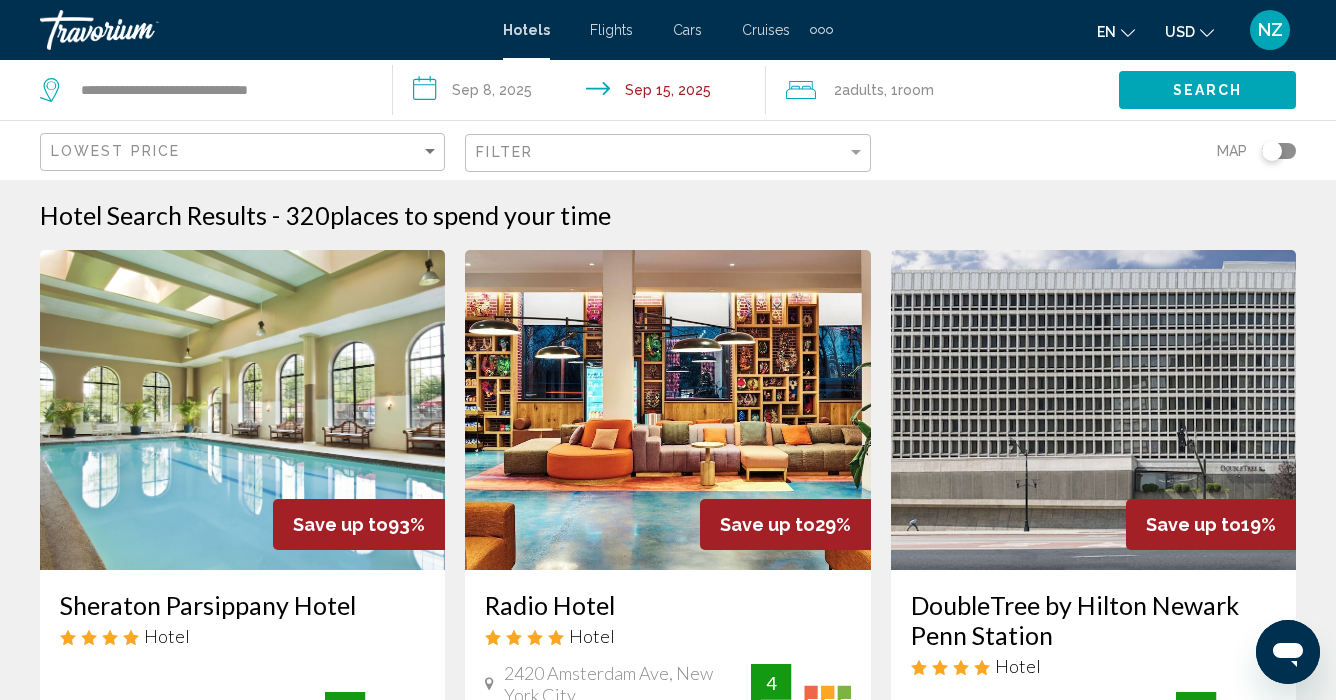 scroll, scrollTop: 0, scrollLeft: 0, axis: both 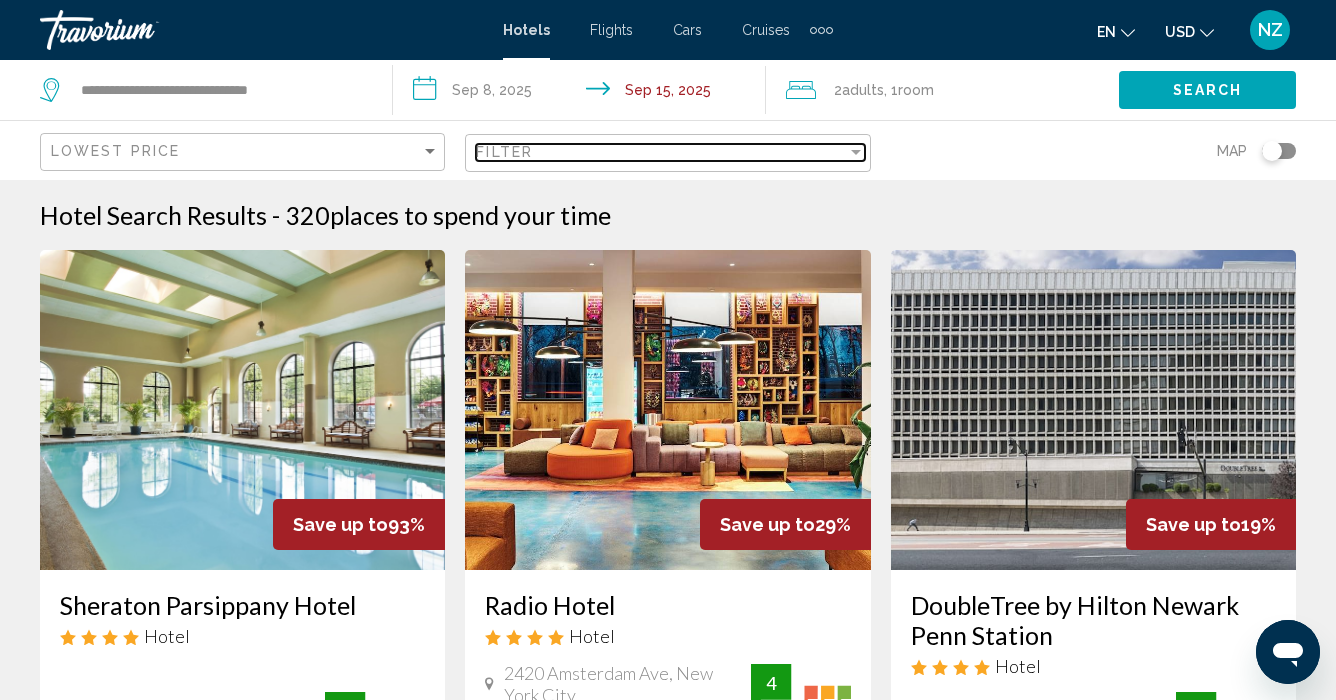 click at bounding box center [856, 152] 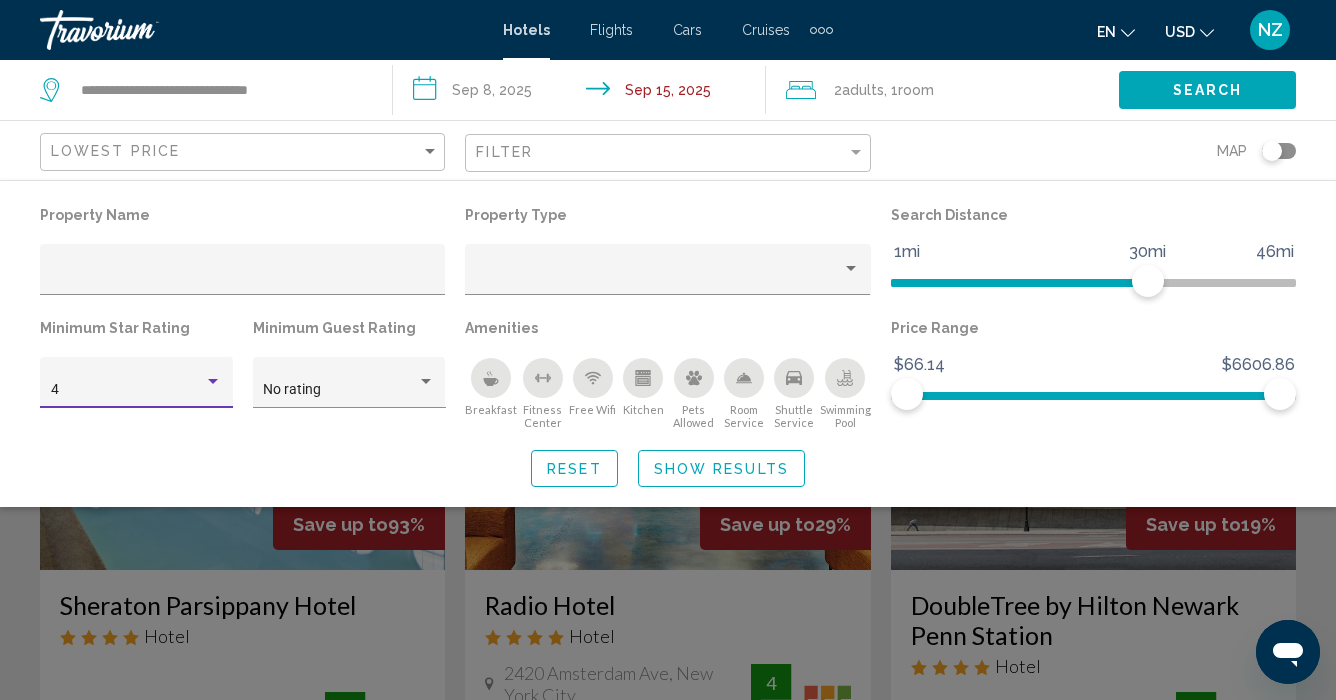 click at bounding box center [213, 381] 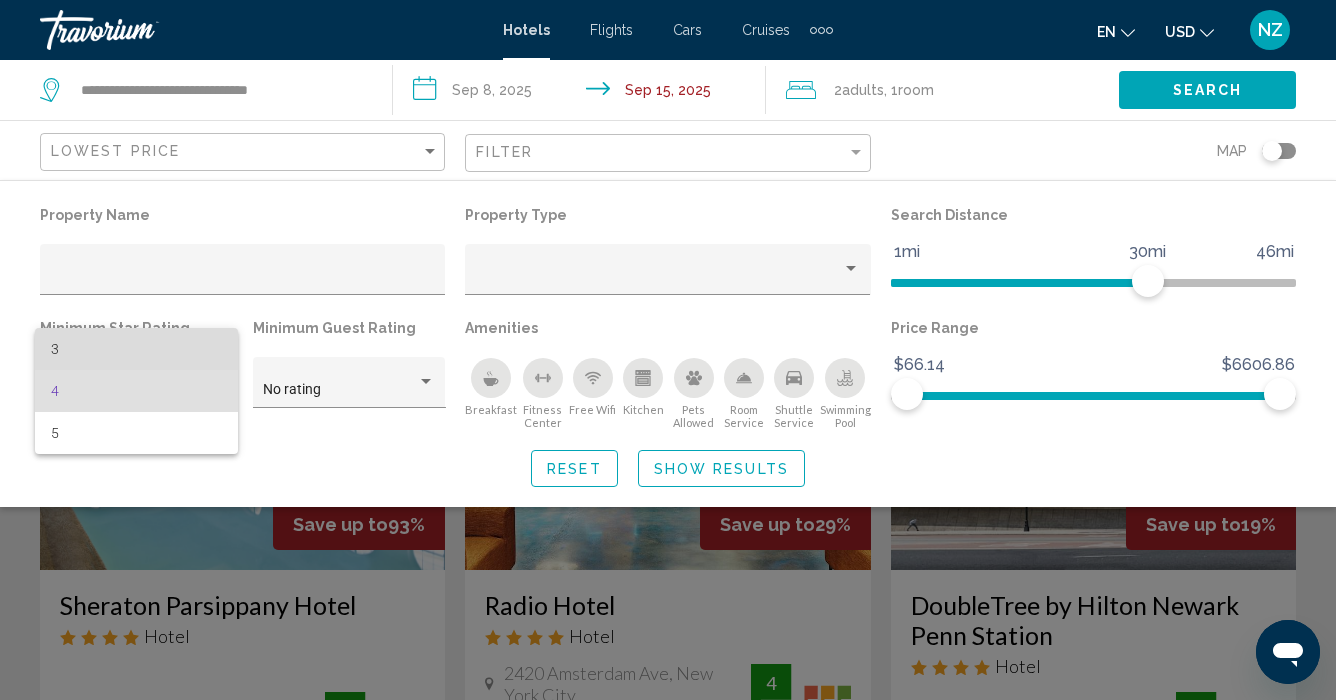 click on "3" at bounding box center [137, 349] 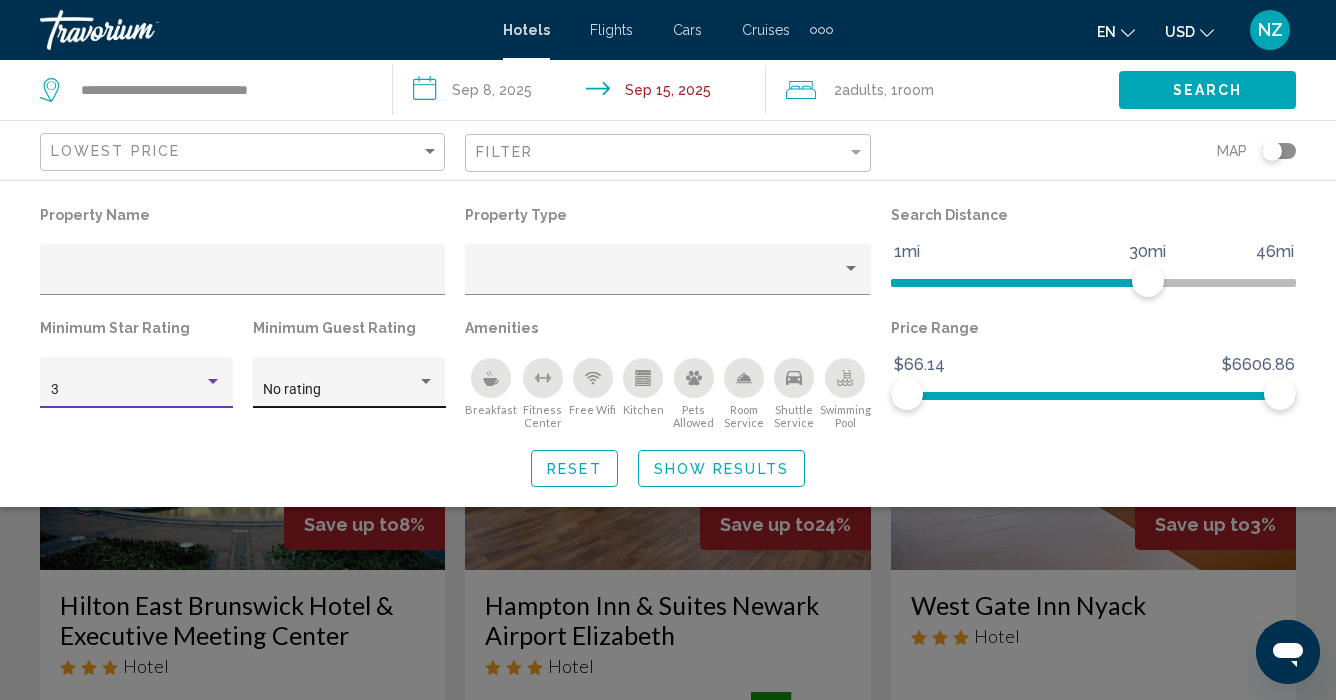 scroll, scrollTop: 0, scrollLeft: 0, axis: both 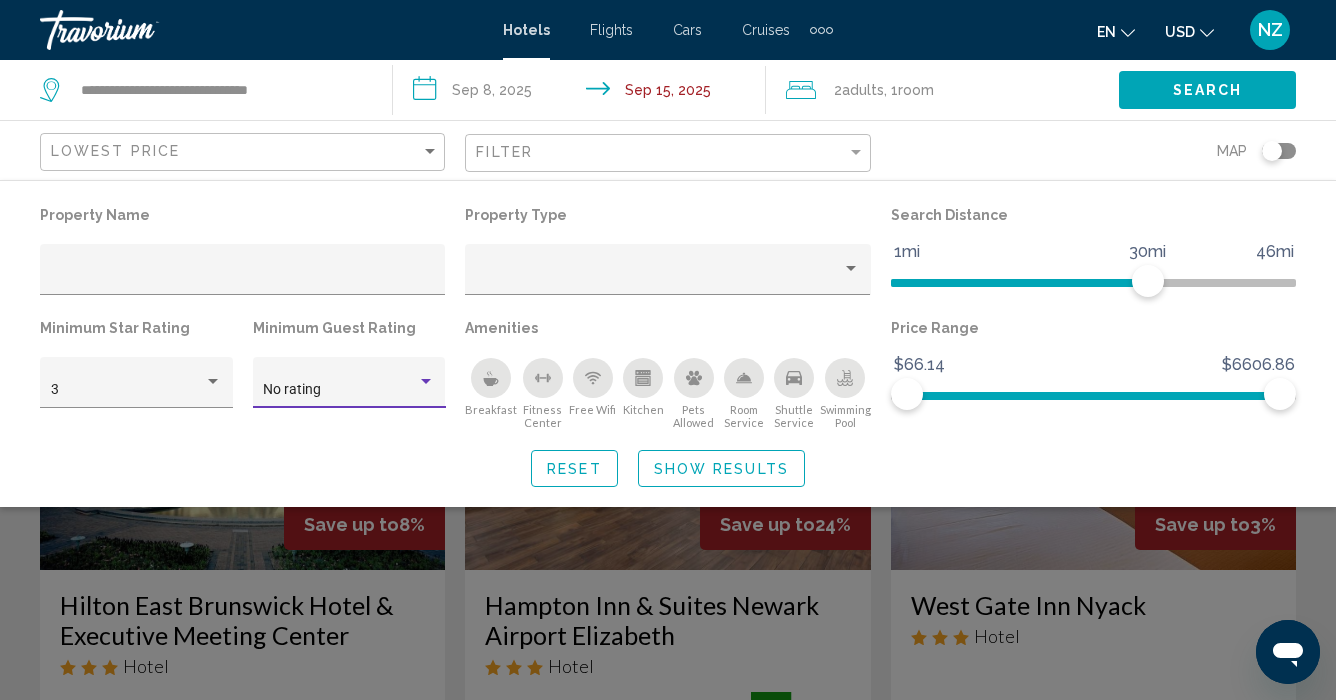 click at bounding box center [426, 382] 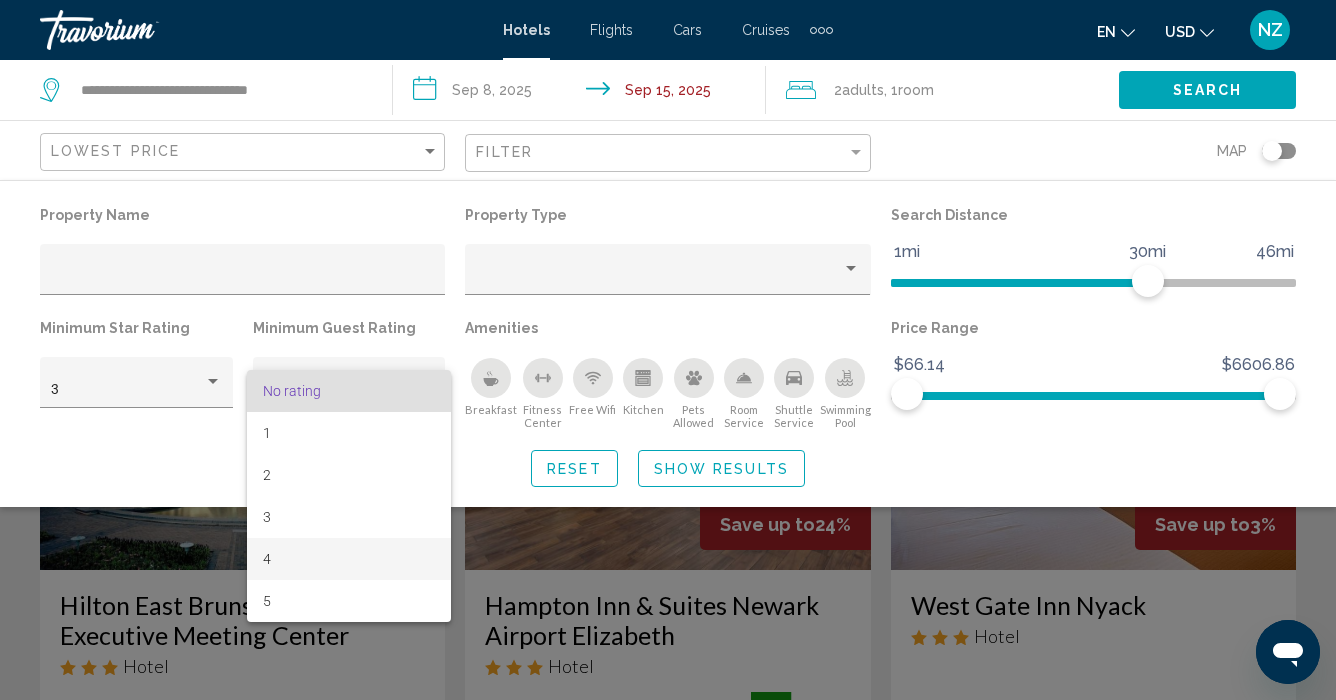 click on "4" at bounding box center [349, 559] 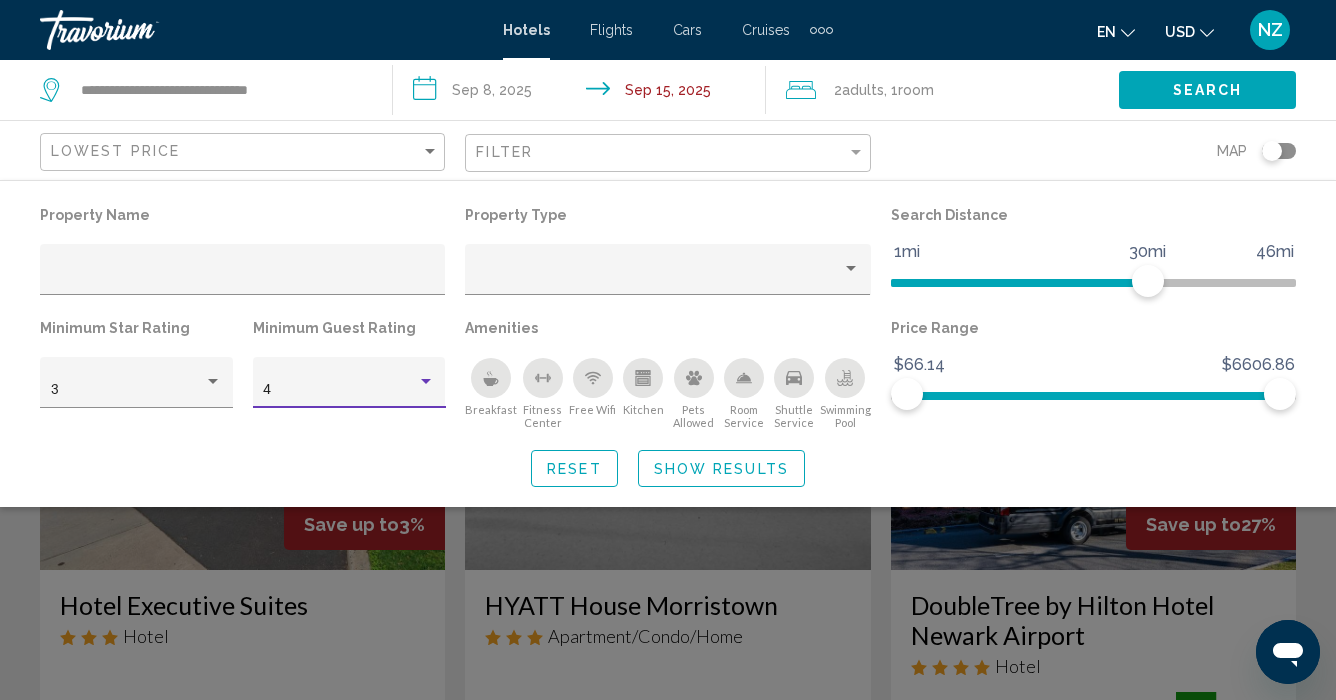 scroll, scrollTop: 0, scrollLeft: 0, axis: both 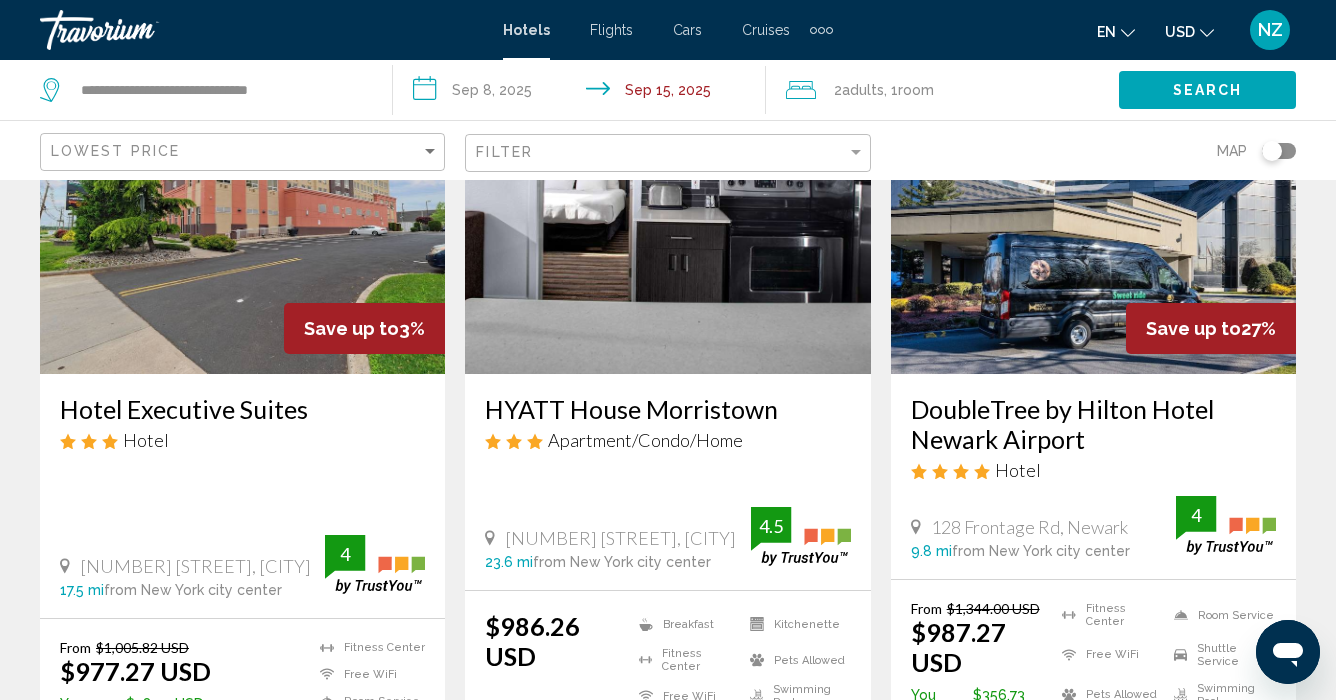 click on "HYATT House Morristown" at bounding box center [667, 409] 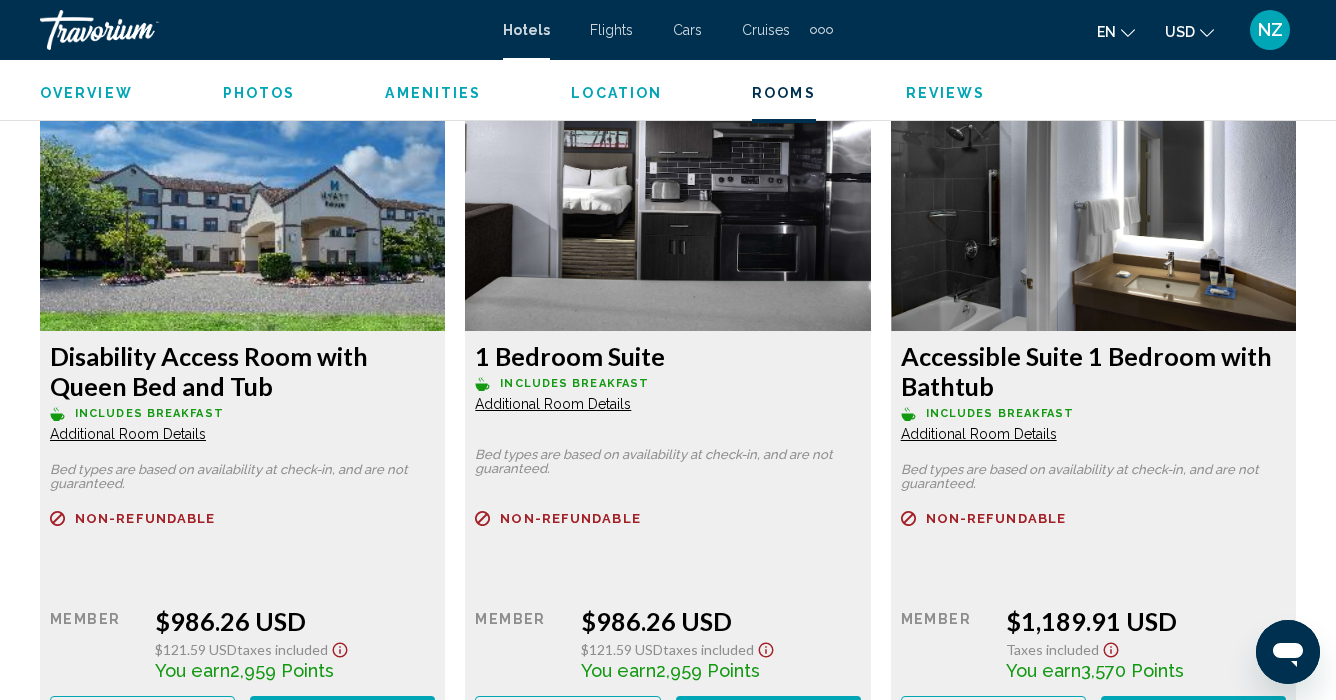 scroll, scrollTop: 3095, scrollLeft: 0, axis: vertical 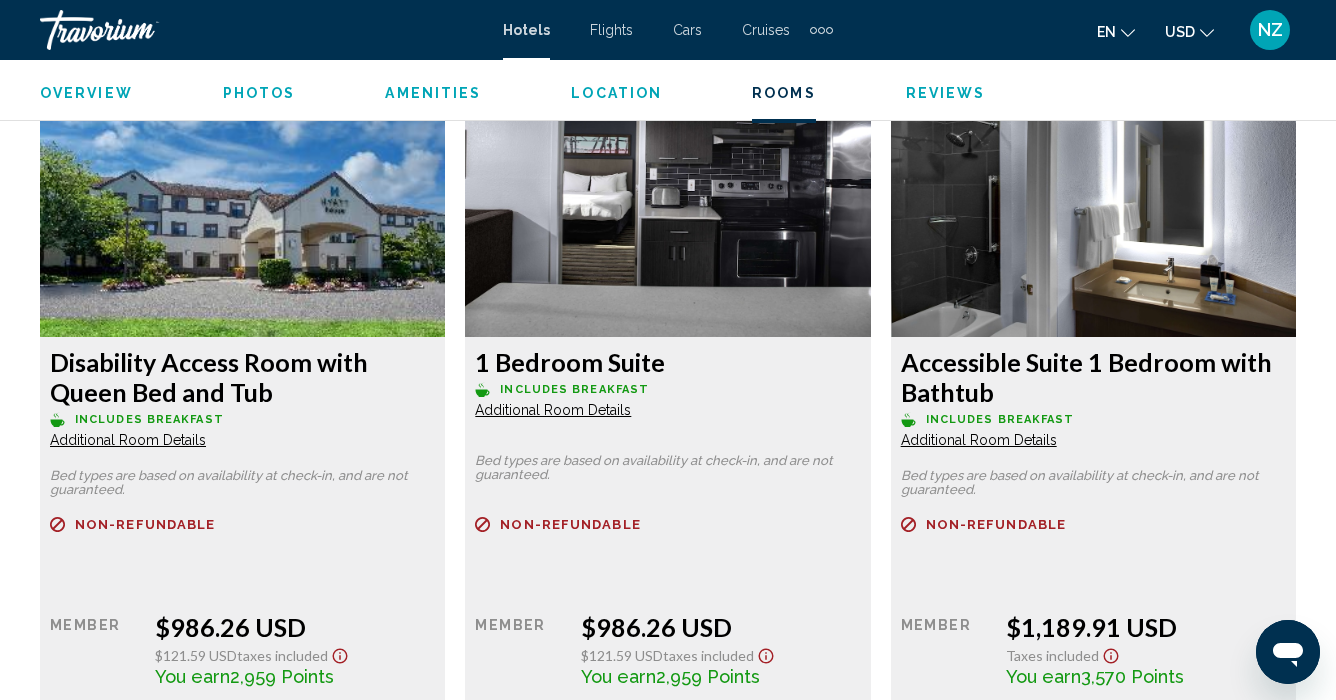 click at bounding box center (242, 212) 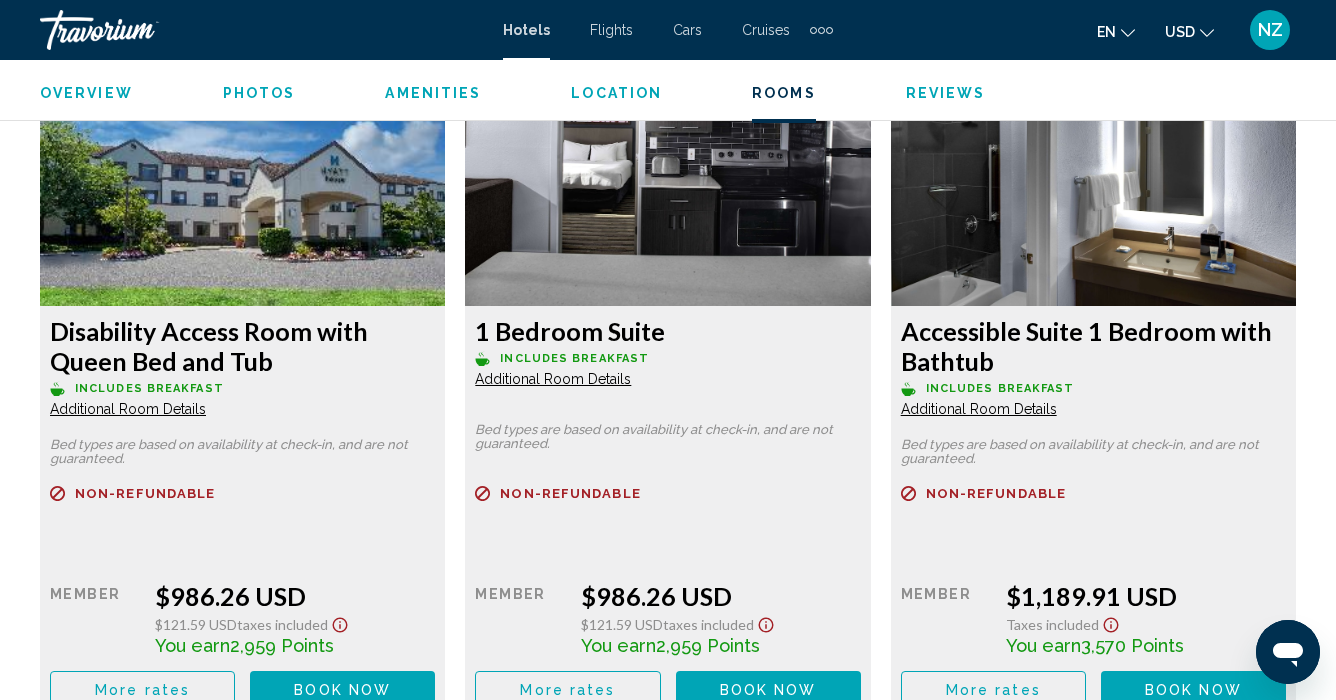 scroll, scrollTop: 3030, scrollLeft: 0, axis: vertical 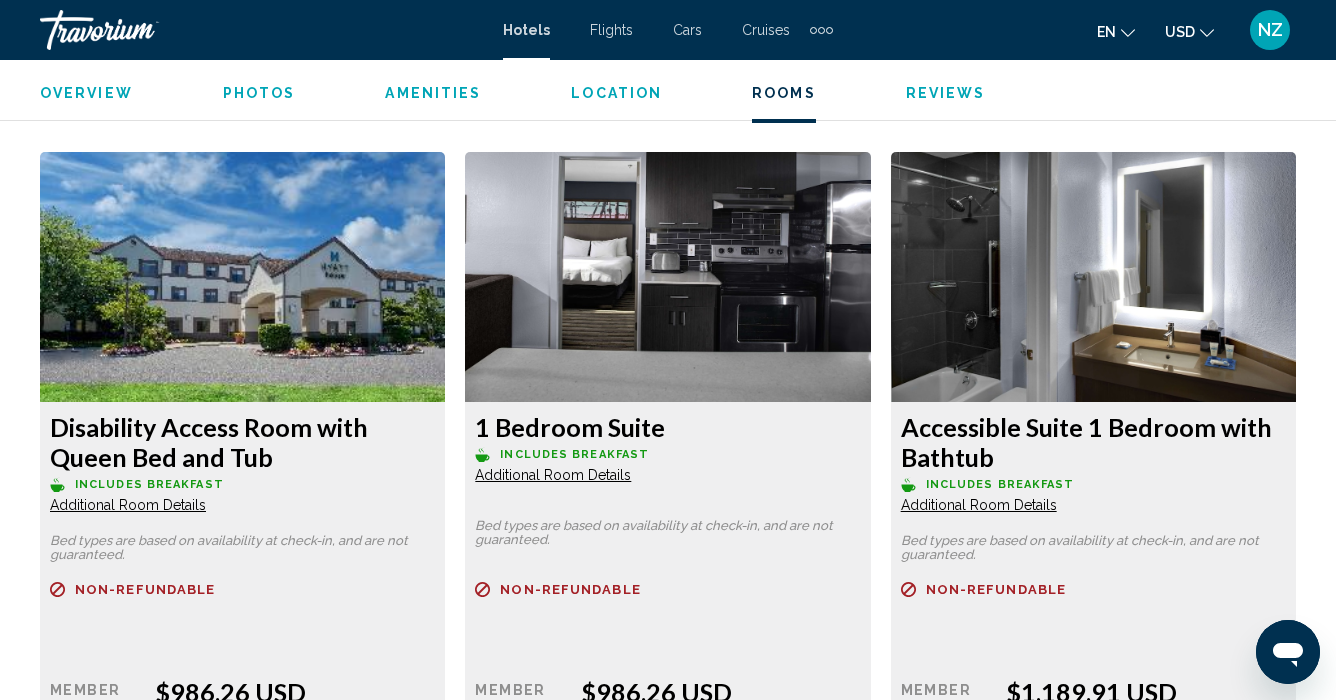 click at bounding box center [242, 277] 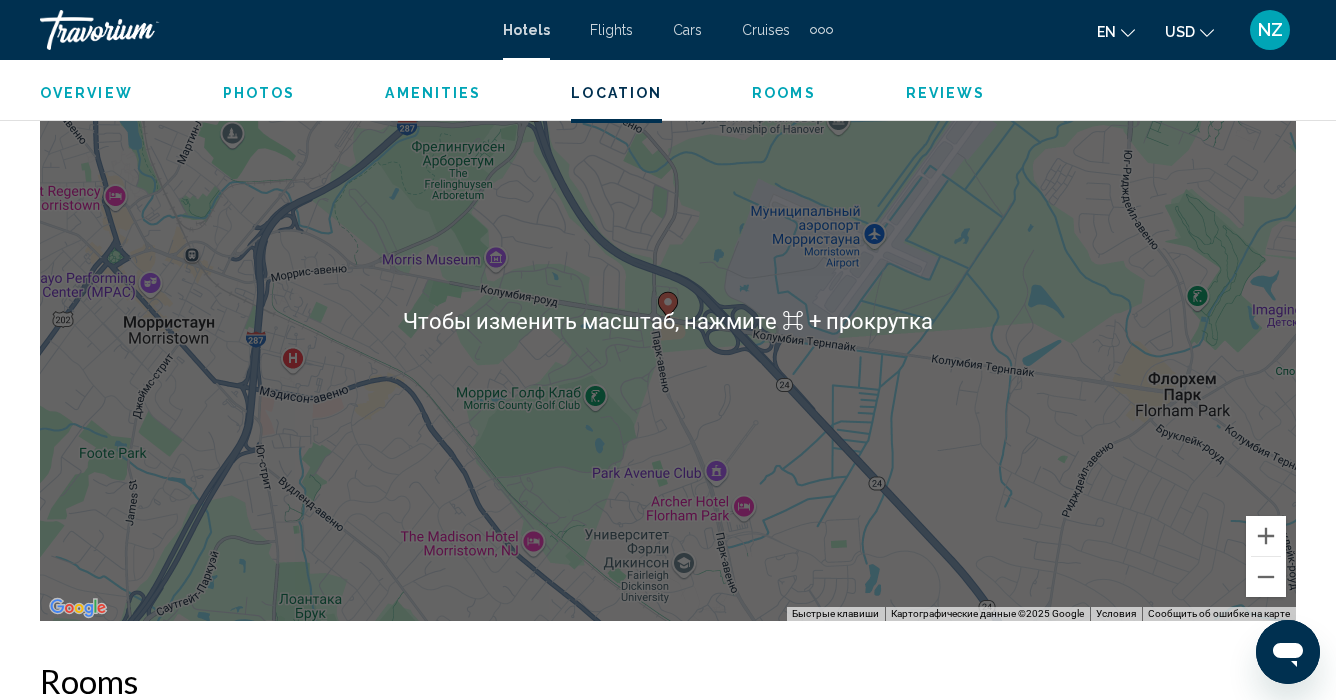 scroll, scrollTop: 2348, scrollLeft: 0, axis: vertical 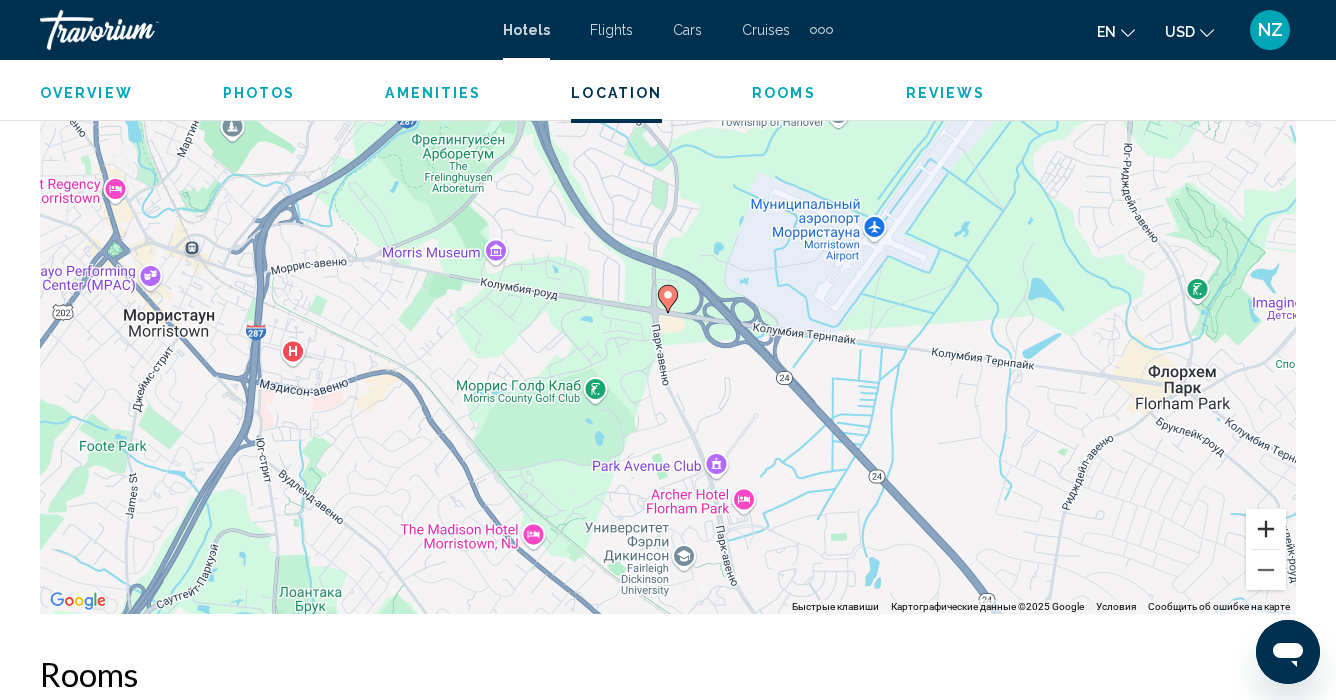 click at bounding box center (1266, 529) 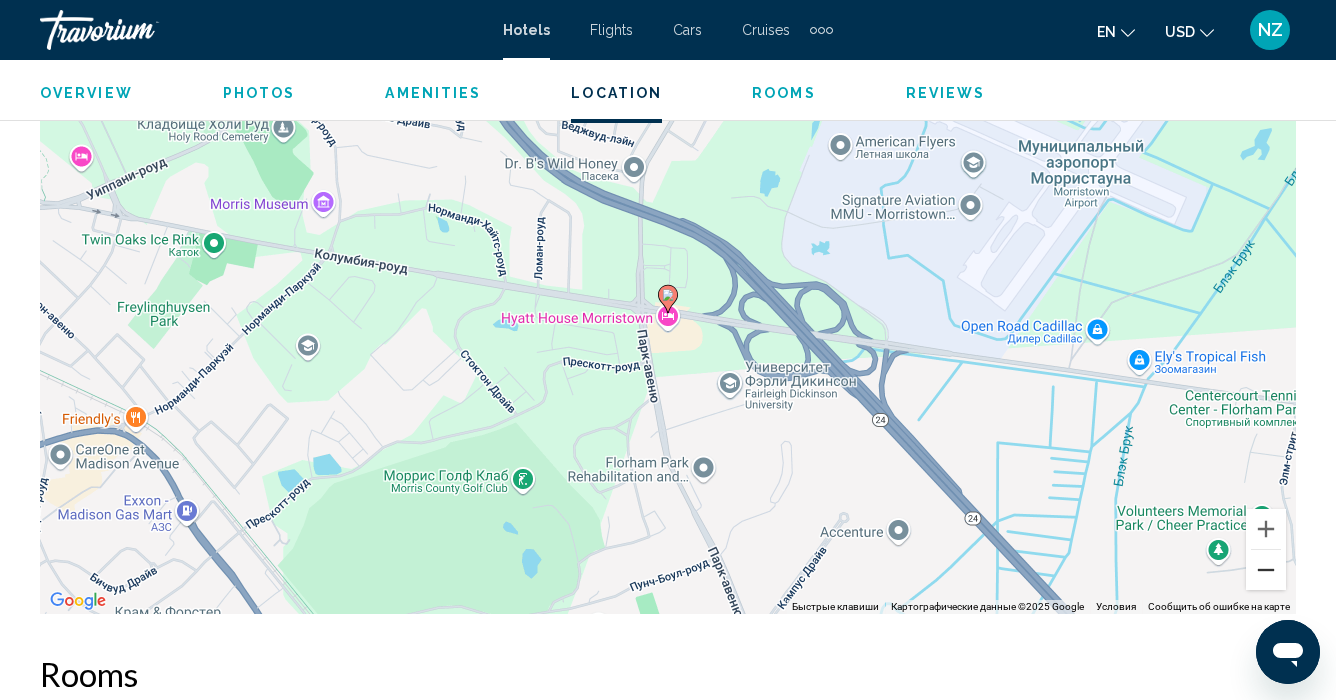 click at bounding box center [1266, 570] 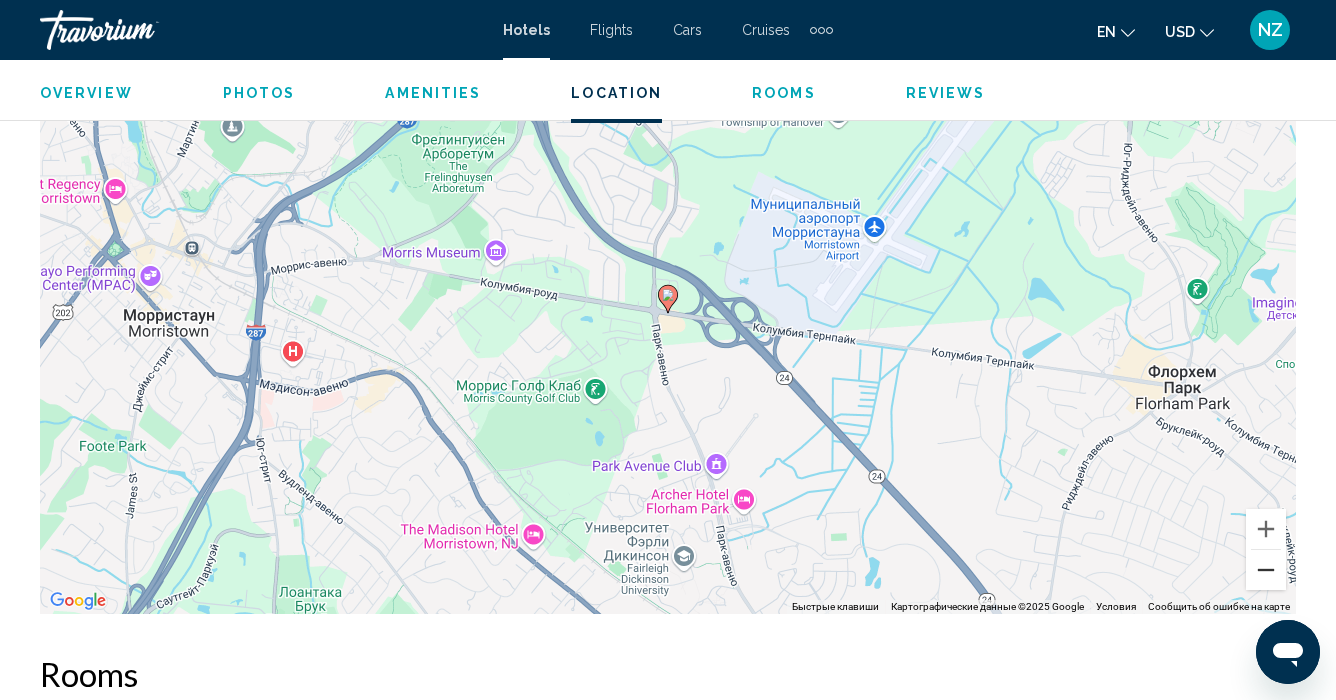 click at bounding box center (1266, 570) 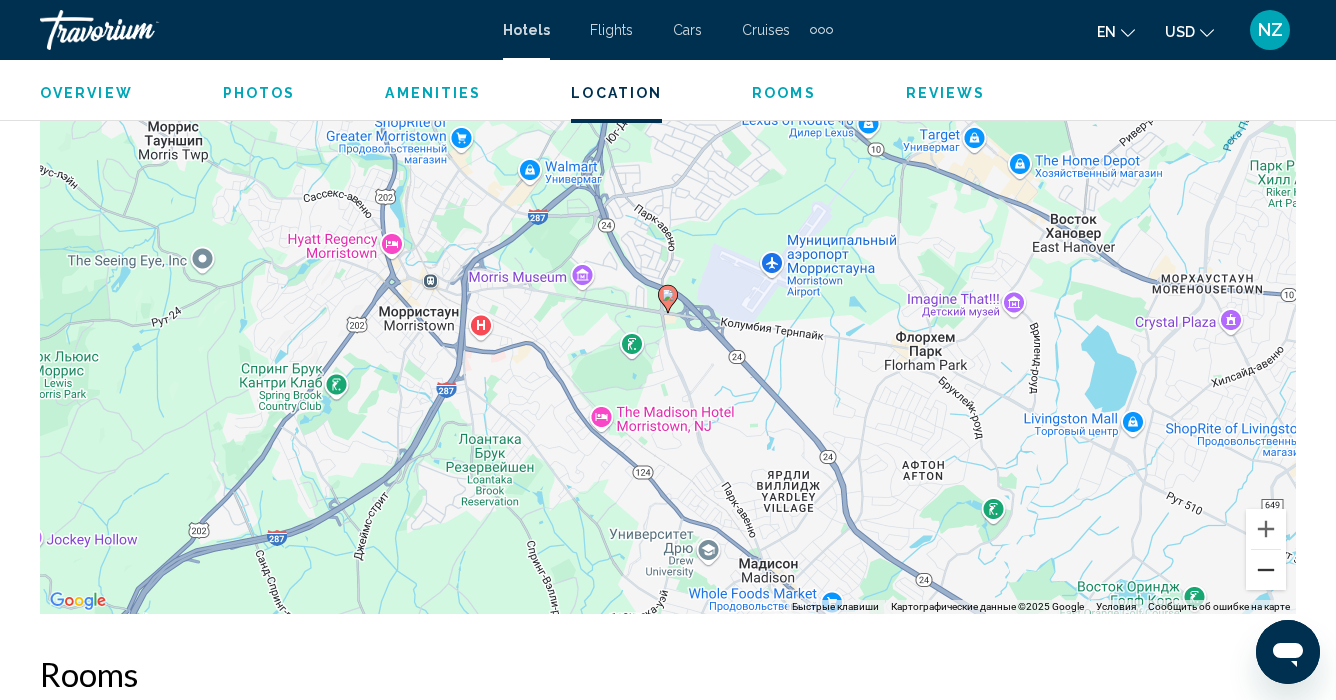 click at bounding box center (1266, 570) 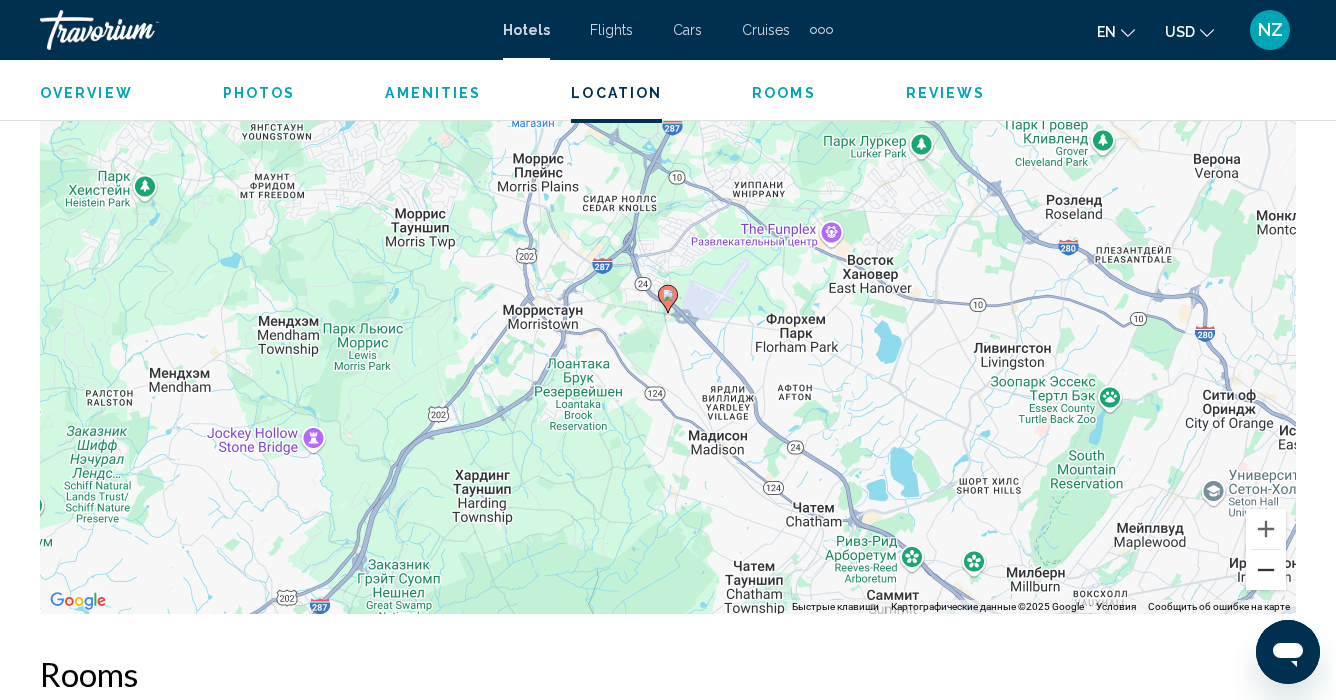 click at bounding box center (1266, 570) 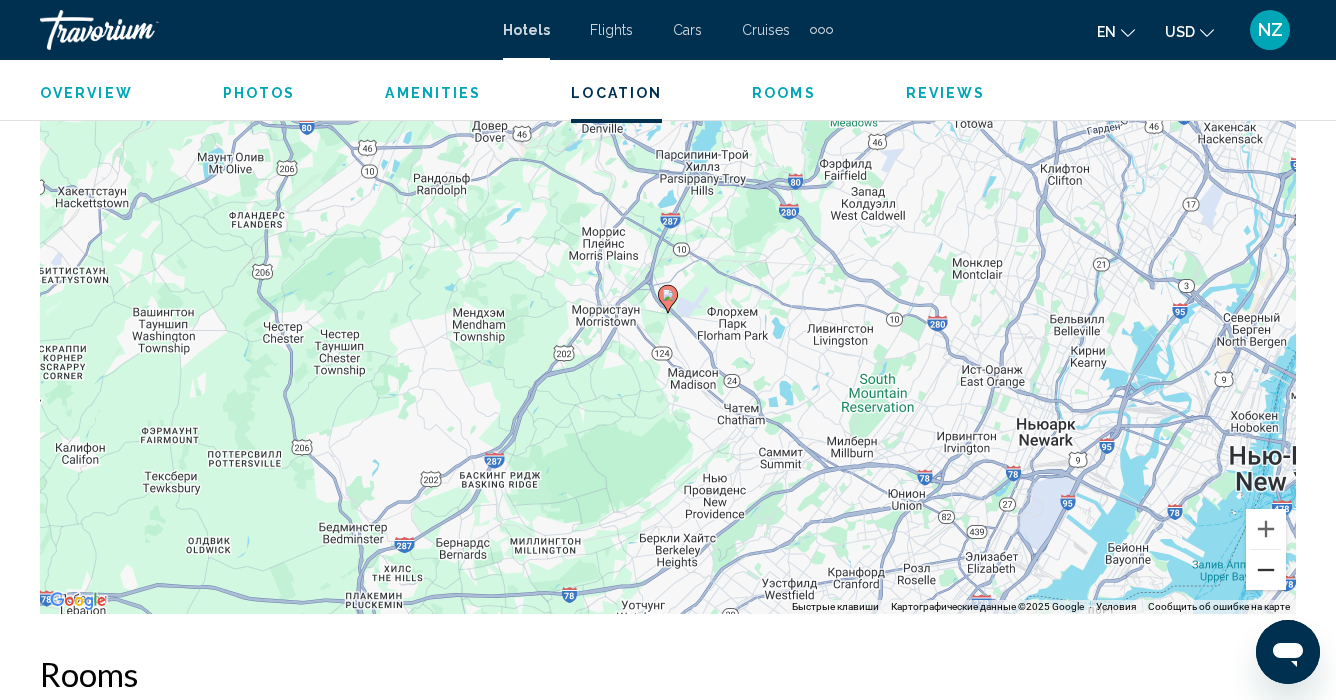 click at bounding box center (1266, 570) 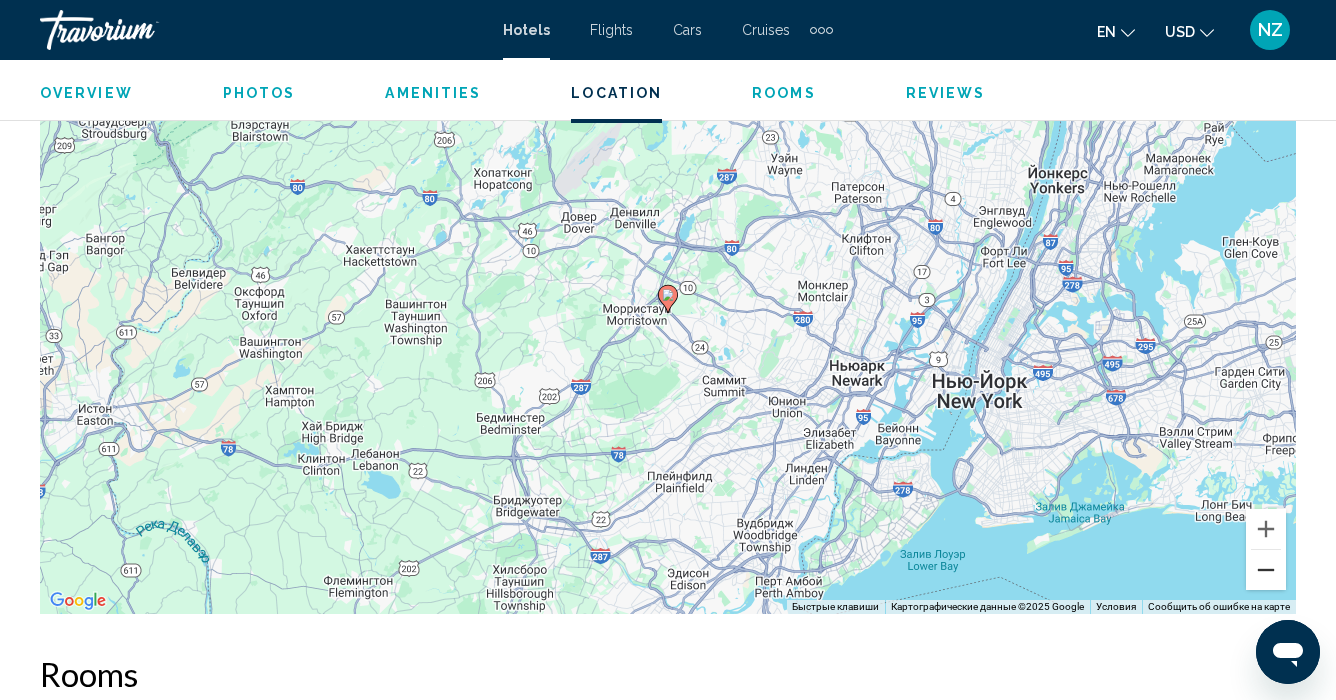 click at bounding box center (1266, 570) 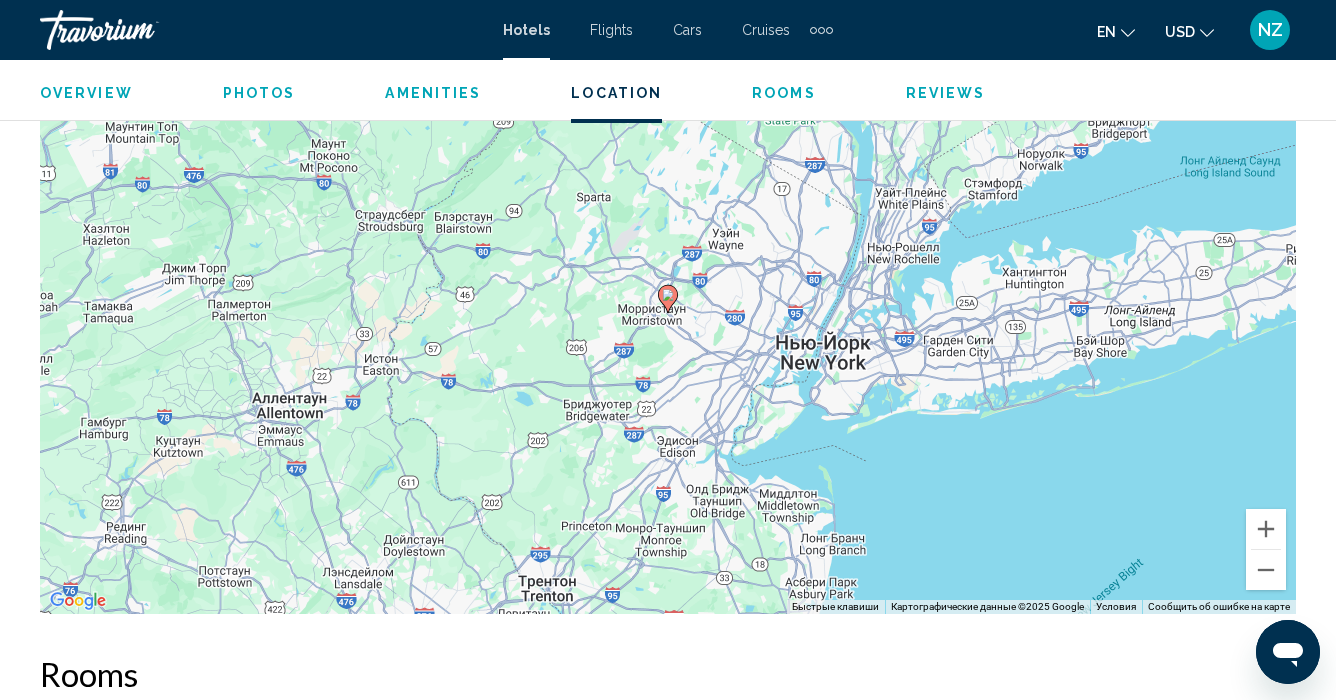 click at bounding box center (261, 30) 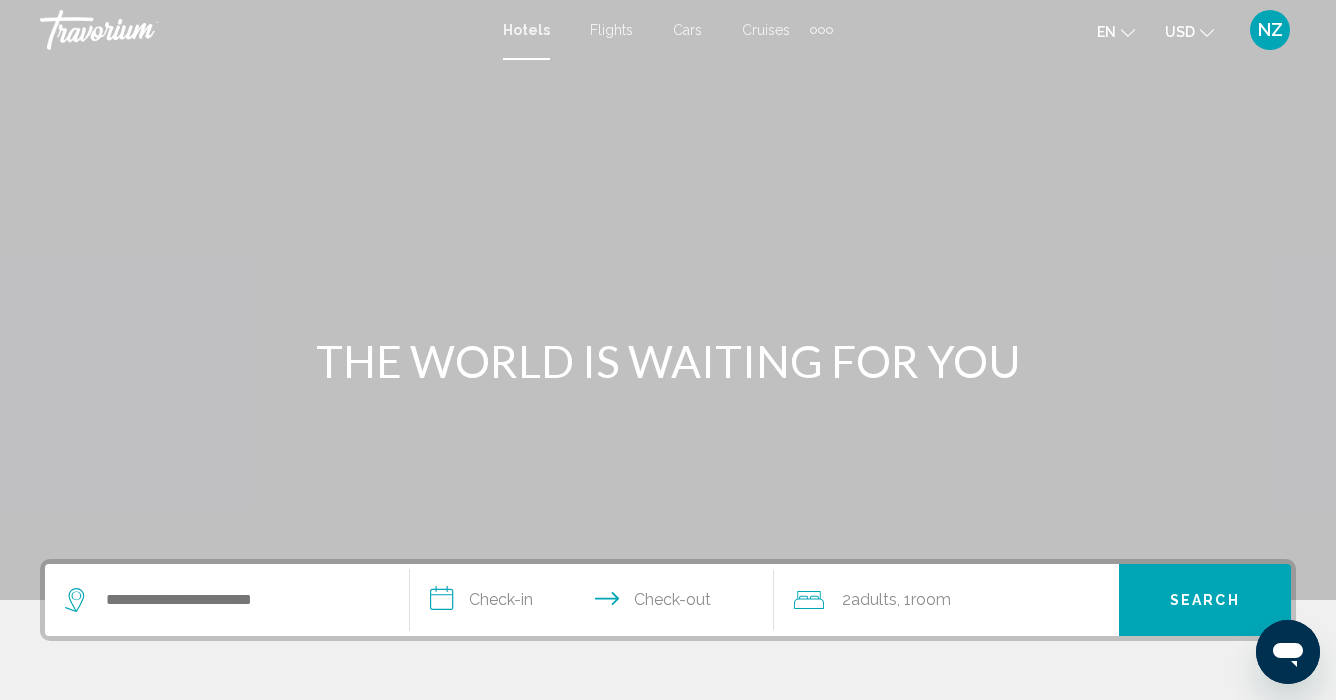 scroll, scrollTop: 0, scrollLeft: 0, axis: both 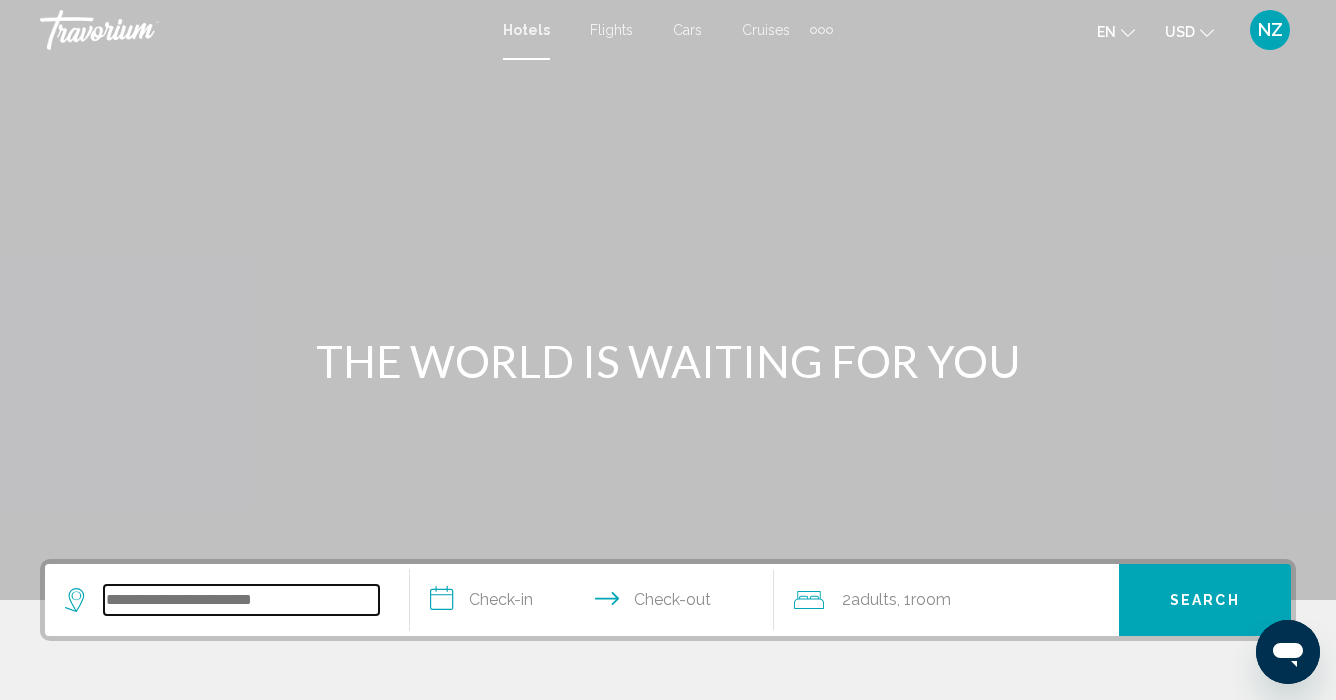 click at bounding box center [241, 600] 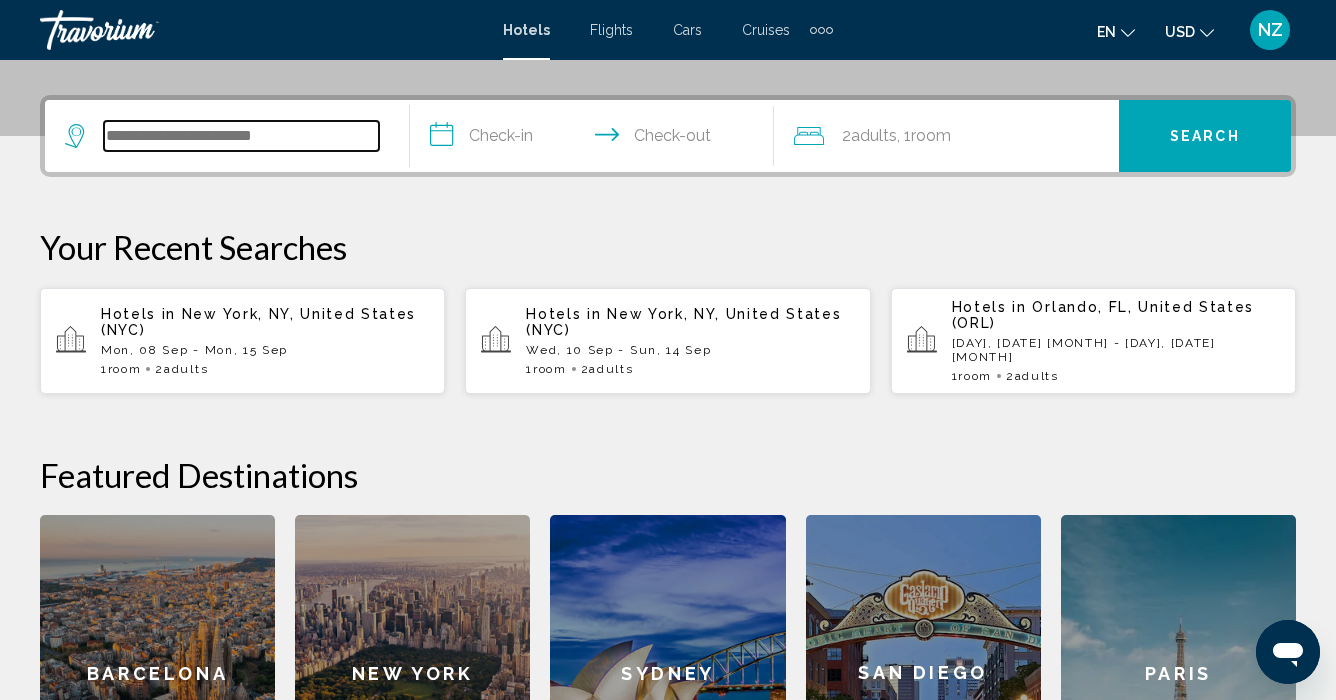 scroll, scrollTop: 494, scrollLeft: 0, axis: vertical 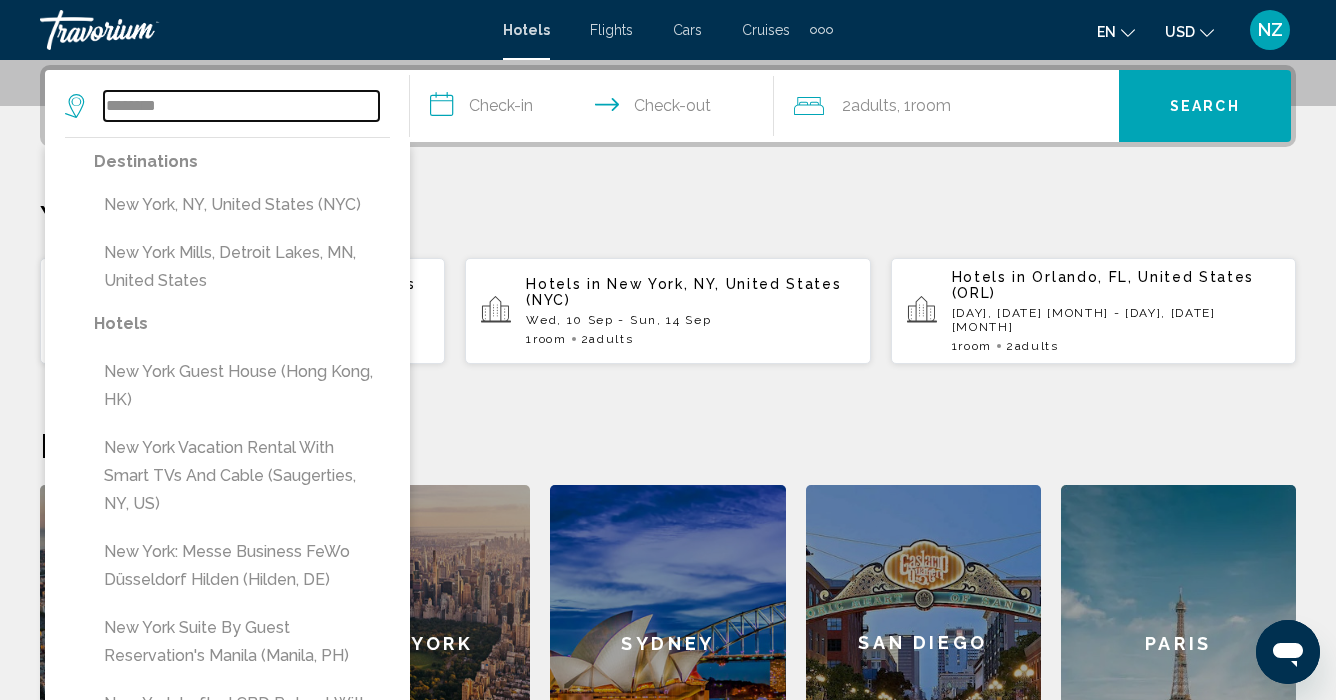 type on "********" 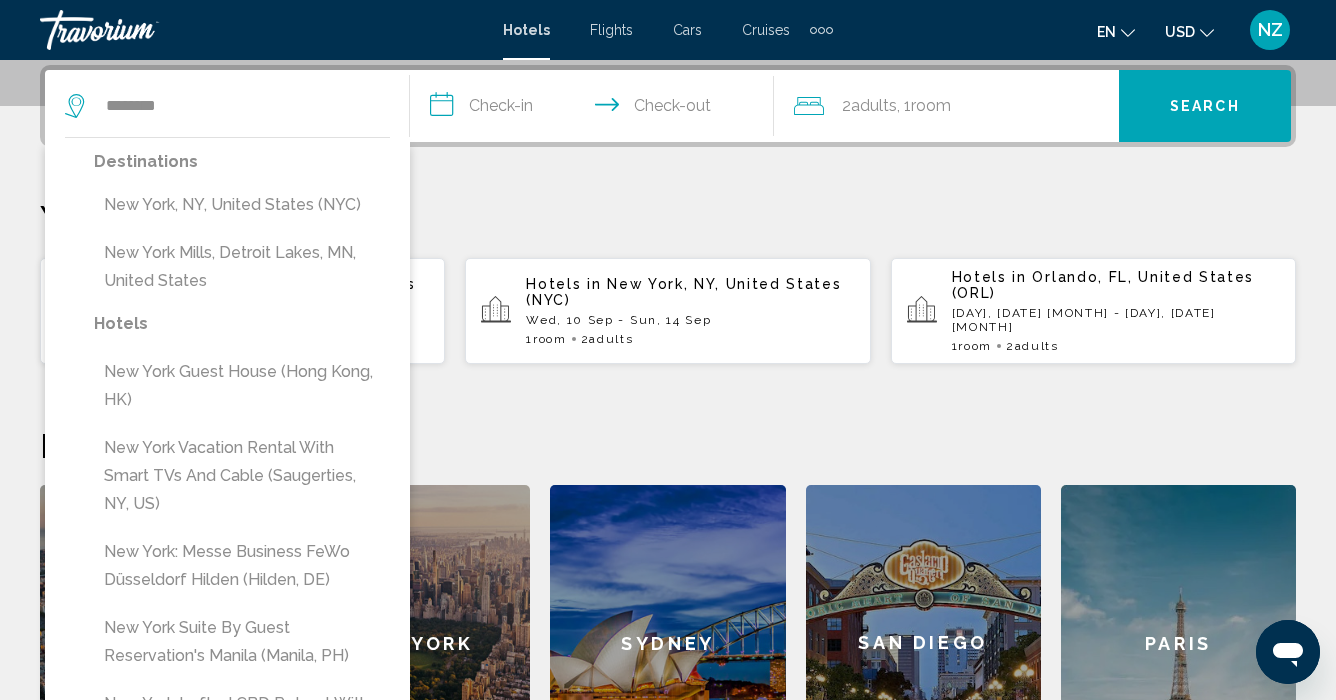 click on "**********" at bounding box center (596, 109) 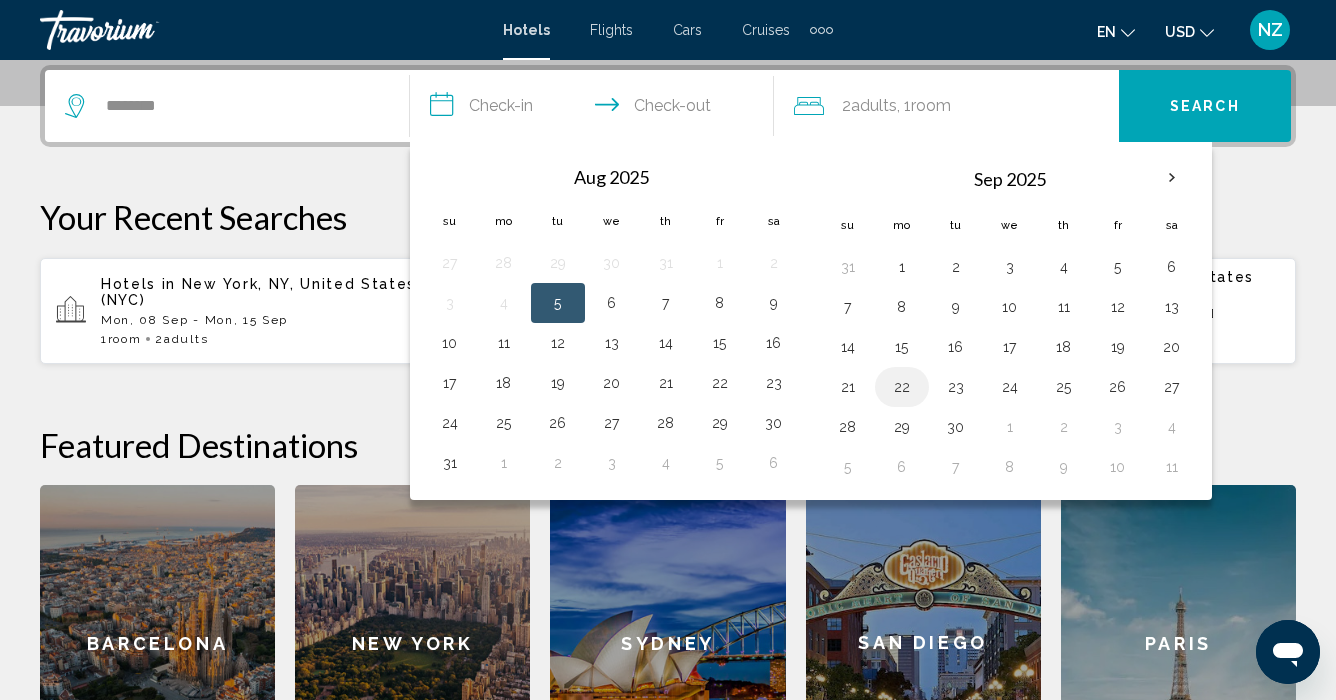 click on "22" at bounding box center [902, 387] 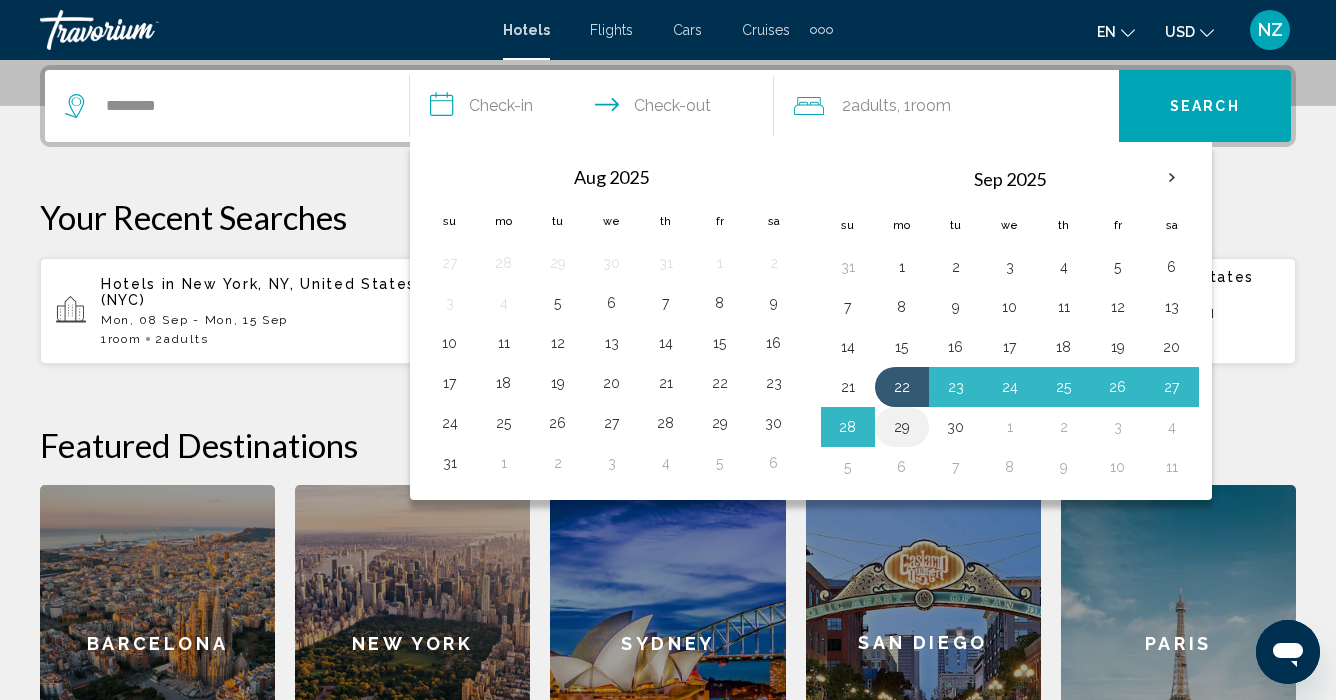 click on "29" at bounding box center [902, 427] 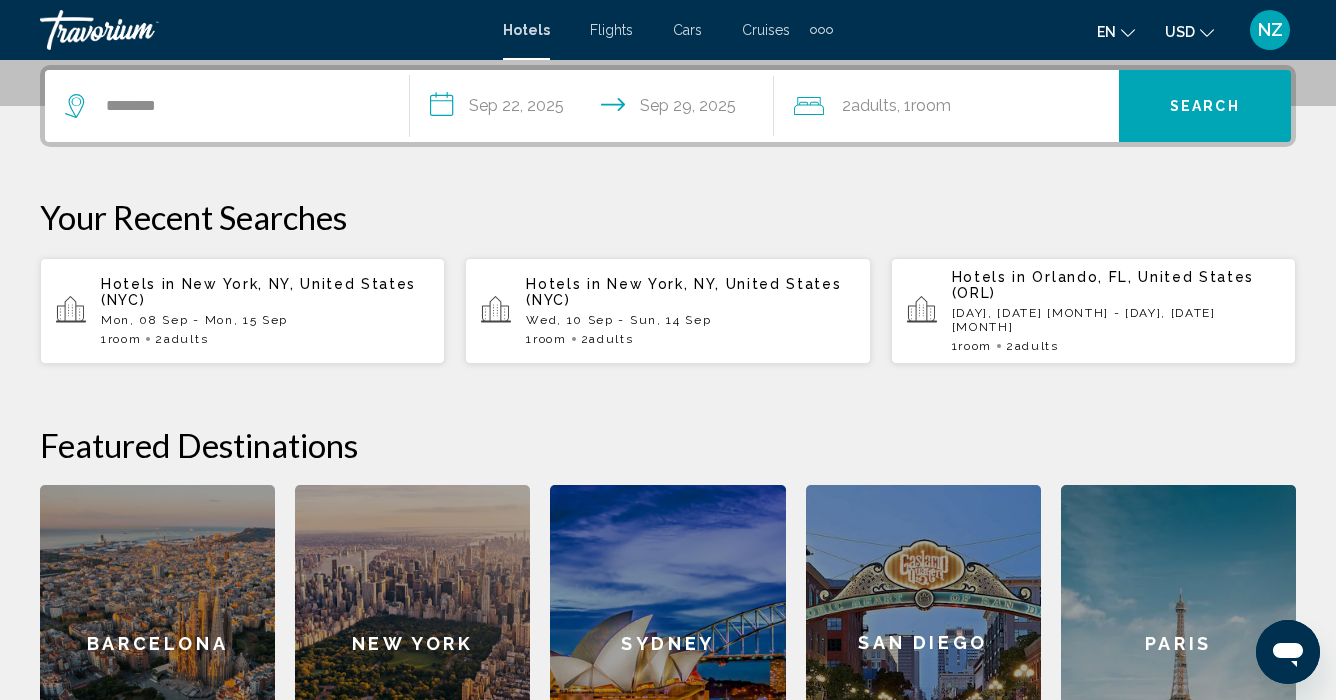 click on "Search" at bounding box center [1205, 107] 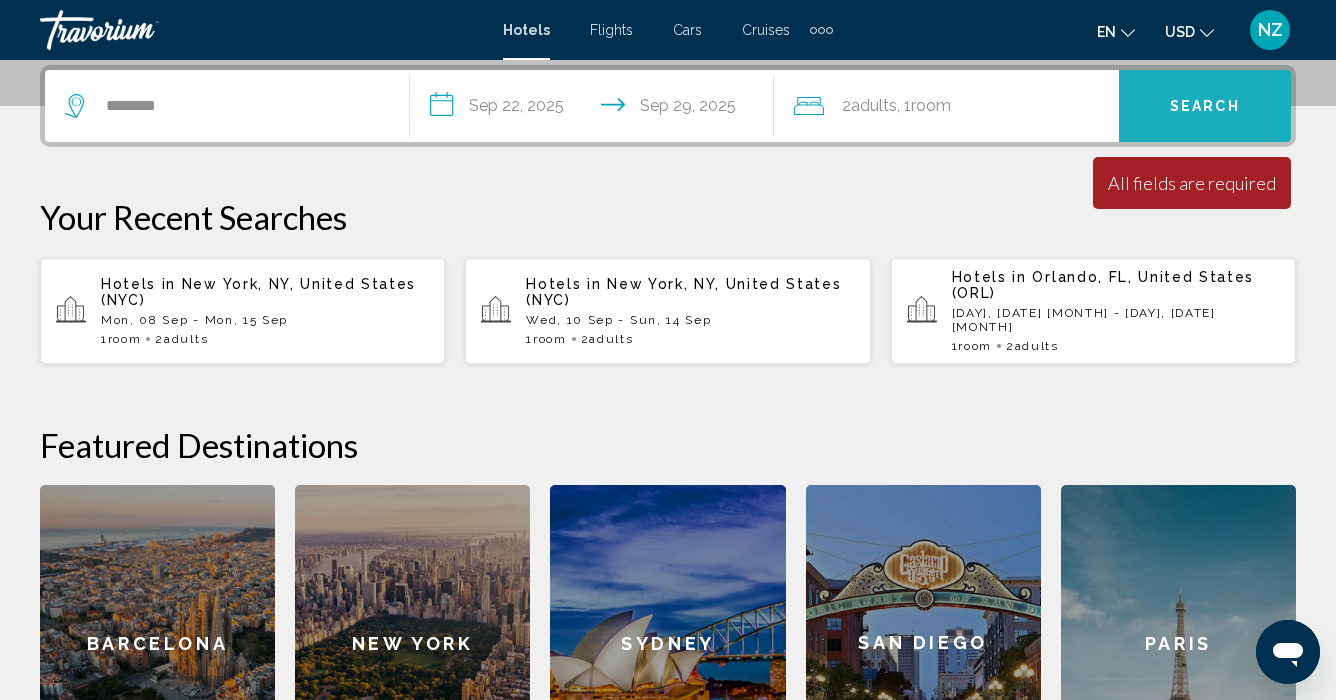 click on "Search" at bounding box center [1205, 107] 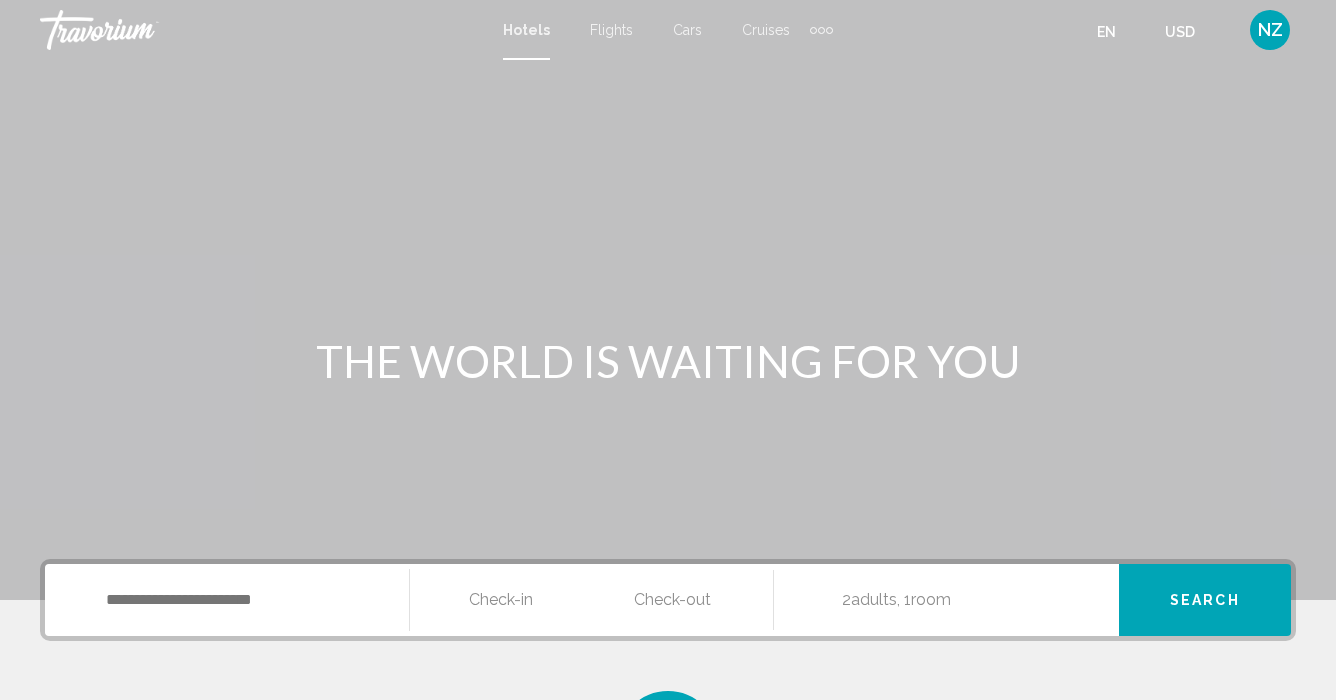 scroll, scrollTop: 0, scrollLeft: 0, axis: both 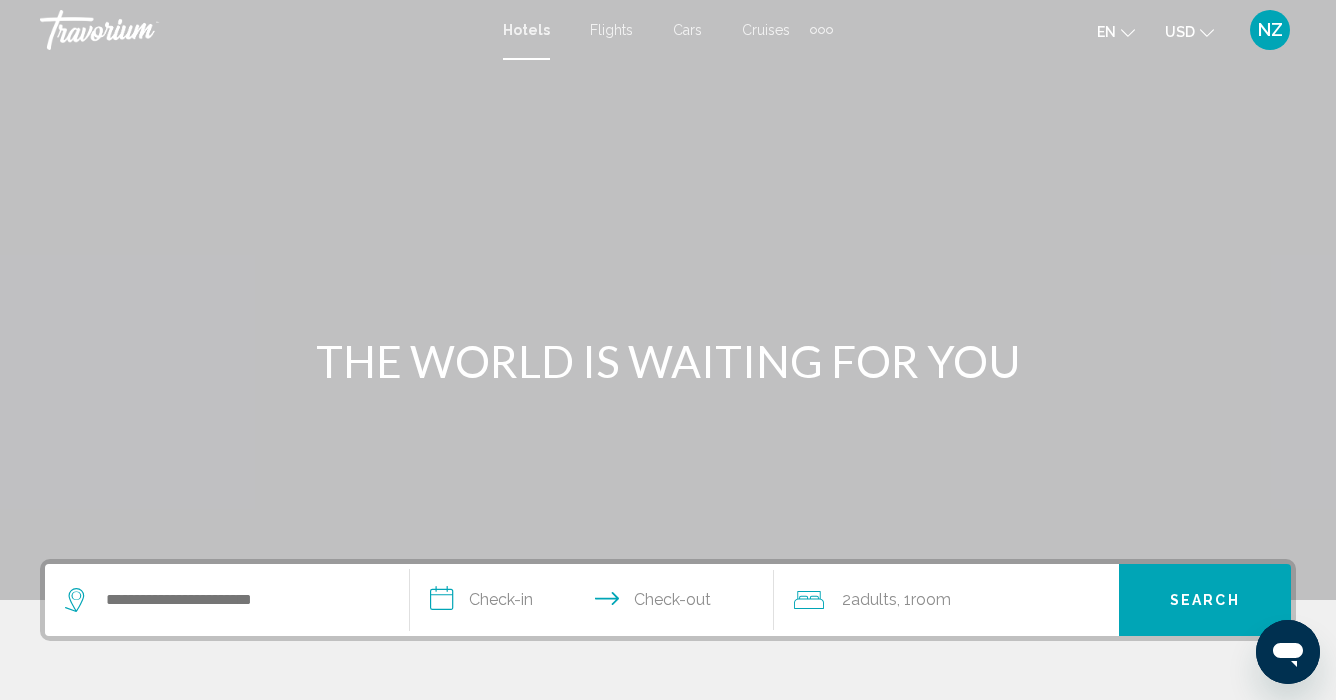 click at bounding box center [222, 600] 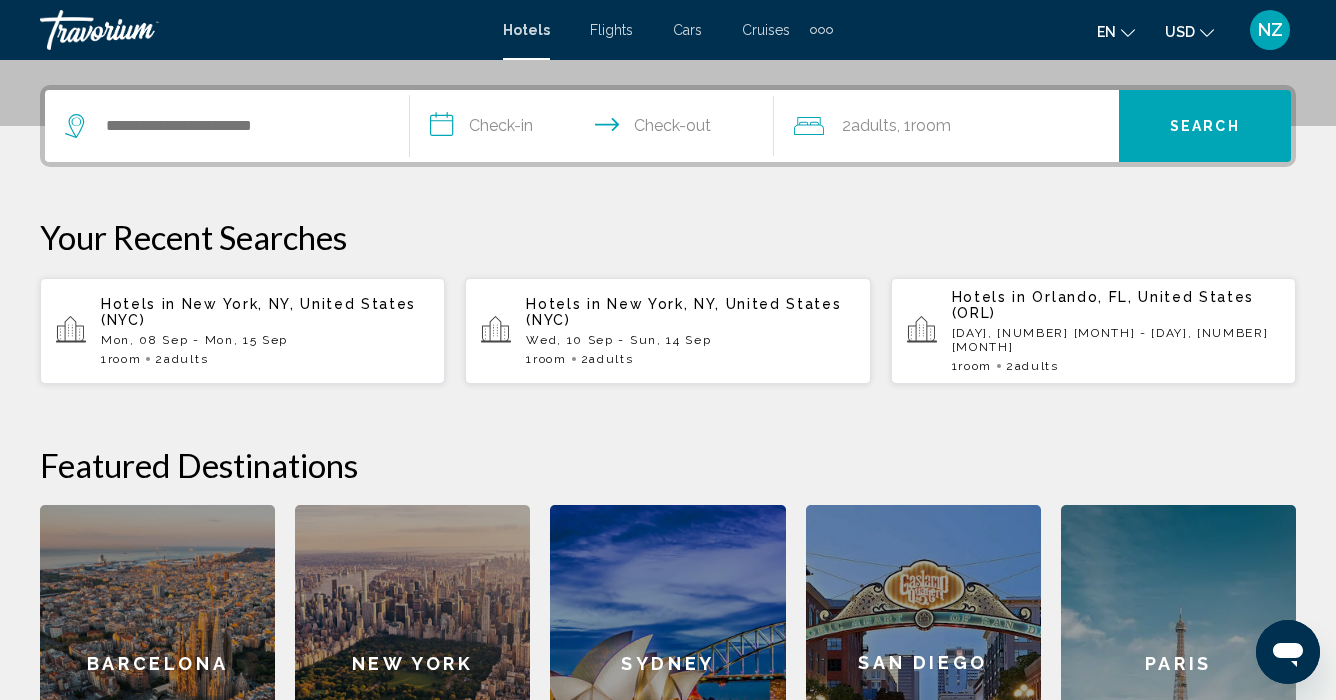 scroll, scrollTop: 494, scrollLeft: 0, axis: vertical 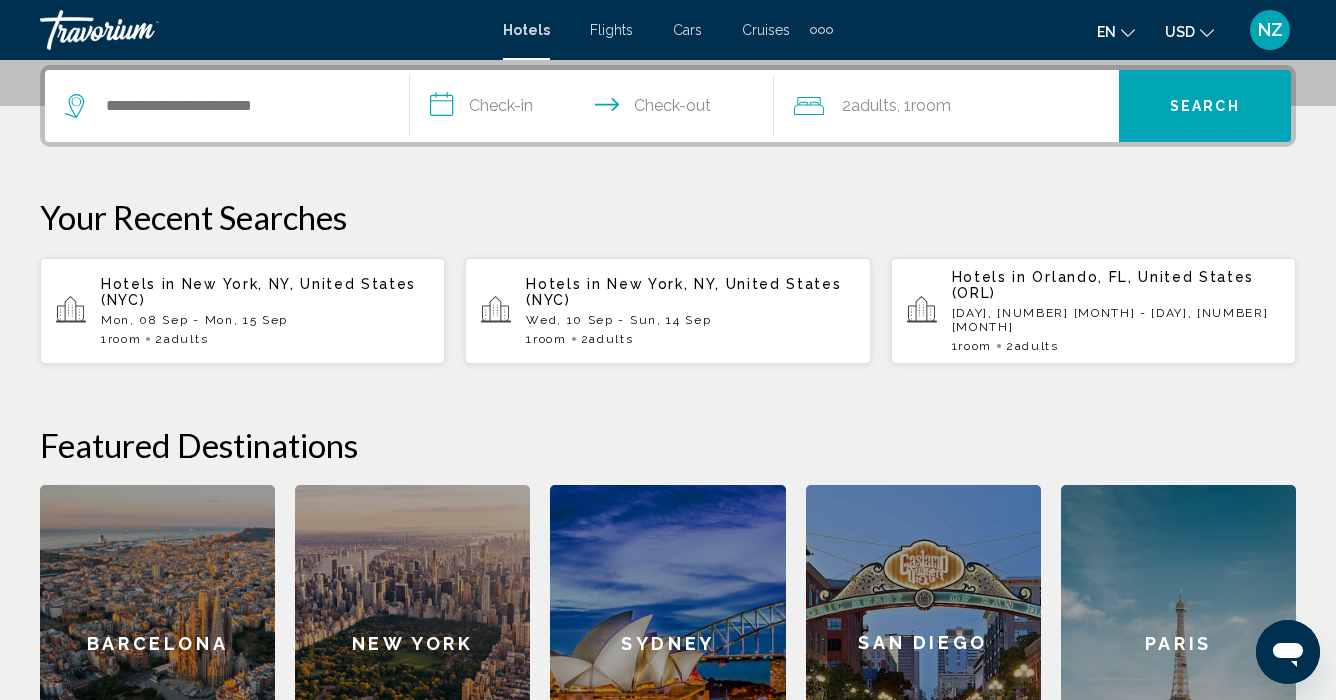 click on "Hotels in    [CITY], [STATE], [COUNTRY] ([ABBREVIATION])" at bounding box center (265, 292) 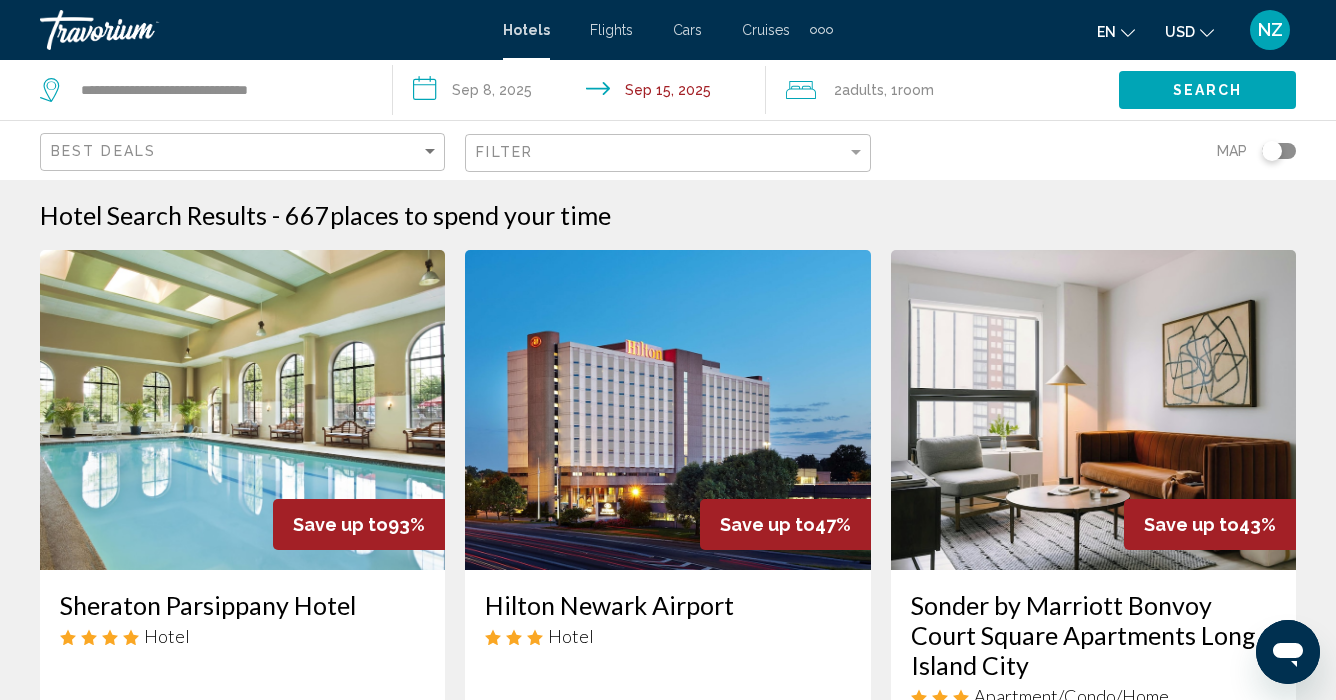 scroll, scrollTop: 0, scrollLeft: 0, axis: both 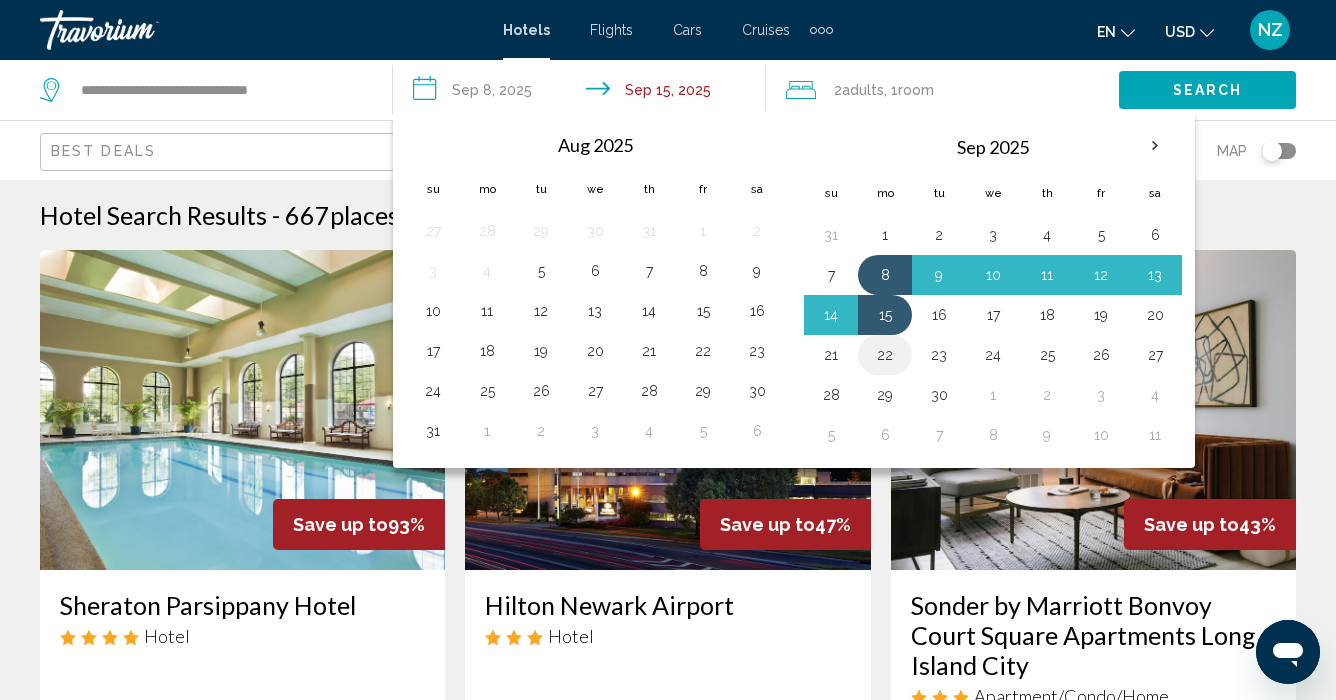 click on "22" at bounding box center (885, 355) 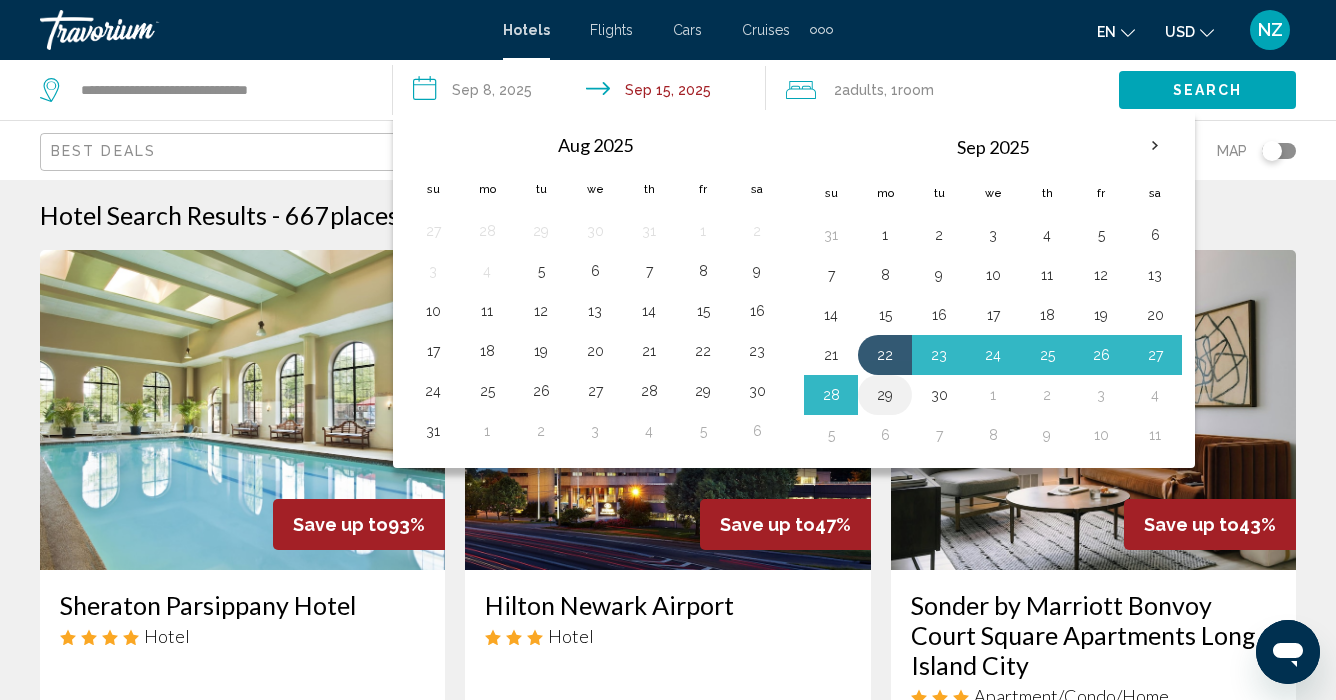 click on "29" at bounding box center [885, 395] 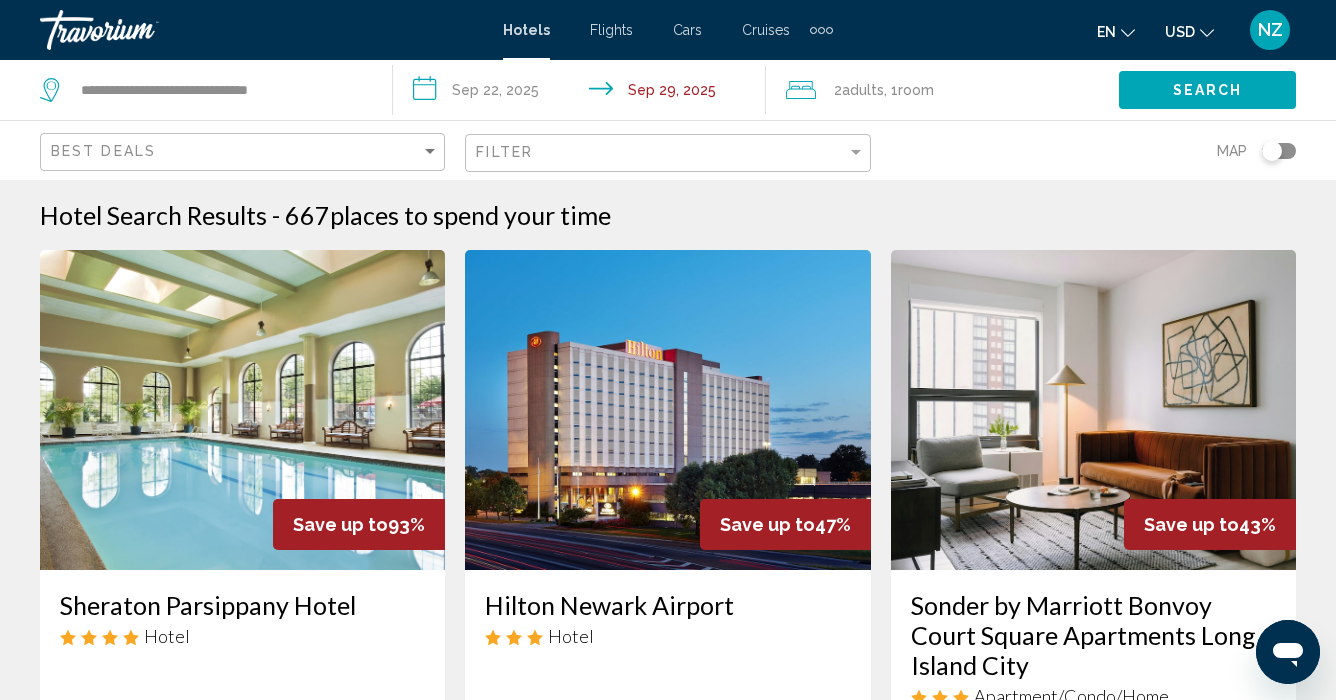 click on "Search" 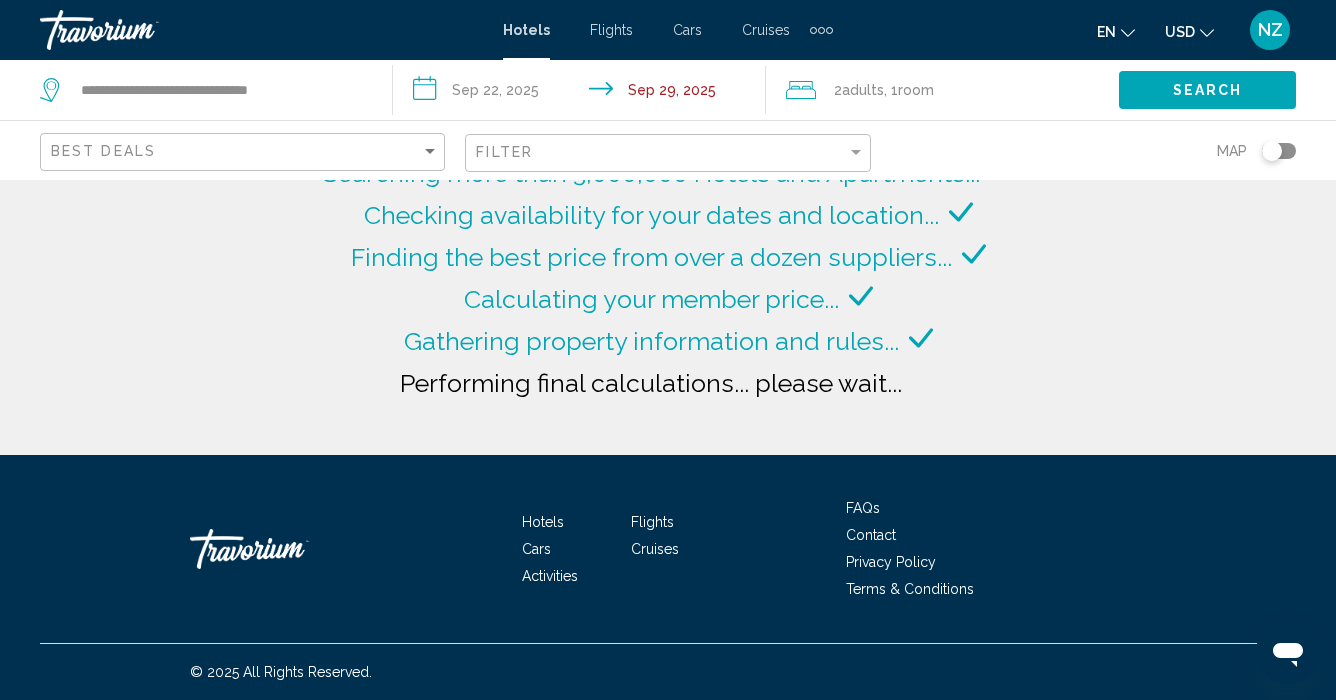 scroll, scrollTop: 0, scrollLeft: 0, axis: both 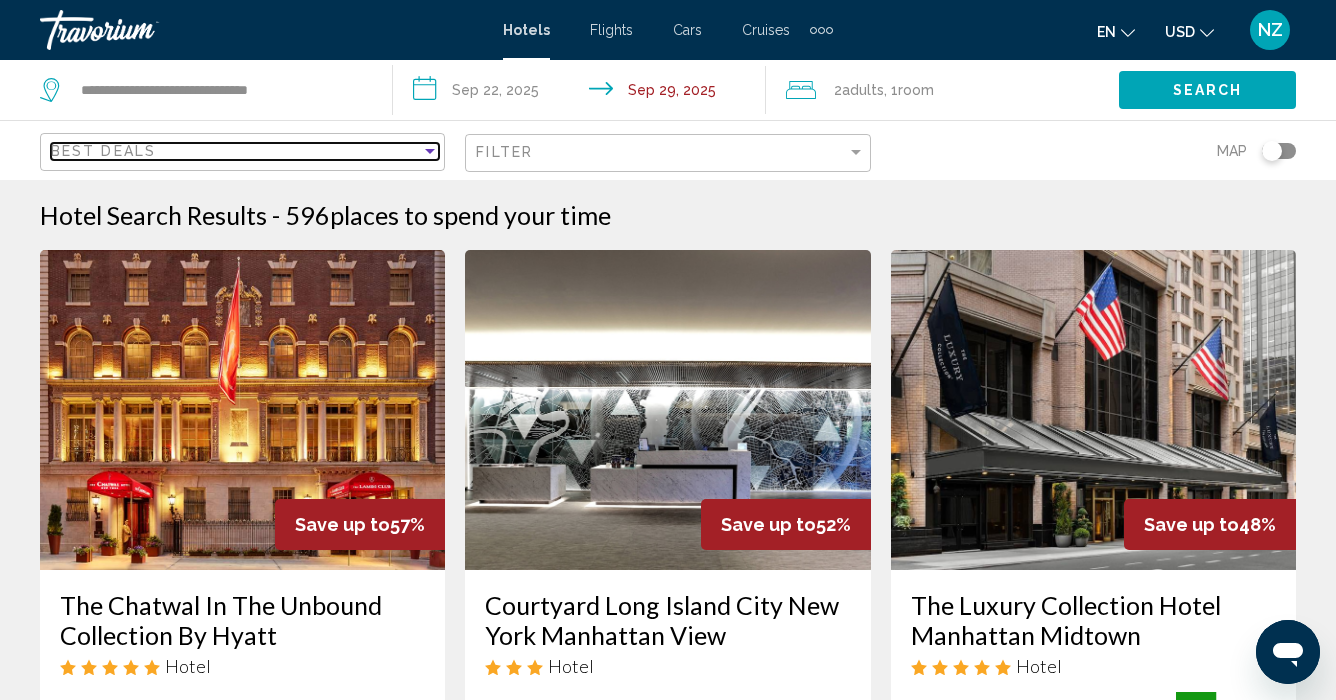 click at bounding box center [430, 151] 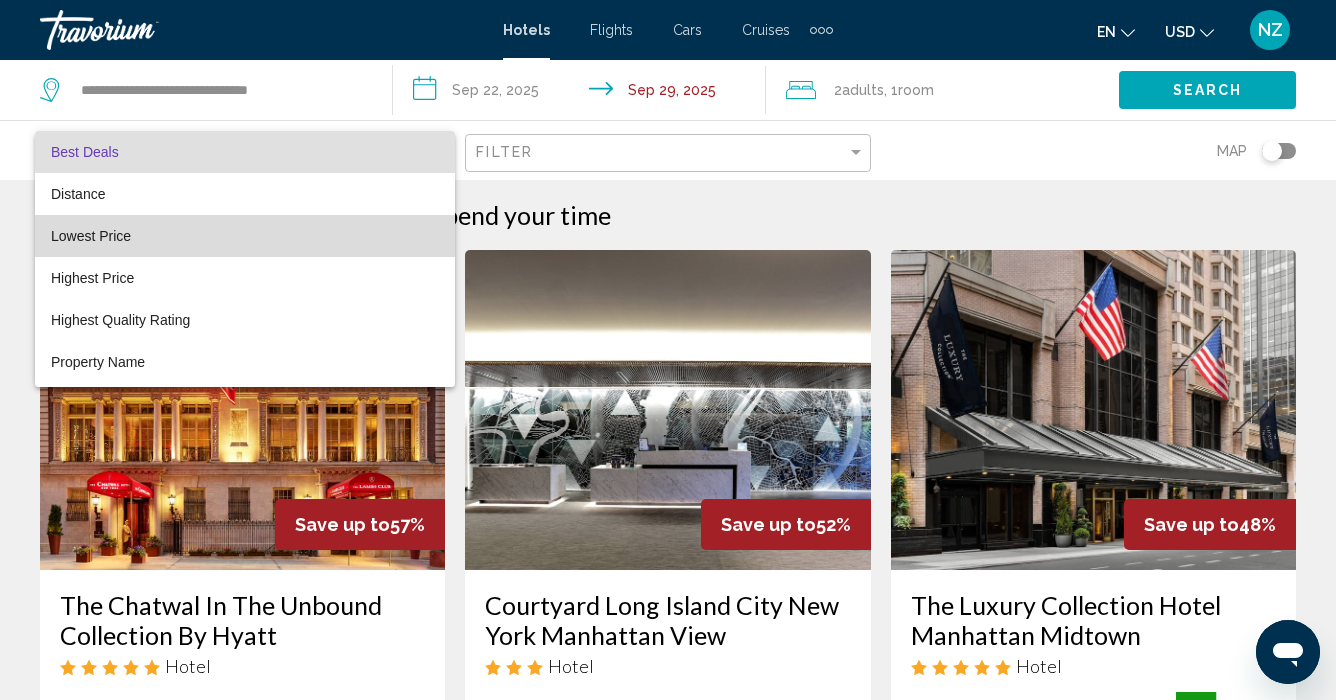 click on "Lowest Price" at bounding box center [245, 236] 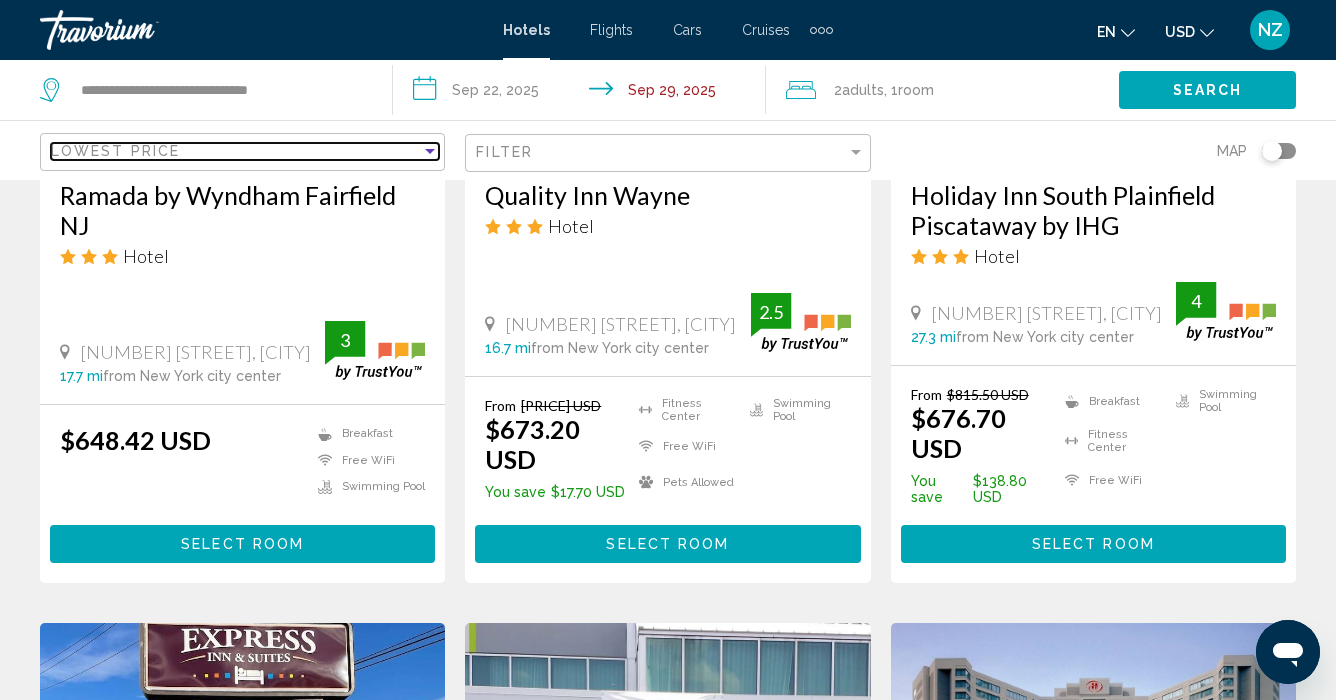 scroll, scrollTop: 1152, scrollLeft: 0, axis: vertical 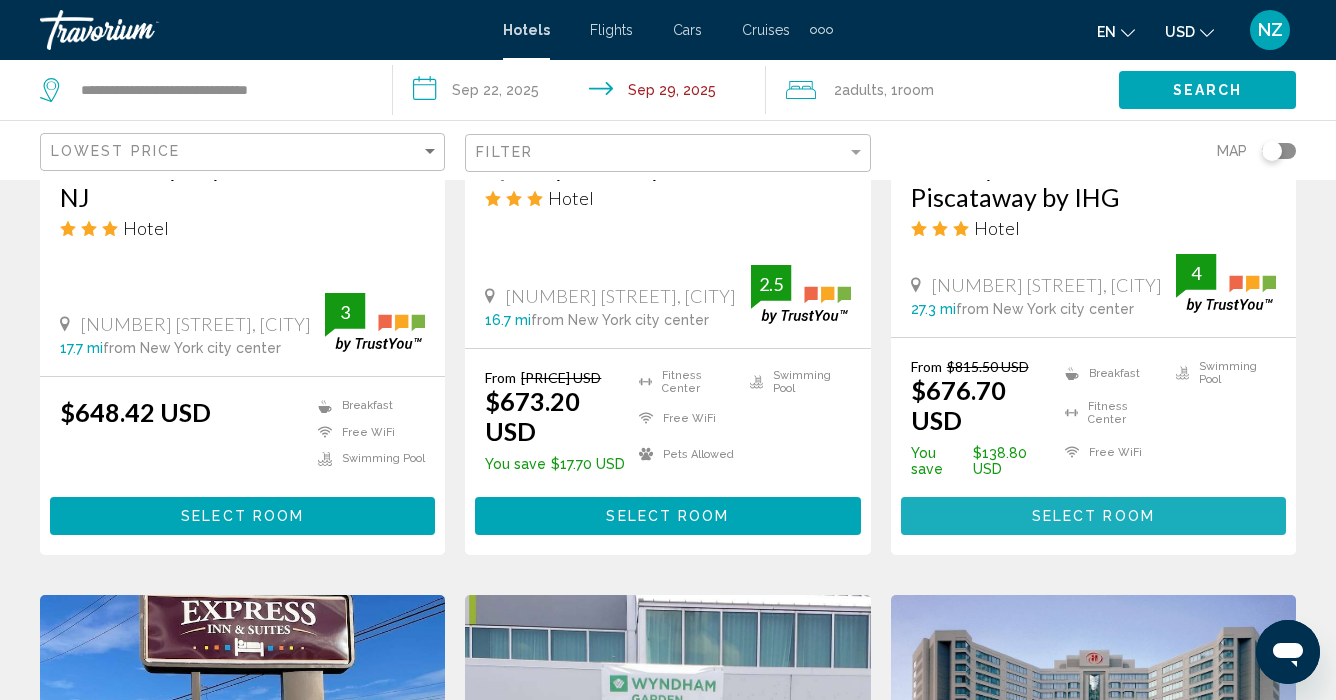 click on "Select Room" at bounding box center [1093, 517] 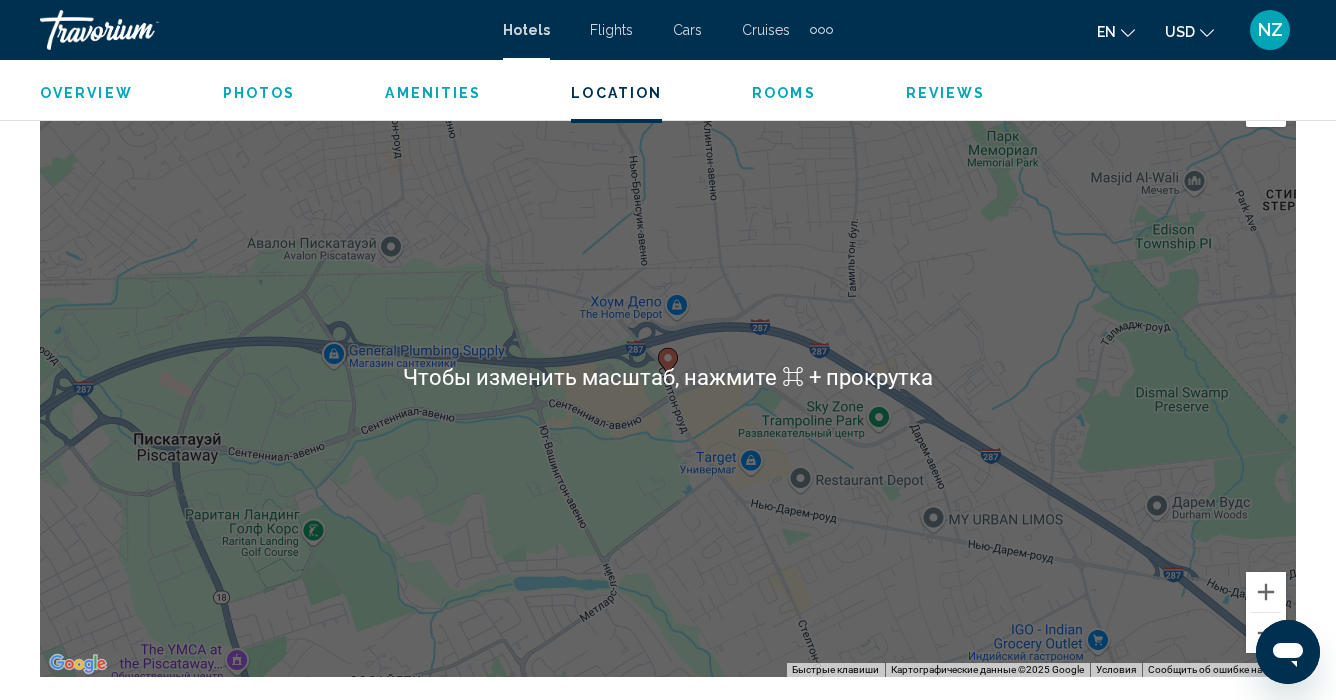 scroll, scrollTop: 2288, scrollLeft: 0, axis: vertical 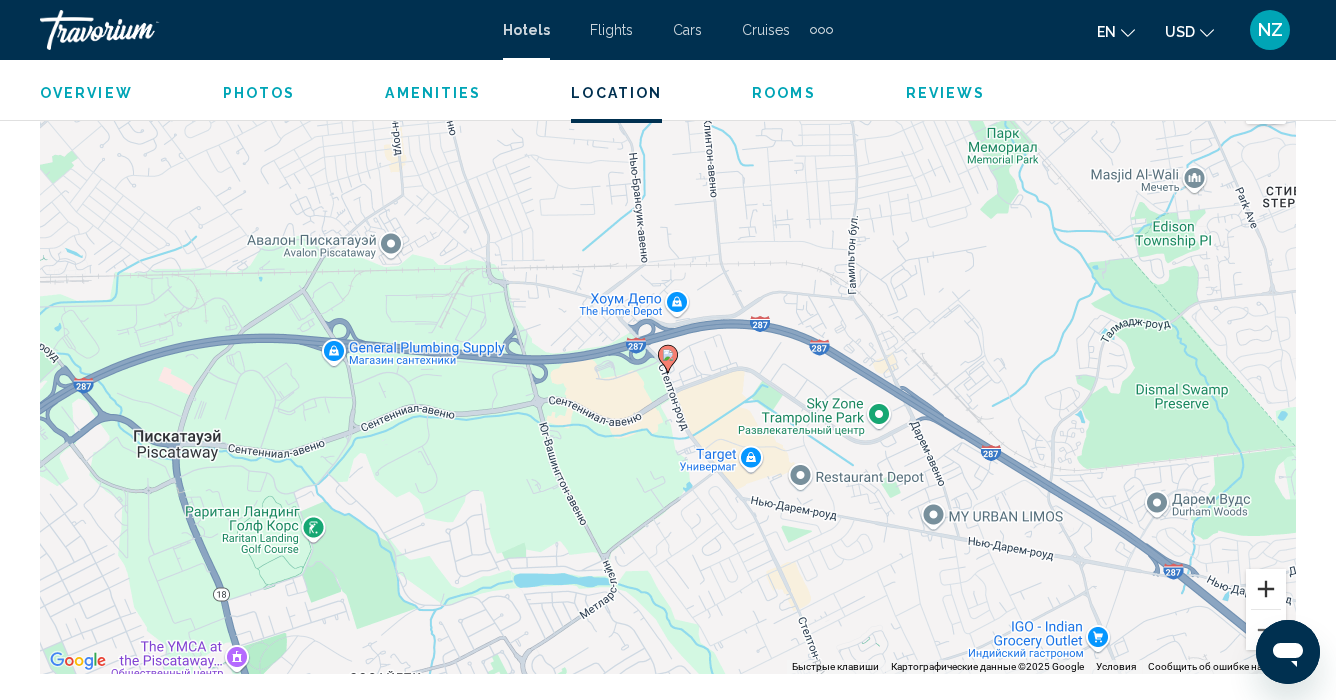 click at bounding box center (1266, 589) 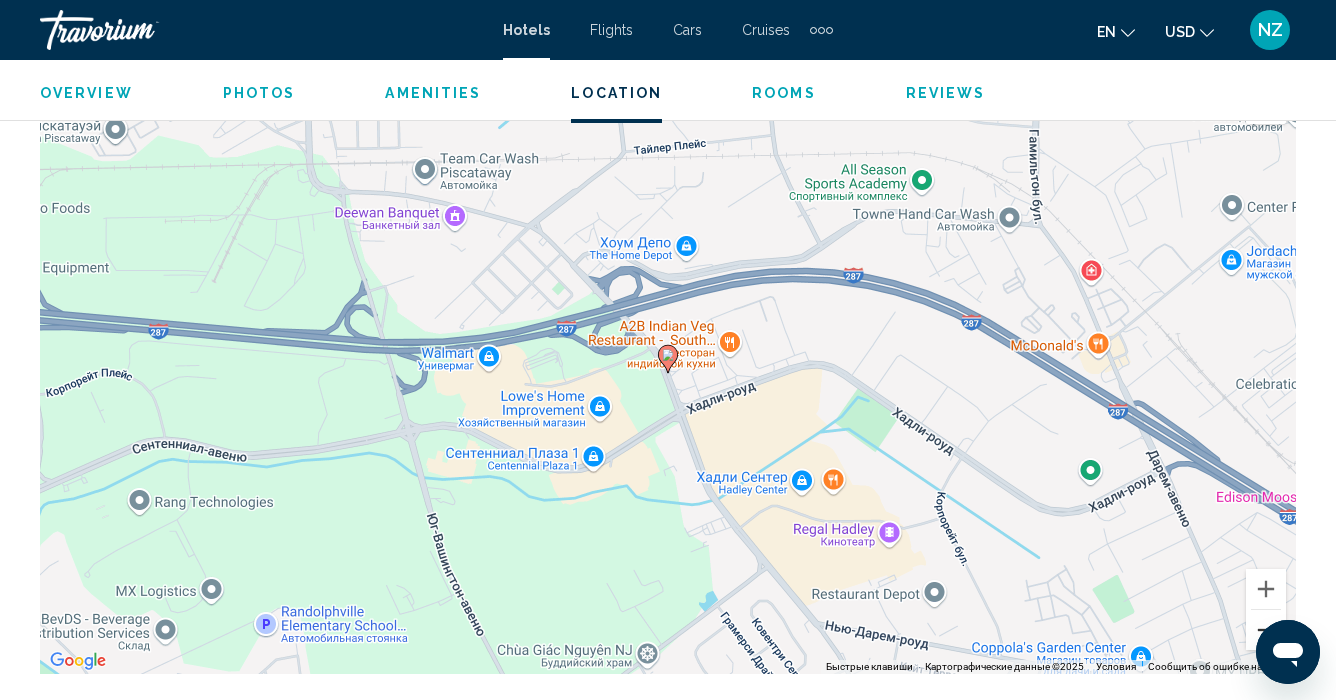click at bounding box center [1266, 630] 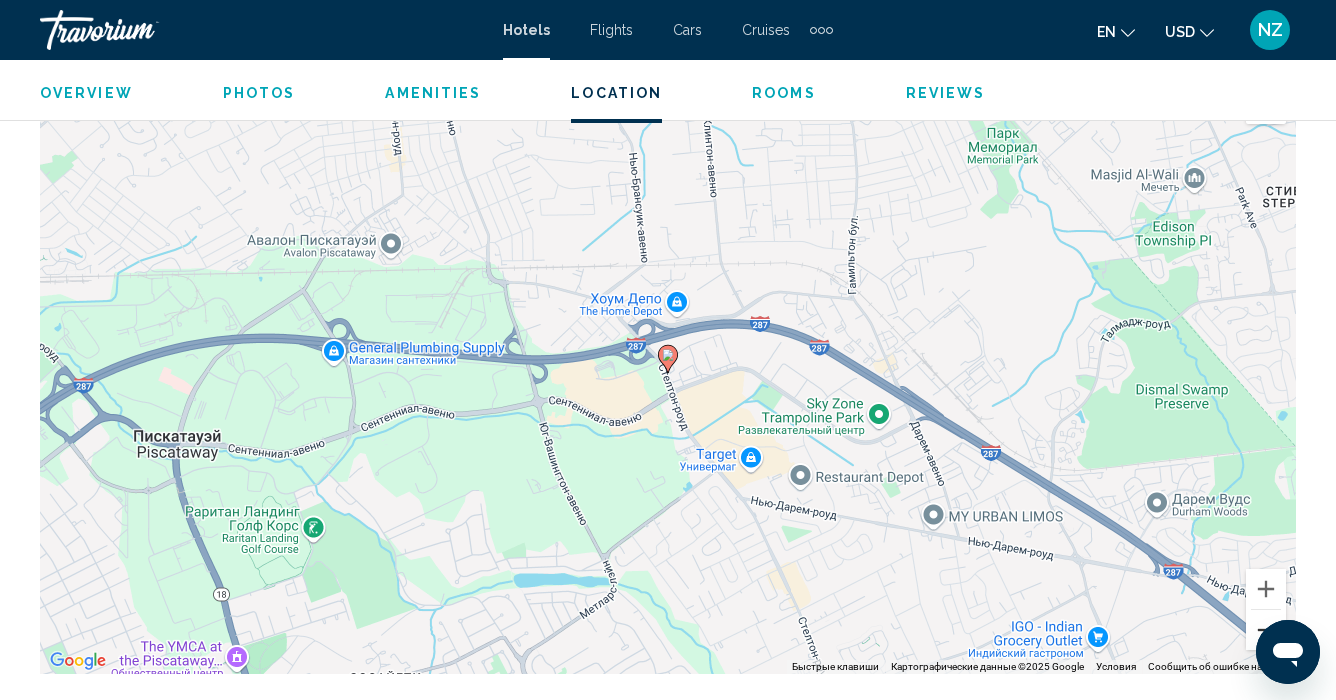 click at bounding box center (1266, 630) 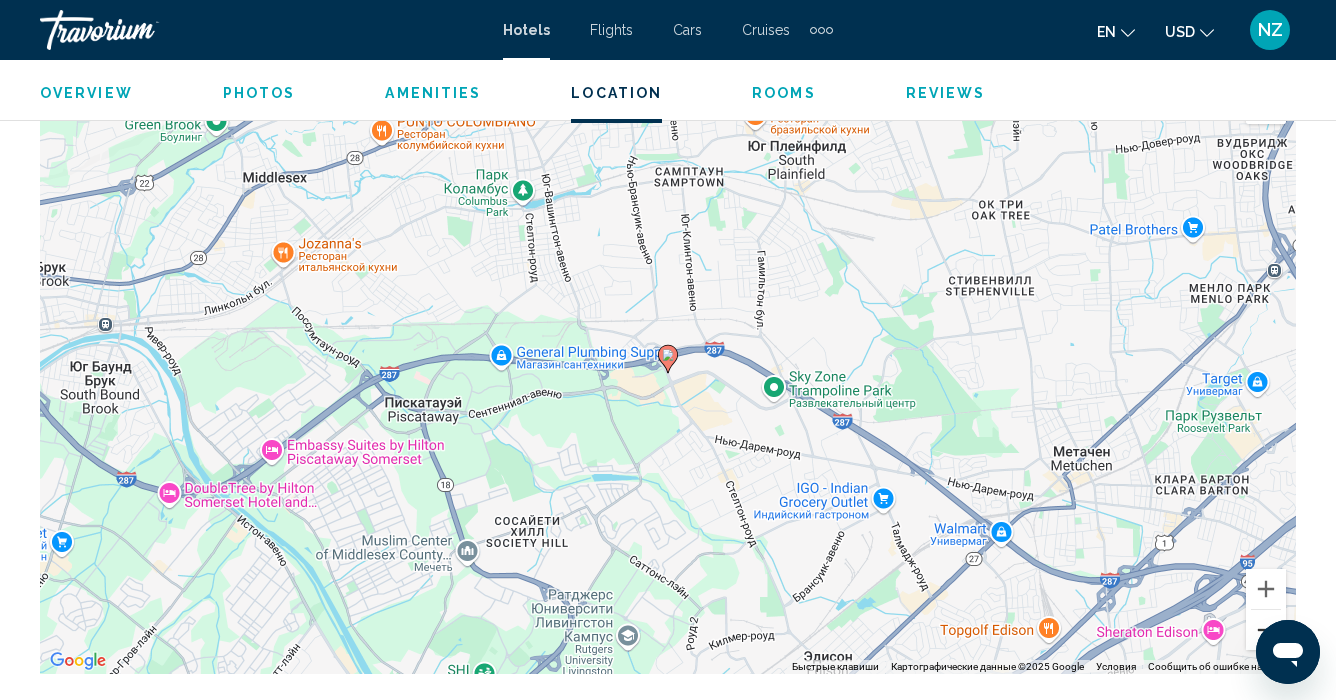 click at bounding box center [1266, 630] 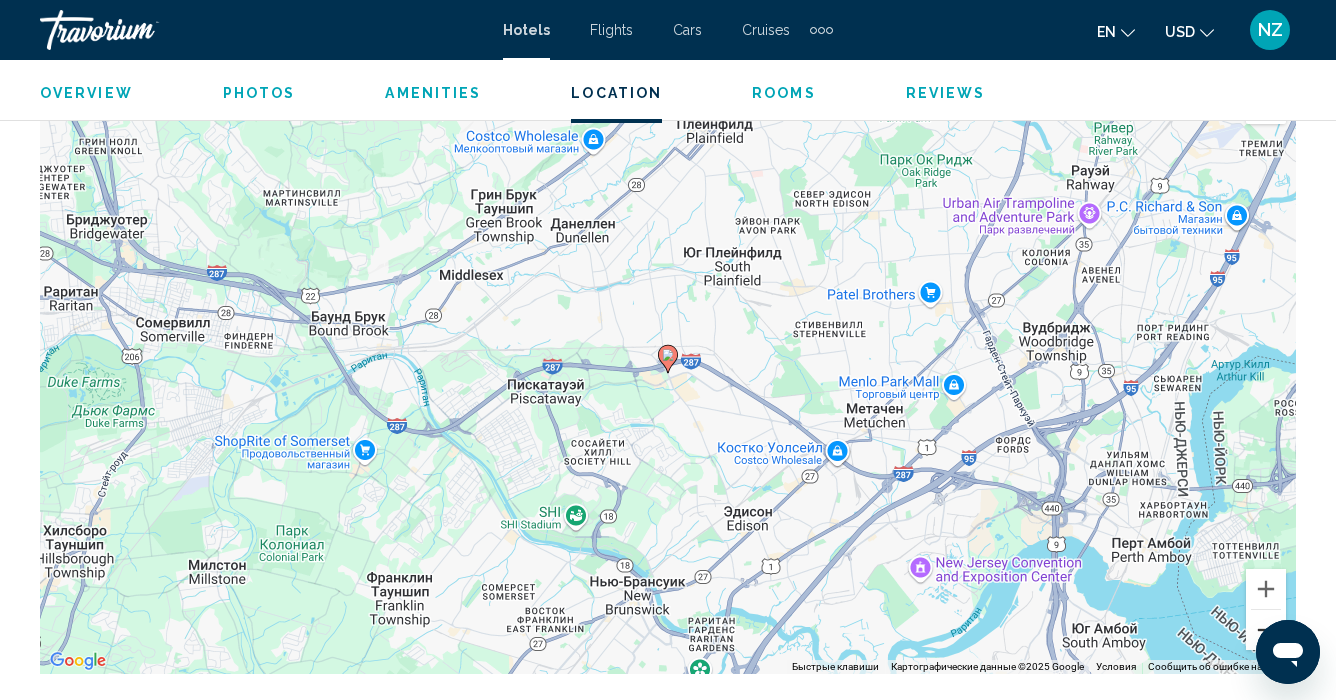 click at bounding box center [1266, 630] 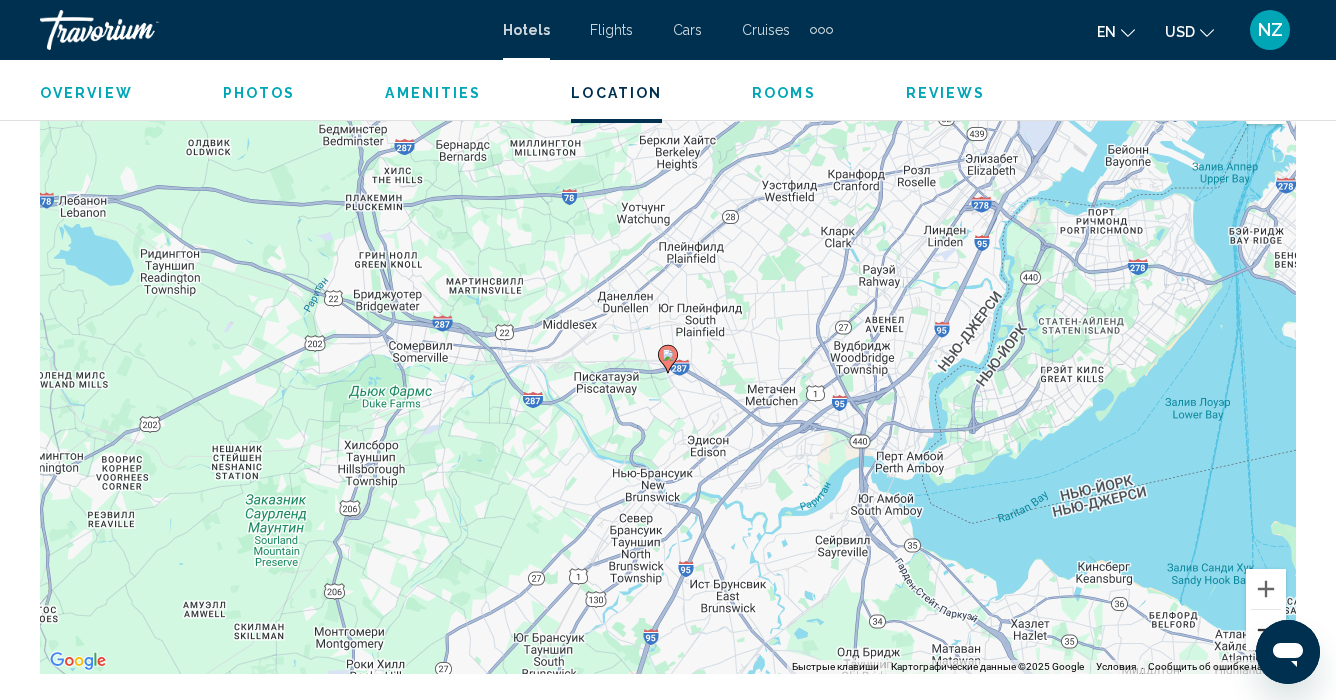 click at bounding box center (1266, 630) 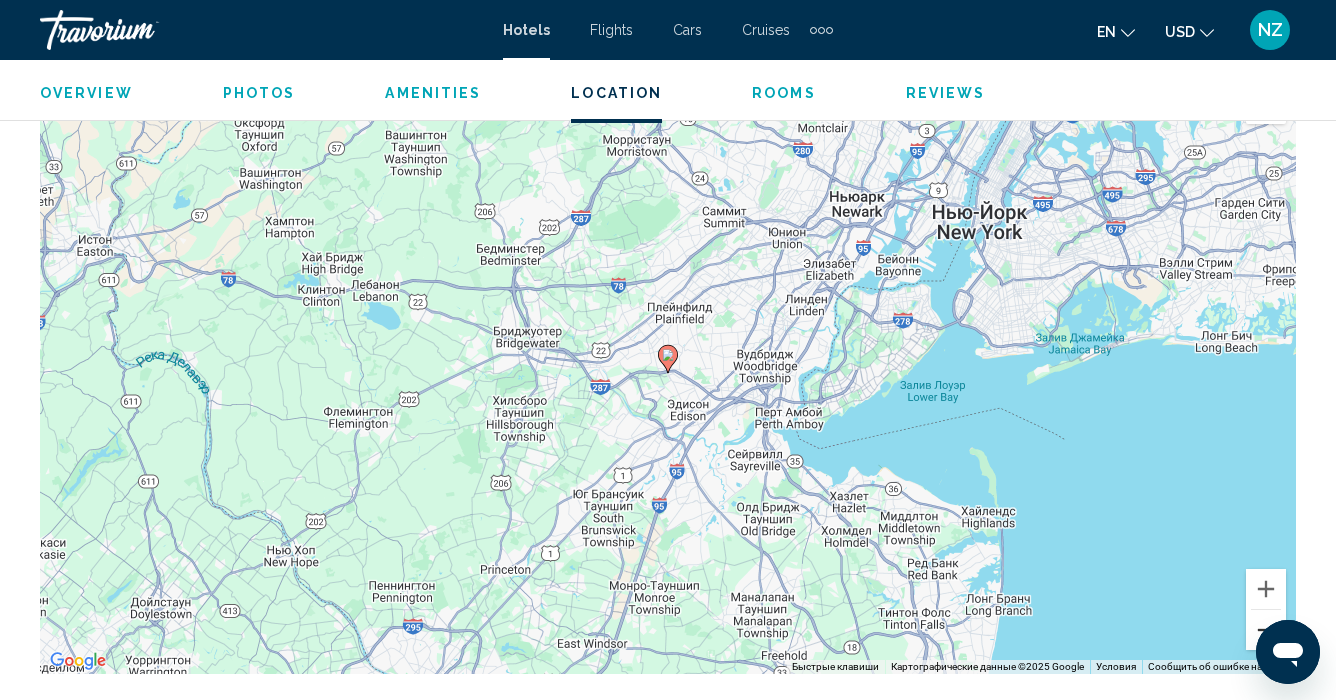 click at bounding box center (1266, 630) 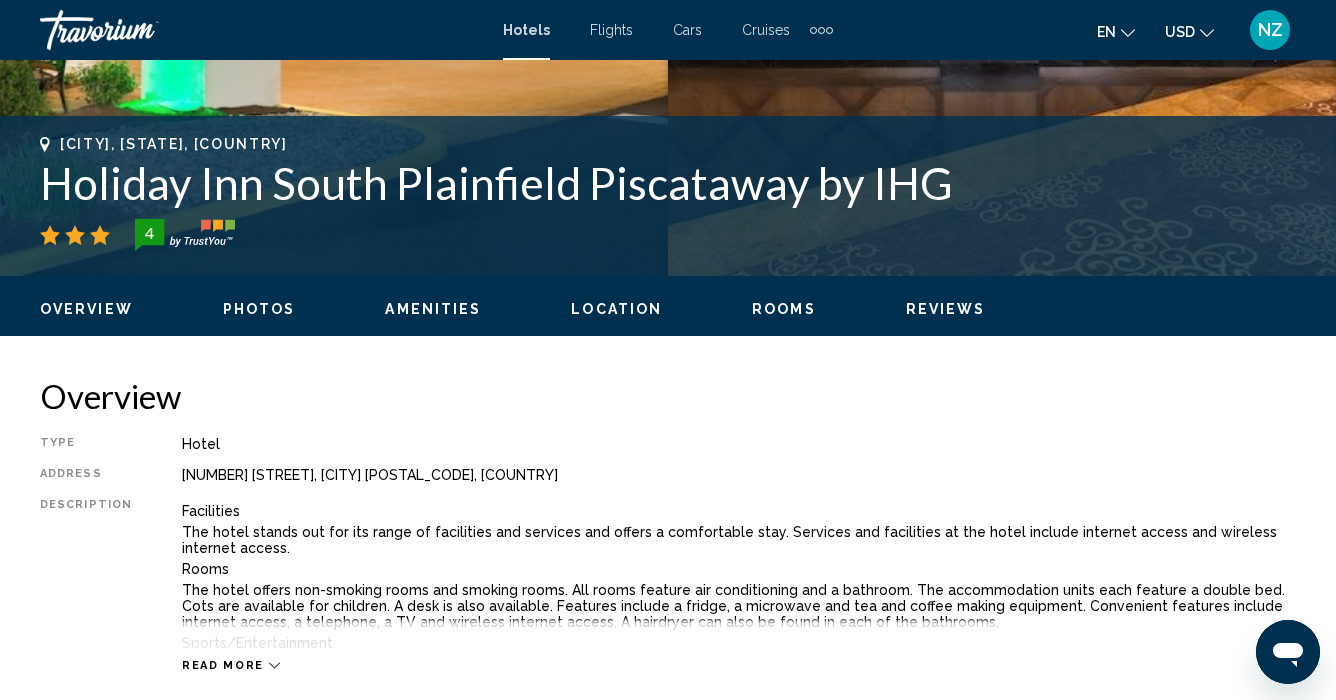 scroll, scrollTop: 730, scrollLeft: 0, axis: vertical 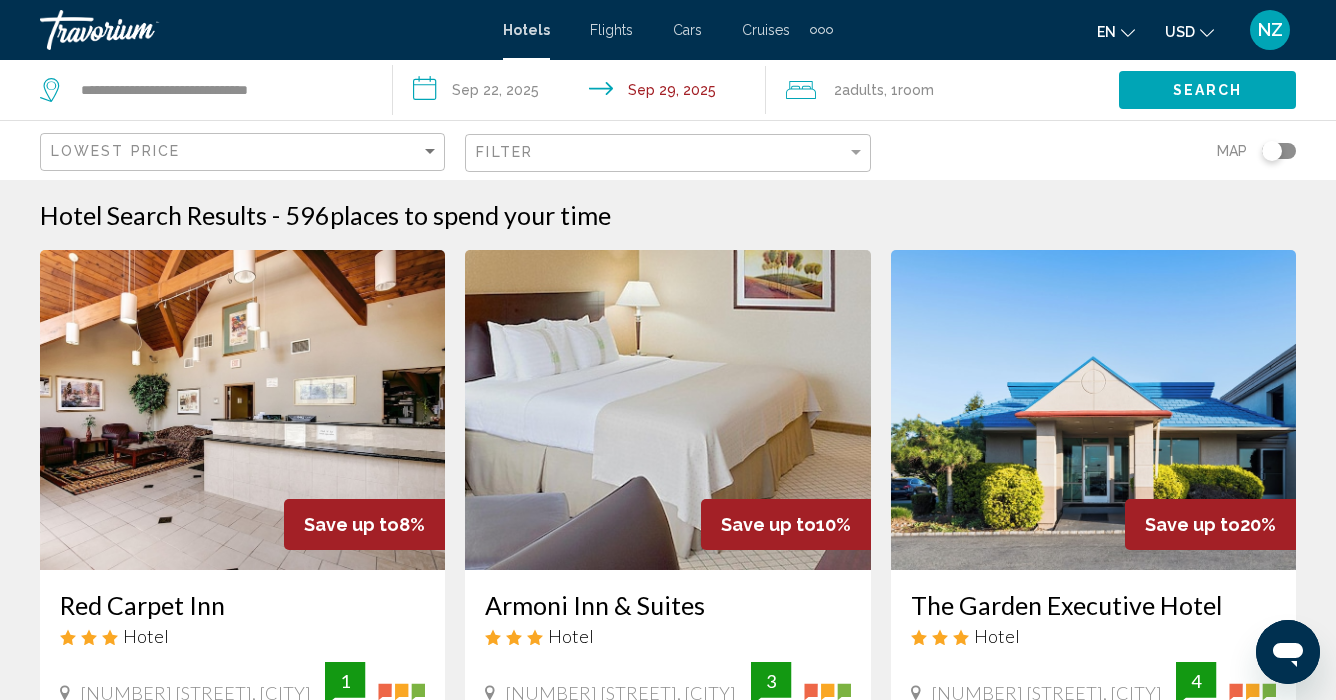 click 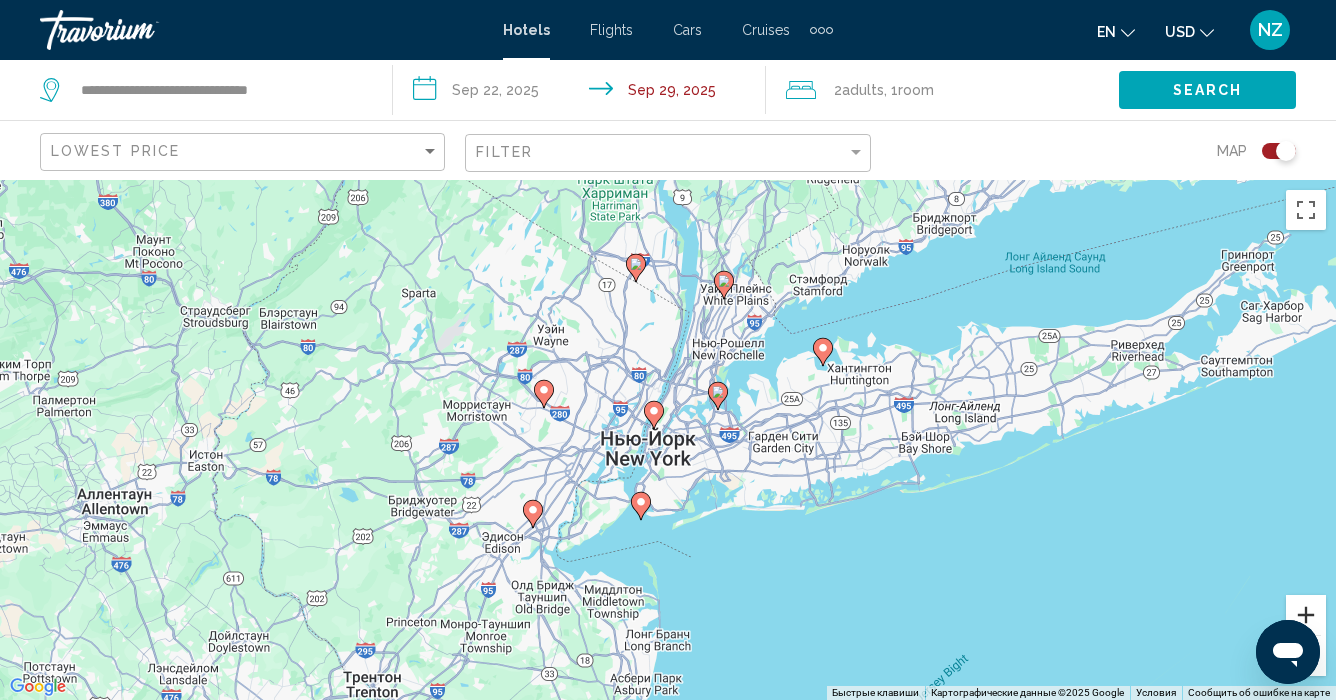 click at bounding box center [1306, 615] 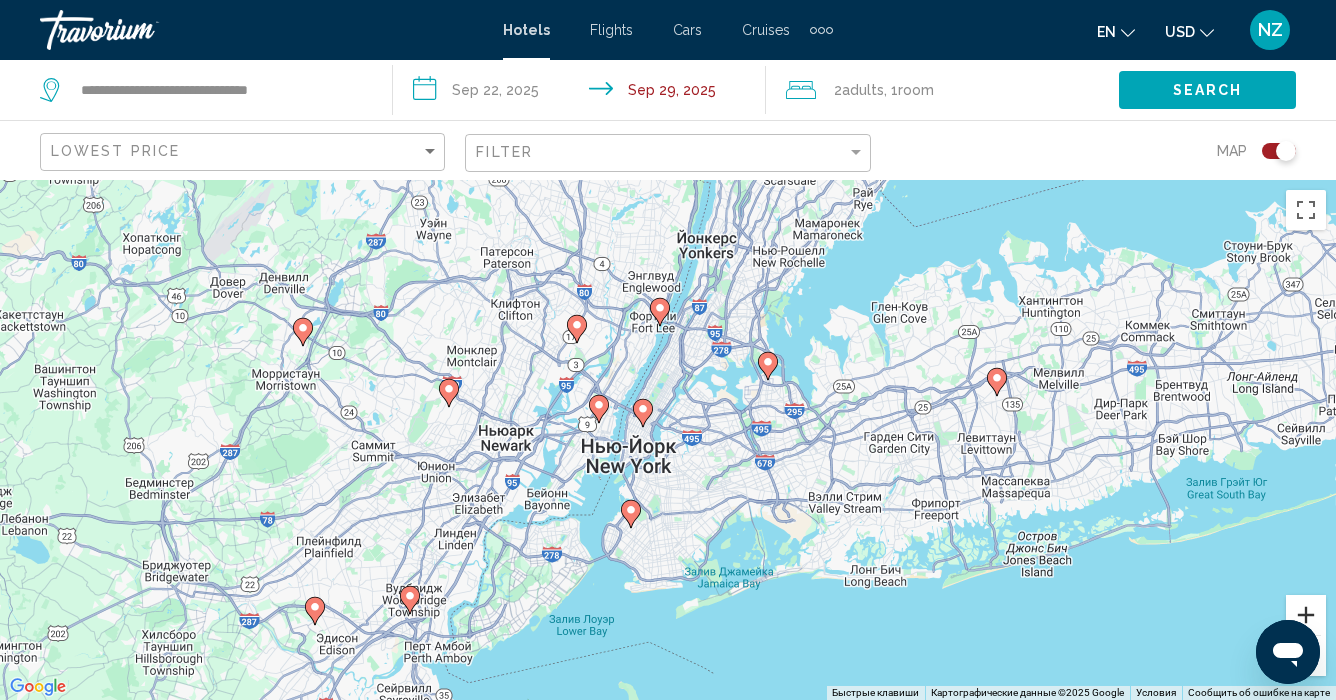 click at bounding box center (1306, 615) 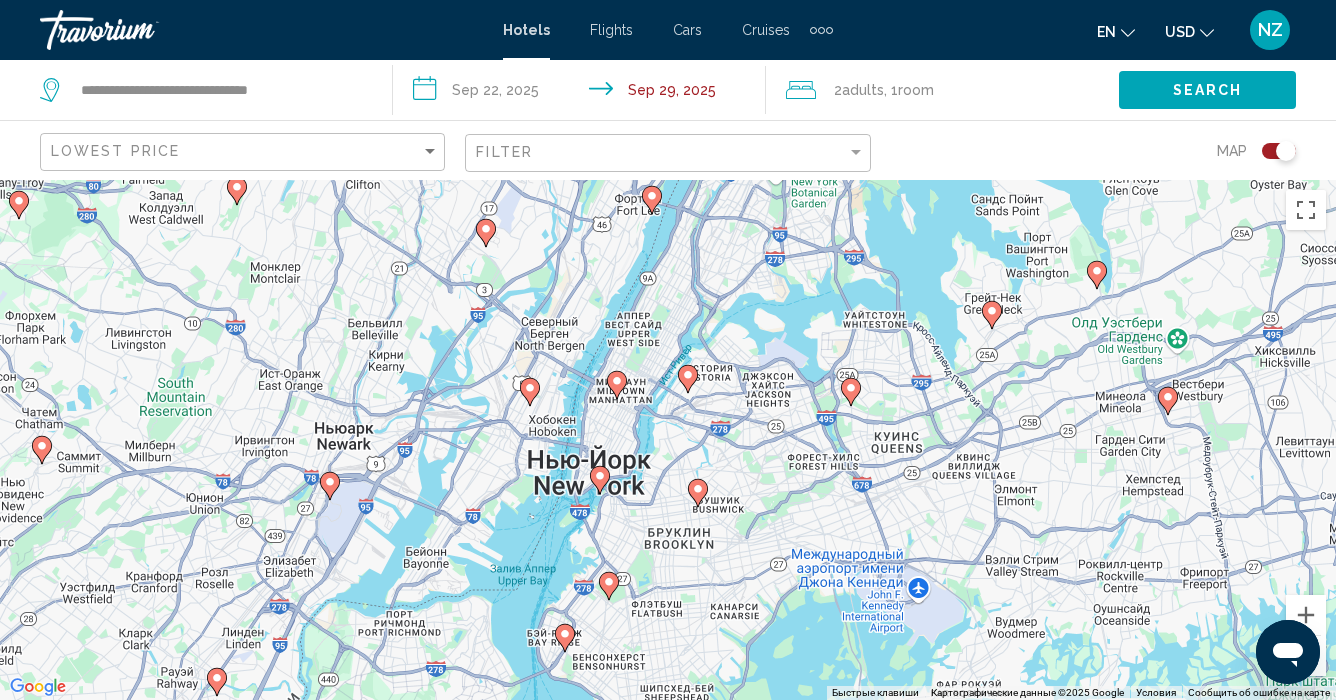 click 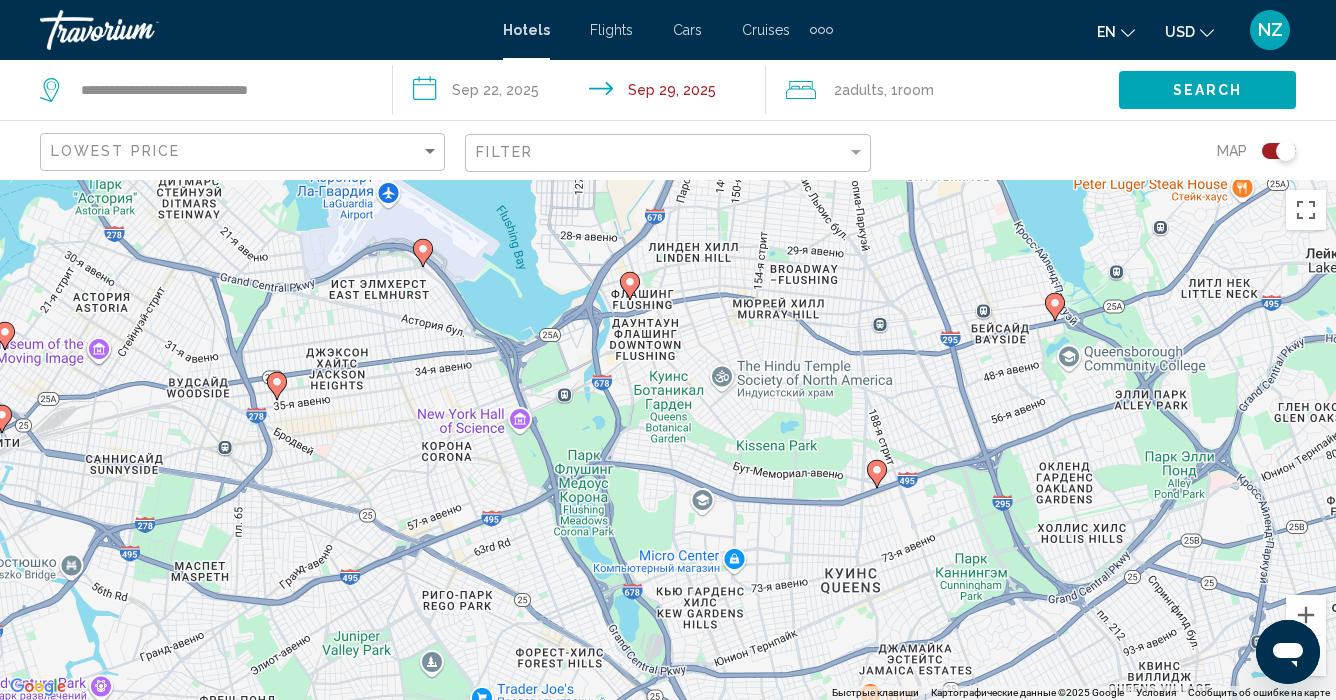 click 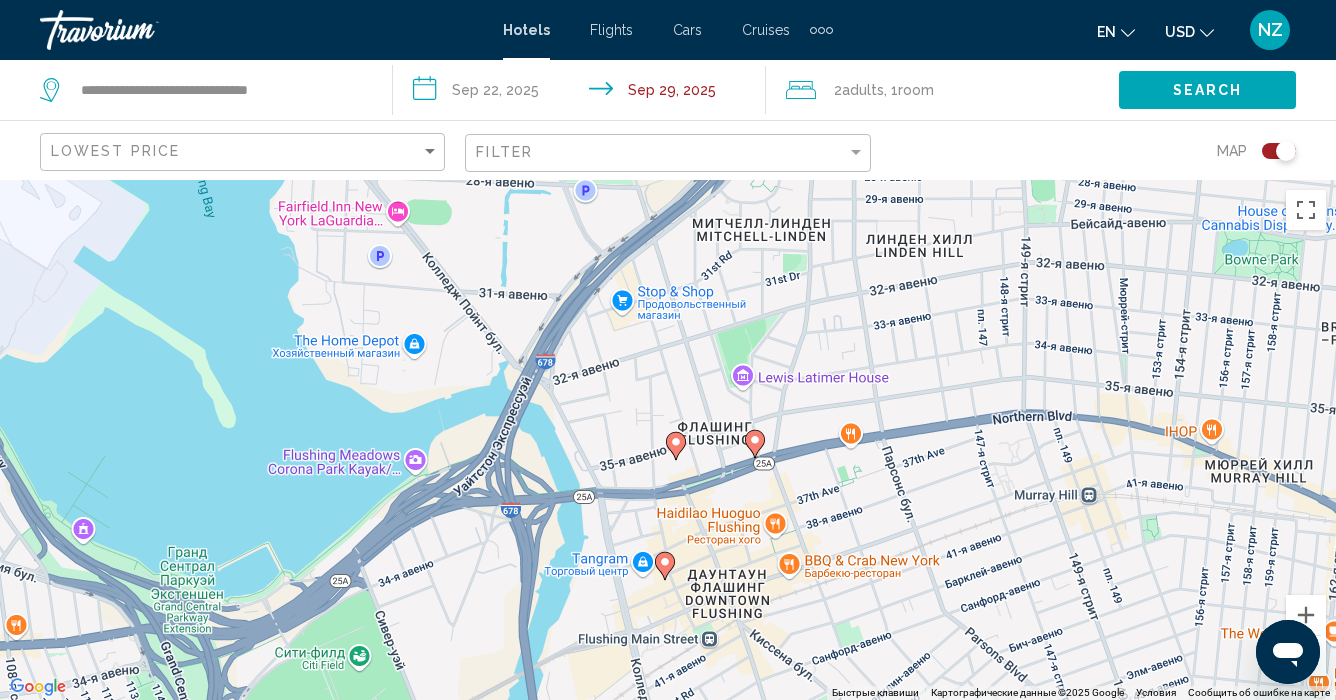 click 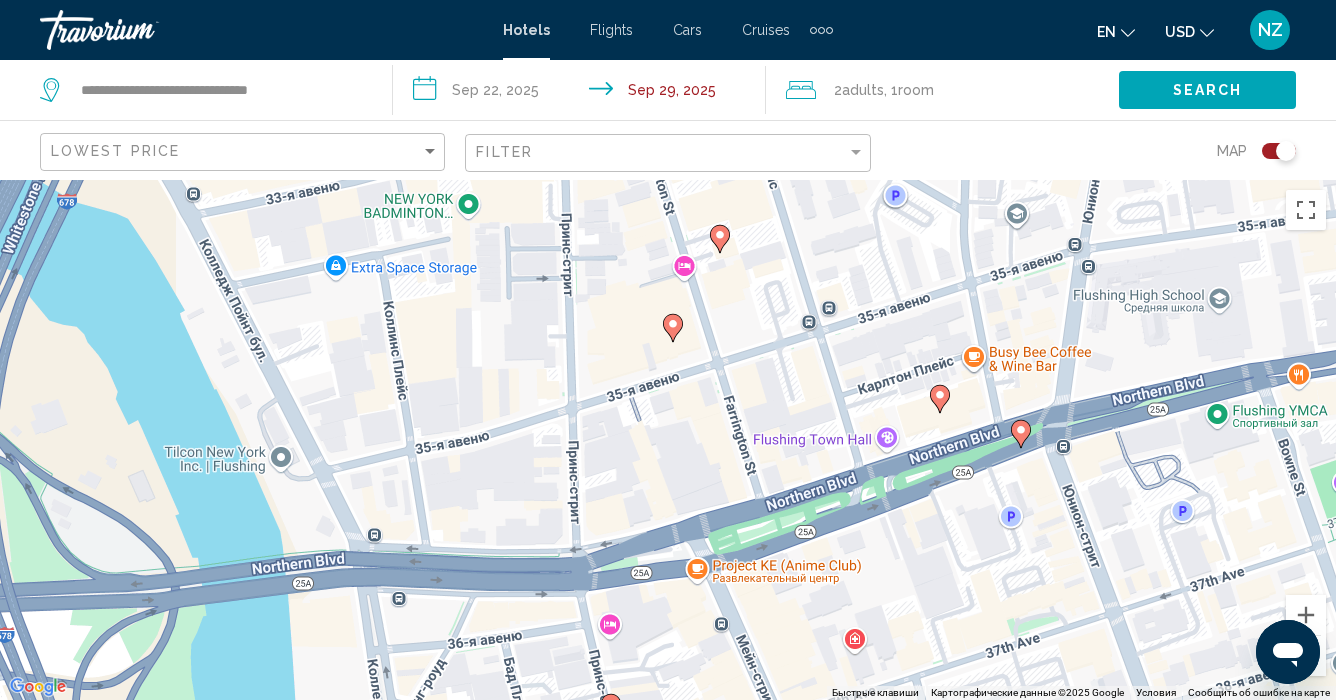 click 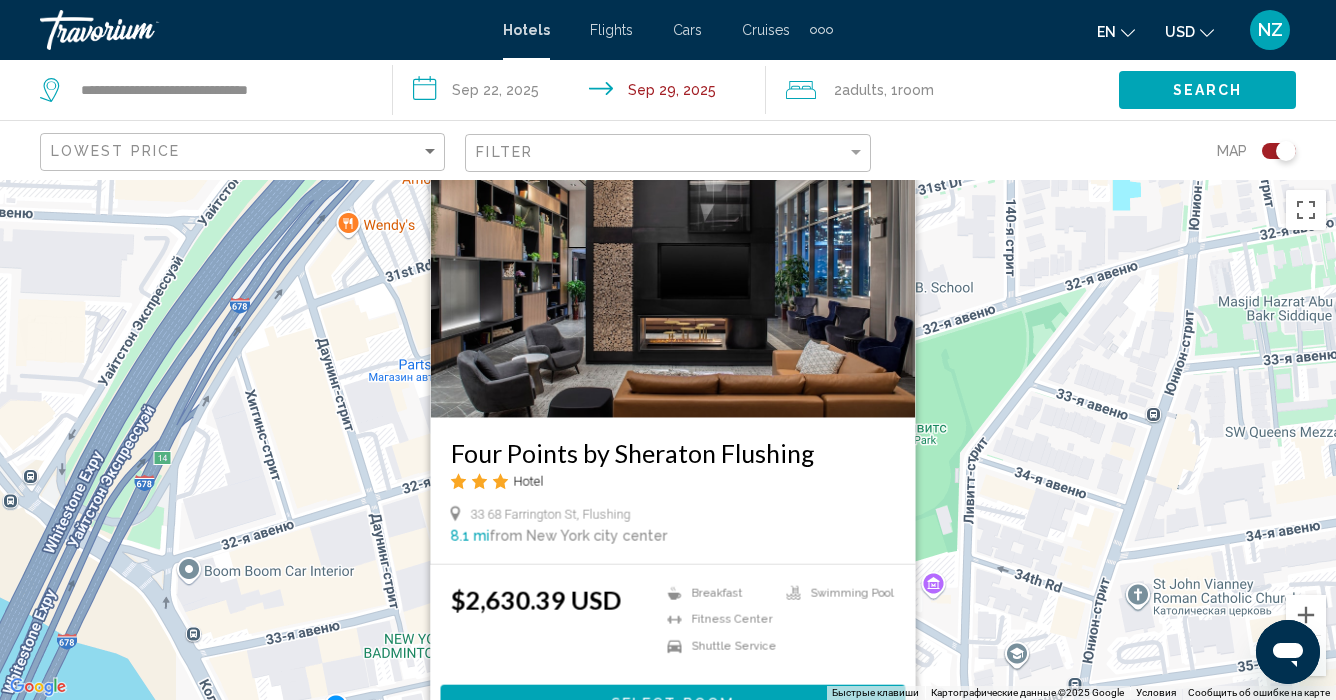 click on "Чтобы активировать перетаскивание с помощью клавиатуры, нажмите Alt + Ввод. После этого перемещайте маркер, используя клавиши со стрелками. Чтобы завершить перетаскивание, нажмите клавишу Ввод. Чтобы отменить действие, нажмите клавишу Esc.  Four Points by Sheraton Flushing
Hotel
33 68 Farrington St, Flushing 8.1 mi  from New York city center from hotel $2,630.39 USD
Breakfast
Fitness Center
Shuttle Service
Swimming Pool  Select Room" at bounding box center [668, 440] 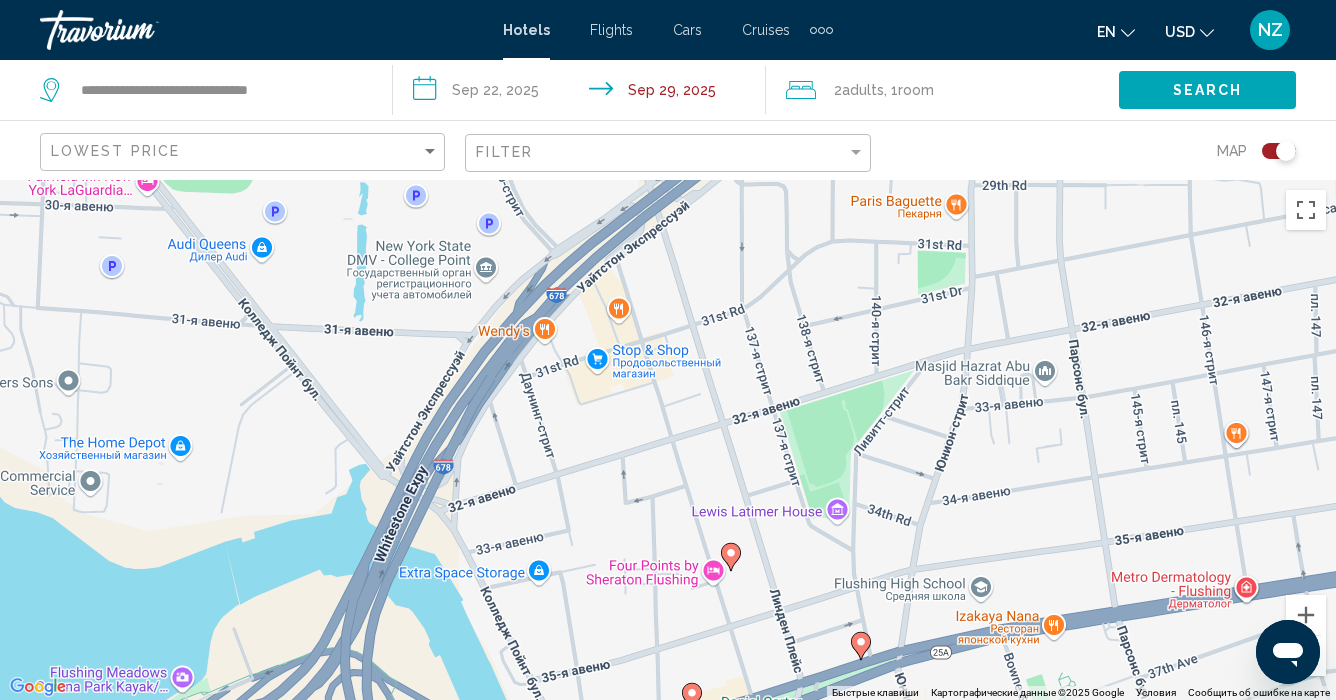 click on "Чтобы активировать перетаскивание с помощью клавиатуры, нажмите Alt + Ввод. После этого перемещайте маркер, используя клавиши со стрелками. Чтобы завершить перетаскивание, нажмите клавишу Ввод. Чтобы отменить действие, нажмите клавишу Esc." at bounding box center [668, 440] 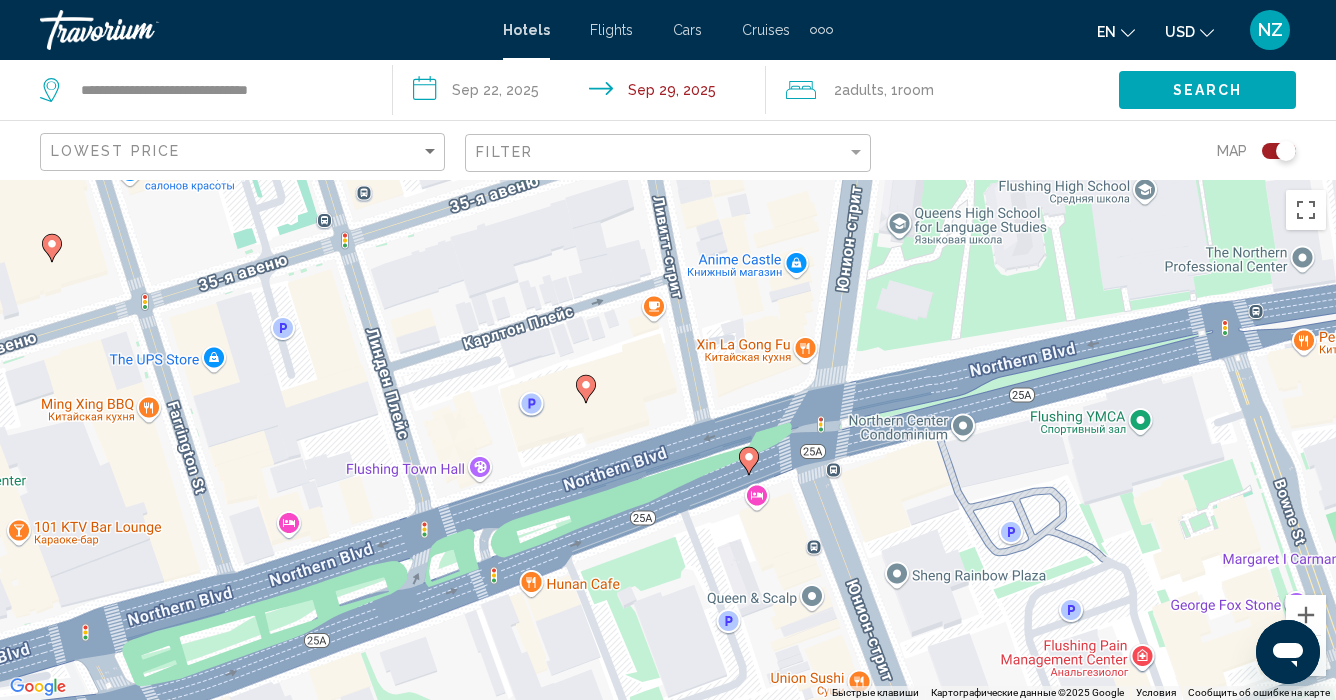 click 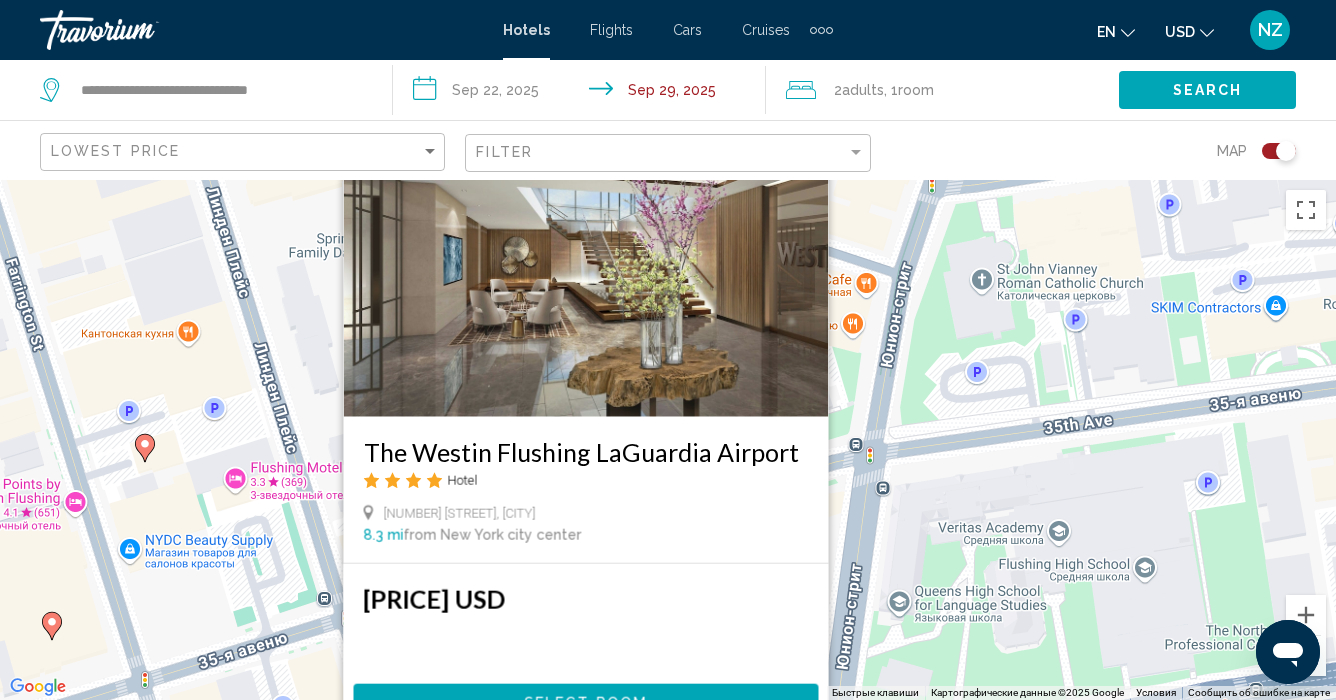 click on "Чтобы активировать перетаскивание с помощью клавиатуры, нажмите Alt + Ввод. После этого перемещайте маркер, используя клавиши со стрелками. Чтобы завершить перетаскивание, нажмите клавишу Ввод. Чтобы отменить действие, нажмите клавишу Esc.  The Westin Flushing LaGuardia Airport
Hotel
35 36 Leavitt St, Flushing 8.3 mi  from New York city center from hotel $4,388.94 USD  Select Room" at bounding box center [668, 440] 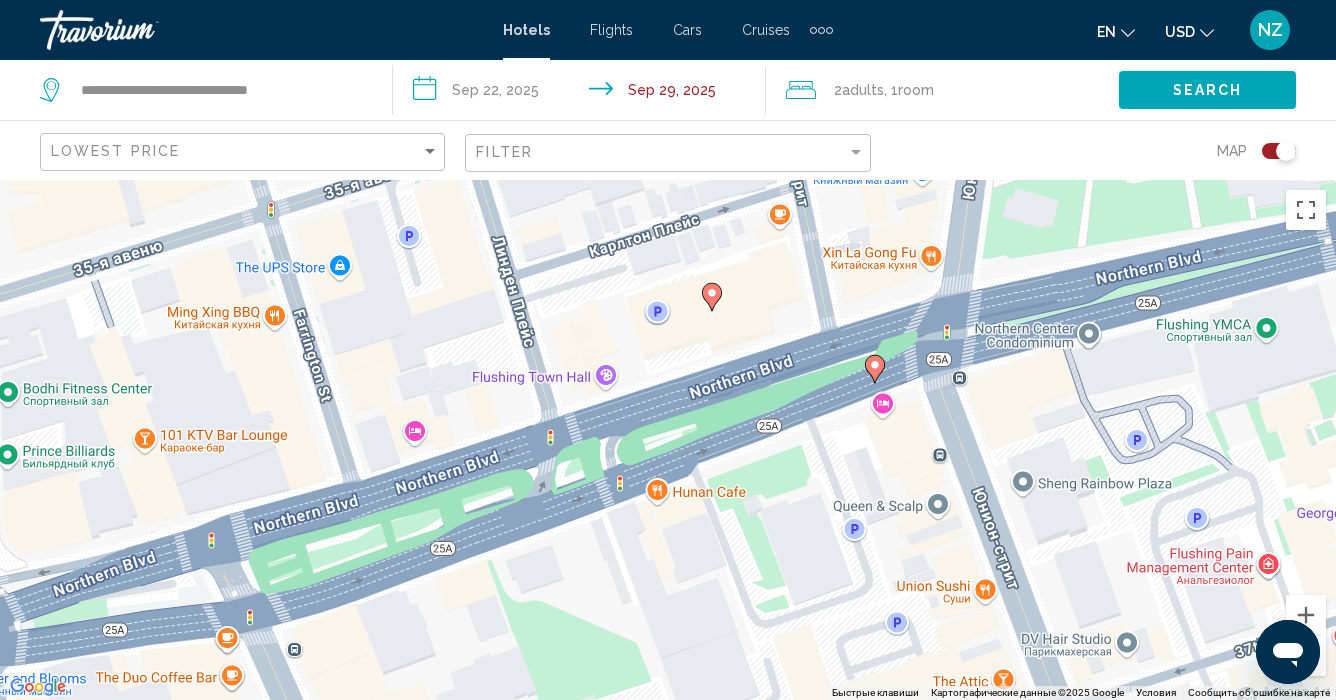 drag, startPoint x: 702, startPoint y: 449, endPoint x: 830, endPoint y: -22, distance: 488.08298 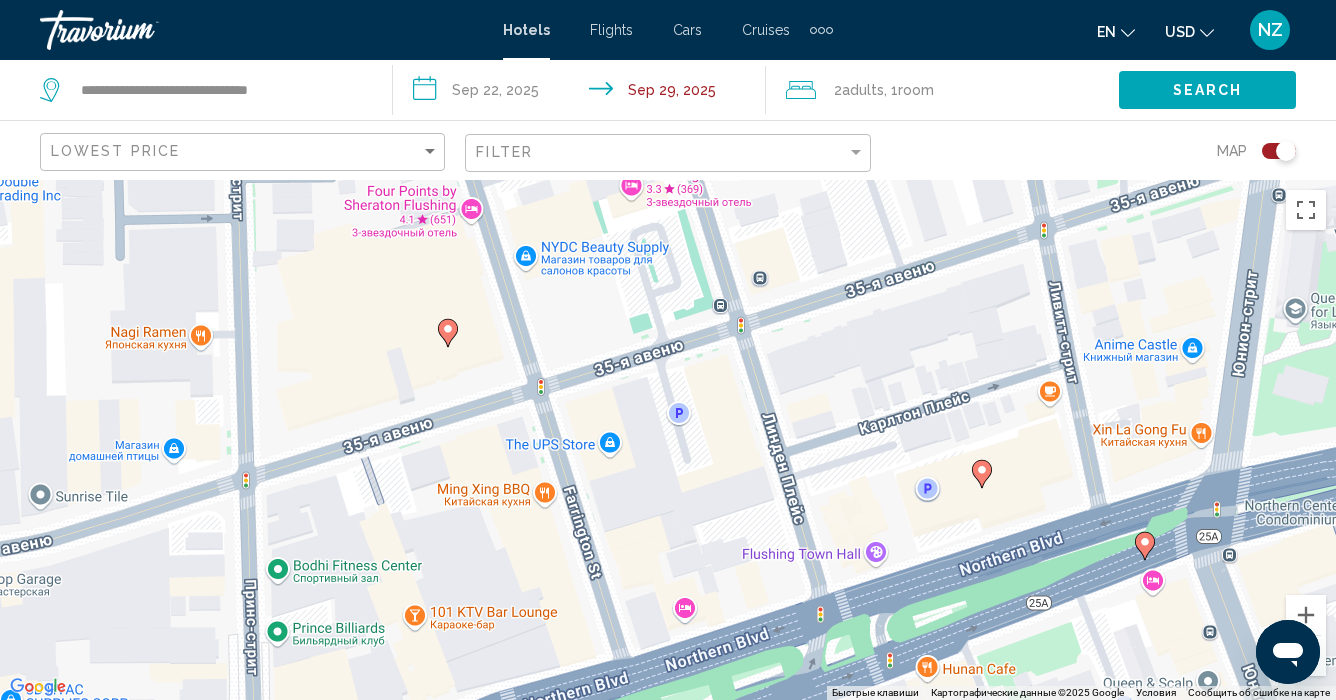 drag, startPoint x: 502, startPoint y: 224, endPoint x: 534, endPoint y: 346, distance: 126.12692 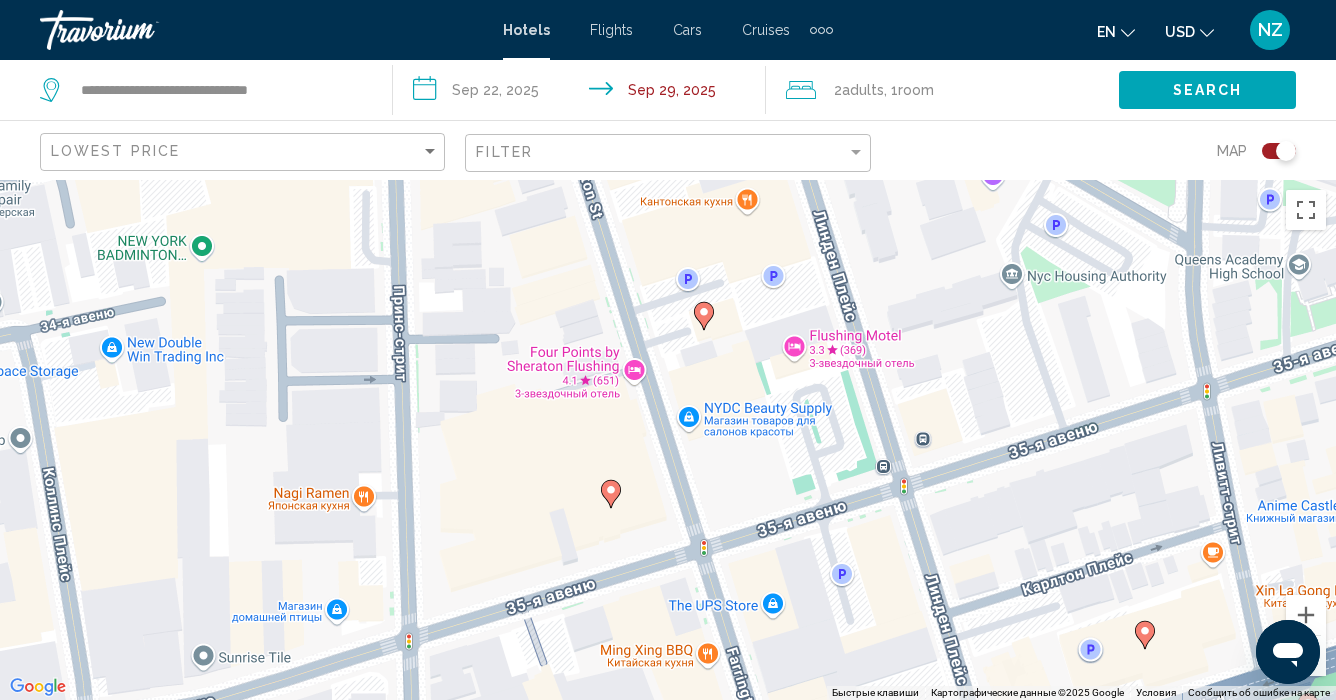 drag, startPoint x: 496, startPoint y: 310, endPoint x: 1444, endPoint y: 655, distance: 1008.82556 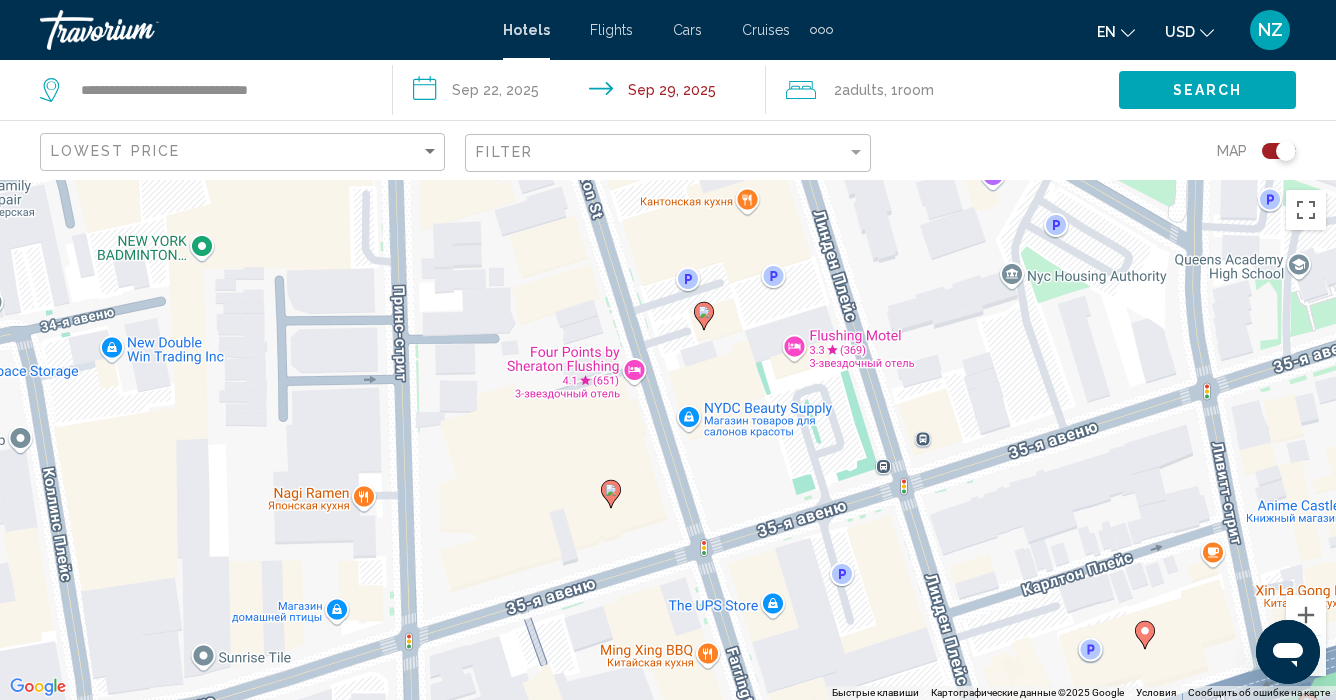 click on "**********" at bounding box center [668, 350] 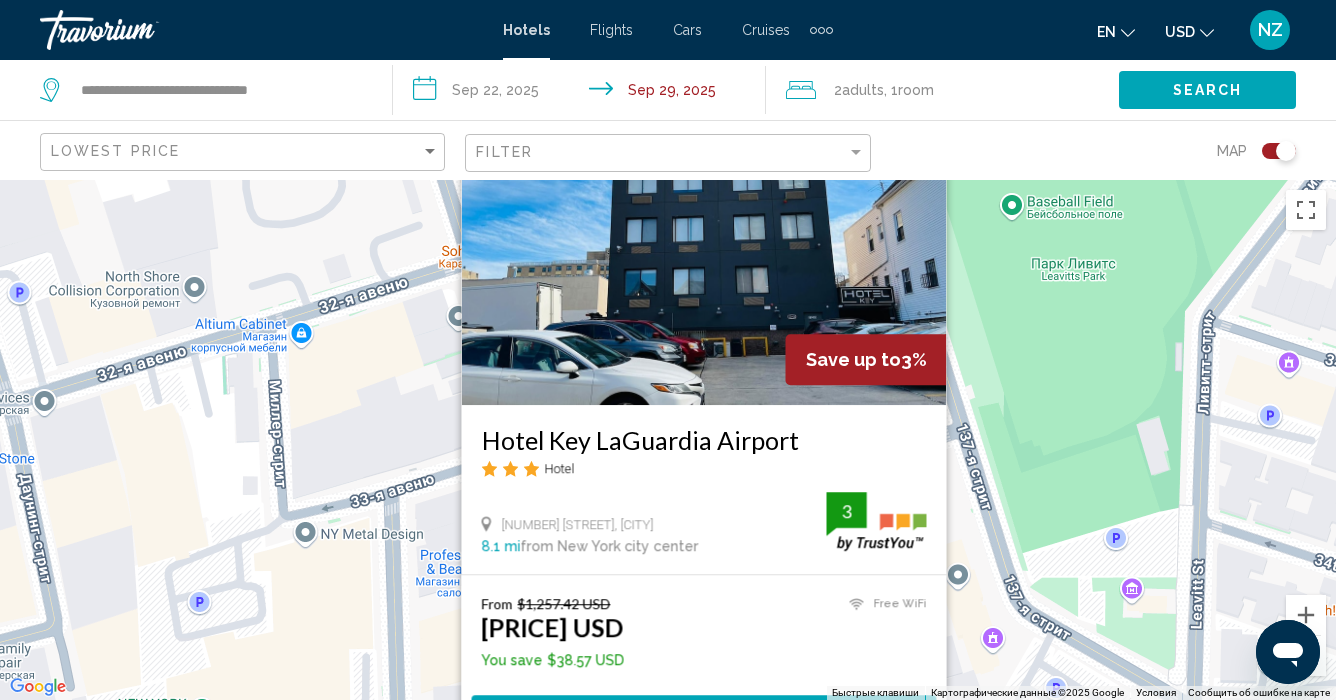 click on "Чтобы активировать перетаскивание с помощью клавиатуры, нажмите Alt + Ввод. После этого перемещайте маркер, используя клавиши со стрелками. Чтобы завершить перетаскивание, нажмите клавишу Ввод. Чтобы отменить действие, нажмите клавишу Esc. Save up to  3%   Hotel Key LaGuardia Airport
Hotel
33 53 Farrington St, Flushing 8.1 mi  from New York city center from hotel 3 From $1,257.42 USD $1,218.85 USD  You save  $38.57 USD
Free WiFi  3 Select Room" at bounding box center [668, 440] 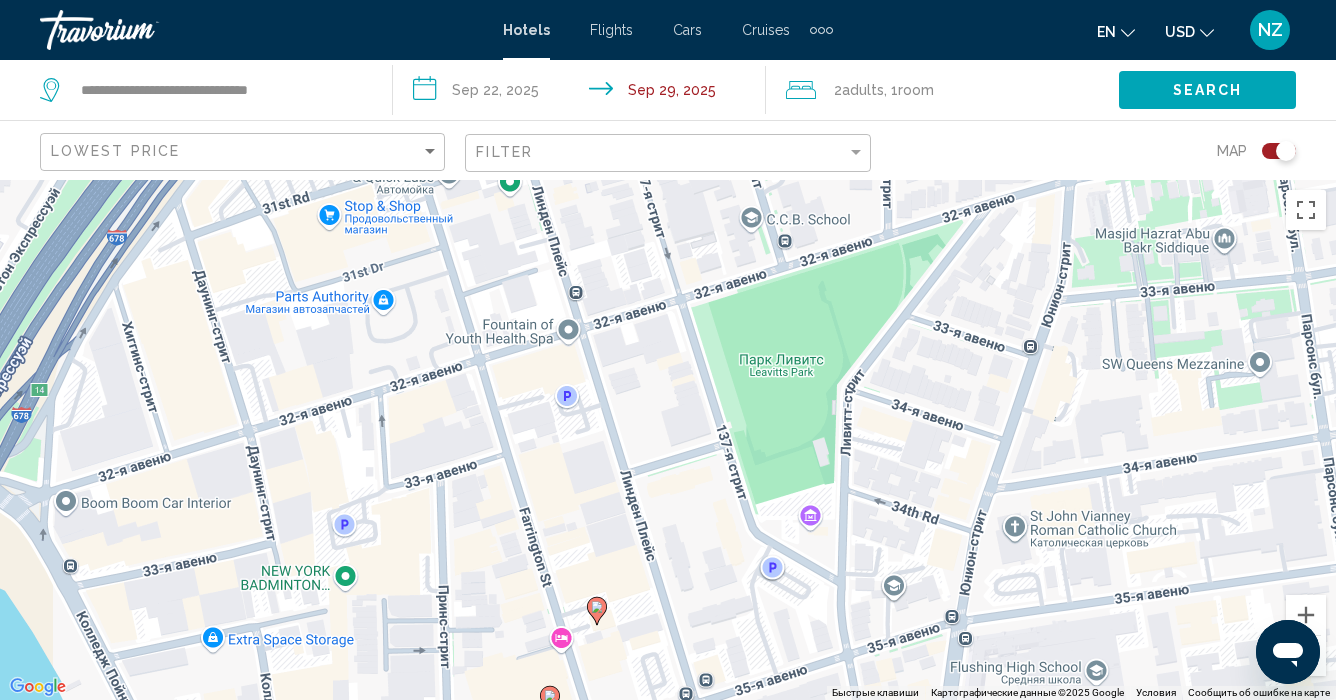 click on "Чтобы активировать перетаскивание с помощью клавиатуры, нажмите Alt + Ввод. После этого перемещайте маркер, используя клавиши со стрелками. Чтобы завершить перетаскивание, нажмите клавишу Ввод. Чтобы отменить действие, нажмите клавишу Esc." at bounding box center (668, 440) 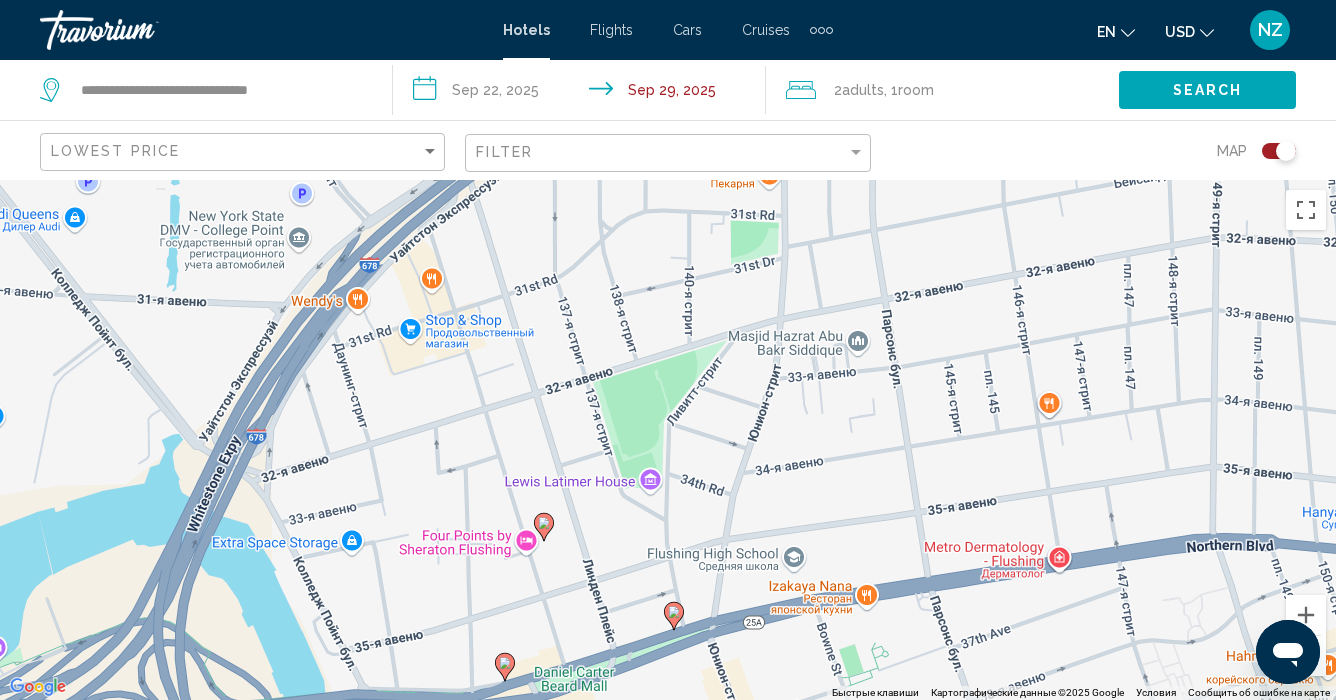 click 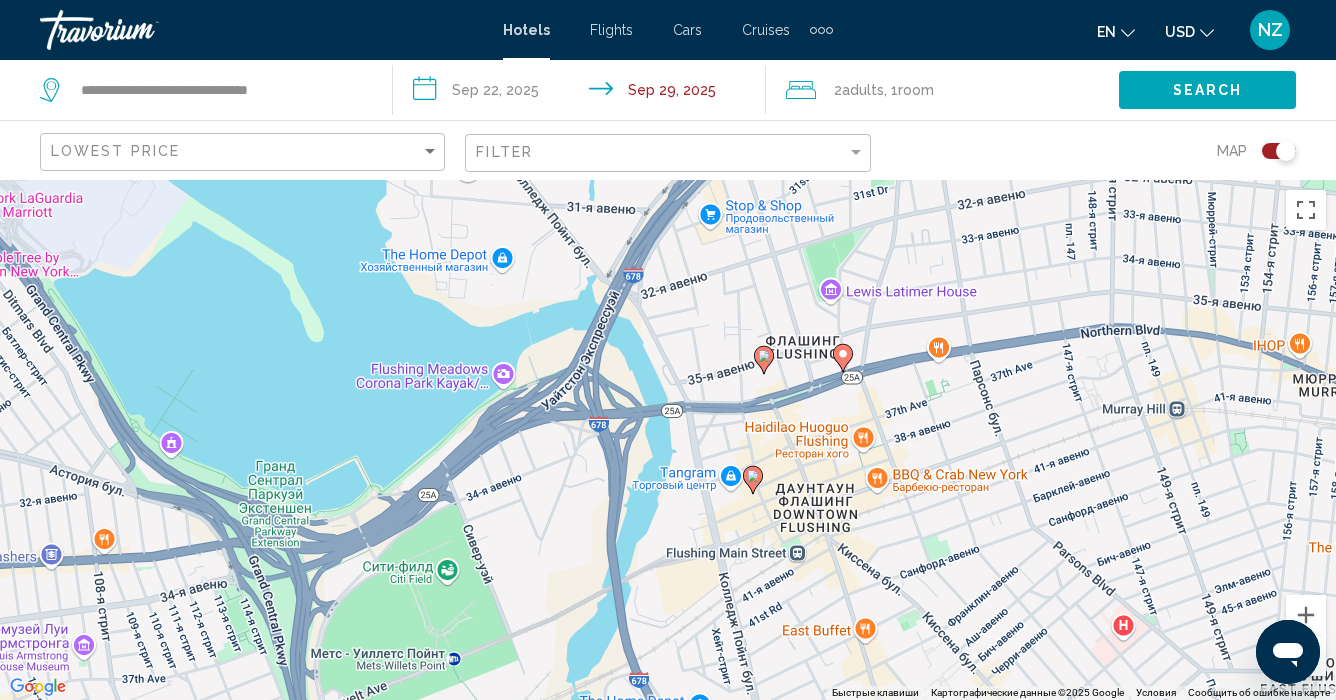 click at bounding box center (1306, 656) 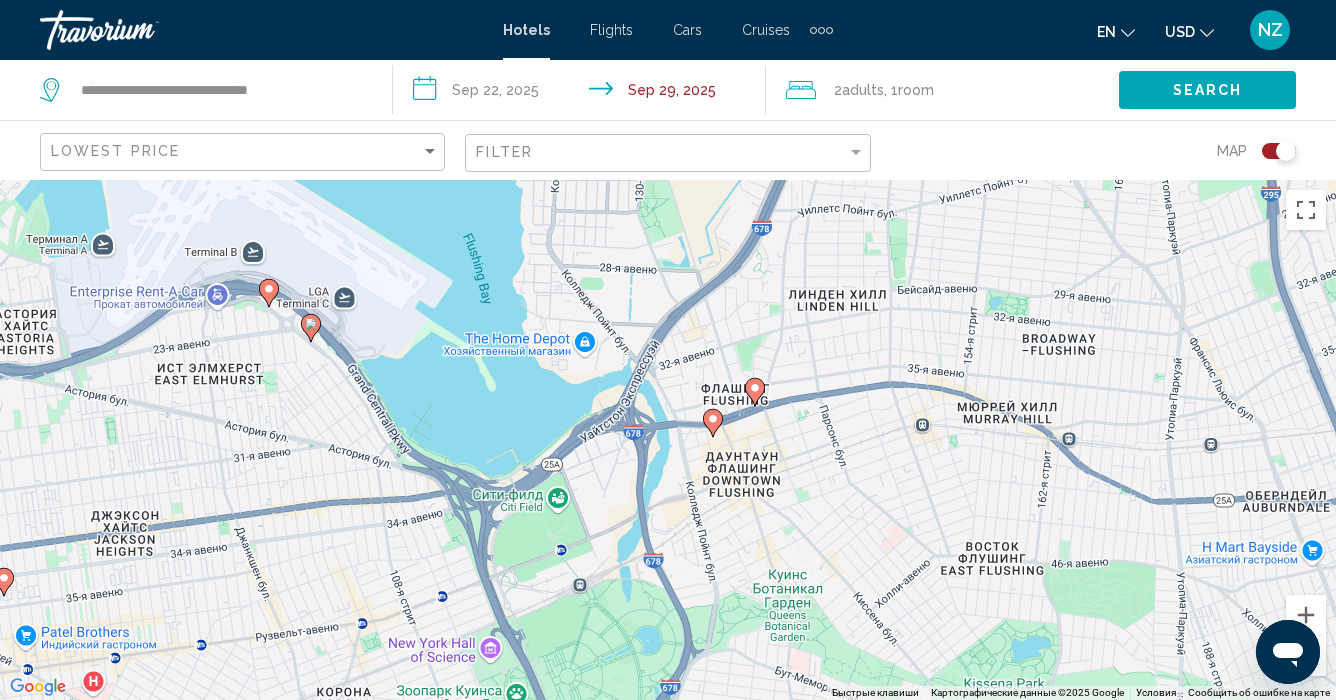click at bounding box center (1306, 656) 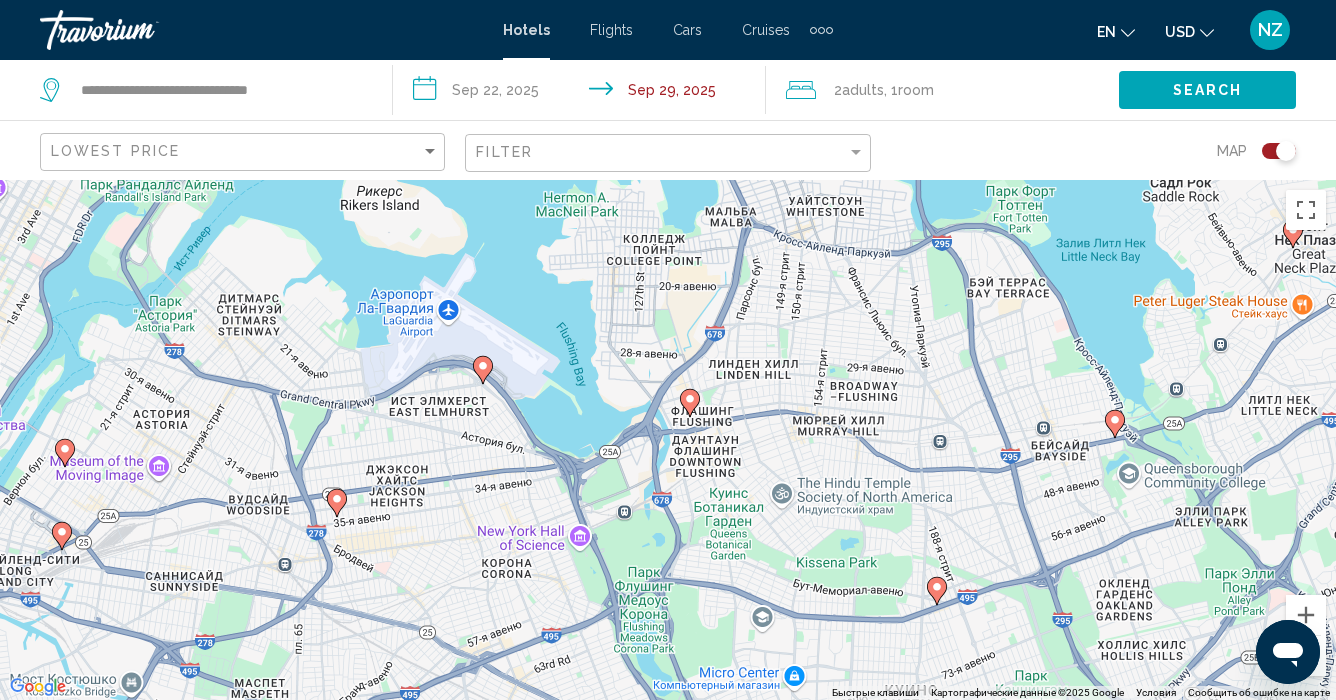 click at bounding box center (1306, 656) 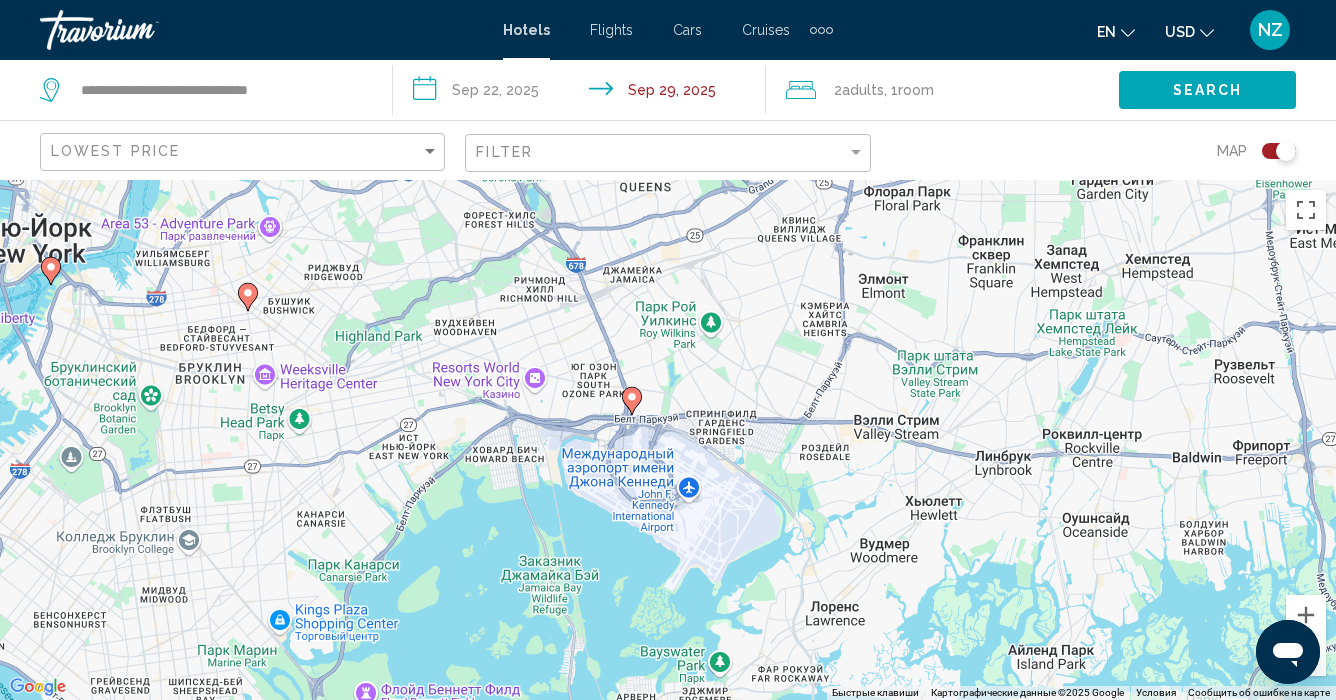 drag, startPoint x: 840, startPoint y: 595, endPoint x: 694, endPoint y: 206, distance: 415.4961 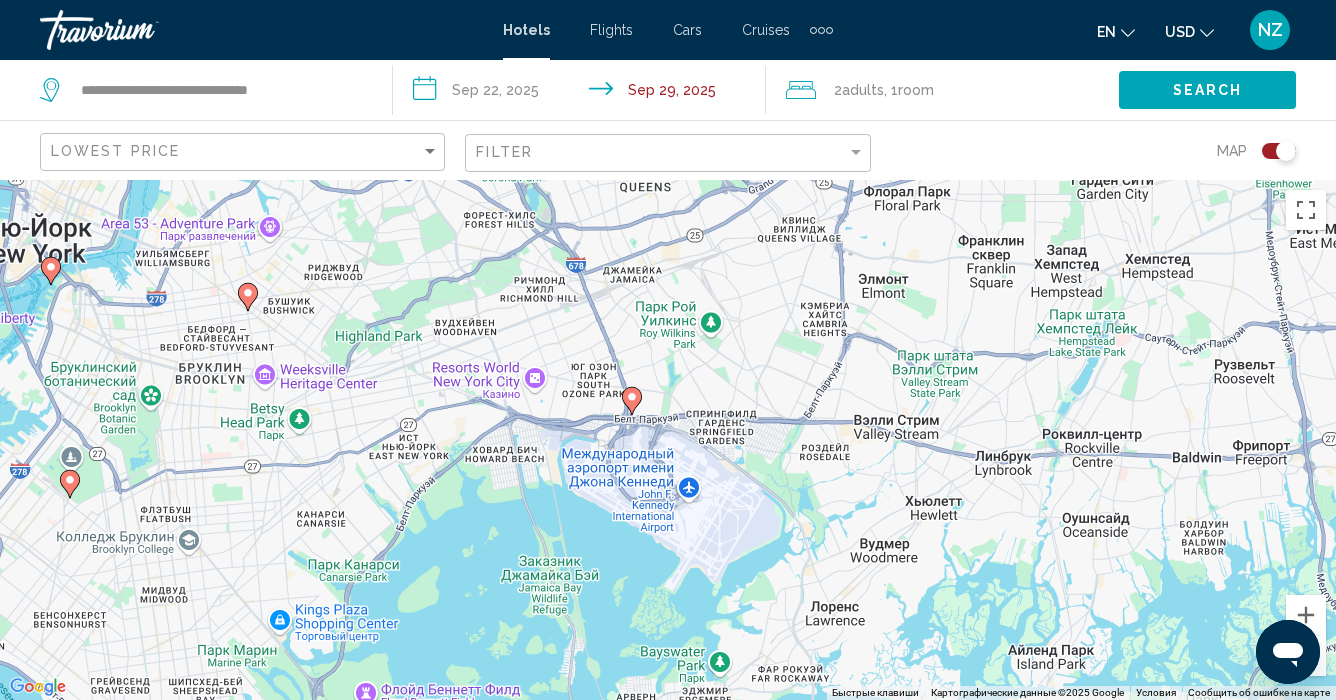 click 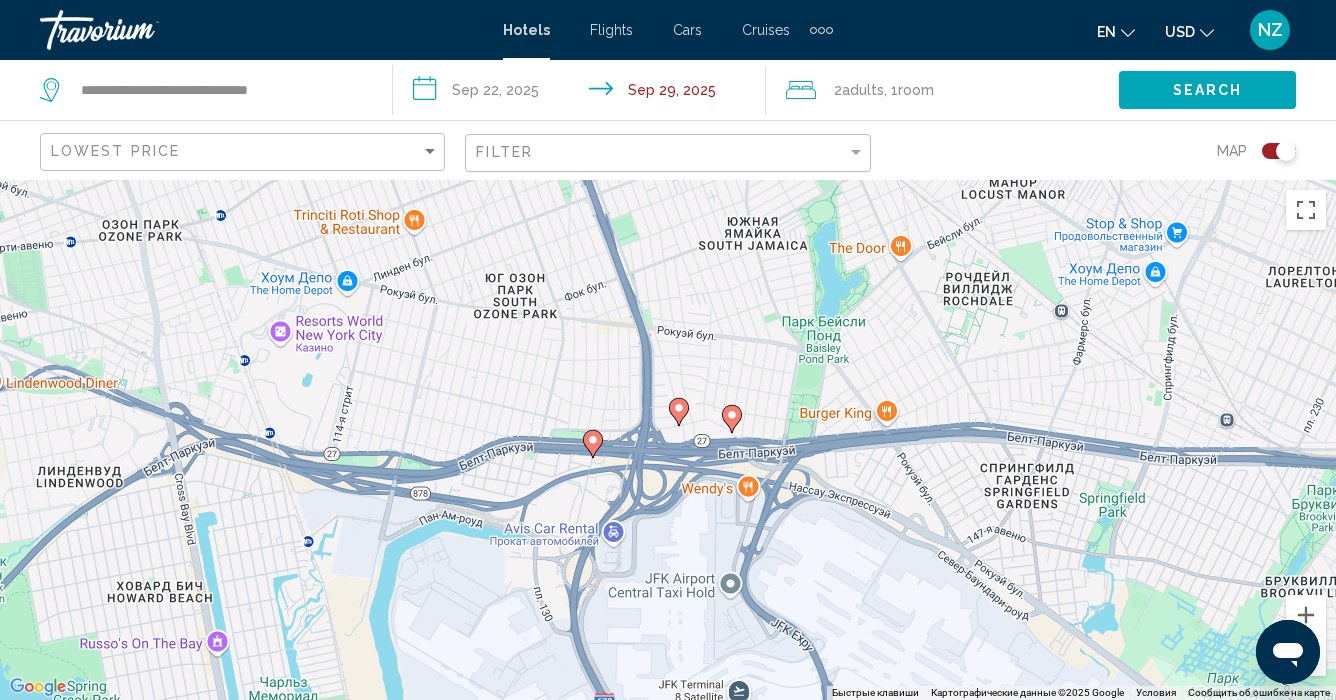 click 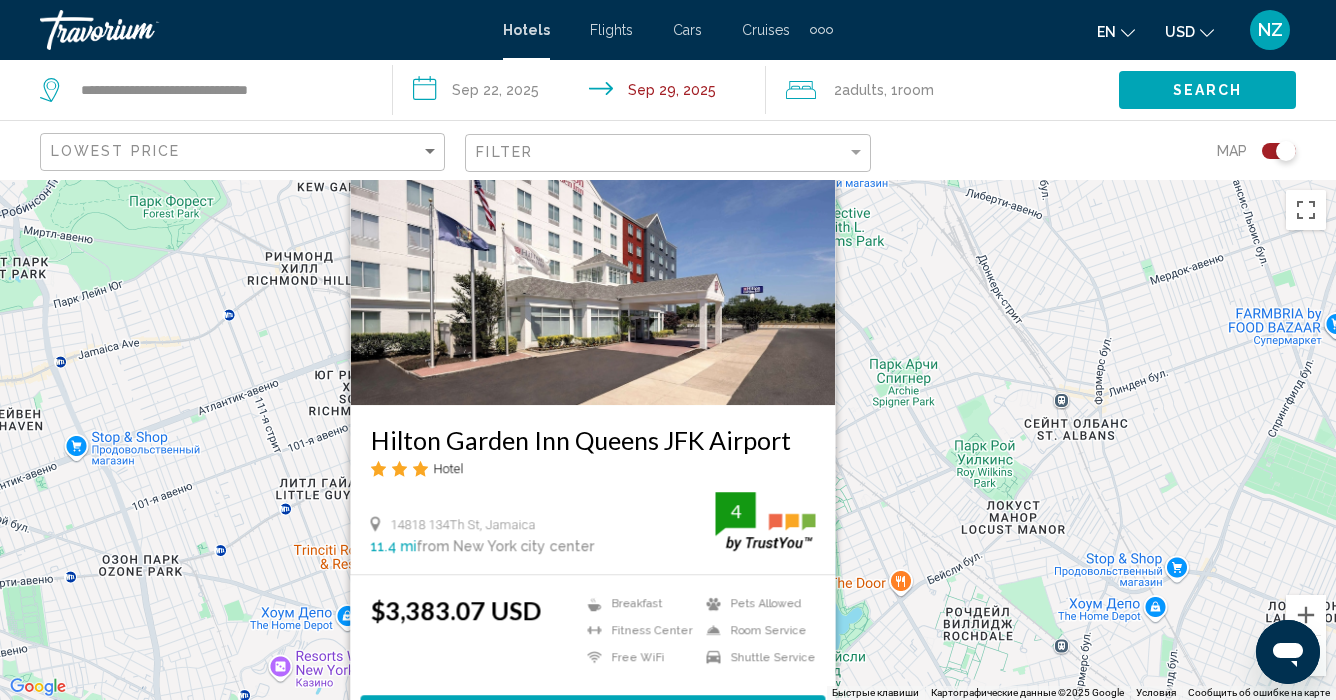 click on "Чтобы активировать перетаскивание с помощью клавиатуры, нажмите Alt + Ввод. После этого перемещайте маркер, используя клавиши со стрелками. Чтобы завершить перетаскивание, нажмите клавишу Ввод. Чтобы отменить действие, нажмите клавишу Esc.  Hilton Garden Inn Queens JFK Airport
Hotel
14818 134Th St, Jamaica 11.4 mi  from New York city center from hotel 4 $3,383.07 USD
Breakfast
Fitness Center
Free WiFi
Pets Allowed
Room Service
4" at bounding box center [668, 440] 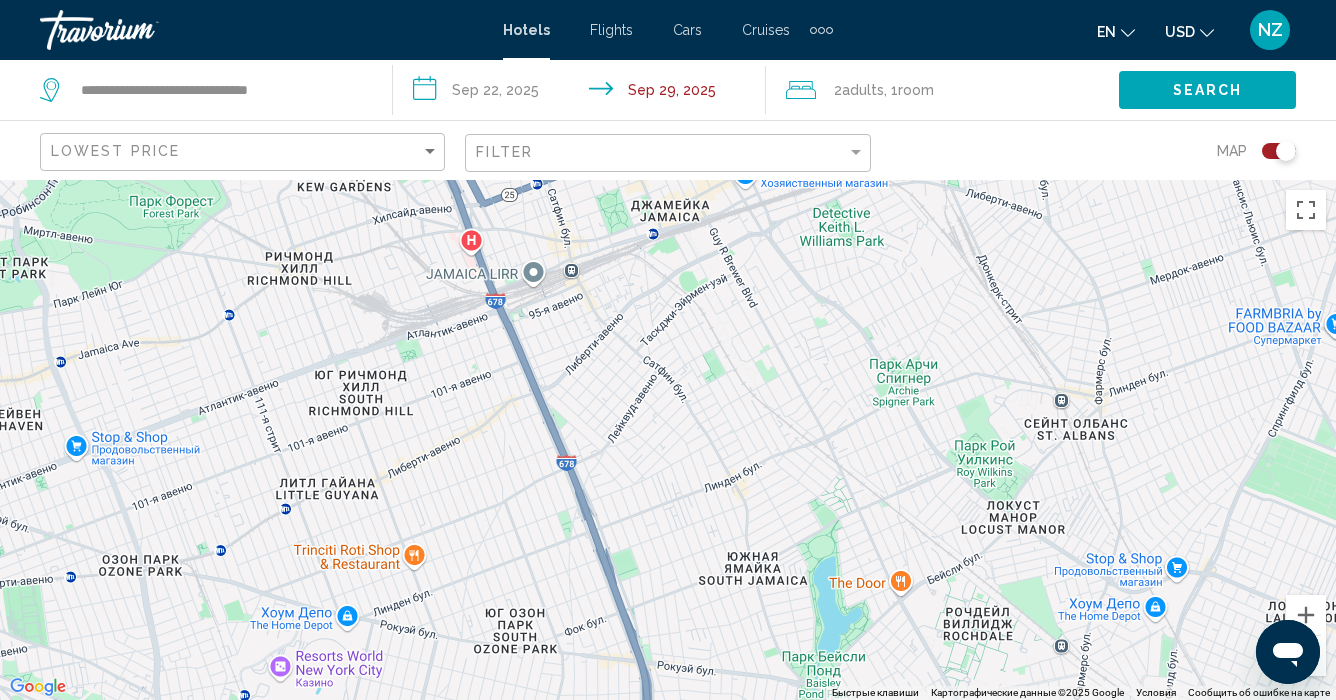 click on "Чтобы активировать перетаскивание с помощью клавиатуры, нажмите Alt + Ввод. После этого перемещайте маркер, используя клавиши со стрелками. Чтобы завершить перетаскивание, нажмите клавишу Ввод. Чтобы отменить действие, нажмите клавишу Esc." at bounding box center (668, 440) 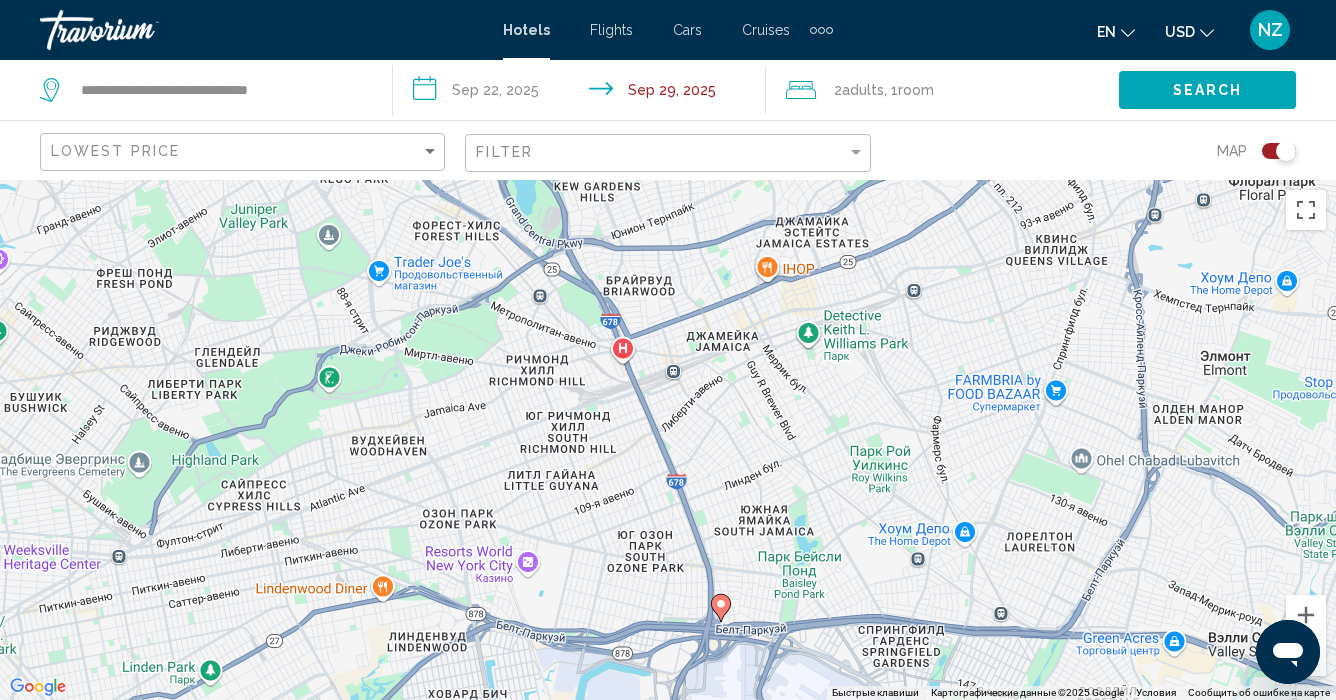 click 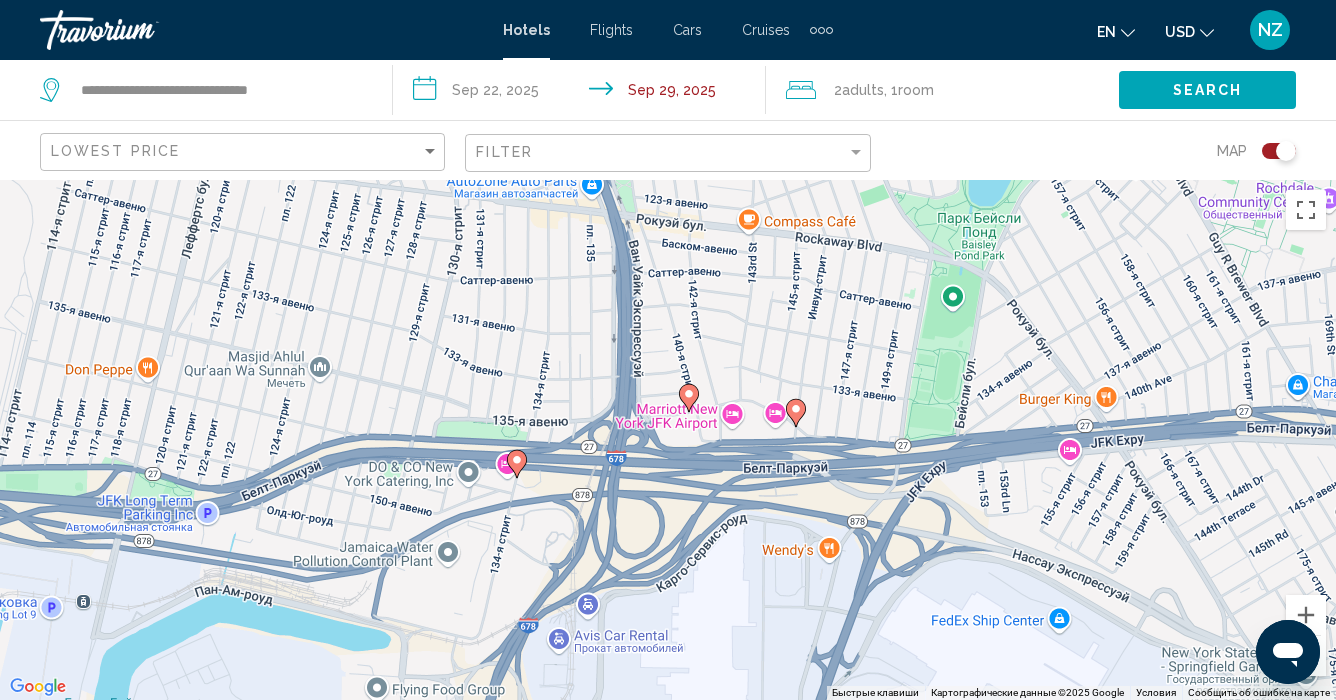 click 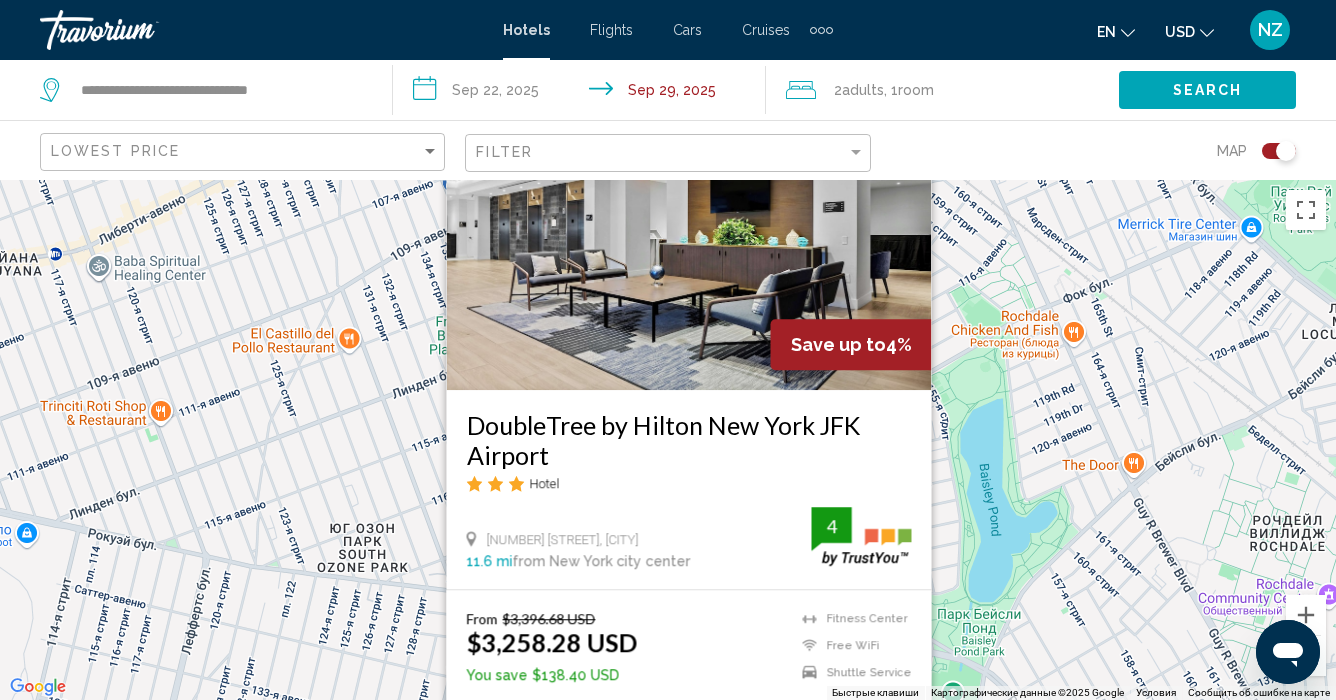 click on "Чтобы активировать перетаскивание с помощью клавиатуры, нажмите Alt + Ввод. После этого перемещайте маркер, используя клавиши со стрелками. Чтобы завершить перетаскивание, нажмите клавишу Ввод. Чтобы отменить действие, нажмите клавишу Esc. Save up to  4%   DoubleTree by Hilton New York JFK Airport
Hotel
135 30 140Th Street, Jamaica 11.6 mi  from New York city center from hotel 4 From $3,396.68 USD $3,258.28 USD  You save  $138.40 USD
Fitness Center
Free WiFi
Shuttle Service  4 Select Room" at bounding box center (668, 440) 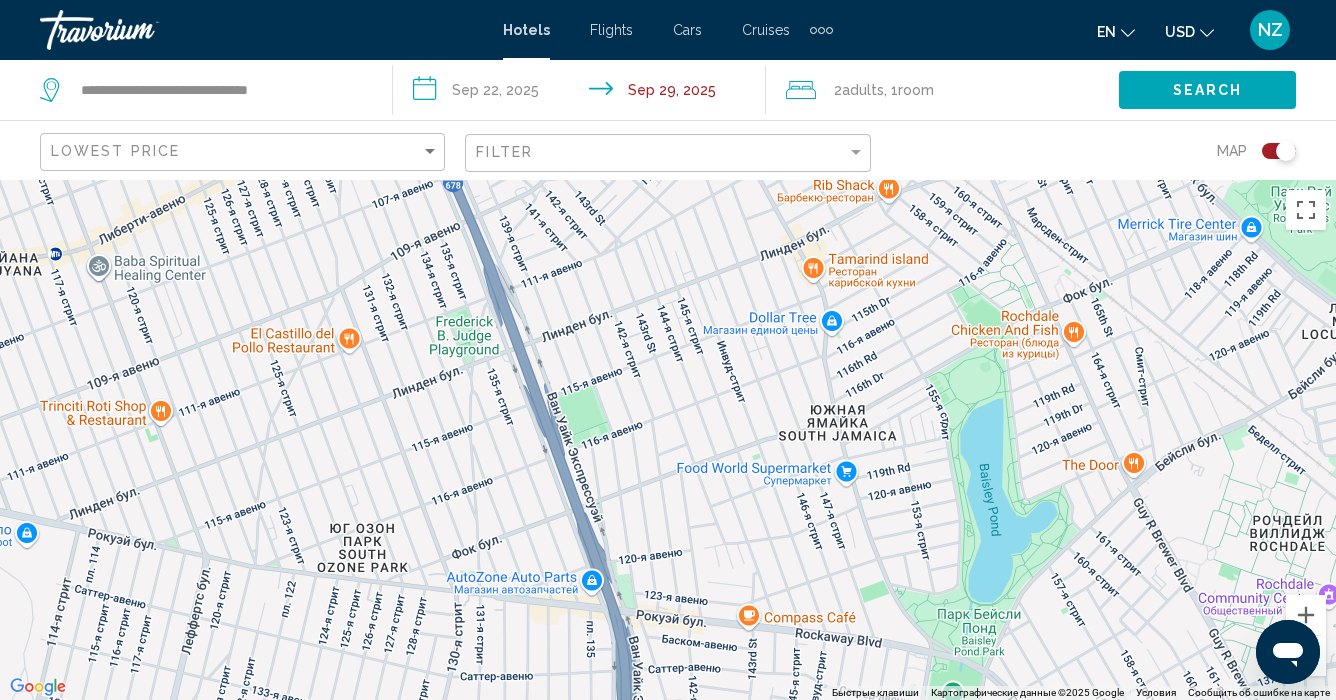 click 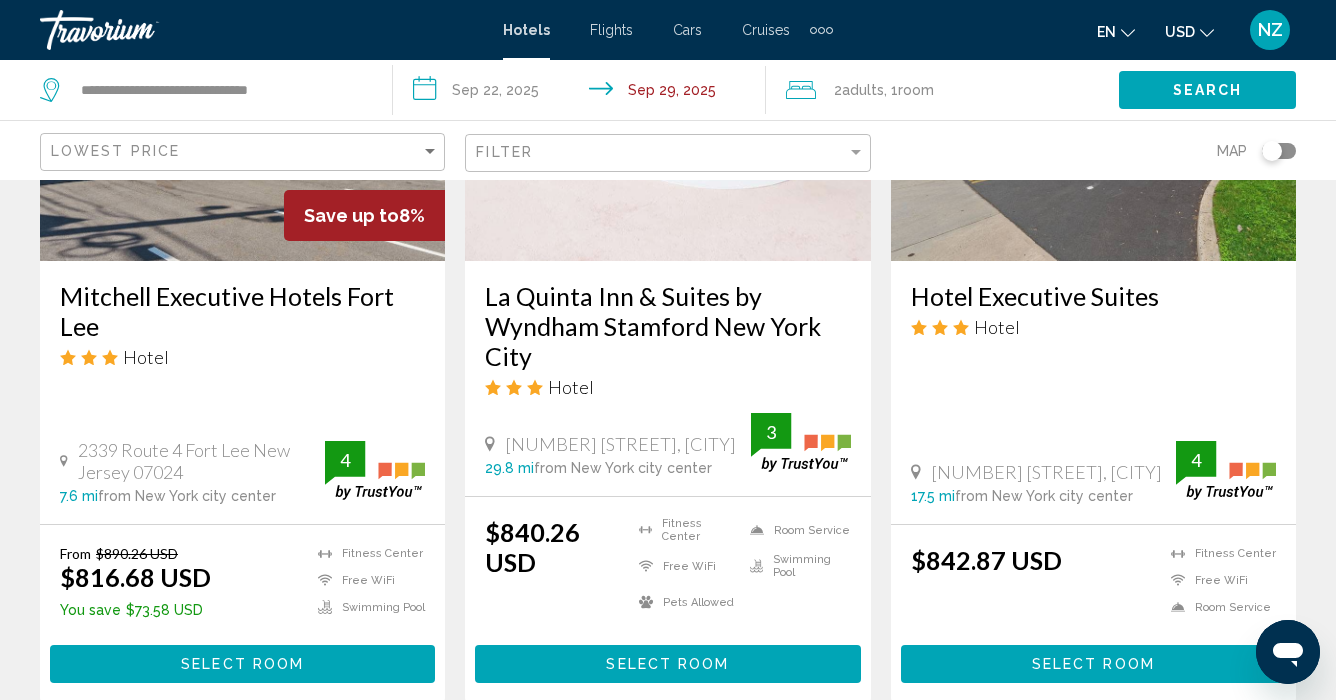 scroll, scrollTop: 2568, scrollLeft: 0, axis: vertical 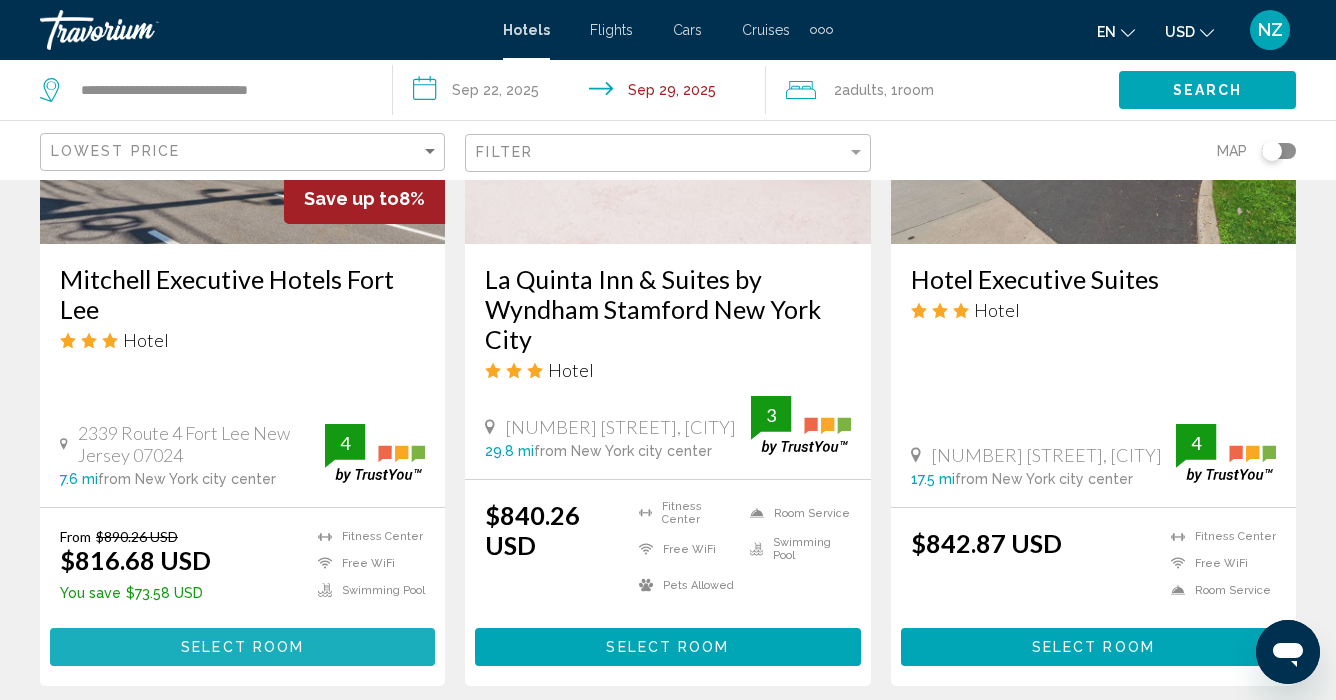 click on "Select Room" at bounding box center [242, 648] 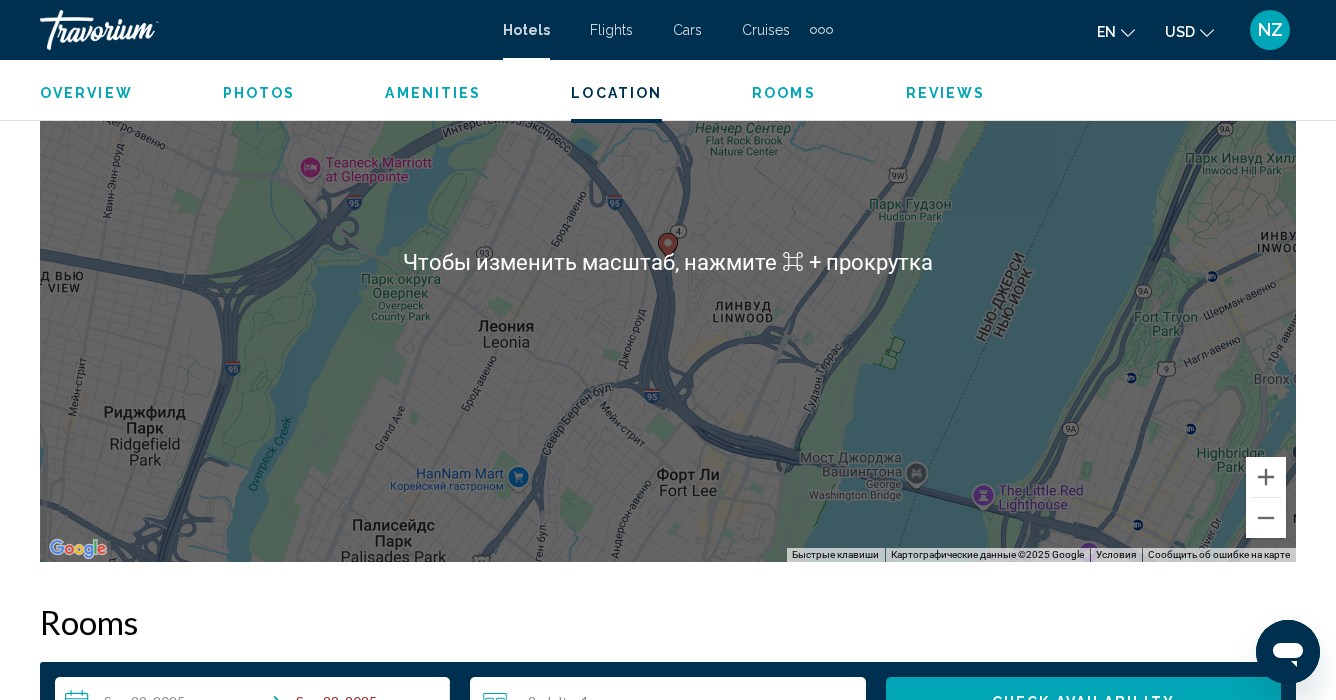 scroll, scrollTop: 2421, scrollLeft: 0, axis: vertical 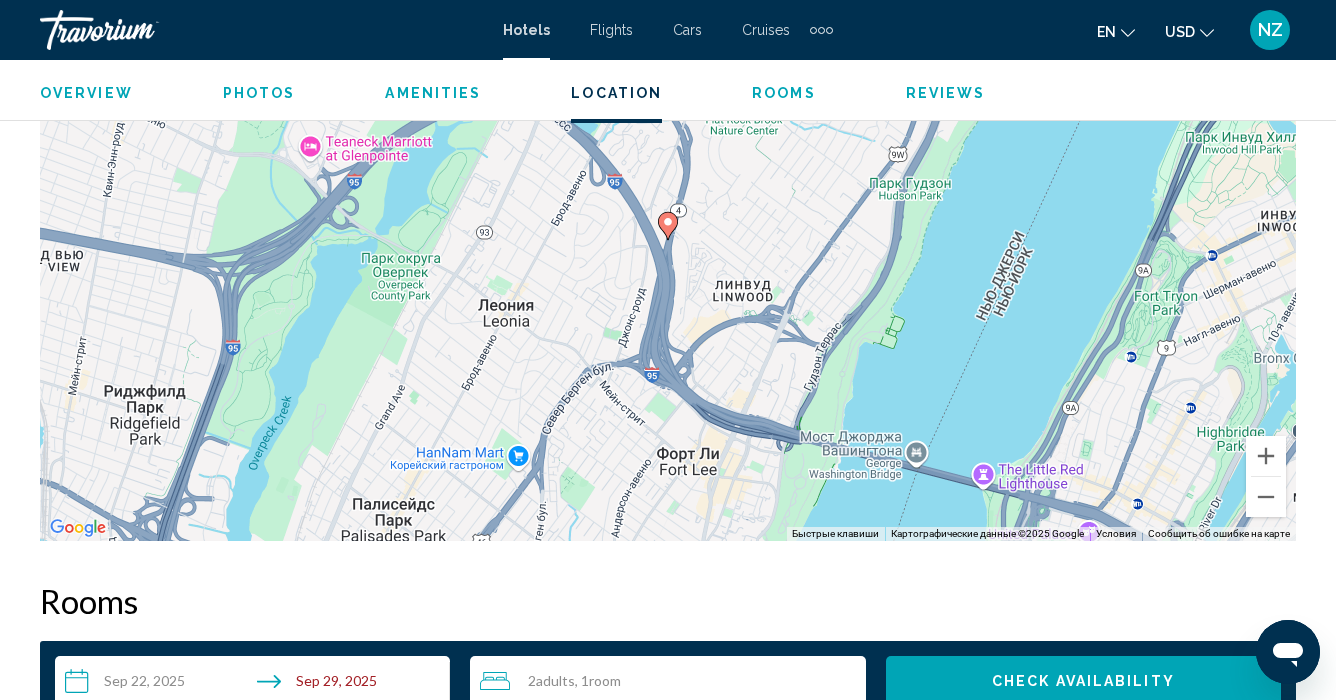 type 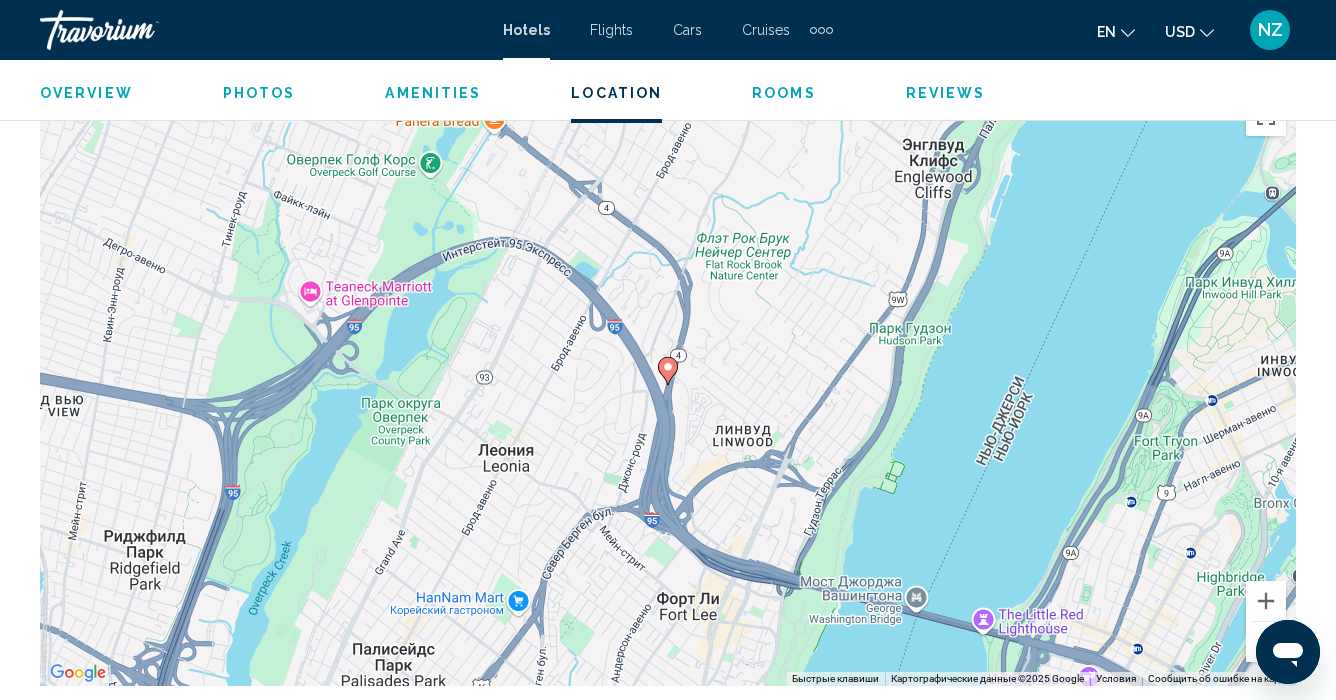 scroll, scrollTop: 2221, scrollLeft: 0, axis: vertical 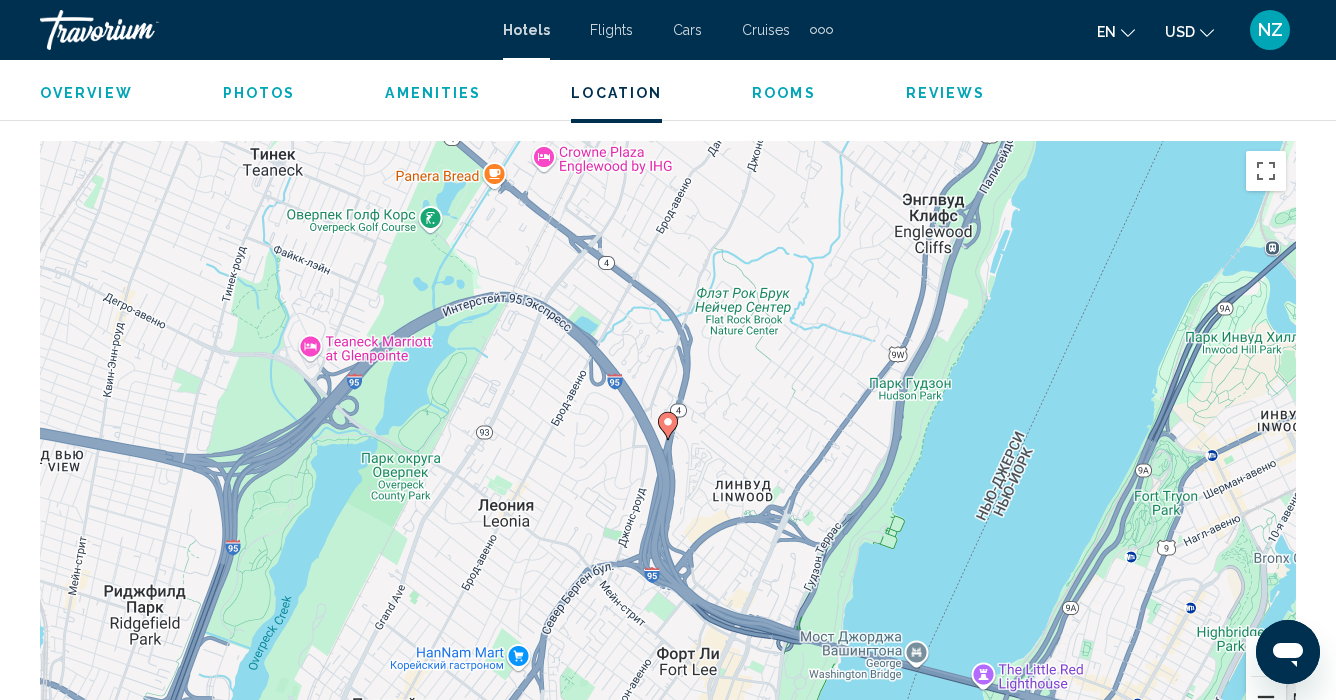 click at bounding box center [1266, 697] 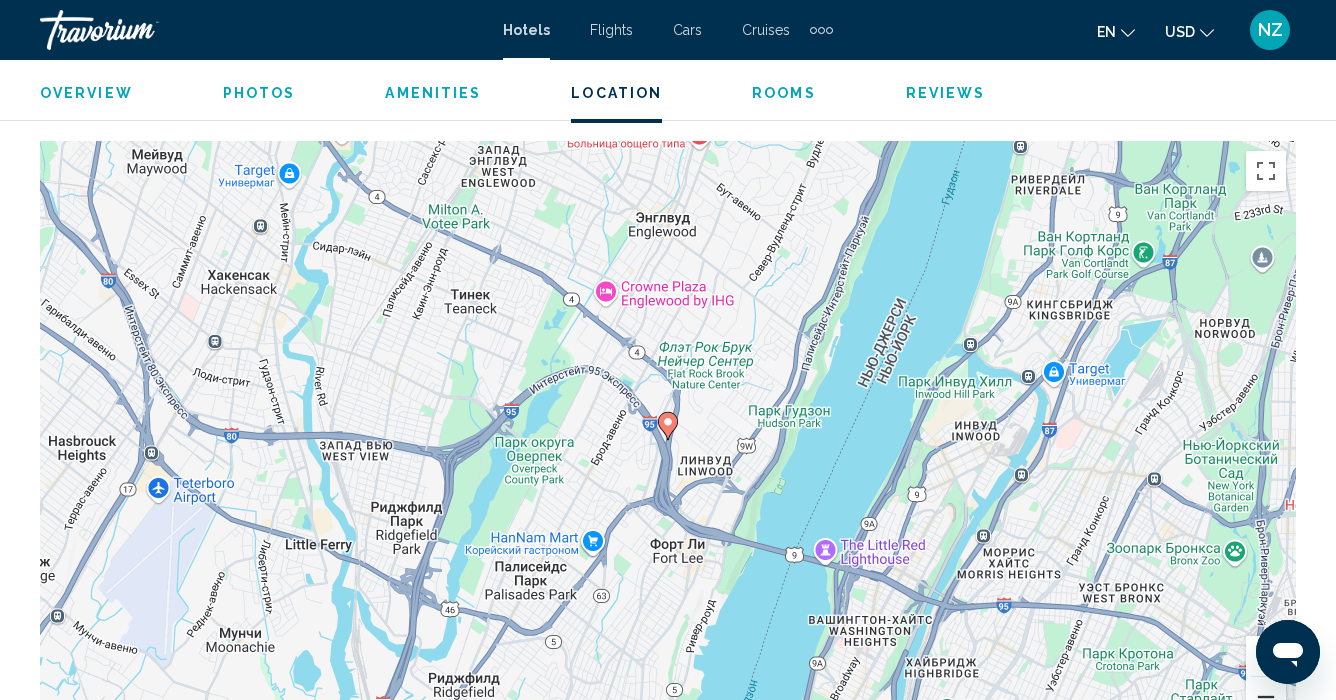 click at bounding box center [1266, 697] 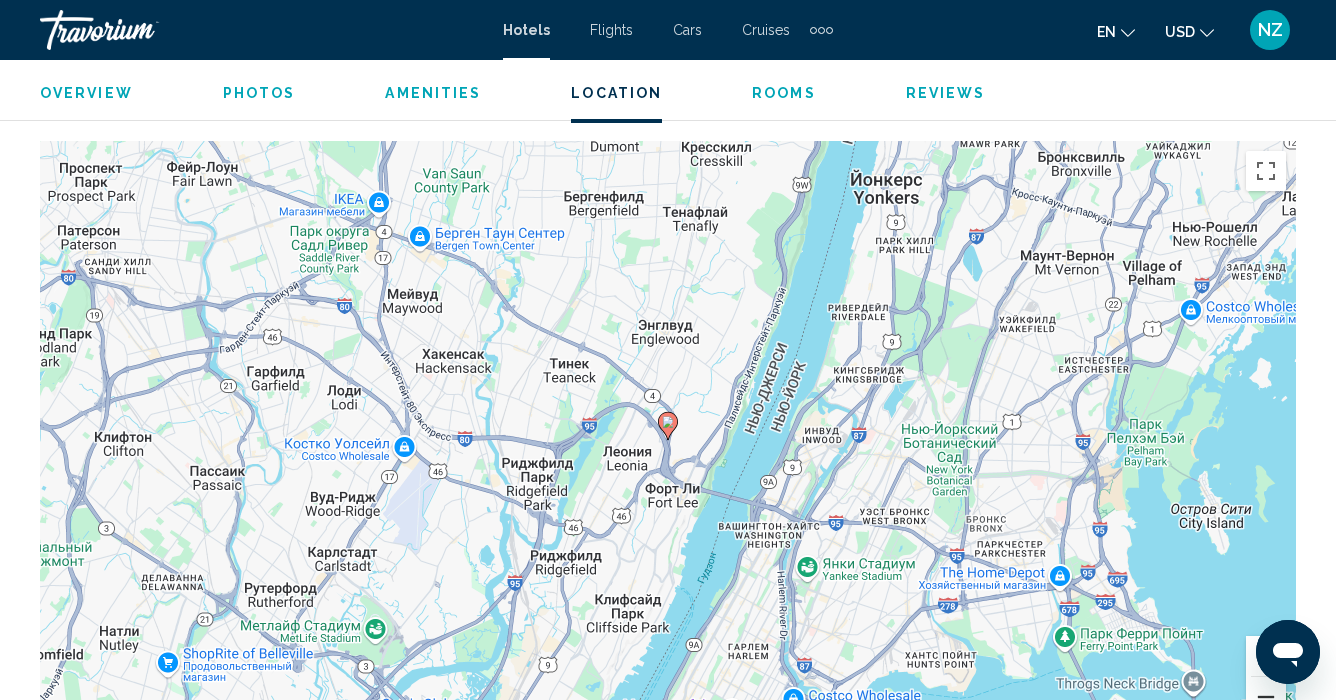 click at bounding box center (1266, 697) 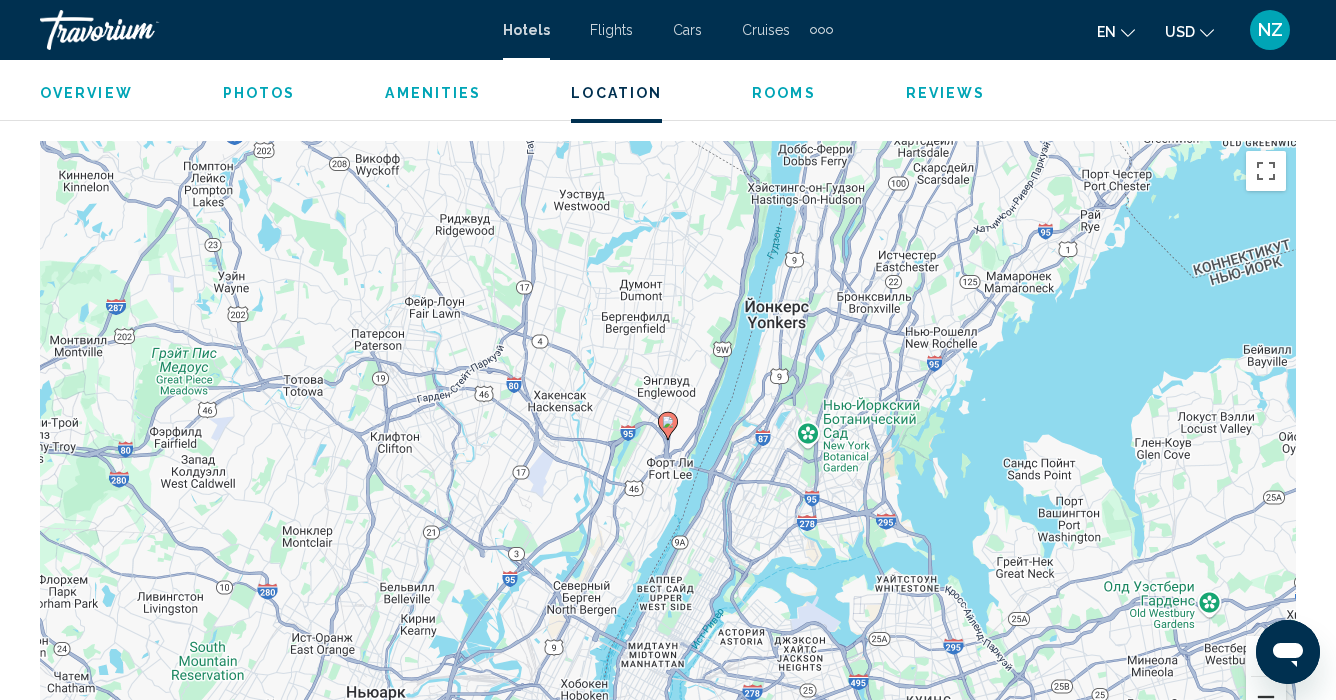 click at bounding box center [1266, 697] 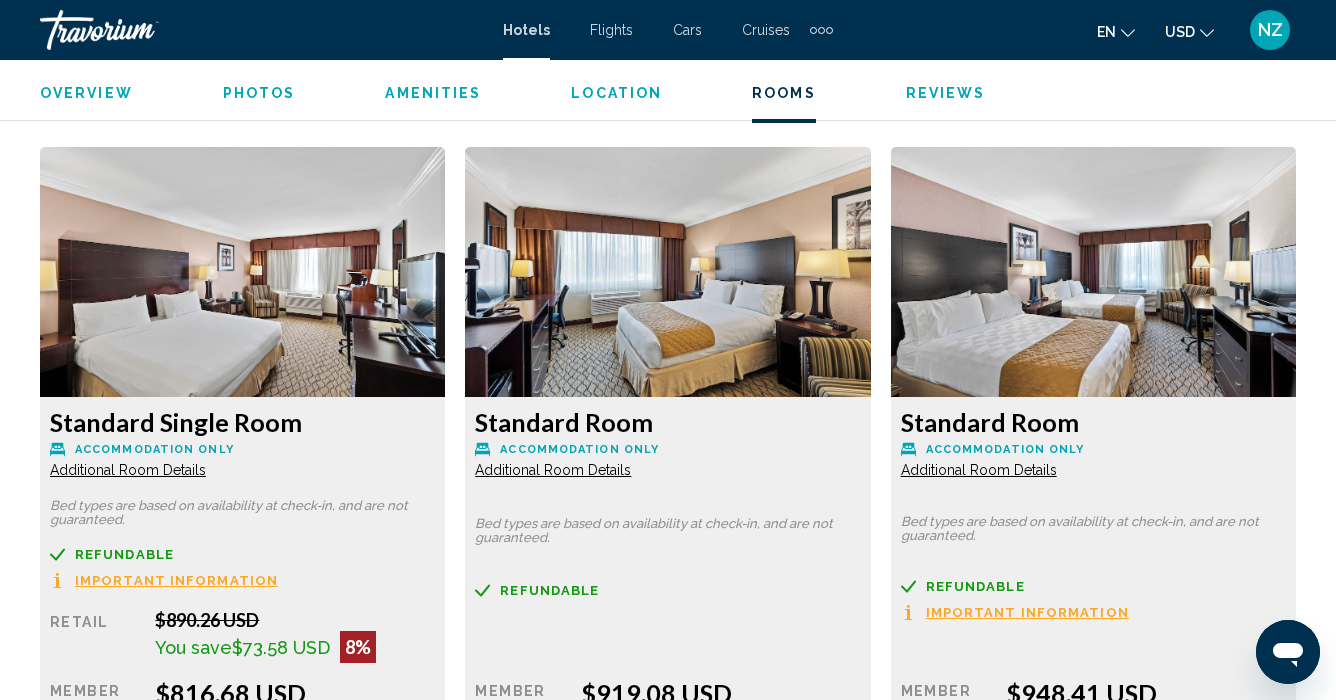 scroll, scrollTop: 3018, scrollLeft: 0, axis: vertical 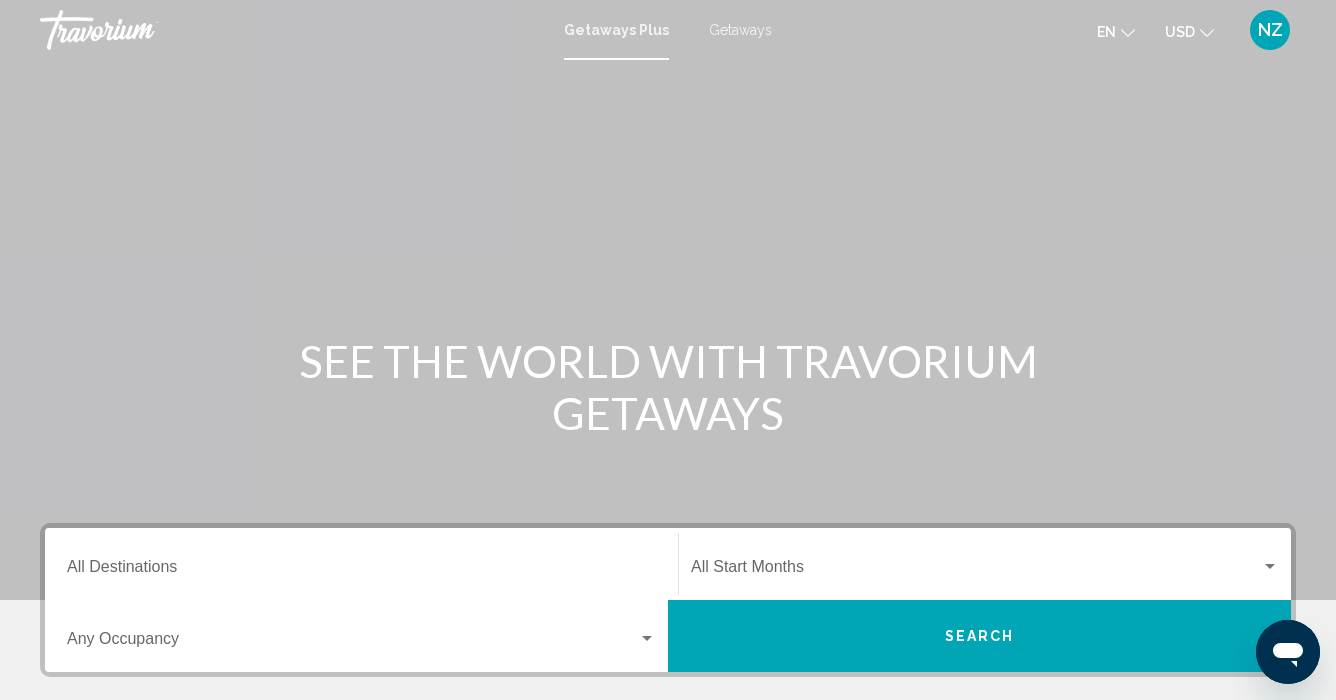 click on "Getaways" at bounding box center (740, 30) 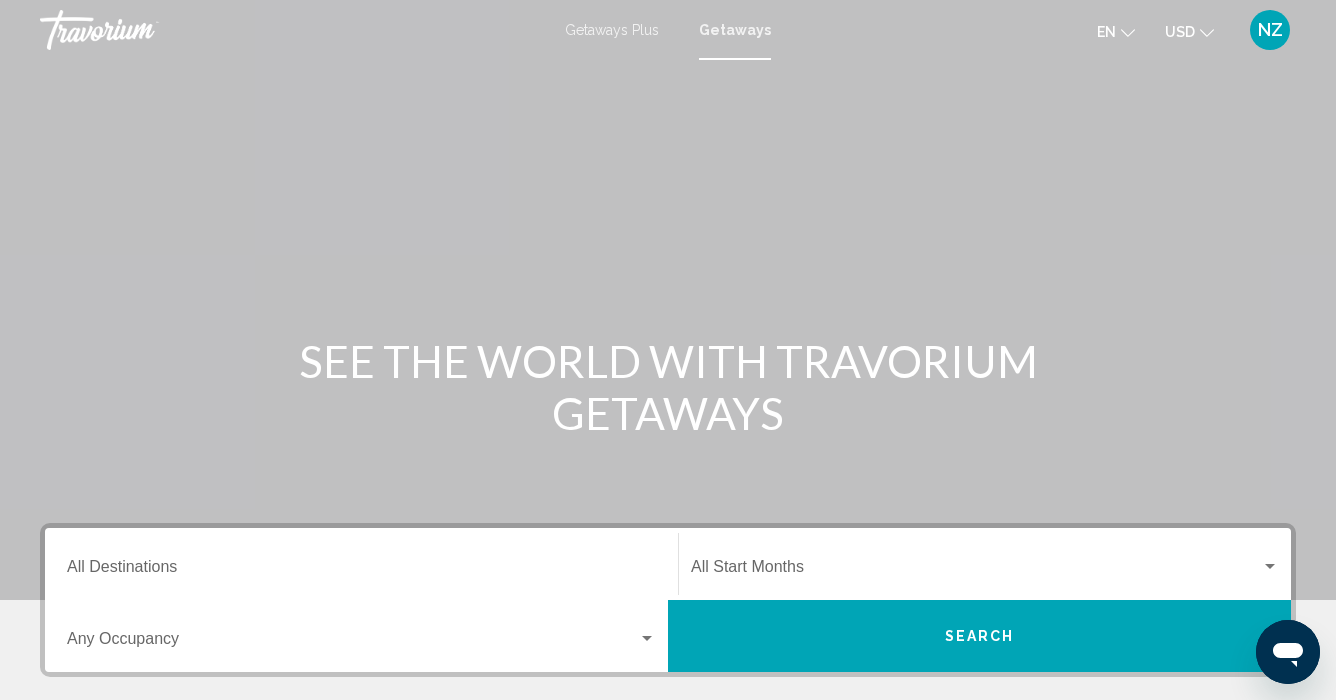 scroll, scrollTop: 0, scrollLeft: 0, axis: both 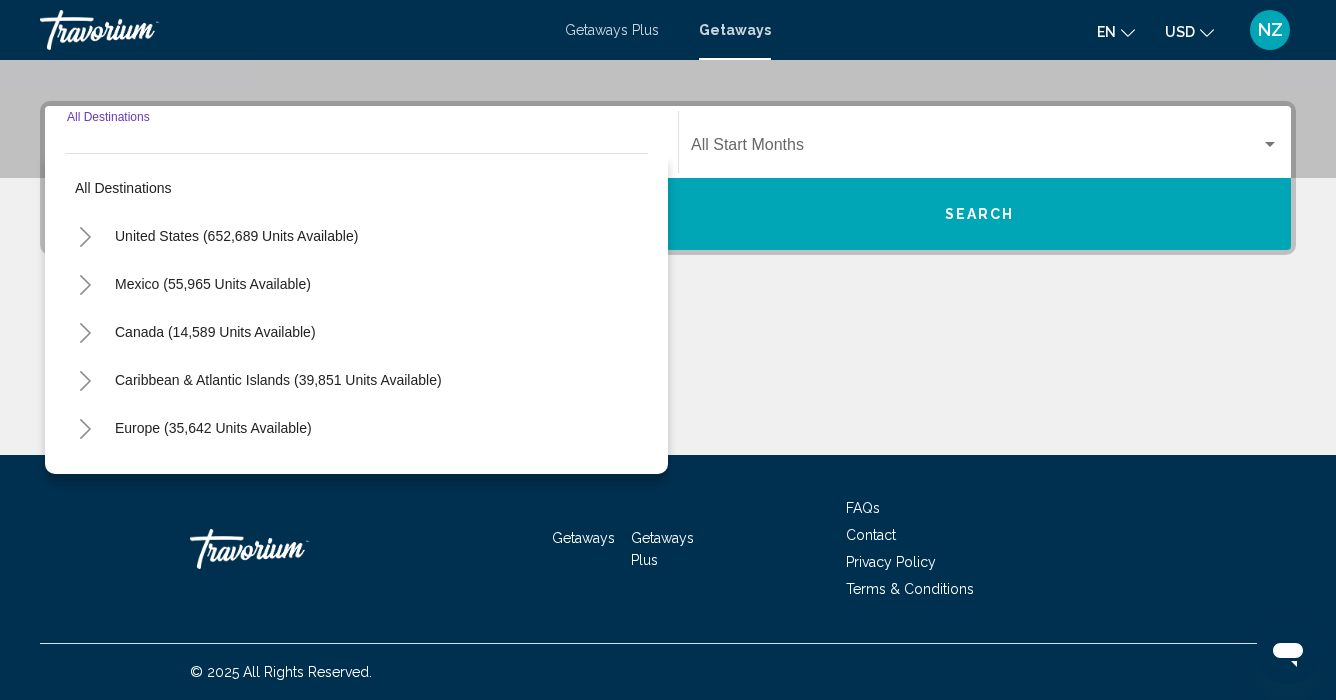 click 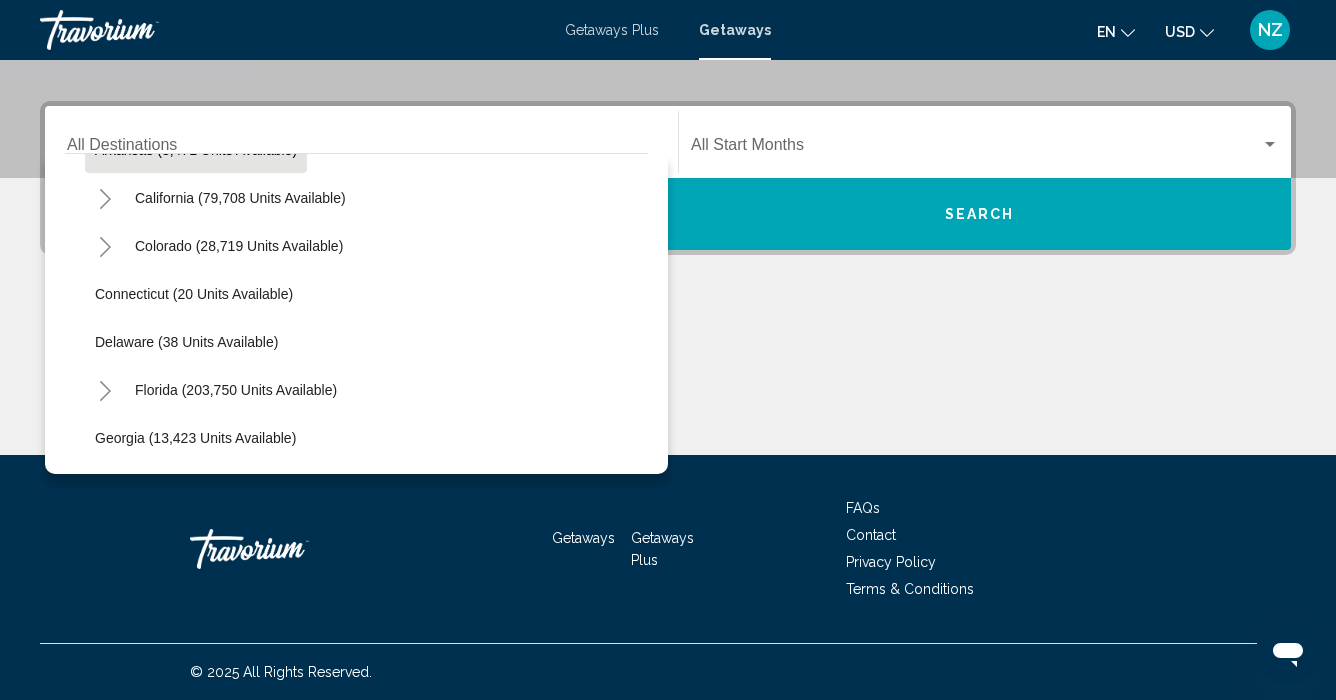 scroll, scrollTop: 183, scrollLeft: 0, axis: vertical 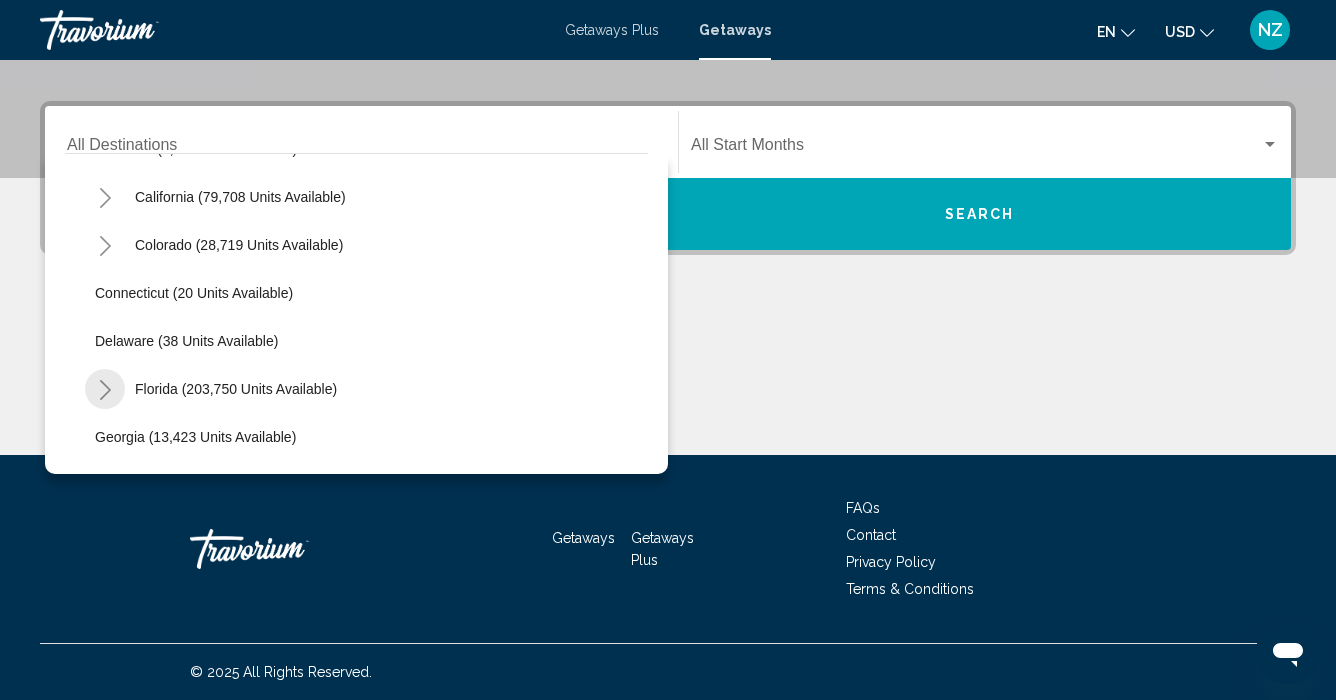 click 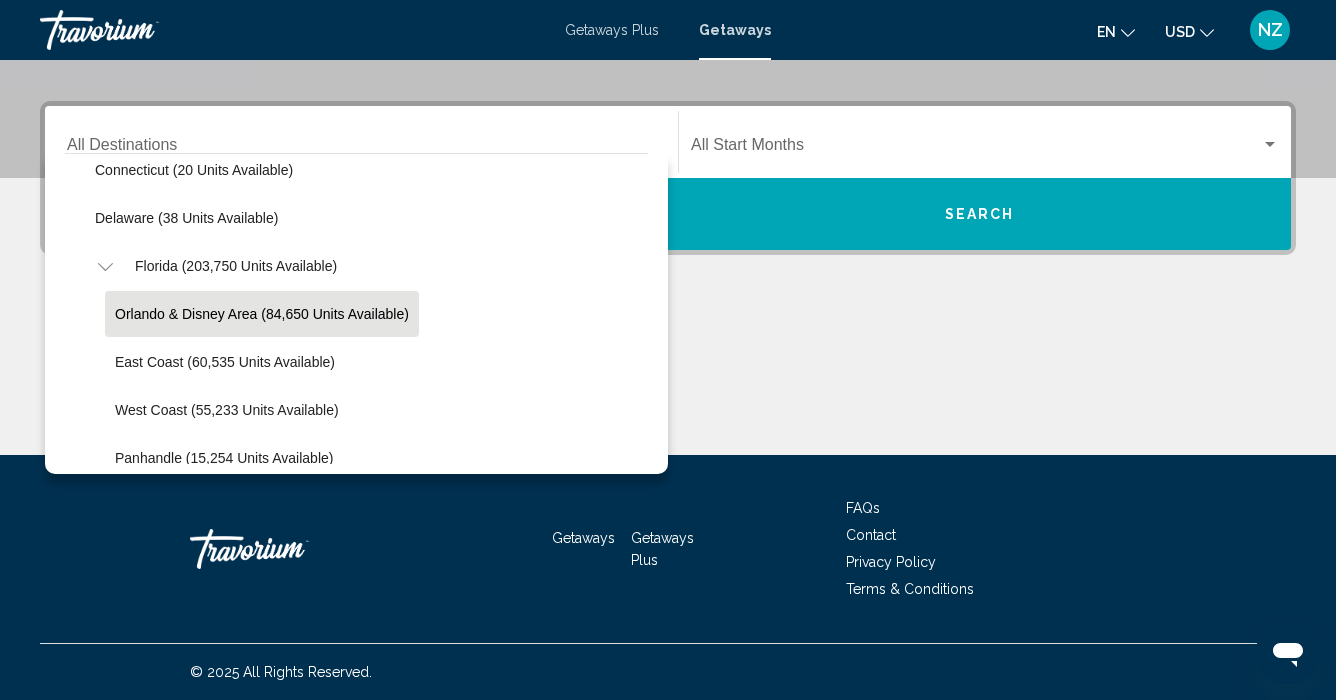 scroll, scrollTop: 309, scrollLeft: 0, axis: vertical 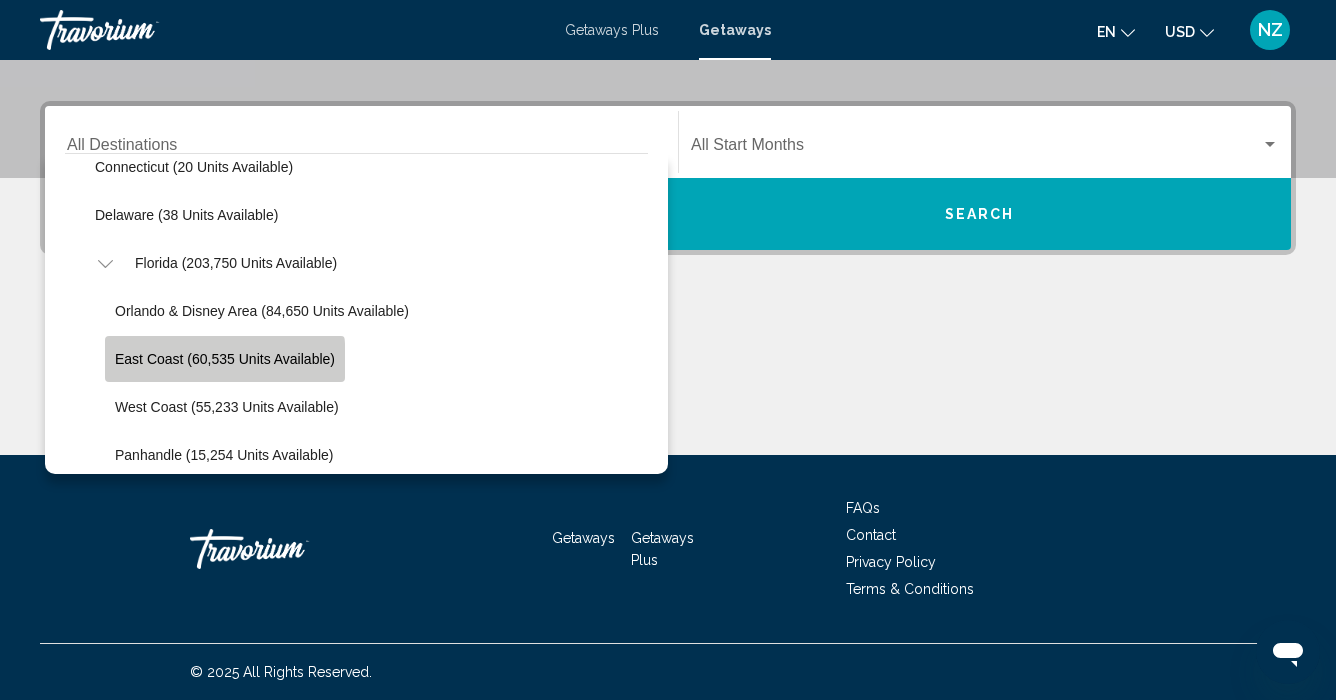 click on "East Coast (60,535 units available)" 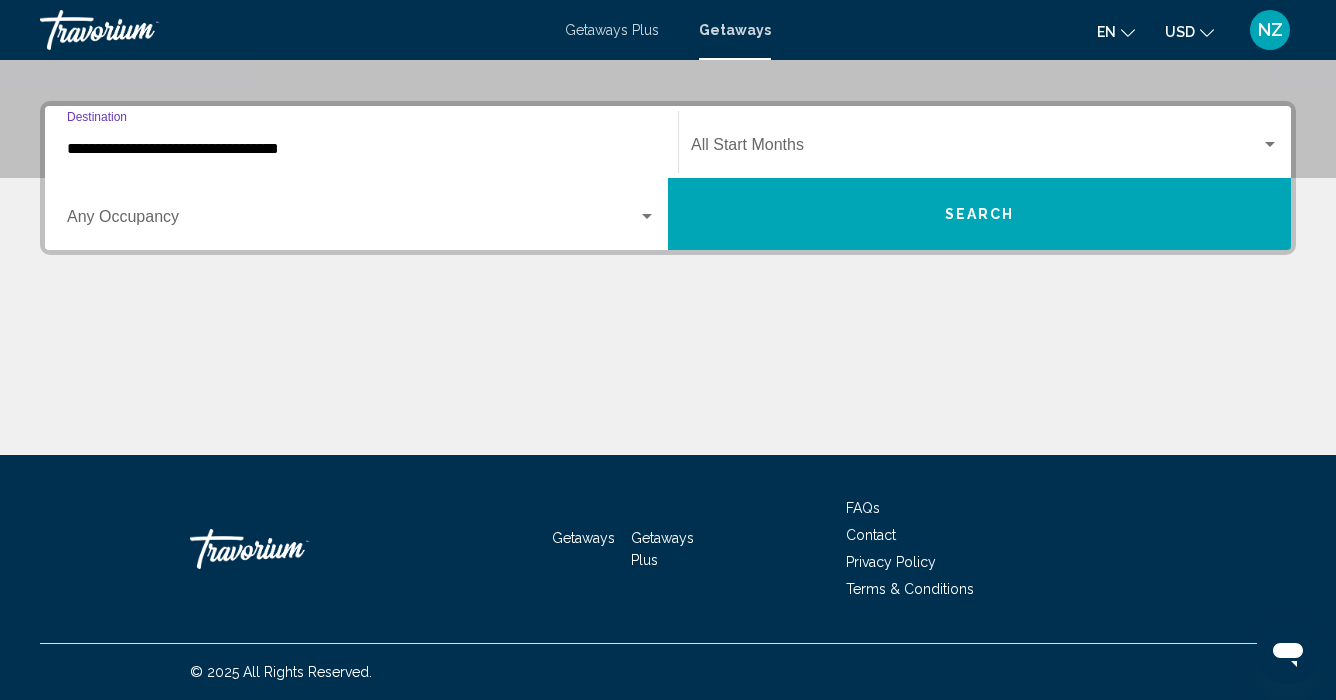 click at bounding box center [976, 149] 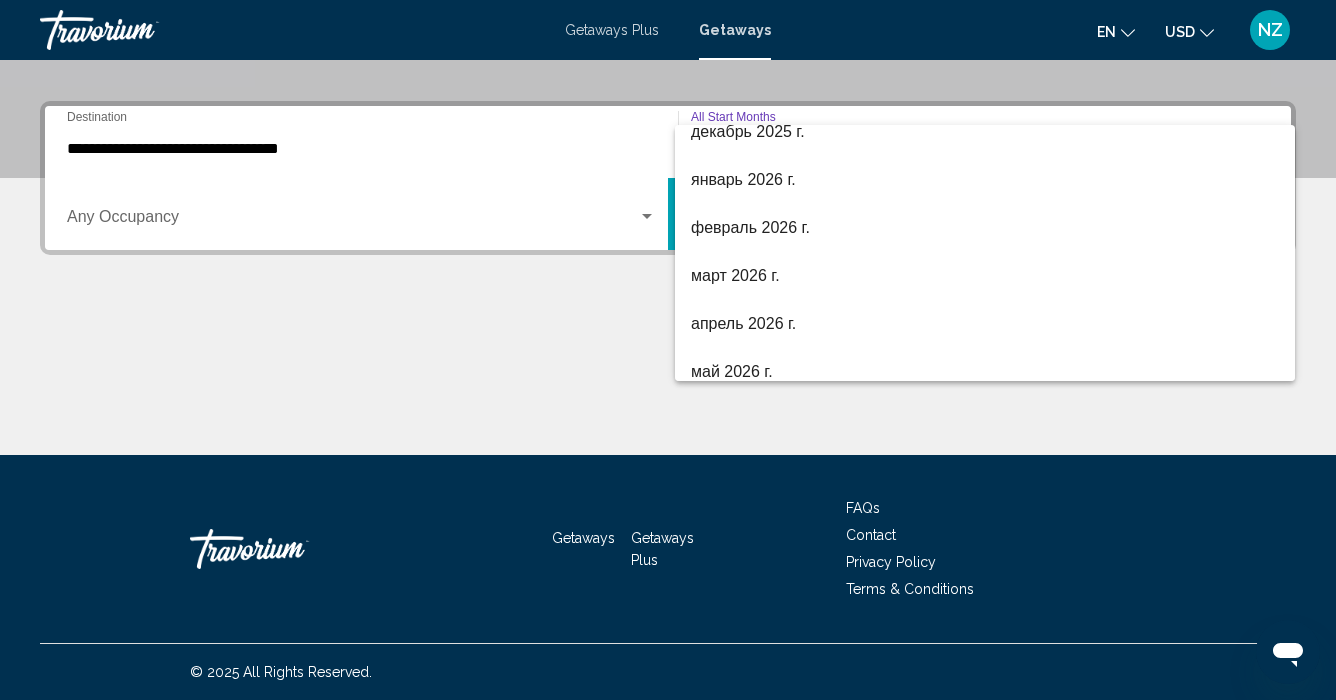 scroll, scrollTop: 262, scrollLeft: 0, axis: vertical 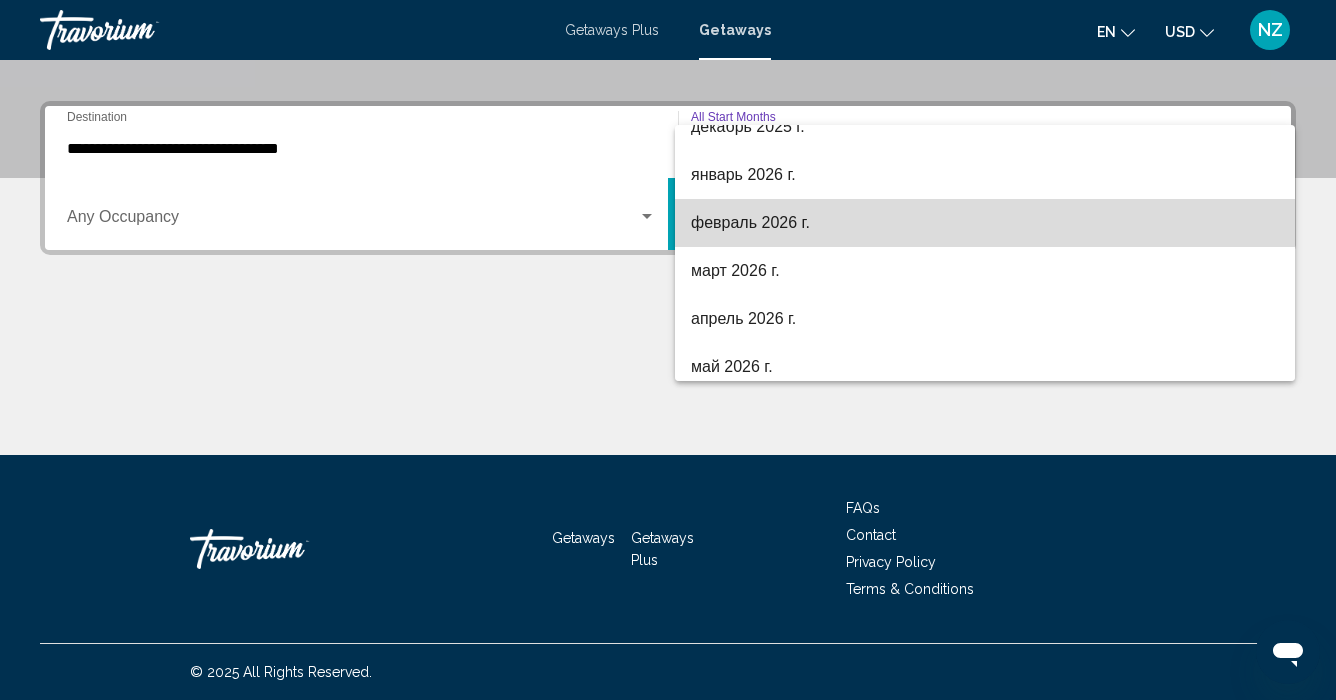 click on "февраль 2026 г." at bounding box center [985, 223] 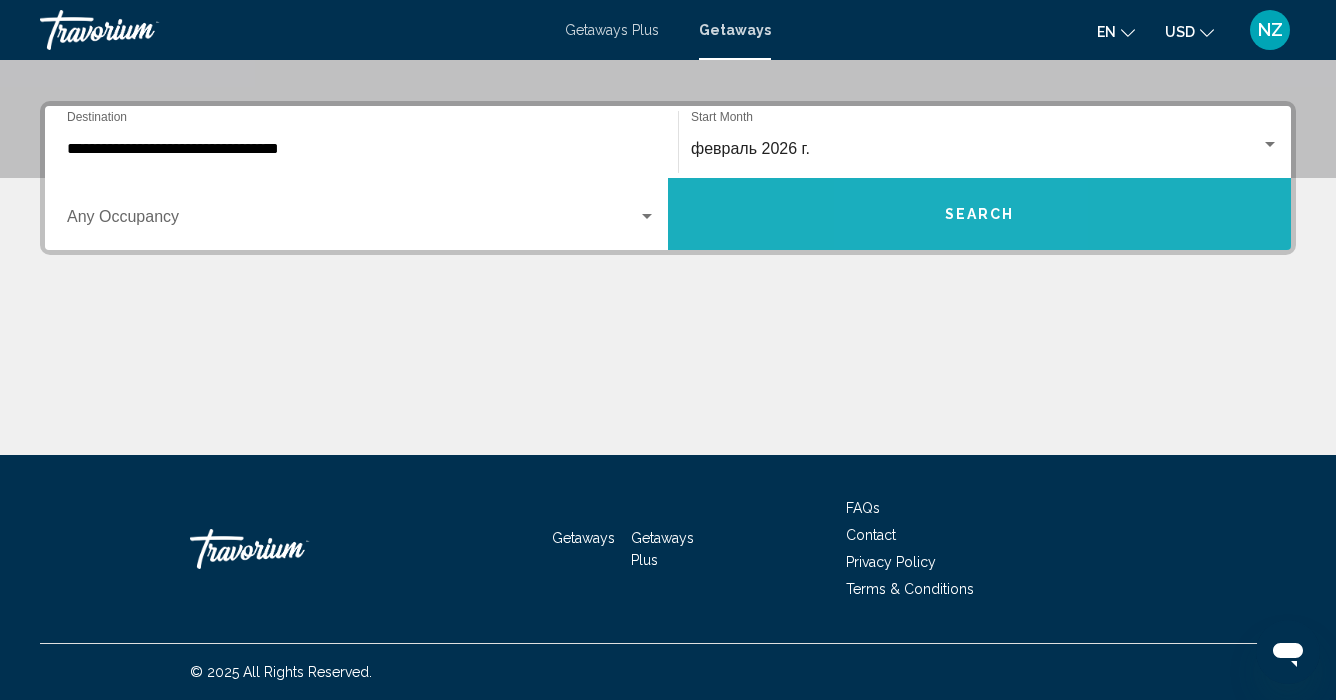 click on "Search" at bounding box center (979, 214) 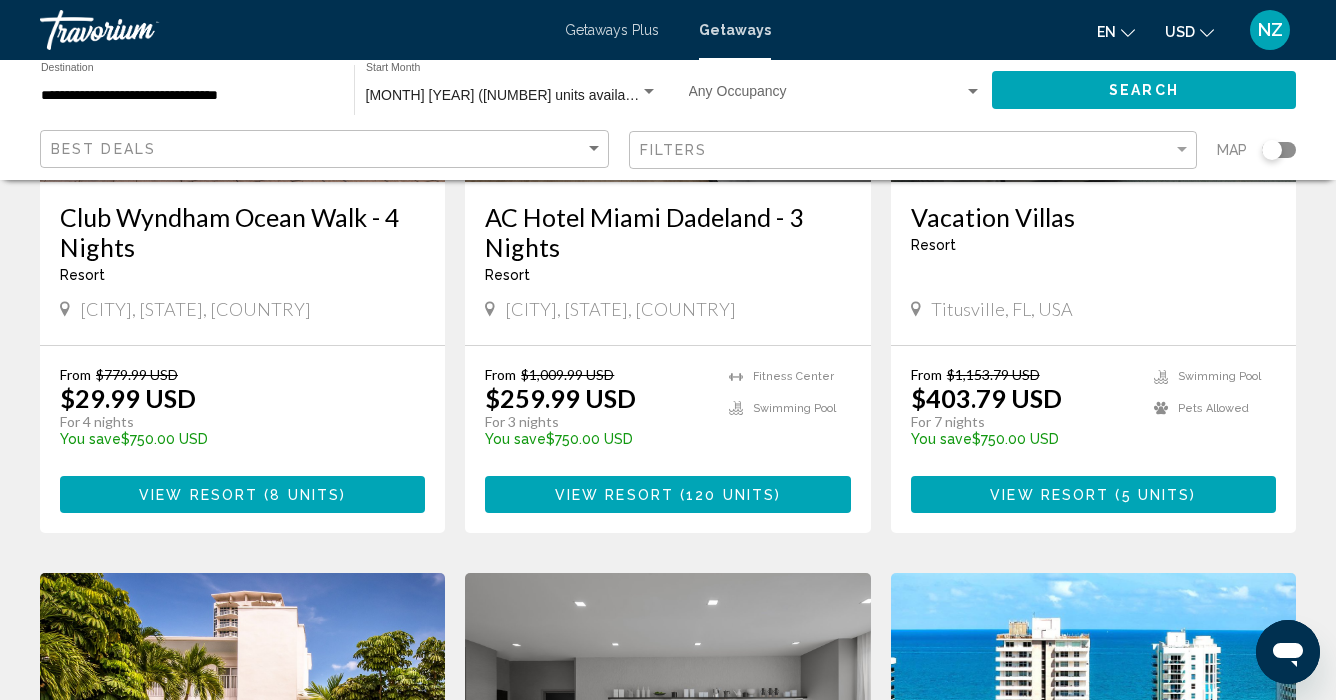 scroll, scrollTop: 416, scrollLeft: 0, axis: vertical 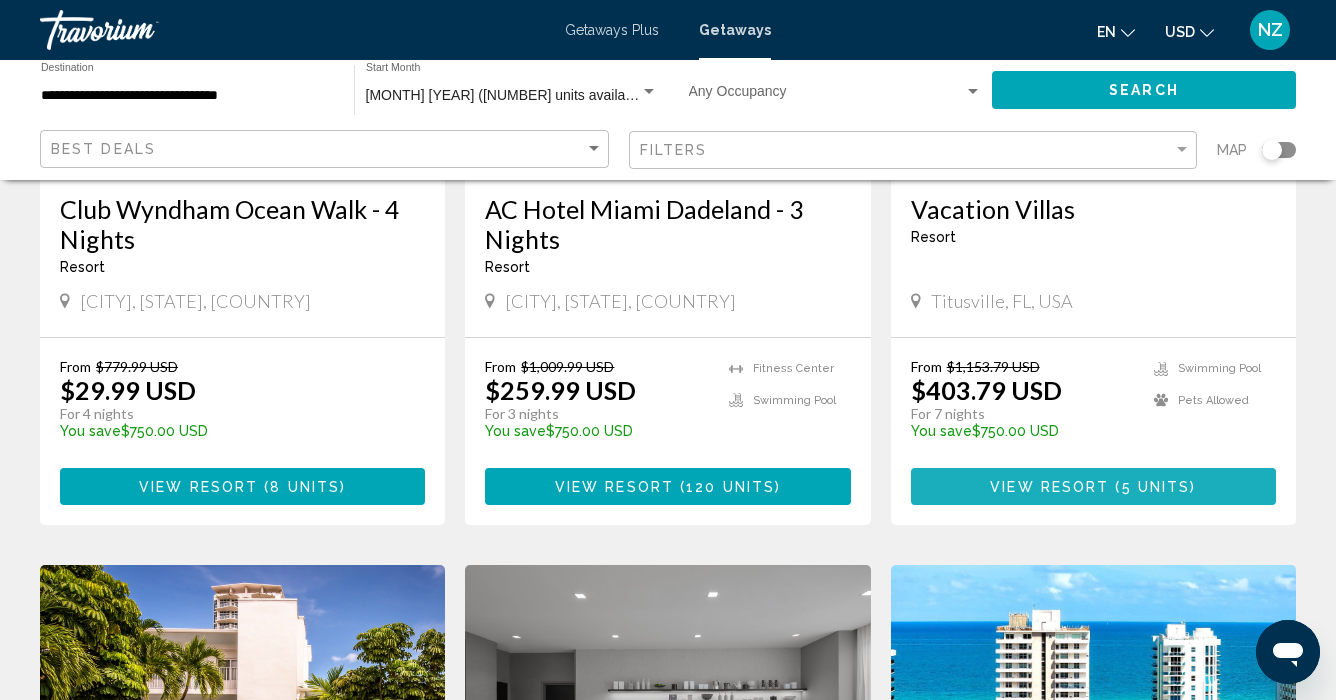 click on "View Resort" at bounding box center [1049, 487] 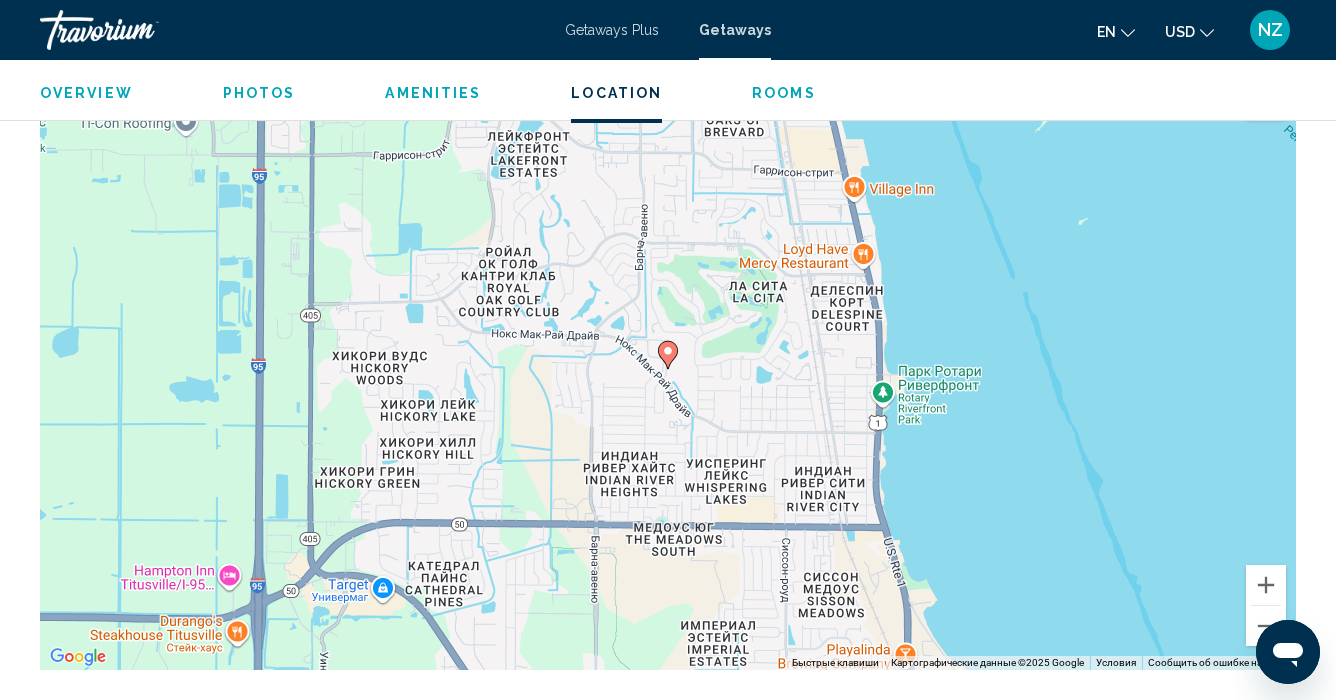 scroll, scrollTop: 3045, scrollLeft: 0, axis: vertical 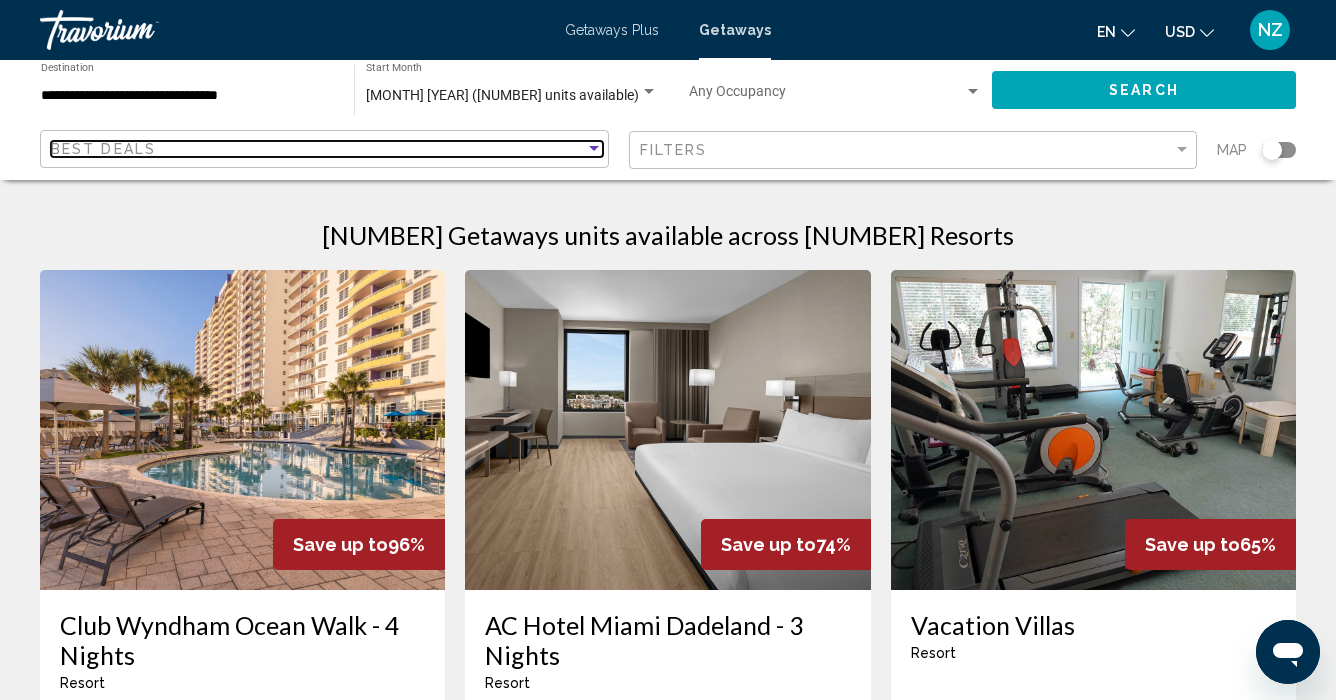 click at bounding box center (594, 148) 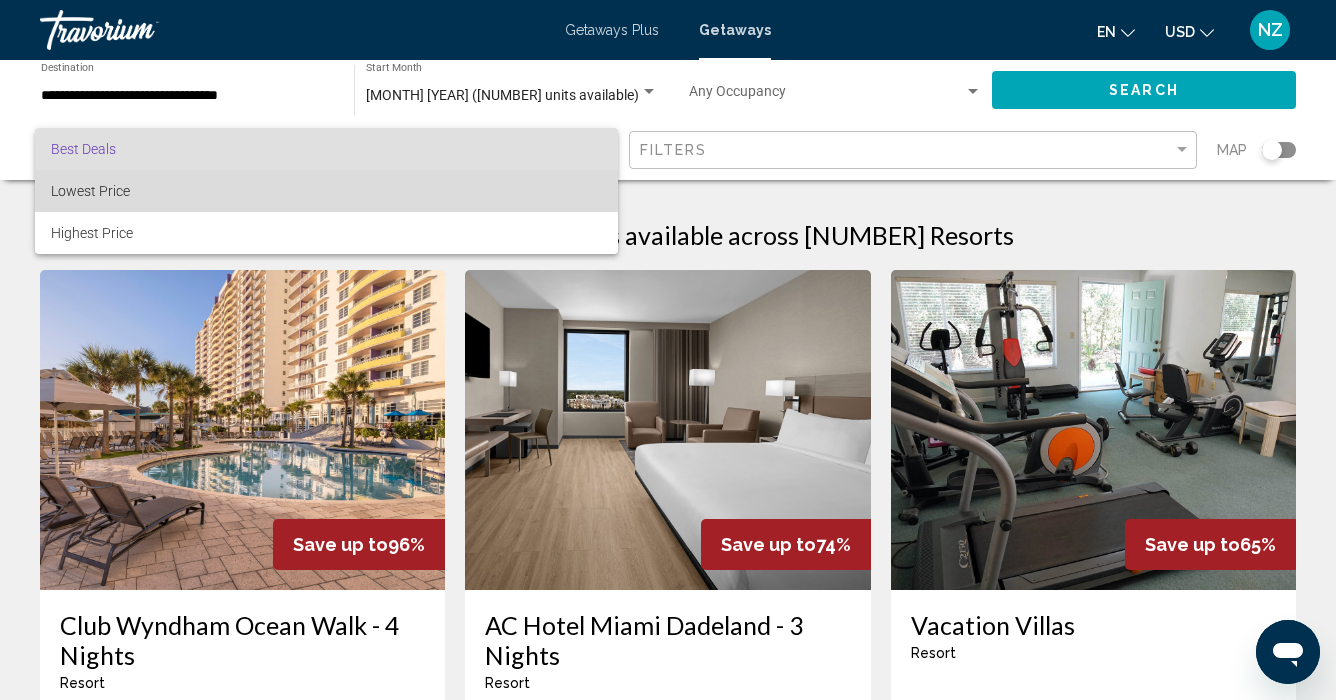 click on "Lowest Price" at bounding box center (326, 191) 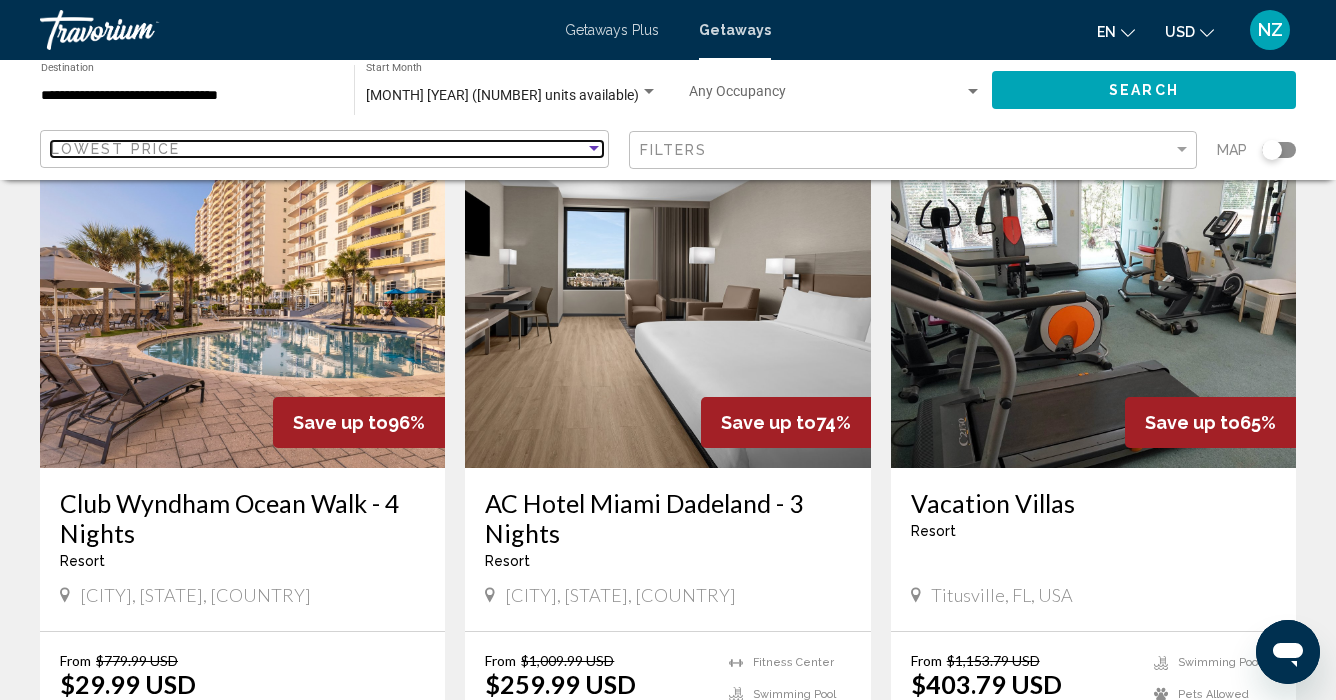 scroll, scrollTop: 0, scrollLeft: 0, axis: both 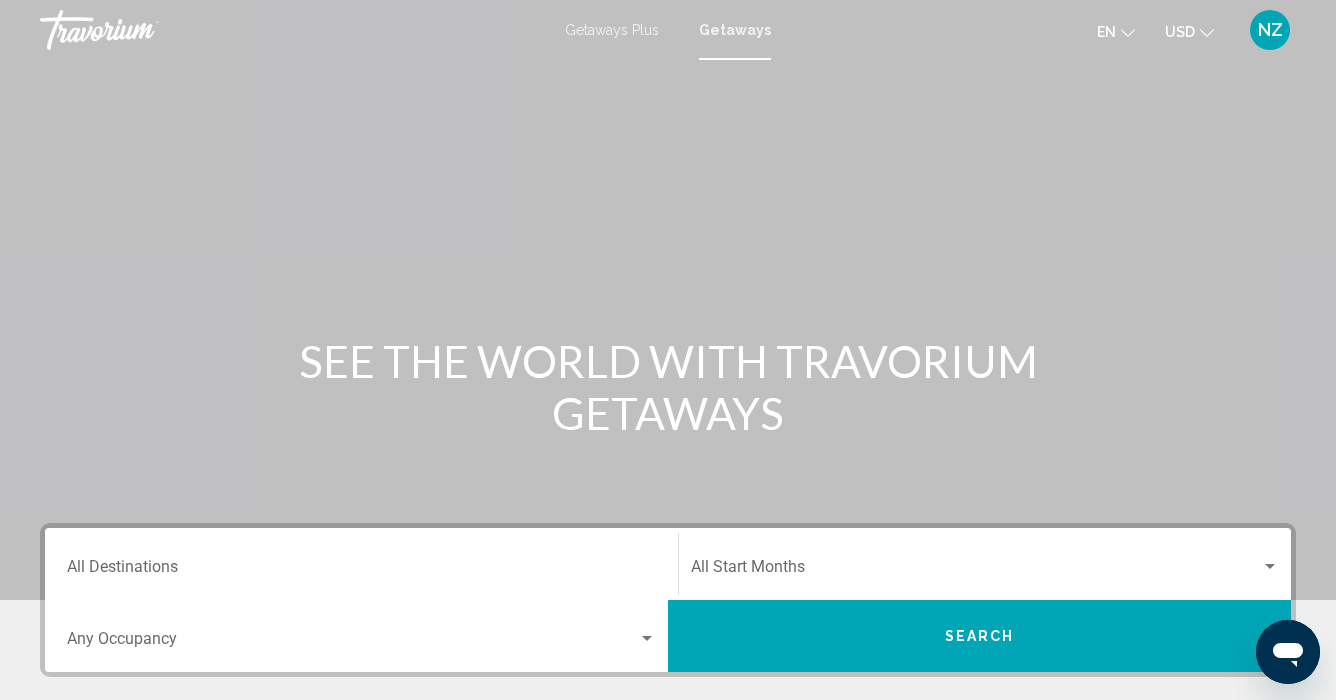 click on "Destination All Destinations" at bounding box center [361, 564] 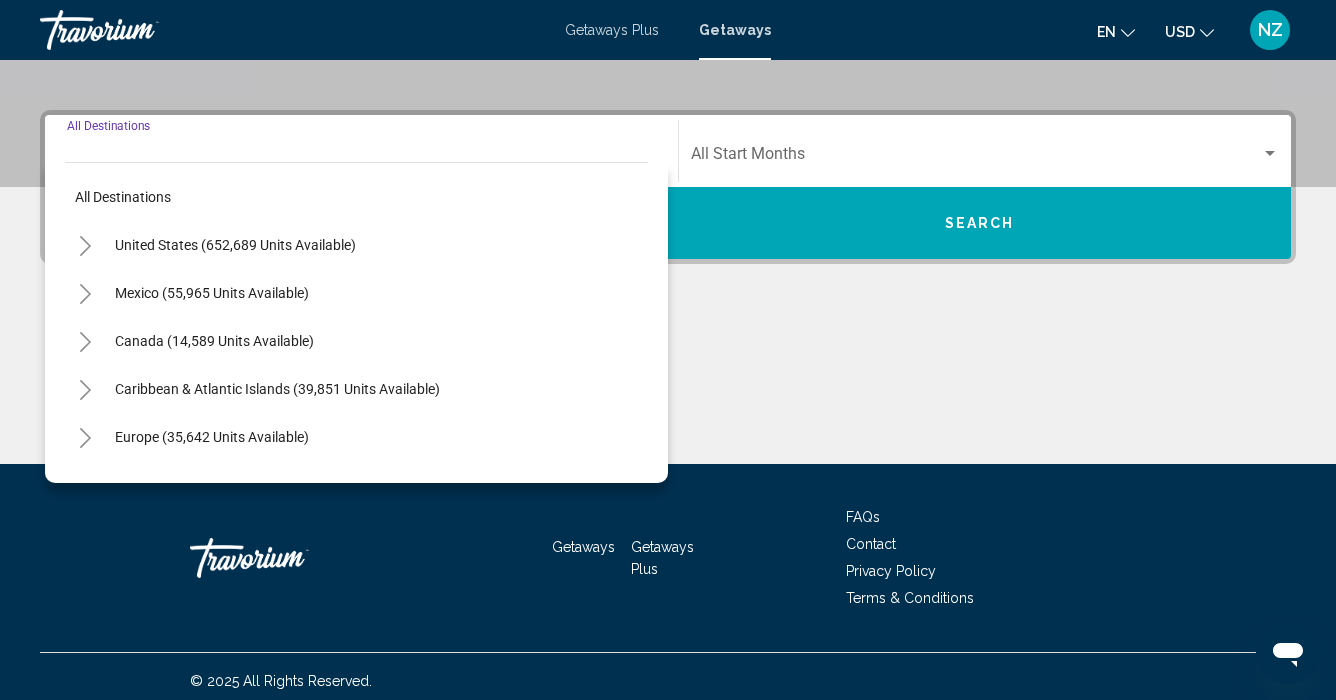 scroll, scrollTop: 422, scrollLeft: 0, axis: vertical 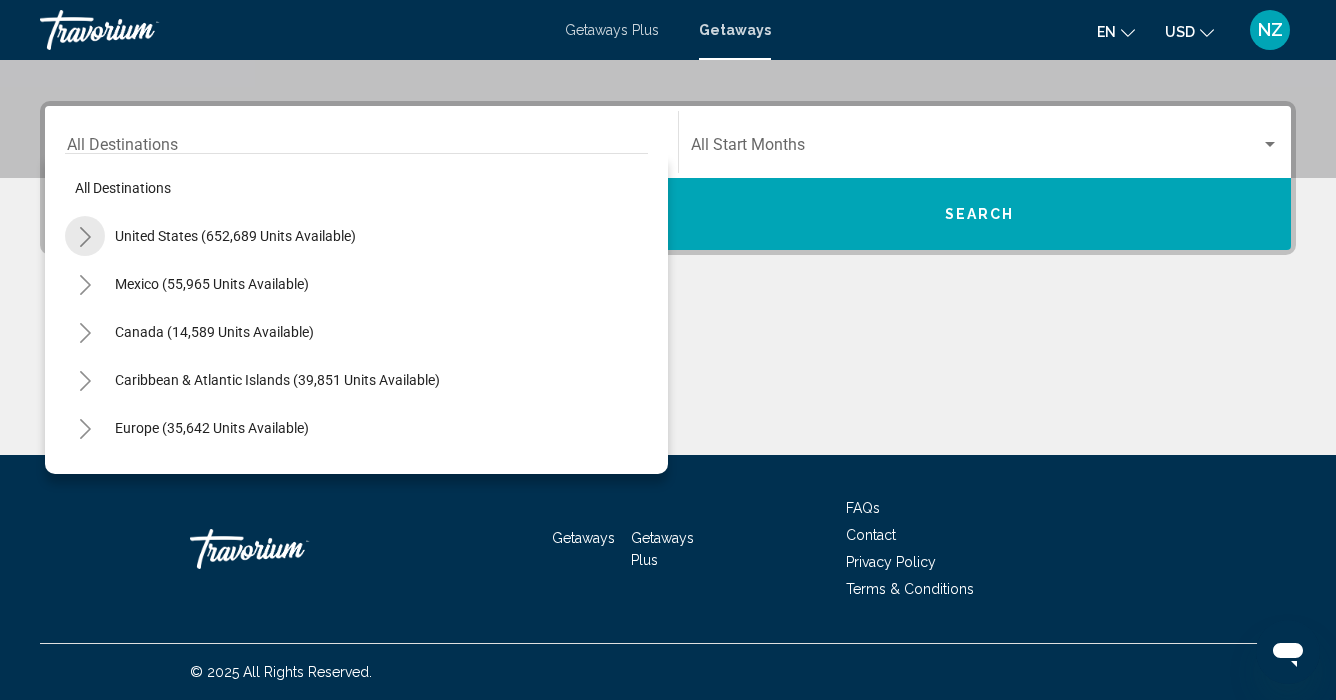 click 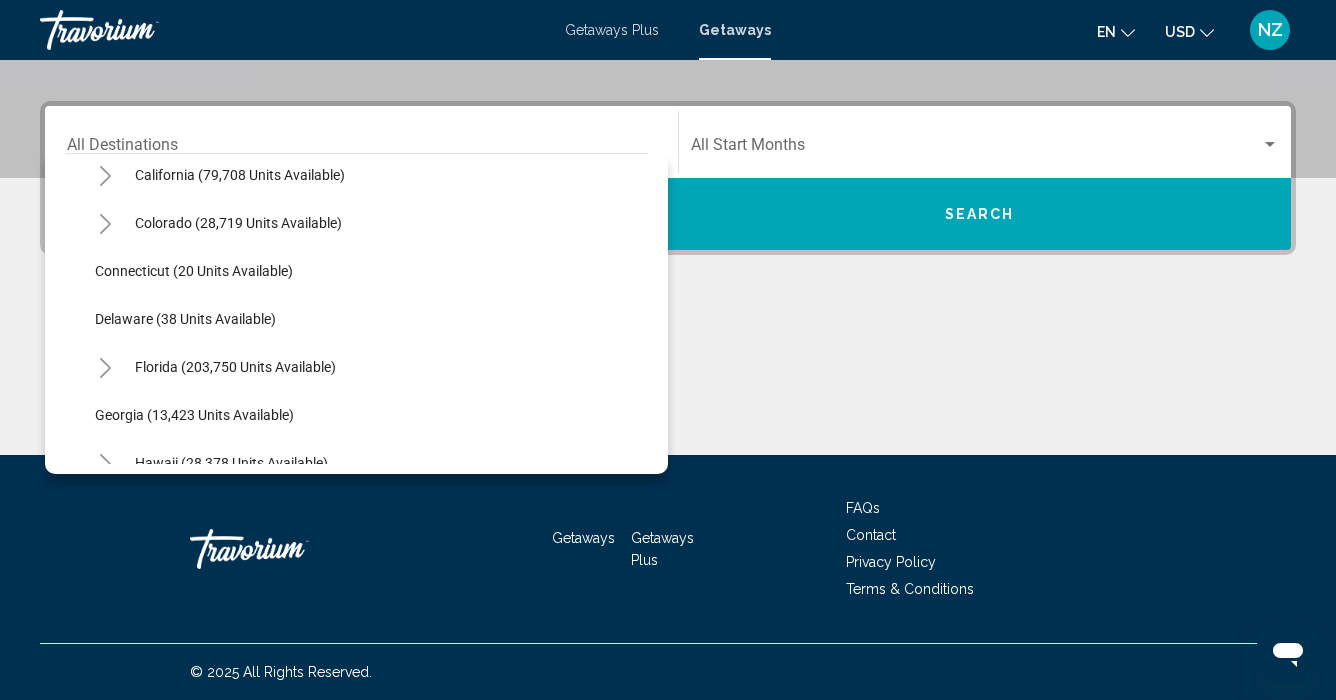 scroll, scrollTop: 210, scrollLeft: 0, axis: vertical 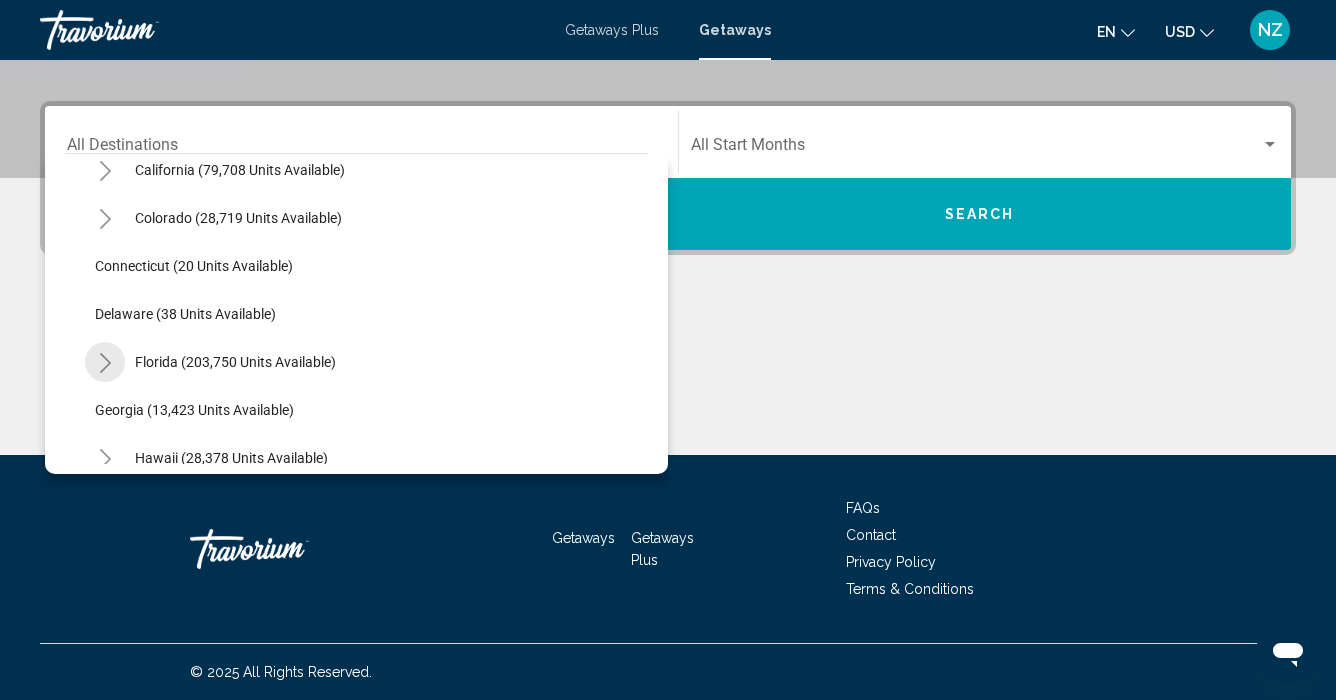 click 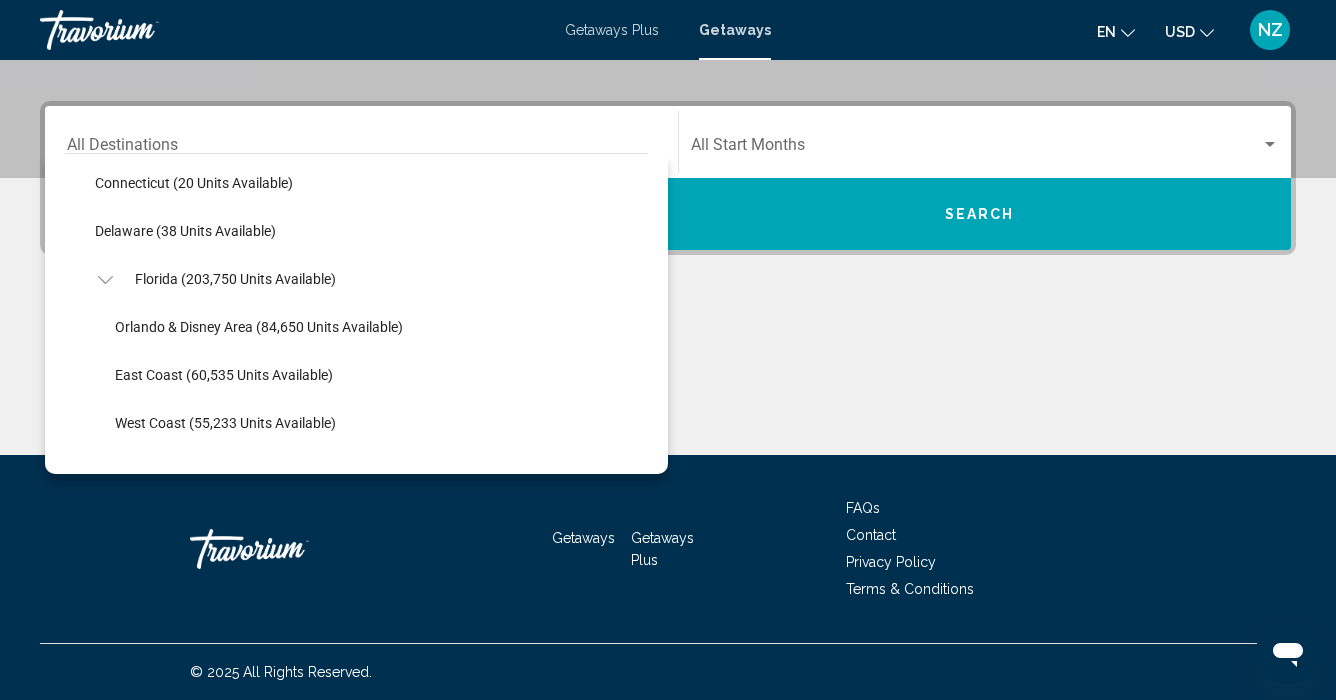 scroll, scrollTop: 300, scrollLeft: 0, axis: vertical 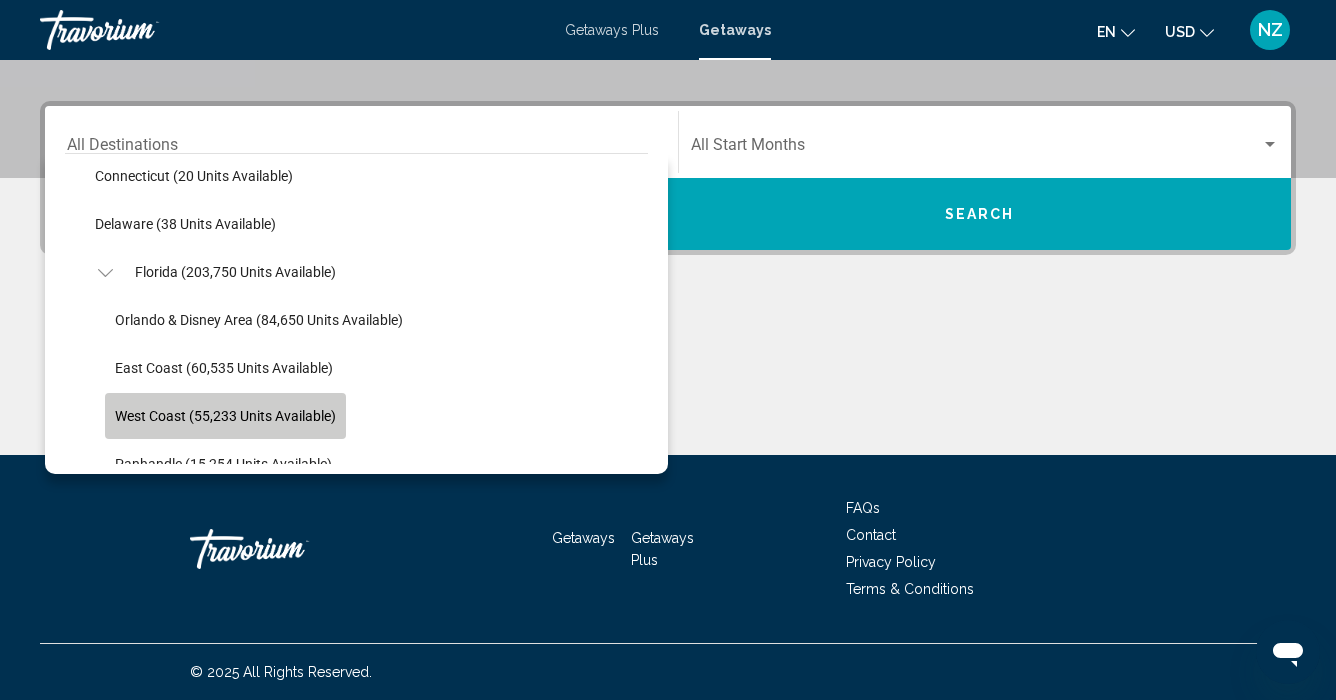 click on "West Coast (55,233 units available)" 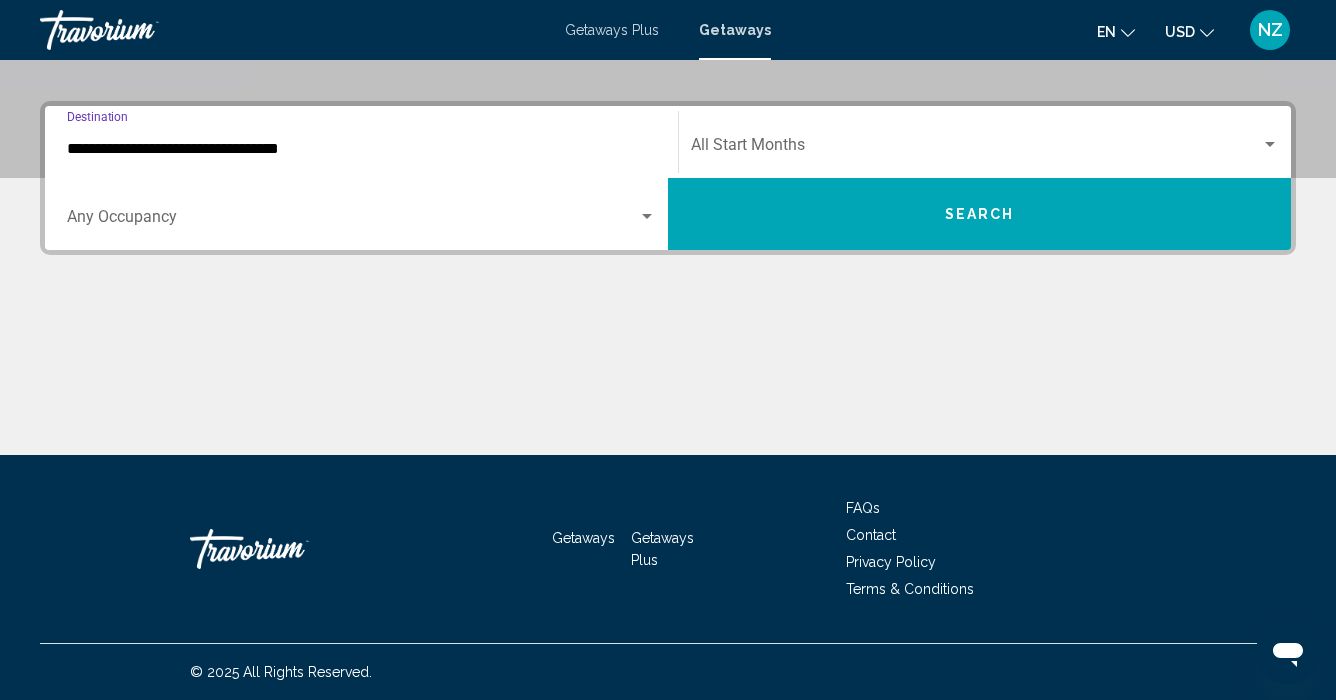 click on "Search" at bounding box center (979, 214) 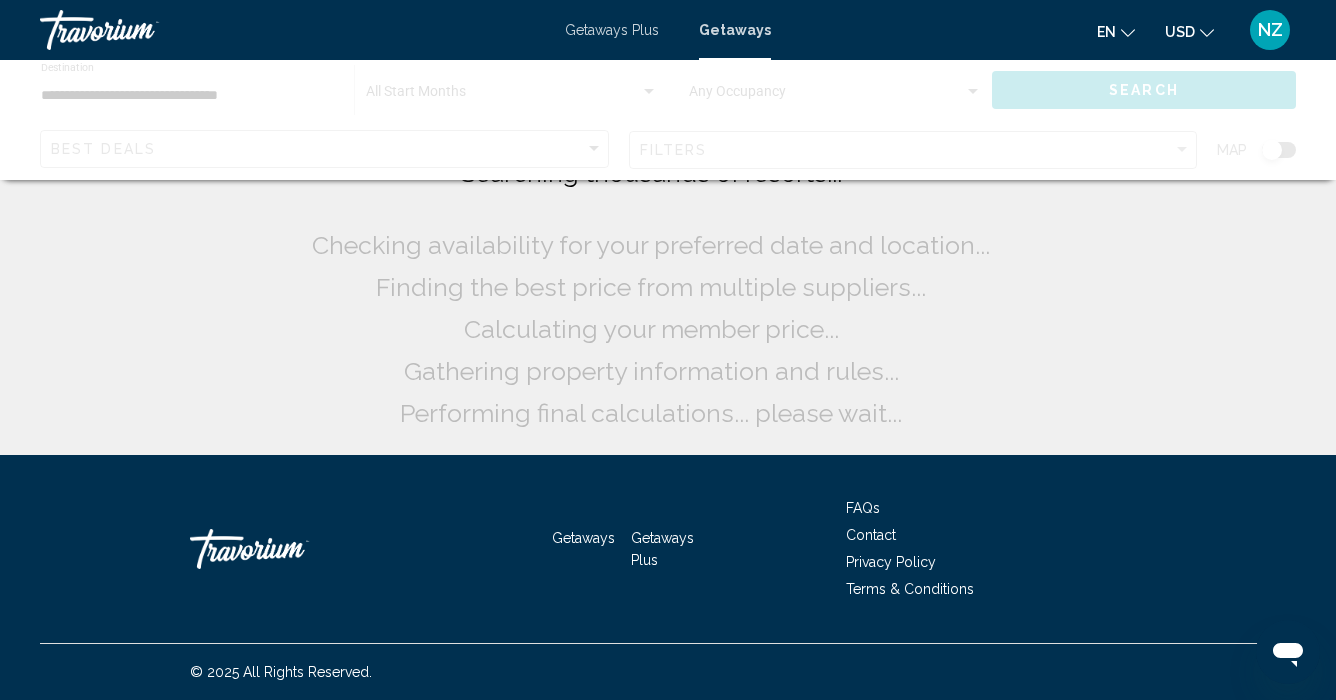 scroll, scrollTop: 0, scrollLeft: 0, axis: both 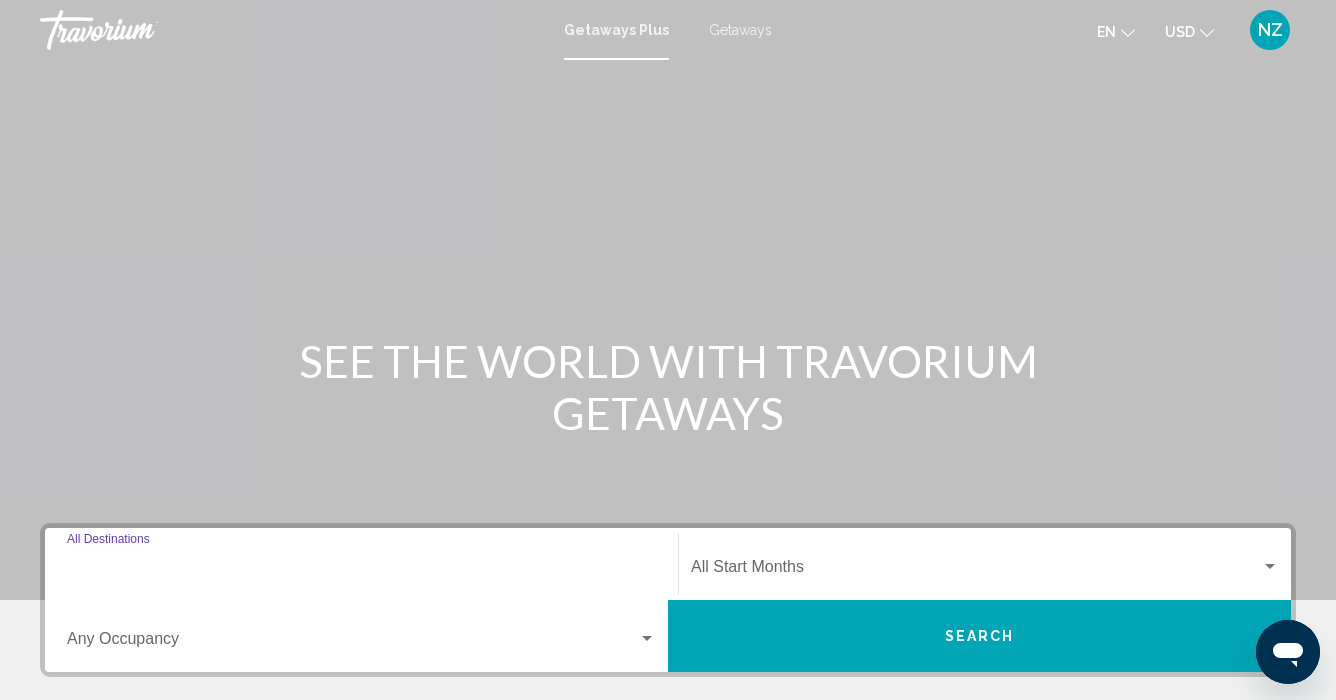 click on "Destination All Destinations" at bounding box center [361, 571] 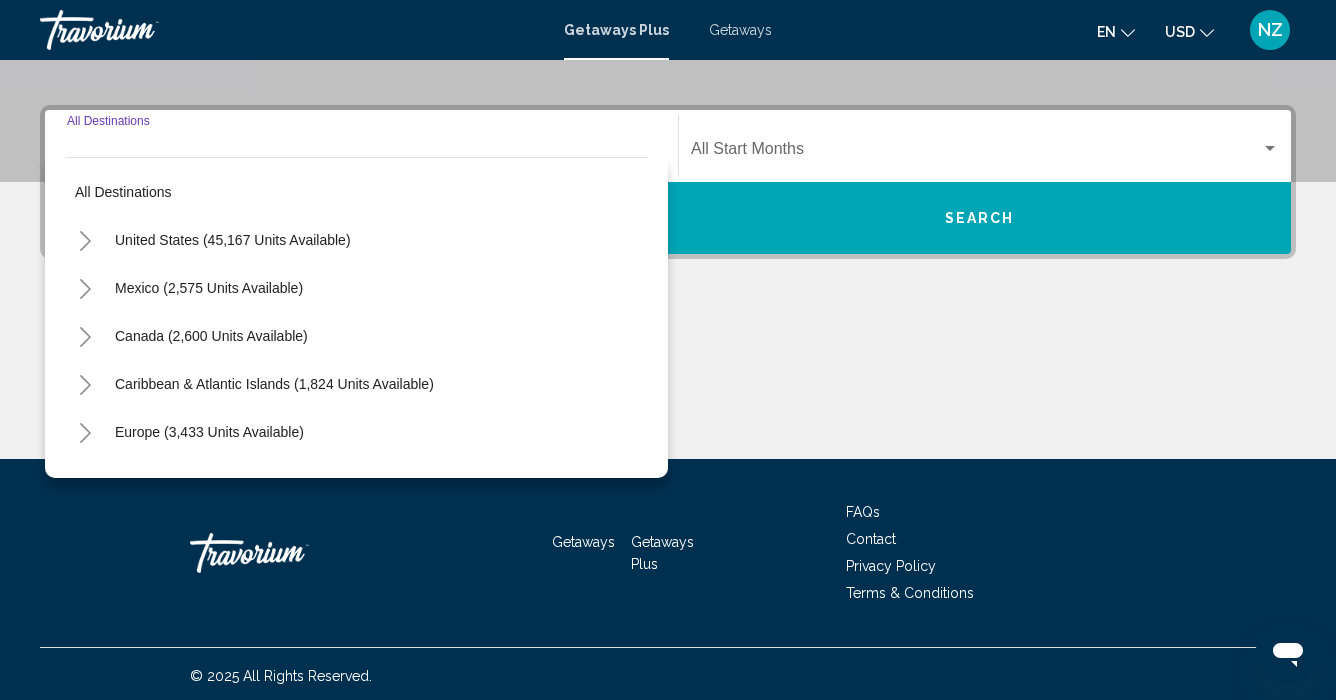 scroll, scrollTop: 422, scrollLeft: 0, axis: vertical 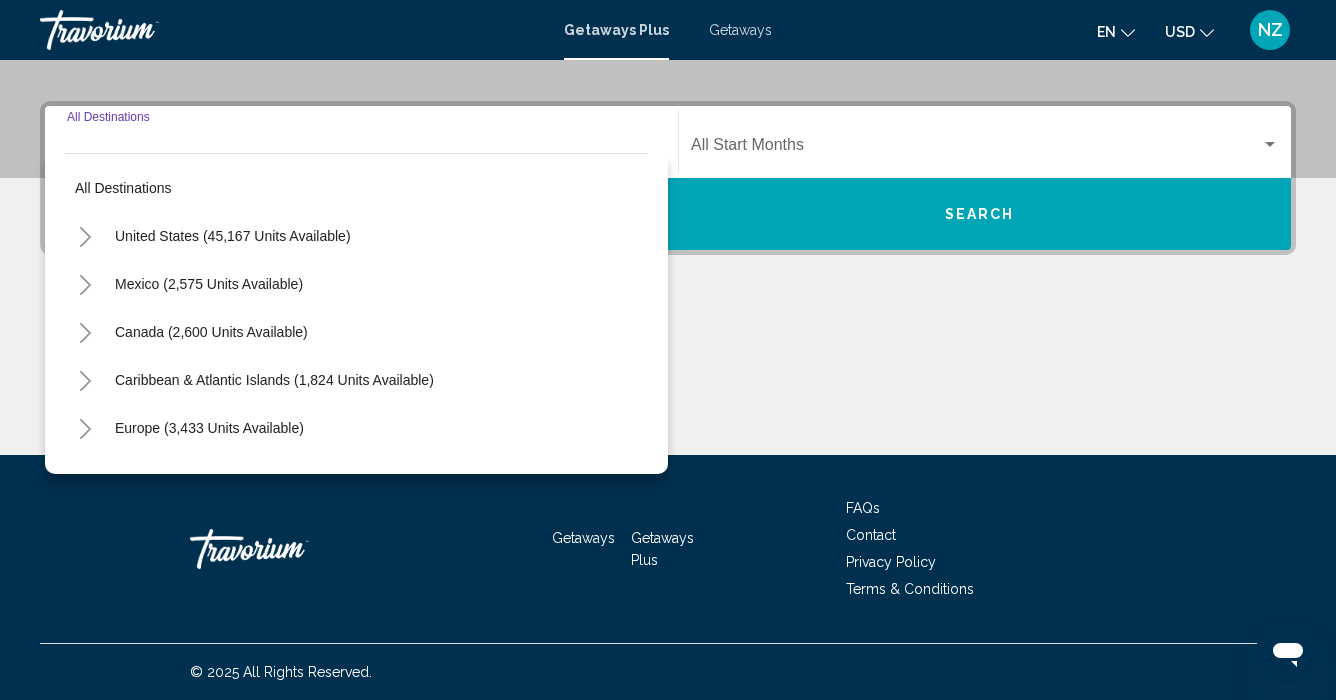 click 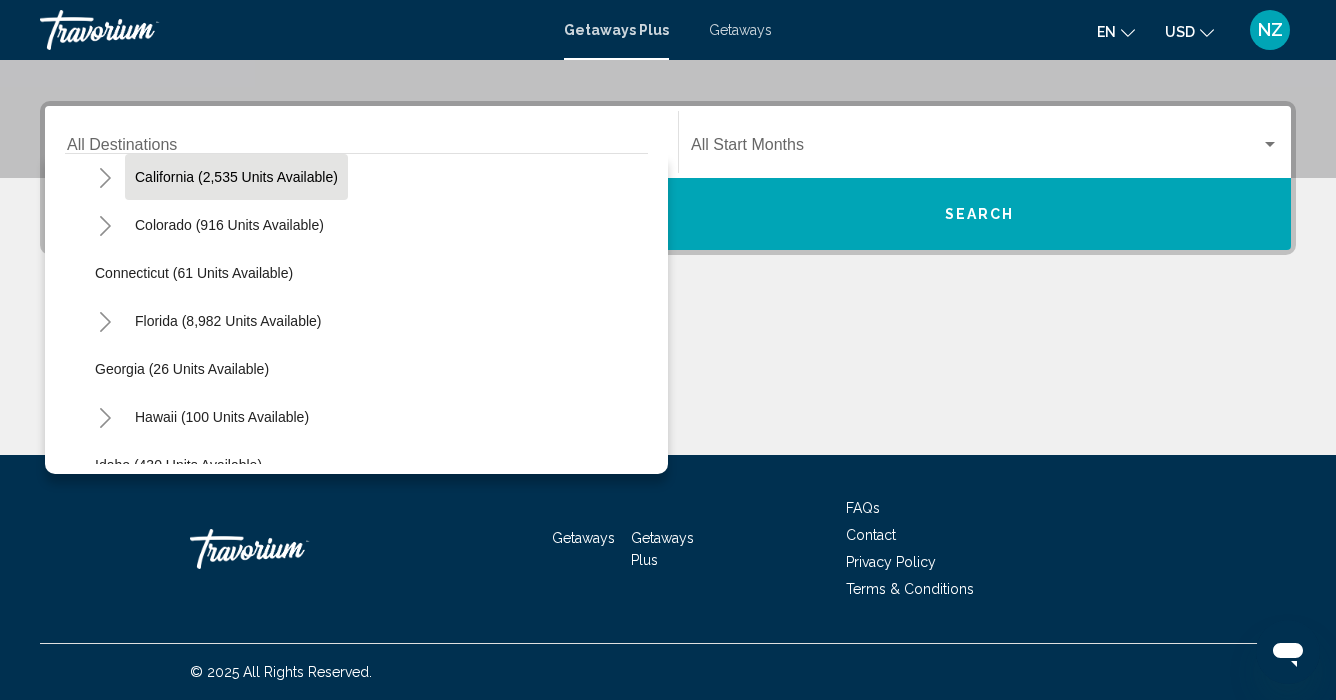 scroll, scrollTop: 206, scrollLeft: 0, axis: vertical 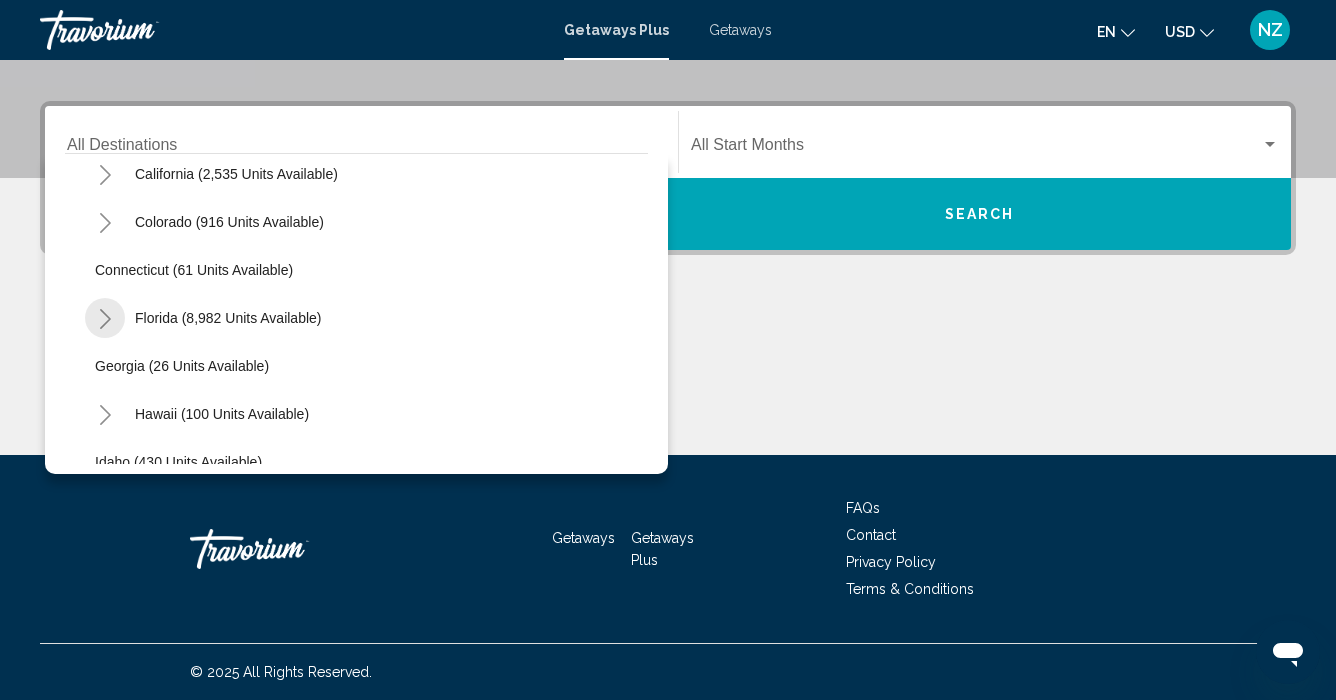click 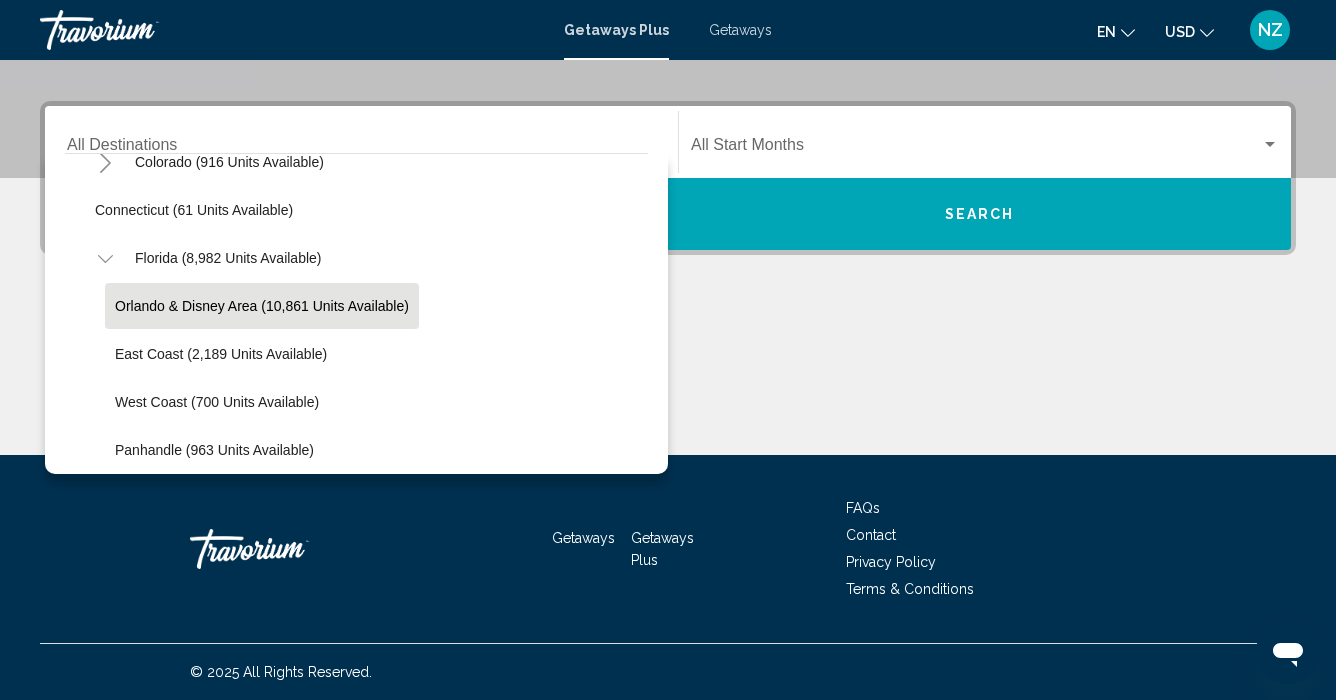 scroll, scrollTop: 274, scrollLeft: 0, axis: vertical 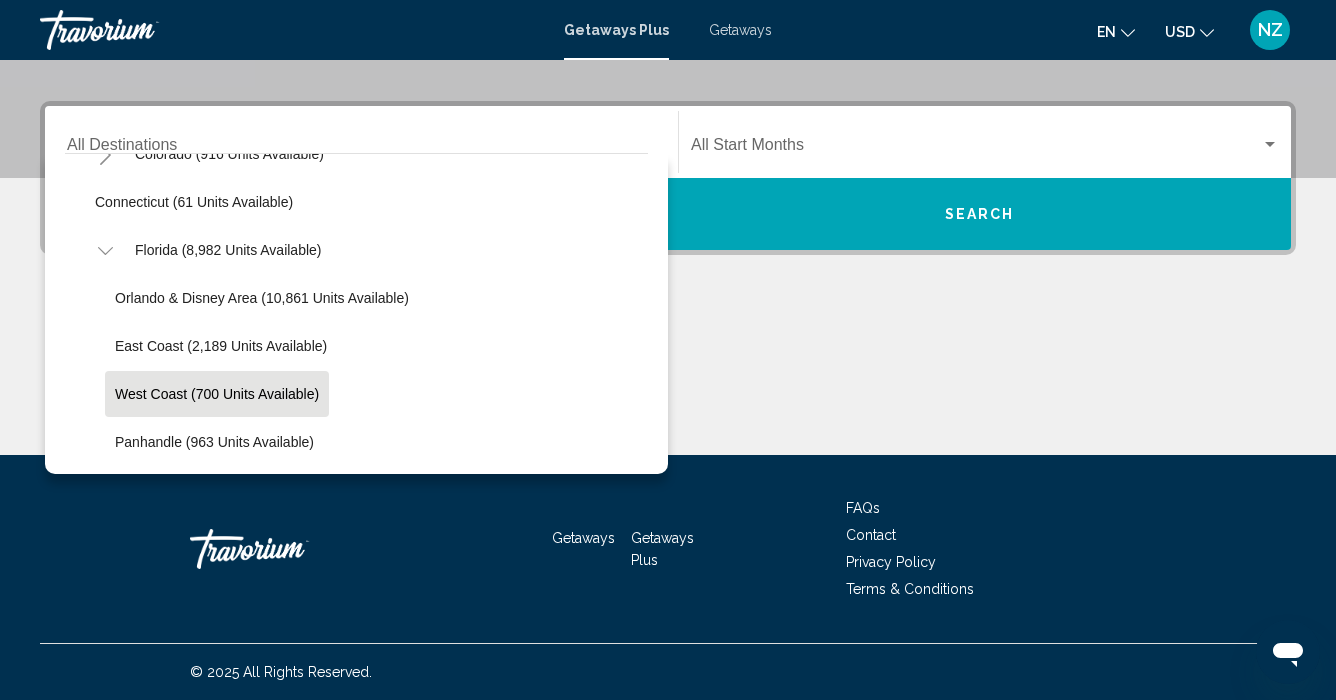 click on "West Coast (700 units available)" 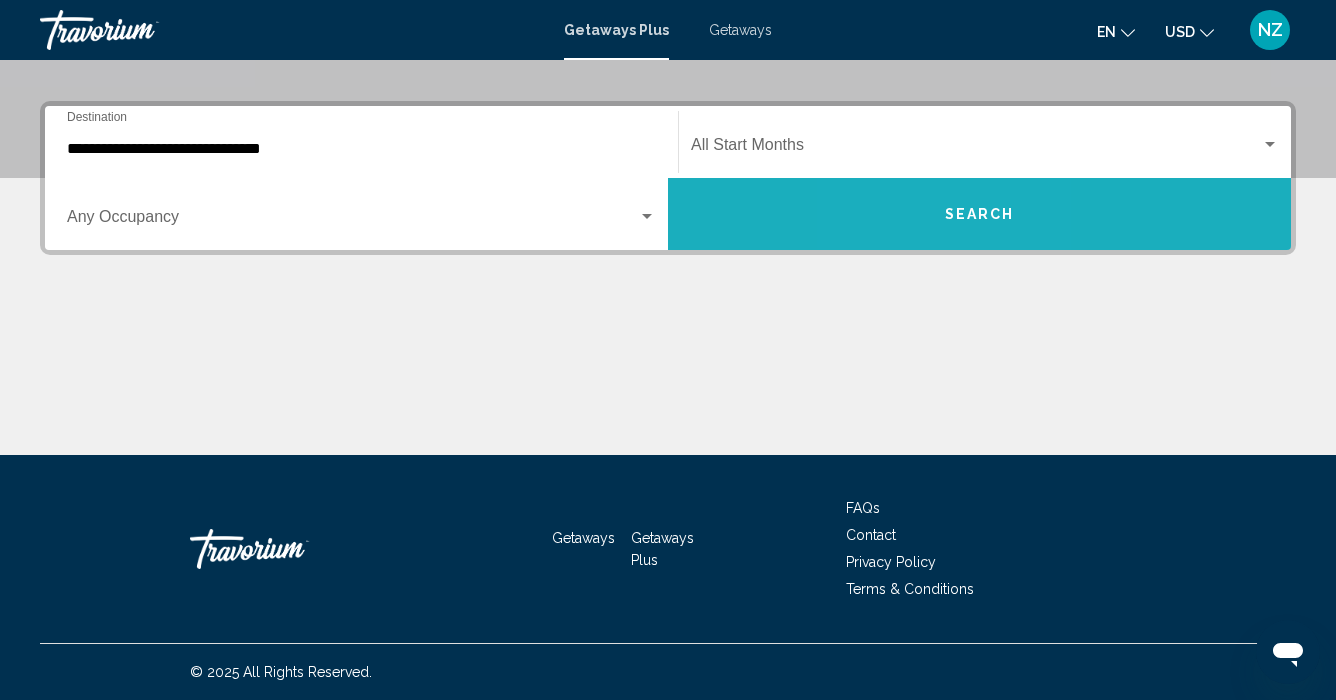 click on "Search" at bounding box center (979, 214) 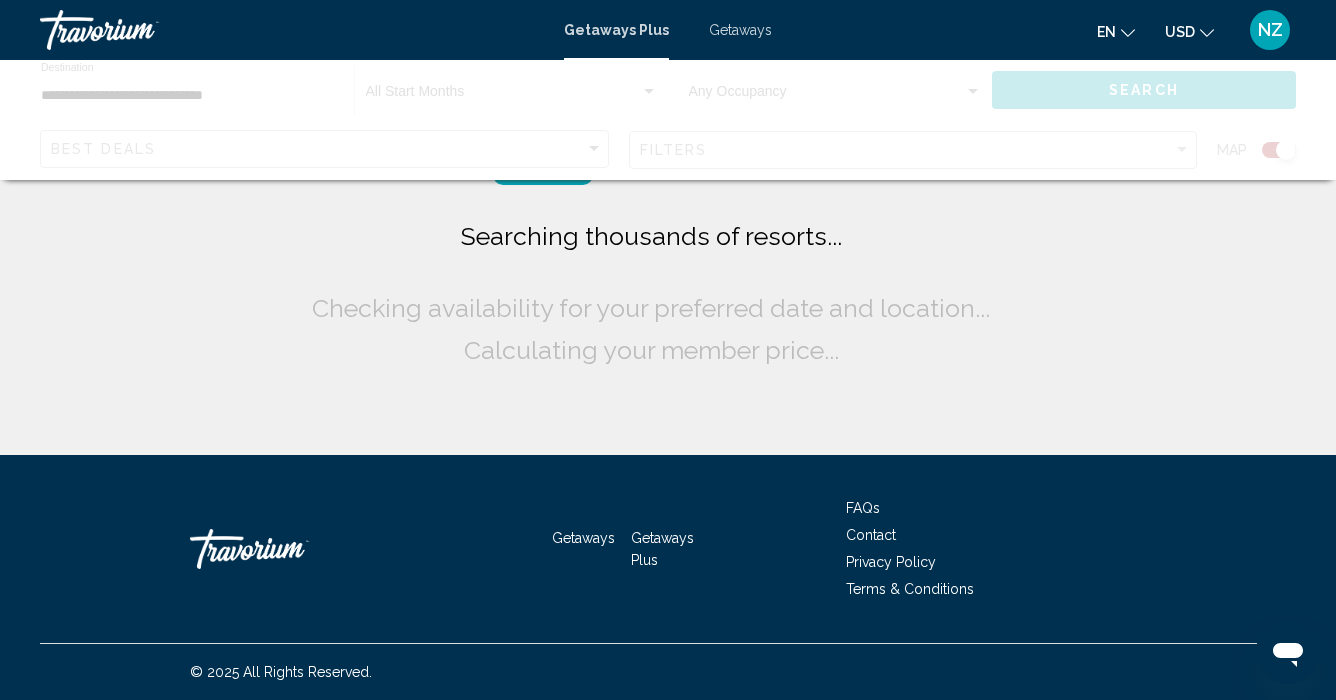 scroll, scrollTop: 0, scrollLeft: 0, axis: both 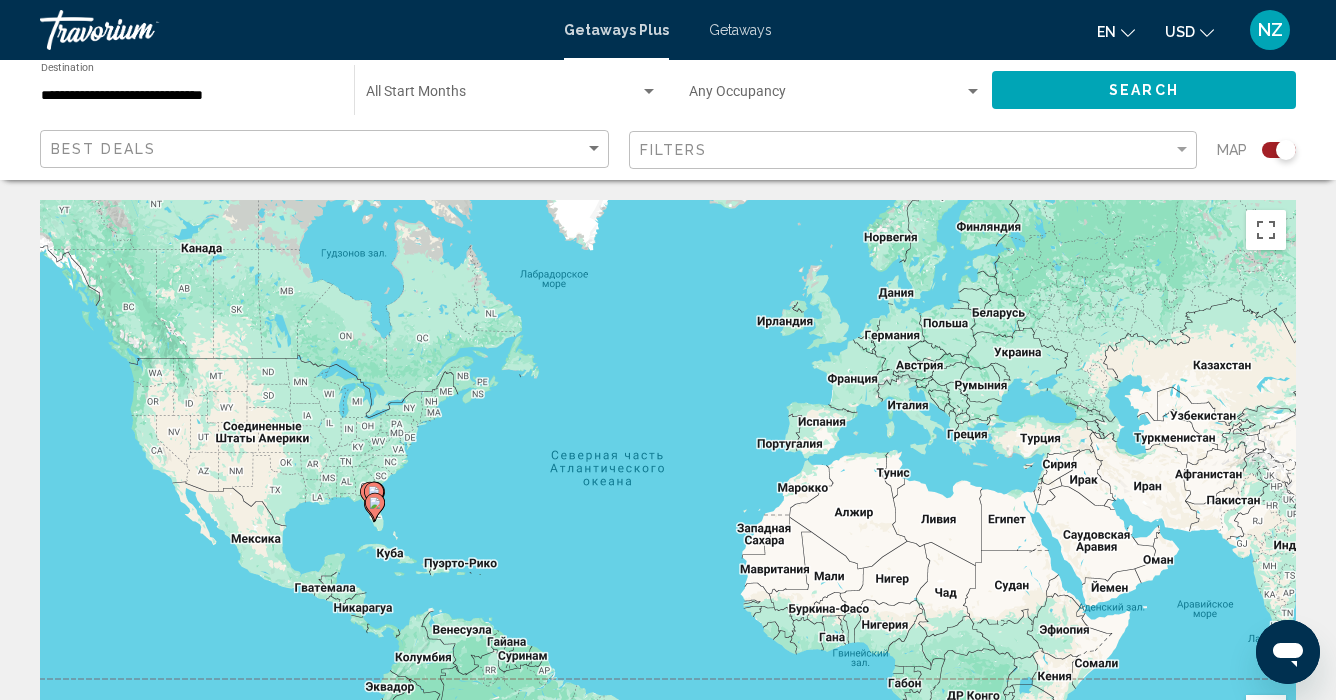 click 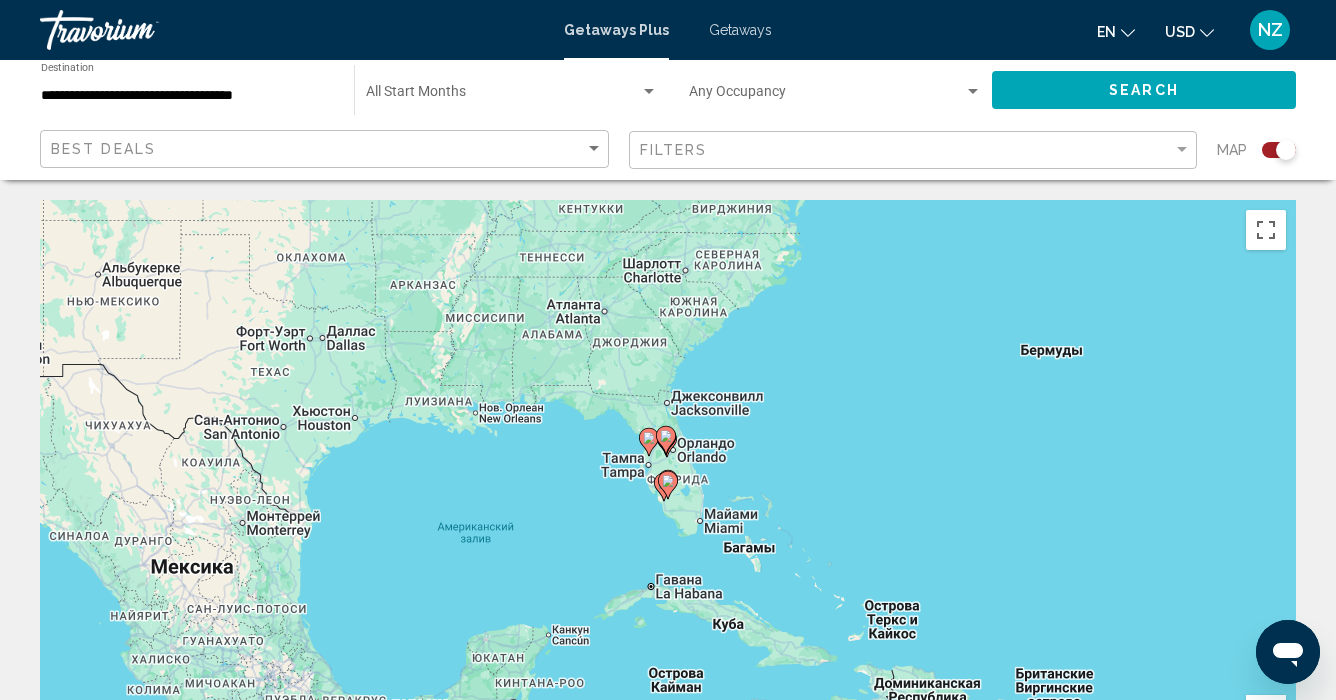 click 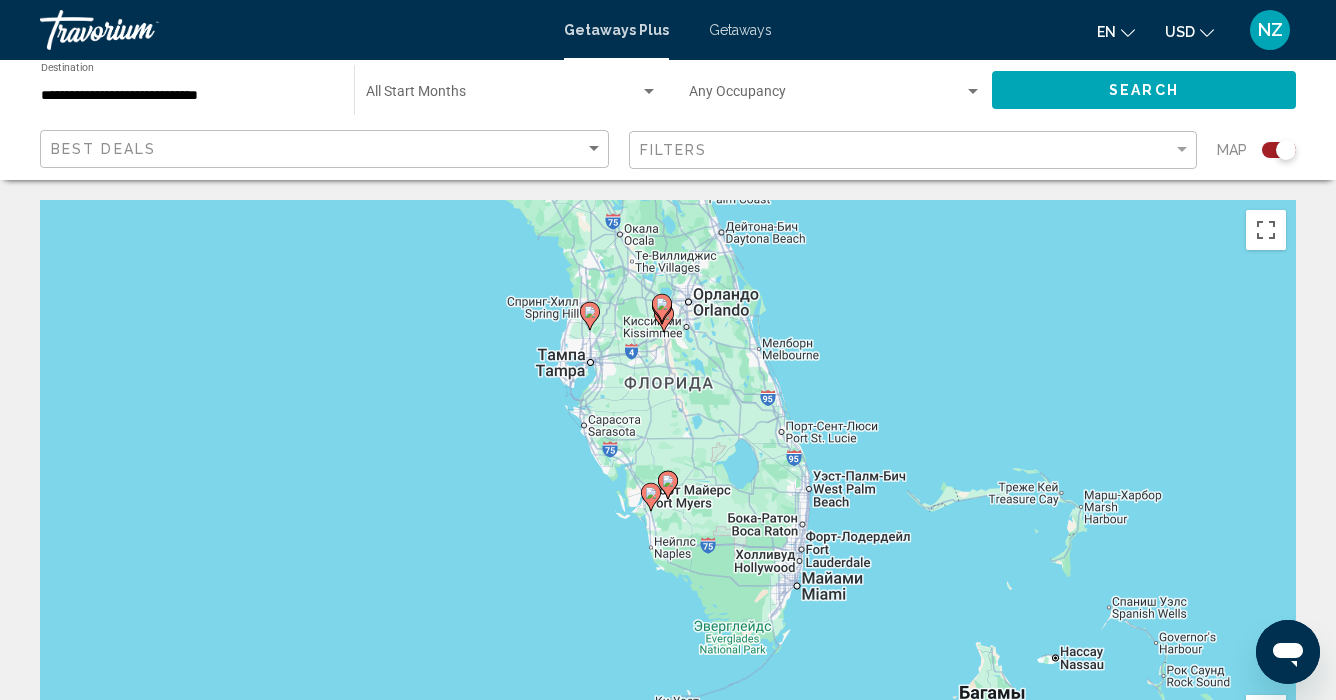 click 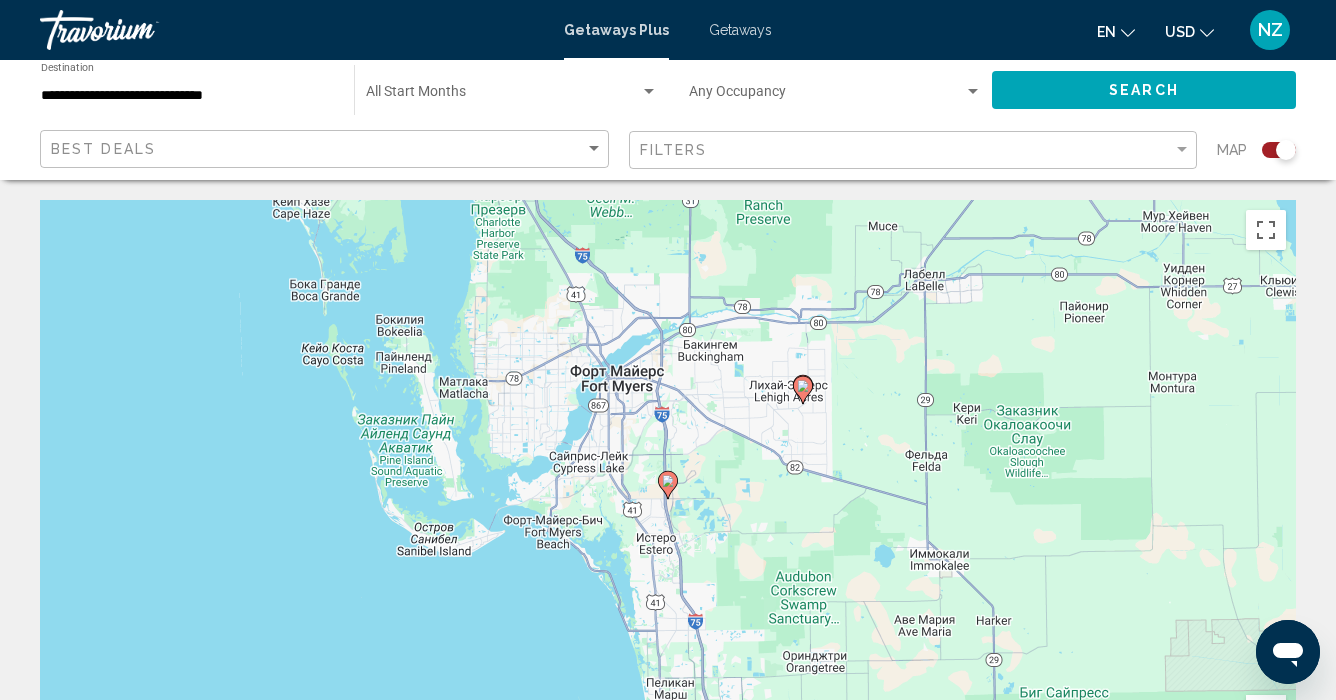 click 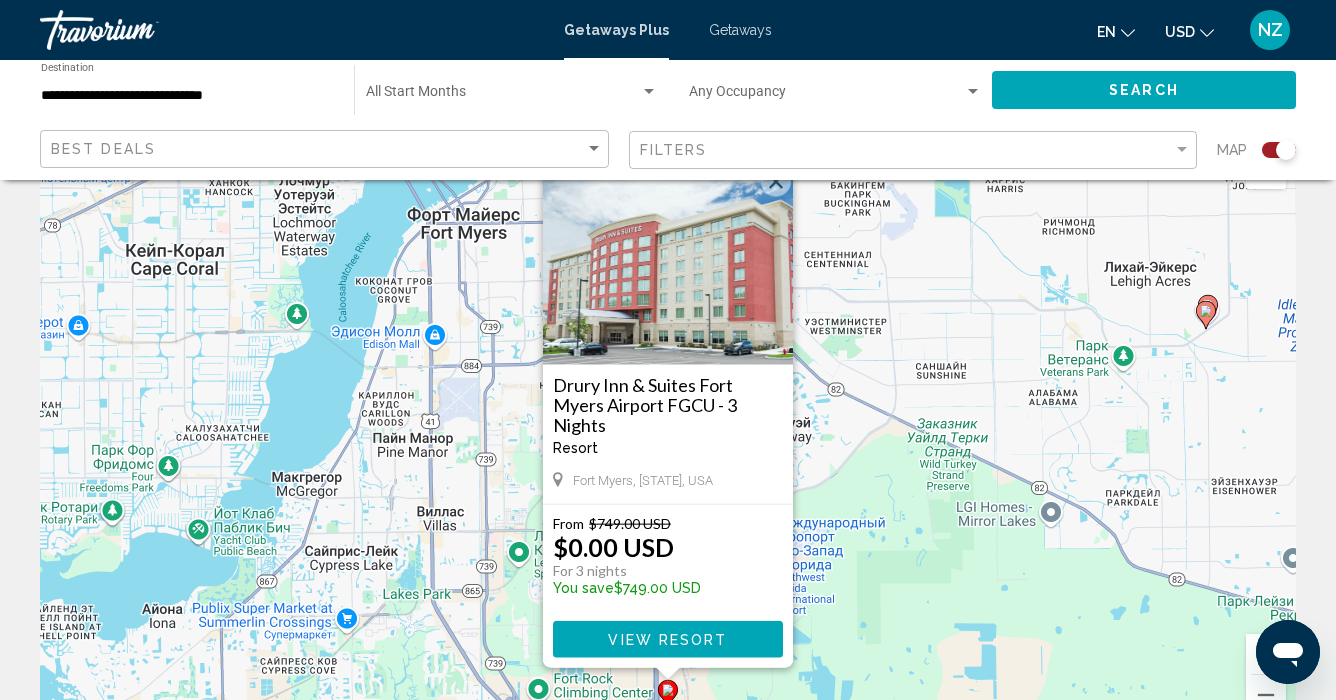 scroll, scrollTop: 67, scrollLeft: 0, axis: vertical 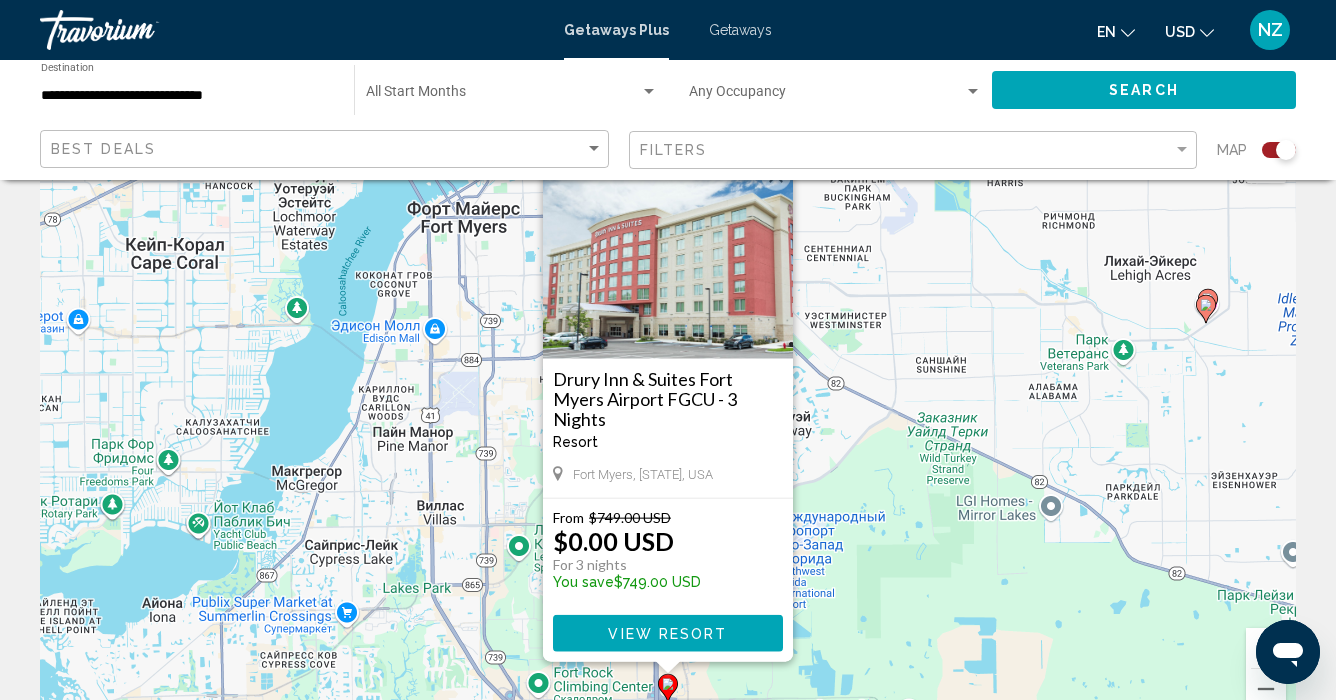 click on "Чтобы активировать перетаскивание с помощью клавиатуры, нажмите Alt + Ввод. После этого перемещайте маркер, используя клавиши со стрелками. Чтобы завершить перетаскивание, нажмите клавишу Ввод. Чтобы отменить действие, нажмите клавишу Esc.  Drury Inn & Suites Fort Myers Airport FGCU - 3 Nights  Resort  -  This is an adults only resort
Fort Myers, FL, USA From $749.00 USD $0.00 USD For 3 nights You save  $749.00 USD  View Resort" at bounding box center [668, 433] 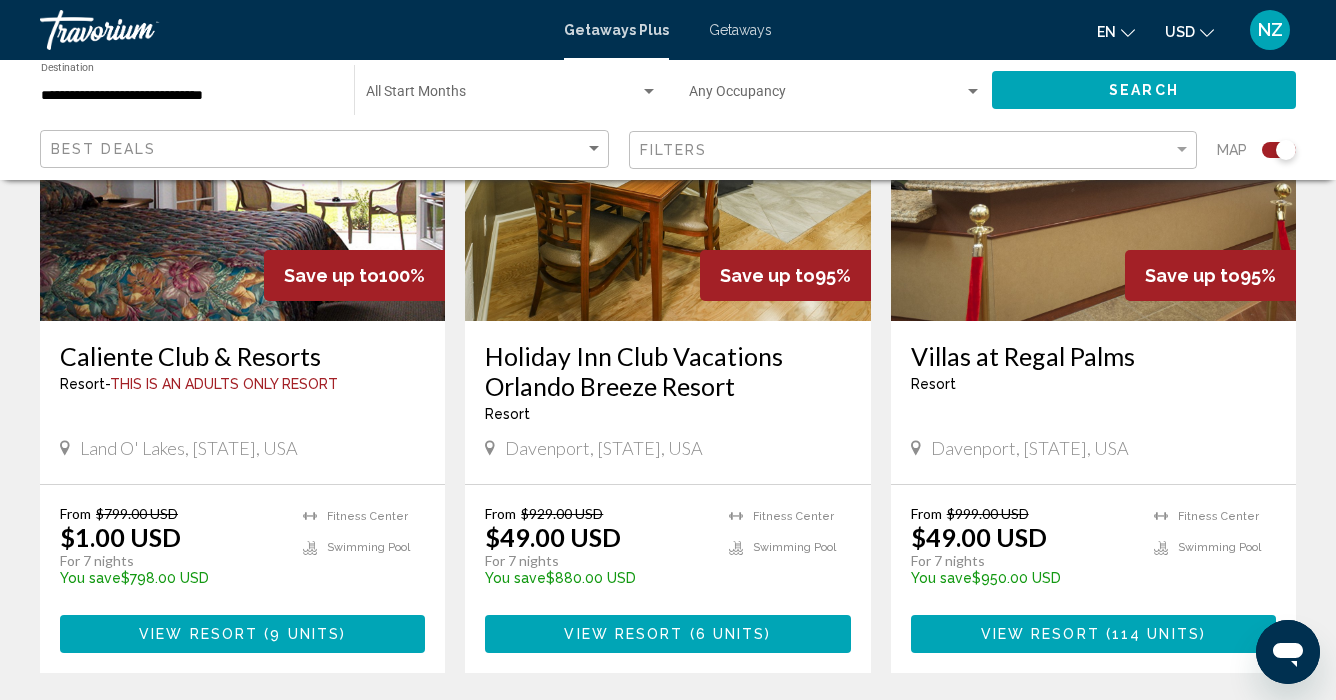 scroll, scrollTop: 1620, scrollLeft: 0, axis: vertical 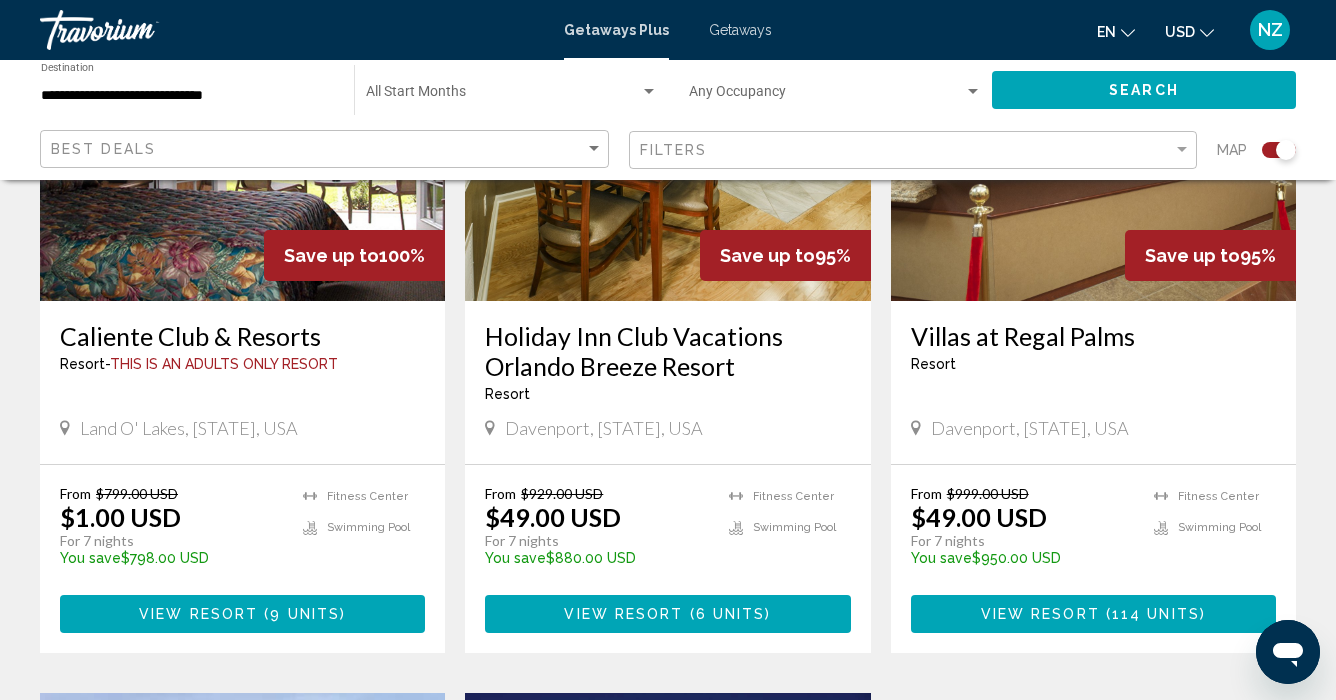 click on "View Resort" at bounding box center [198, 615] 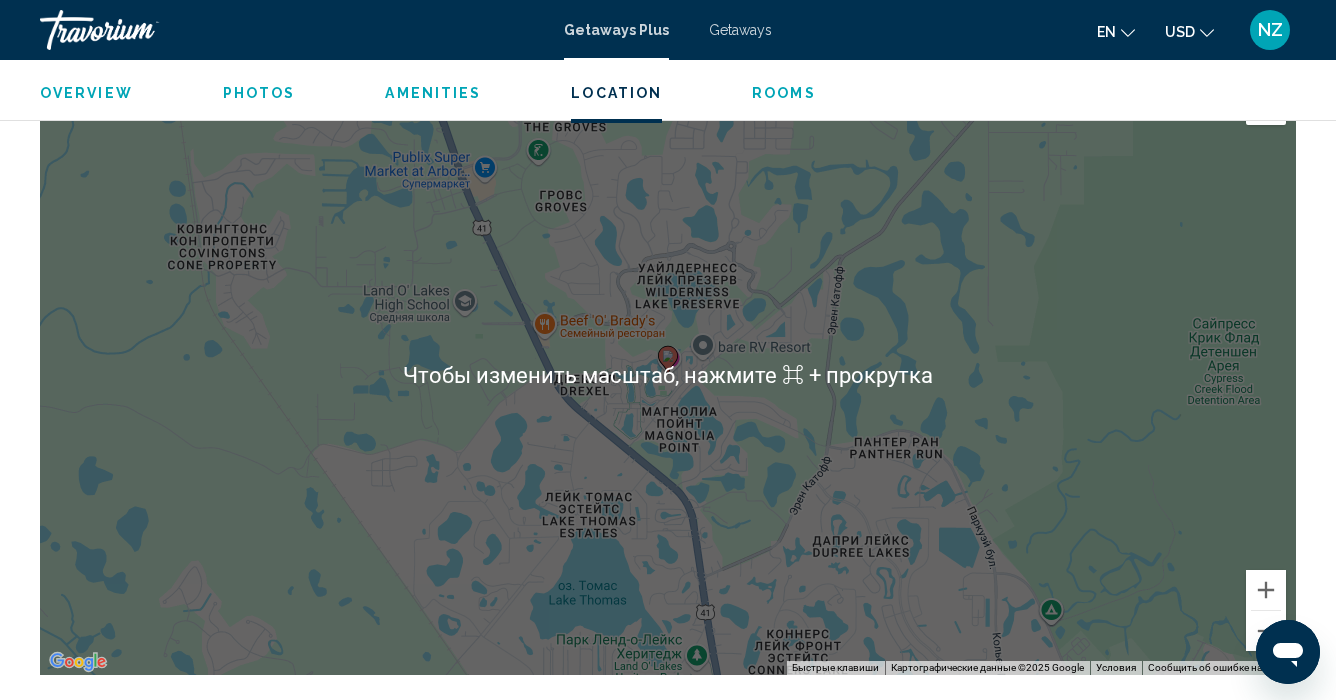 scroll, scrollTop: 3479, scrollLeft: 0, axis: vertical 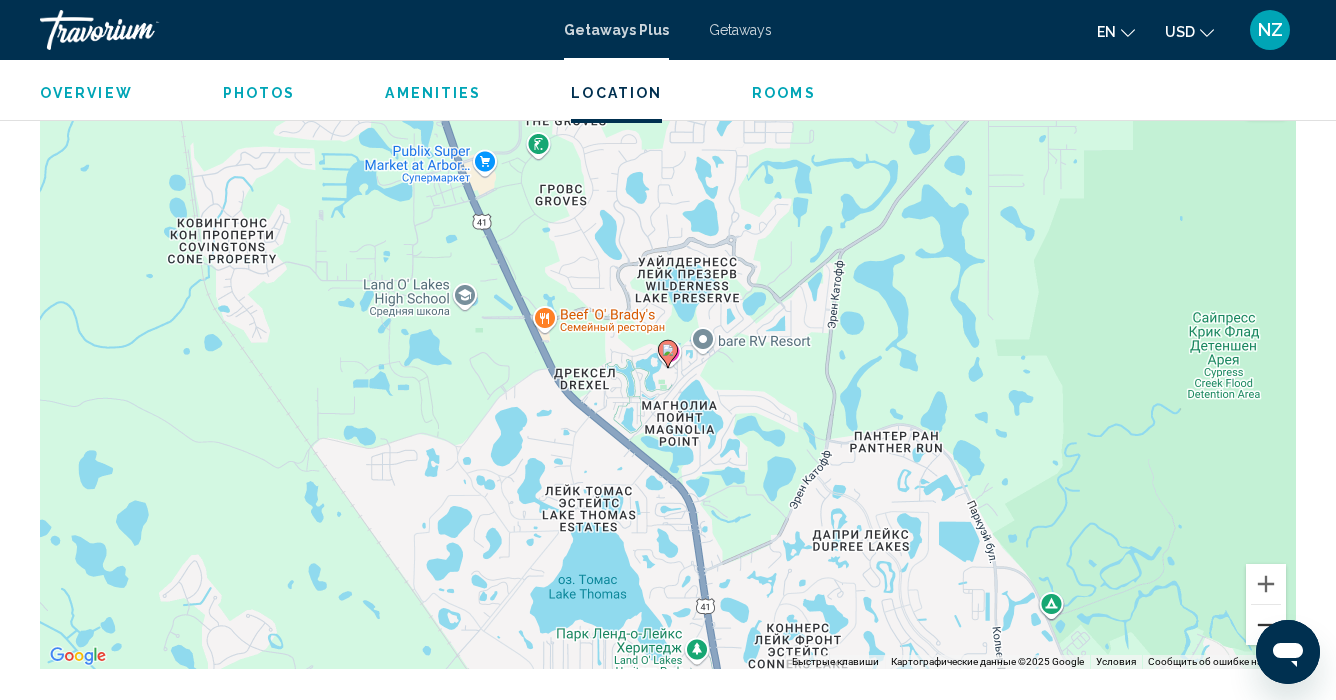 click at bounding box center (1266, 625) 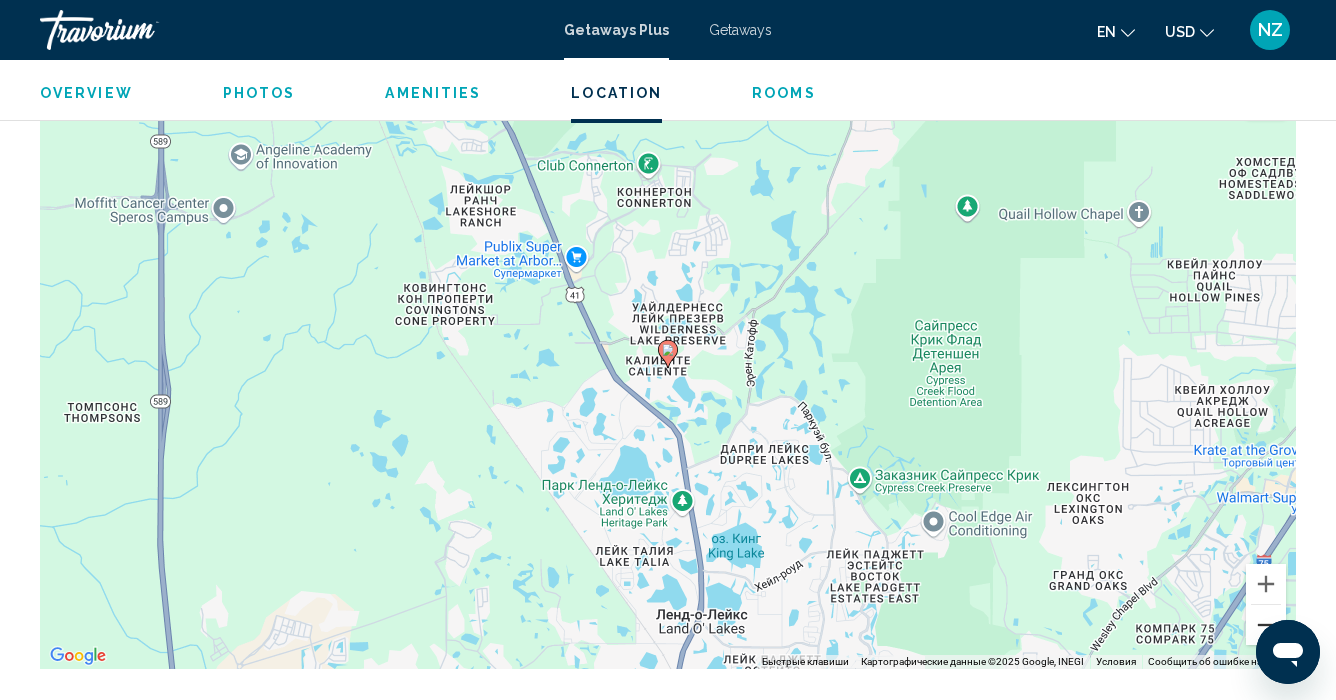 click at bounding box center (1266, 625) 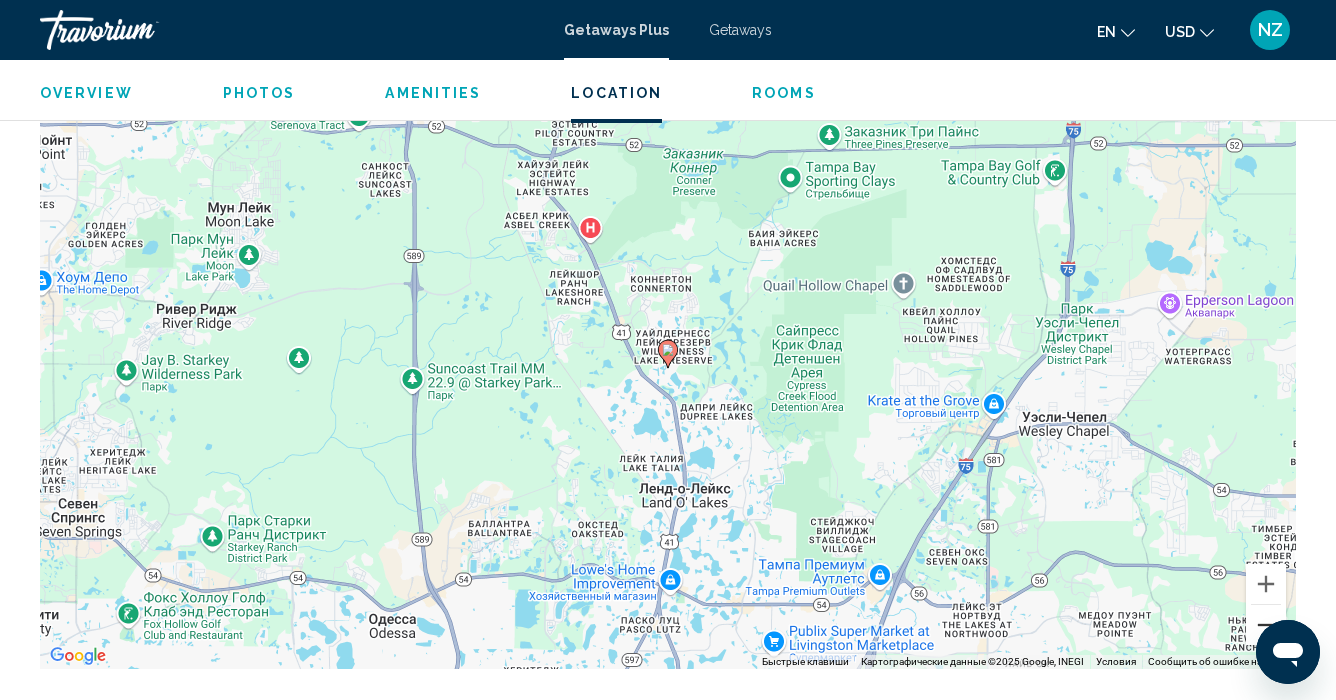 click at bounding box center [1266, 625] 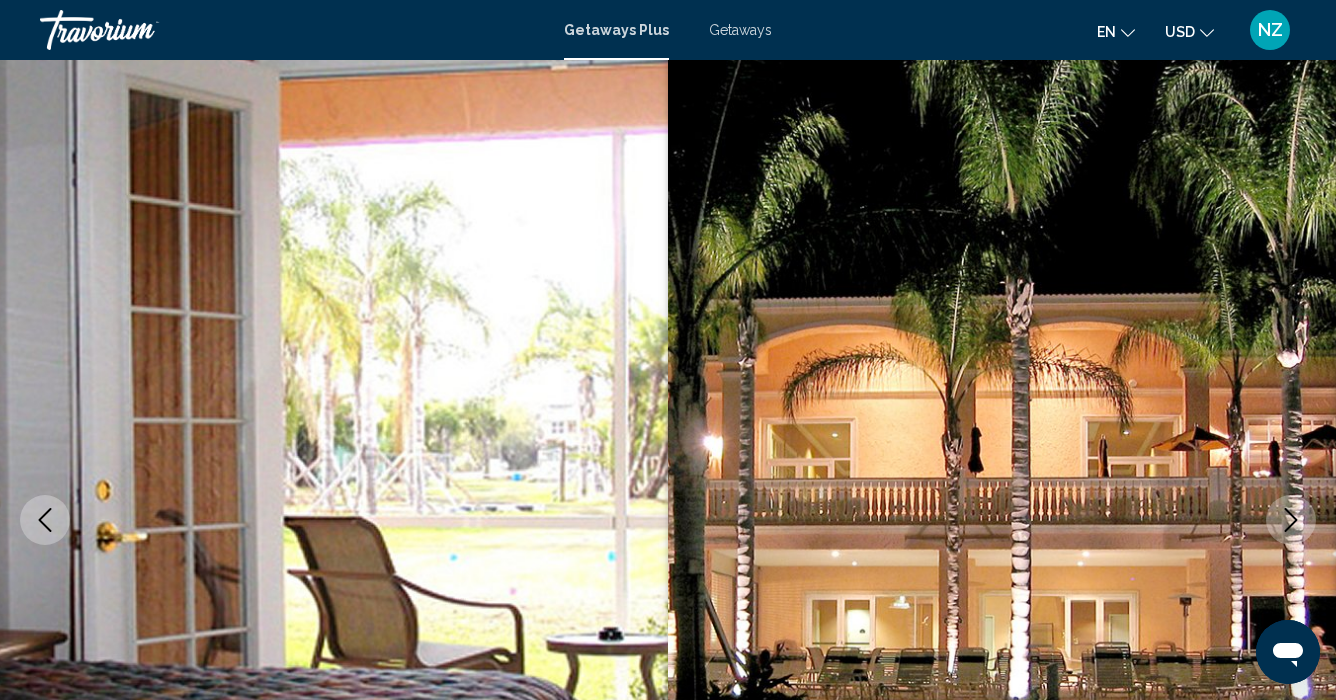 scroll, scrollTop: 0, scrollLeft: 0, axis: both 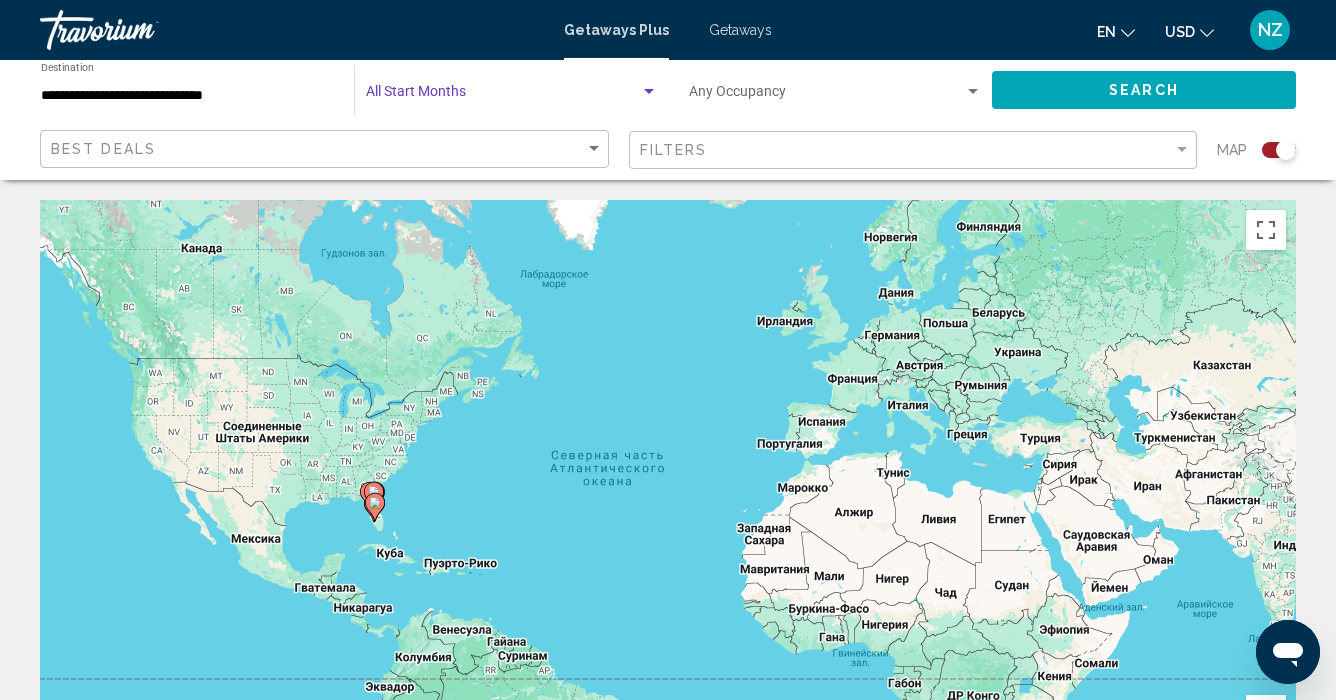 click at bounding box center [503, 96] 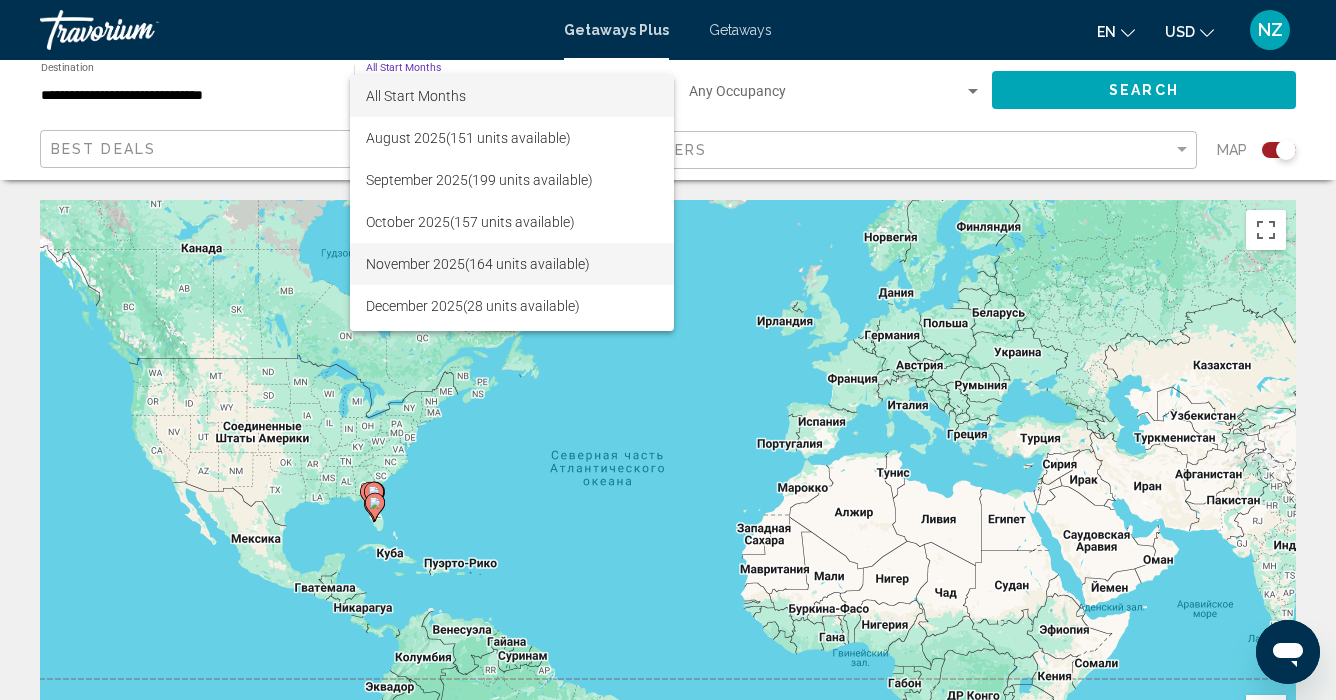 scroll, scrollTop: 38, scrollLeft: 0, axis: vertical 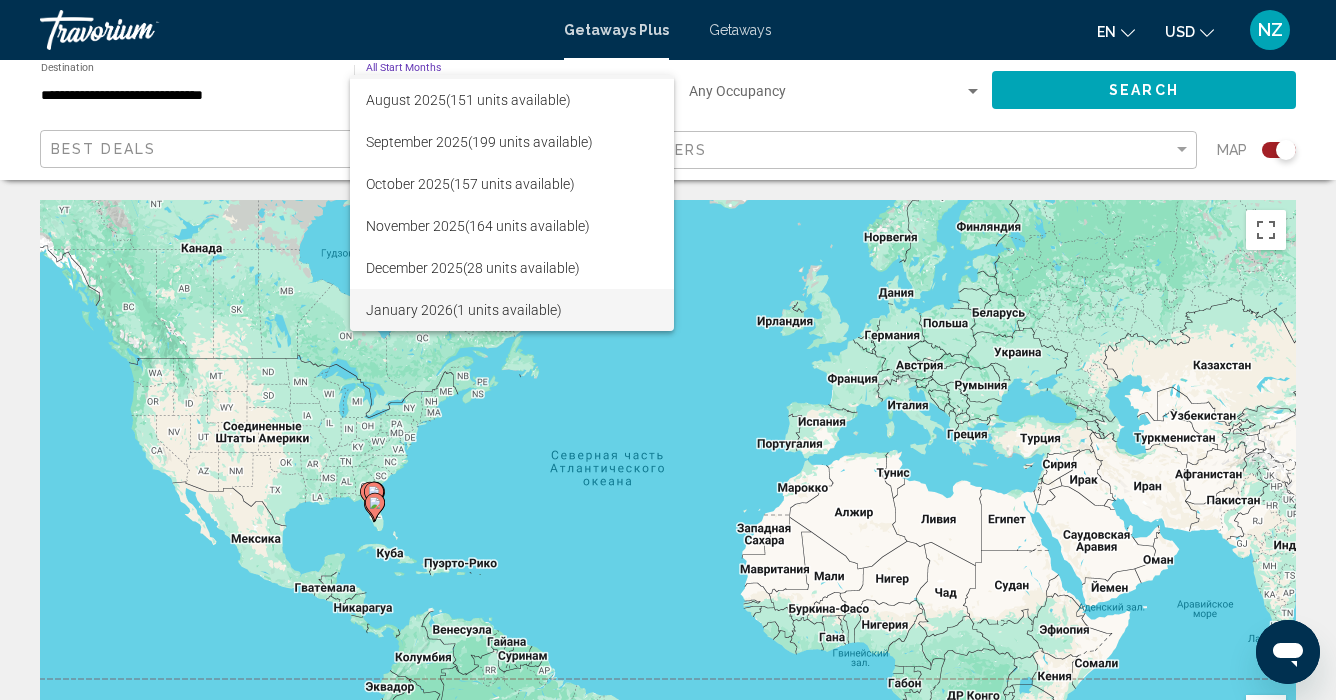 click on "January 2026  (1 units available)" at bounding box center (512, 310) 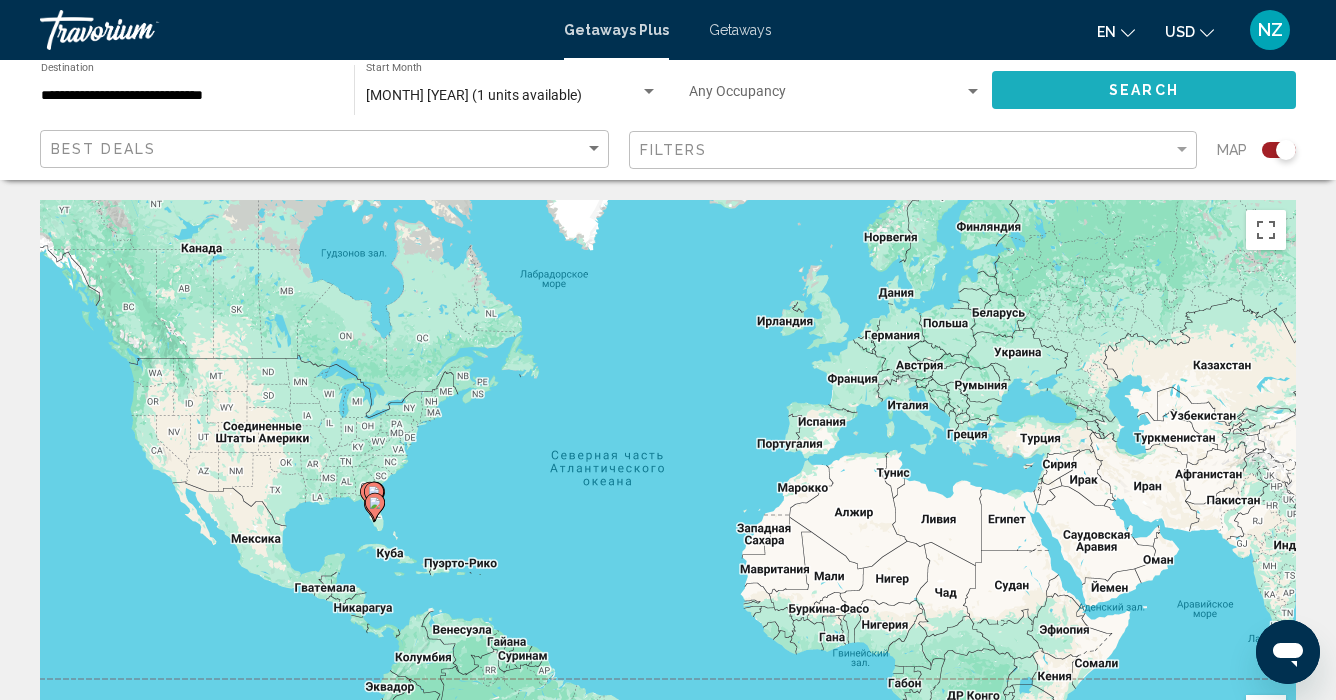 click on "Search" 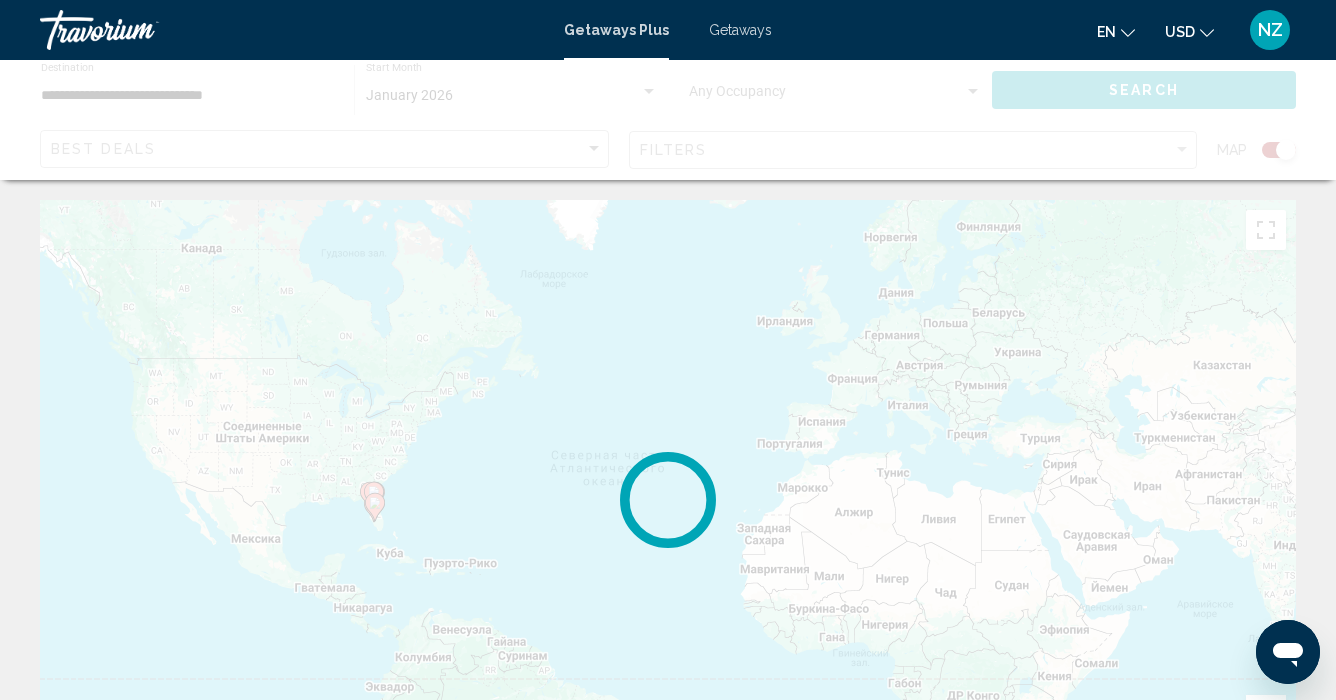 scroll, scrollTop: 0, scrollLeft: 0, axis: both 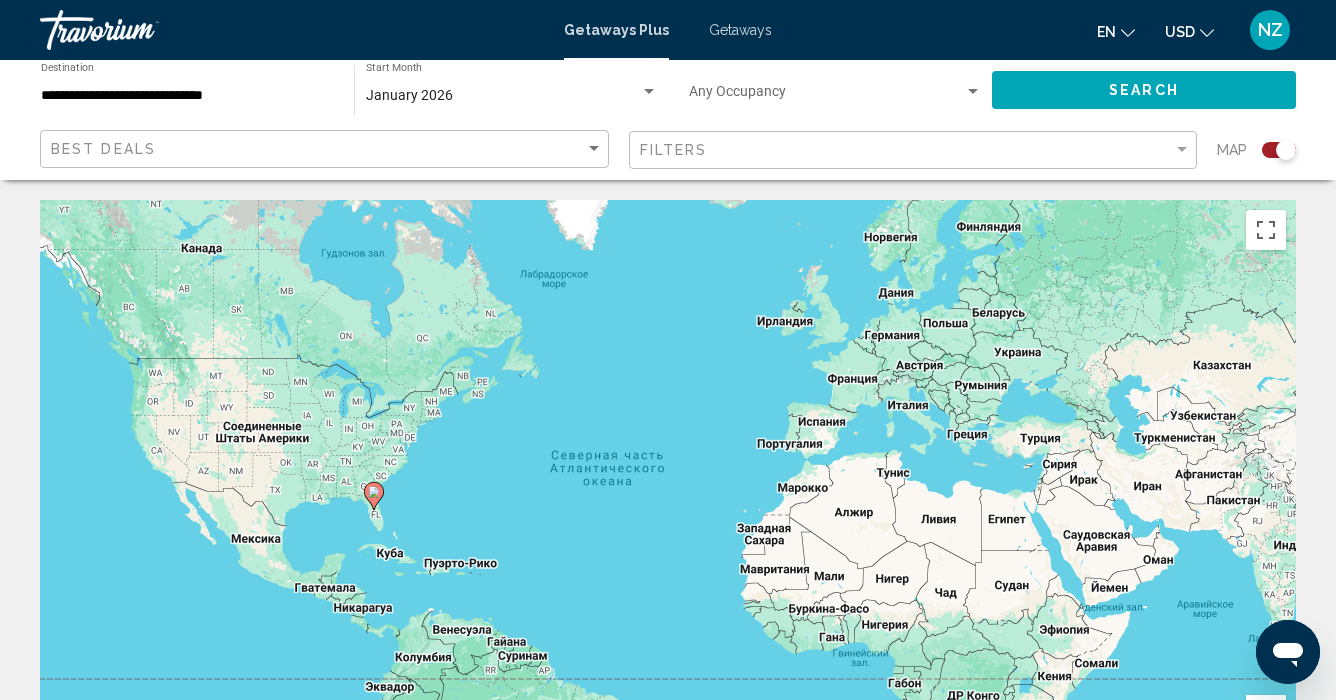 click on "Чтобы активировать перетаскивание с помощью клавиатуры, нажмите Alt + Ввод. После этого перемещайте маркер, используя клавиши со стрелками. Чтобы завершить перетаскивание, нажмите клавишу Ввод. Чтобы отменить действие, нажмите клавишу Esc." at bounding box center (668, 500) 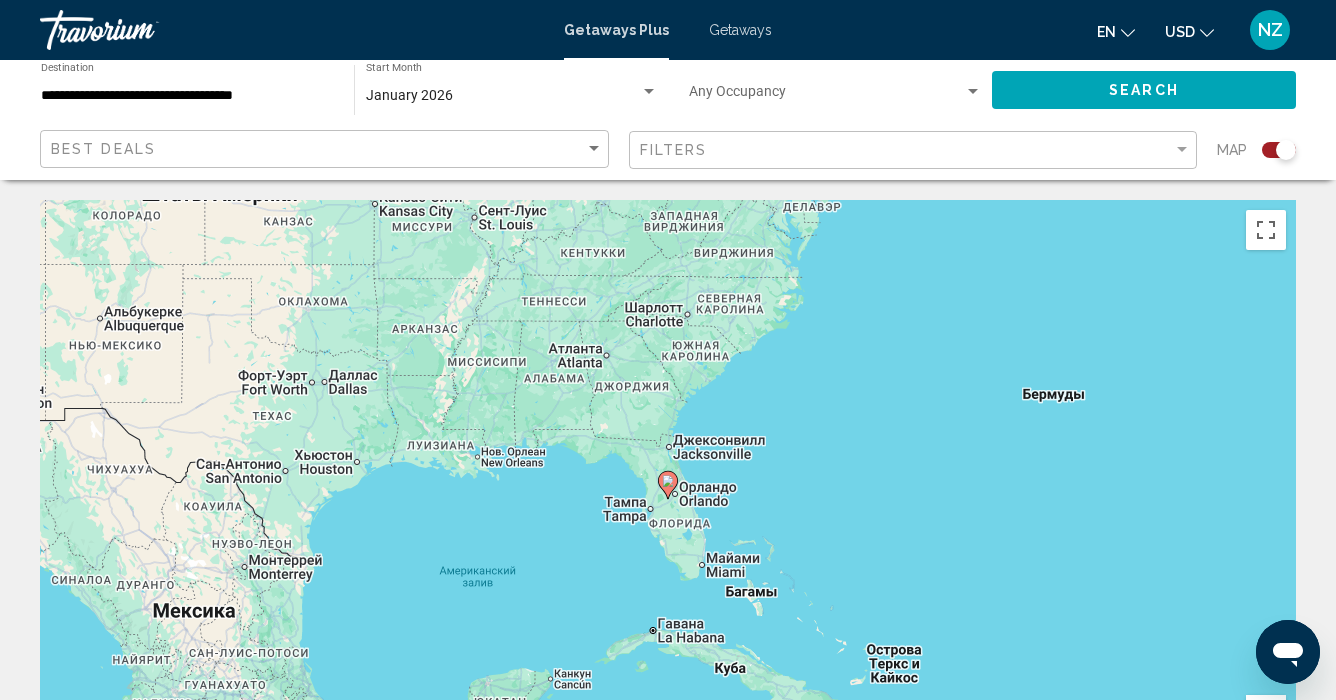 click 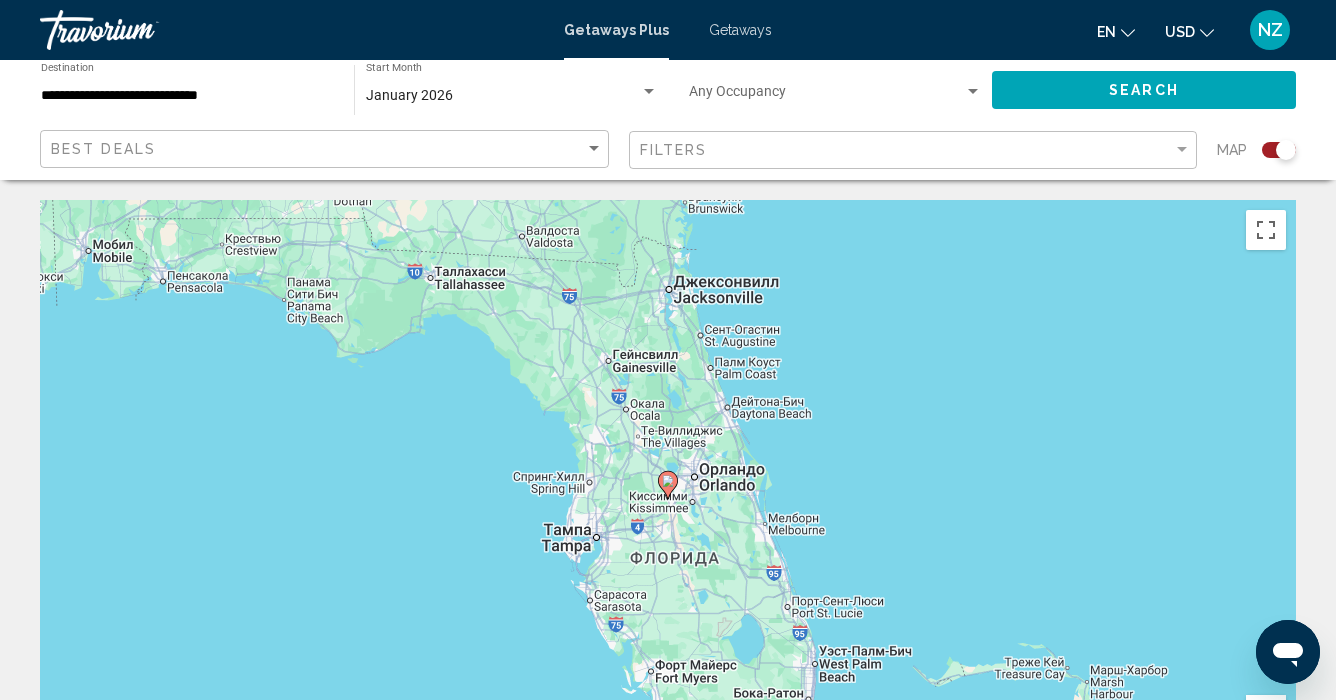 click at bounding box center [668, 485] 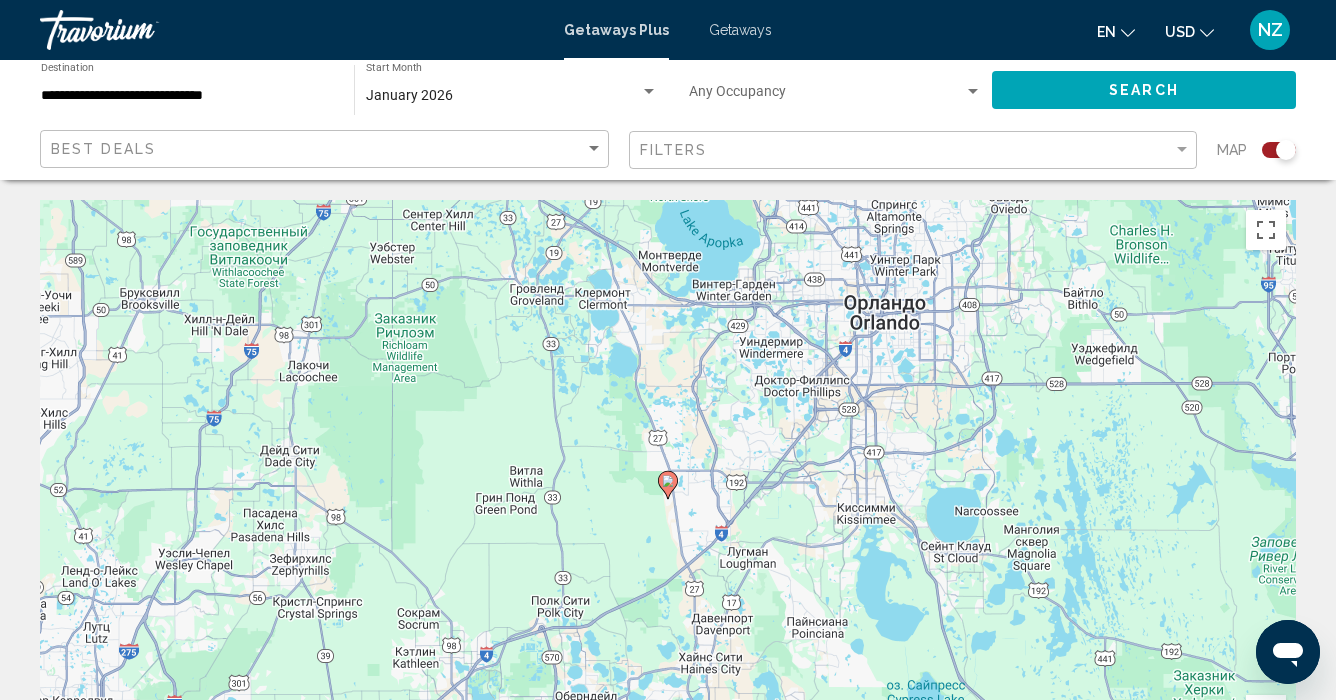 click 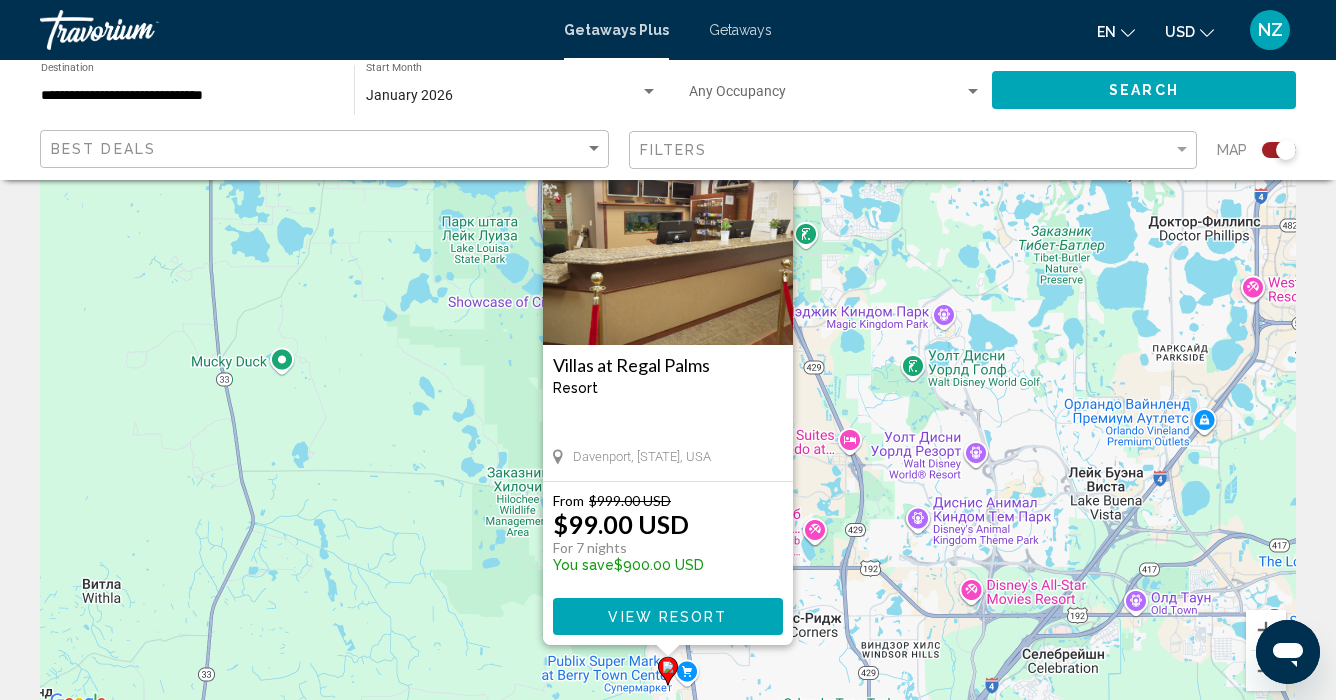scroll, scrollTop: 86, scrollLeft: 0, axis: vertical 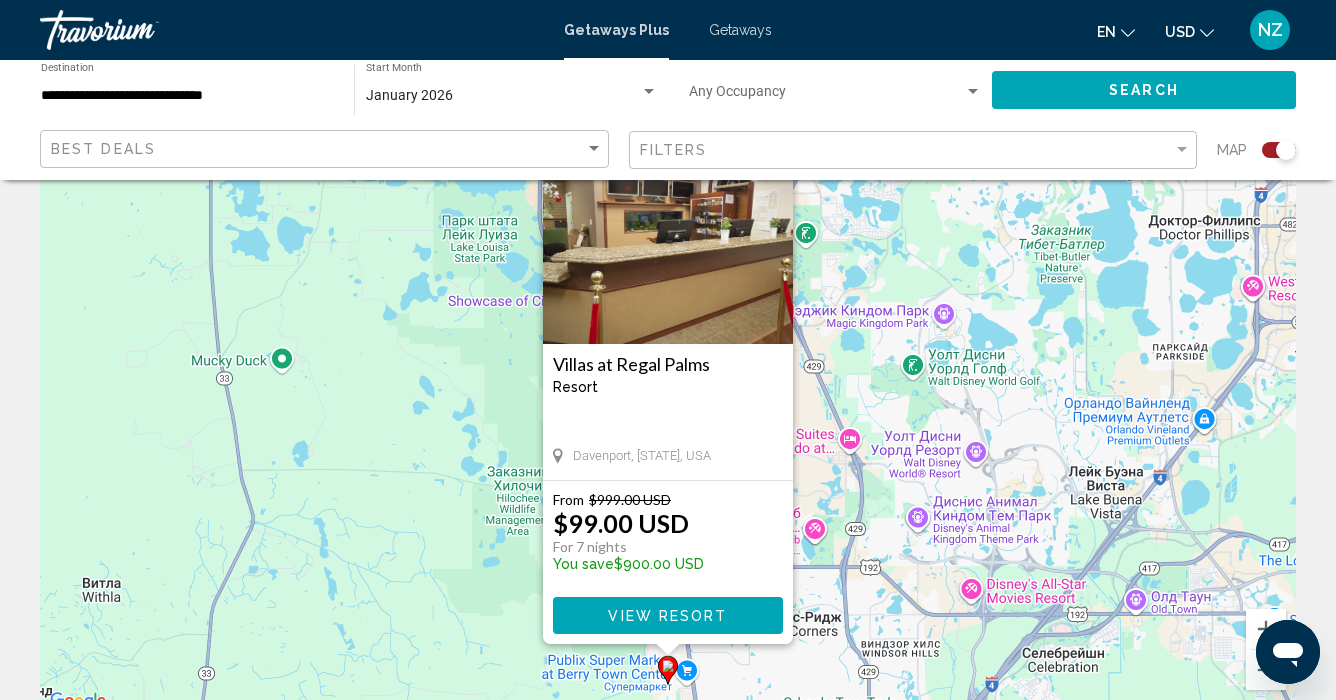 click on "View Resort" at bounding box center [667, 616] 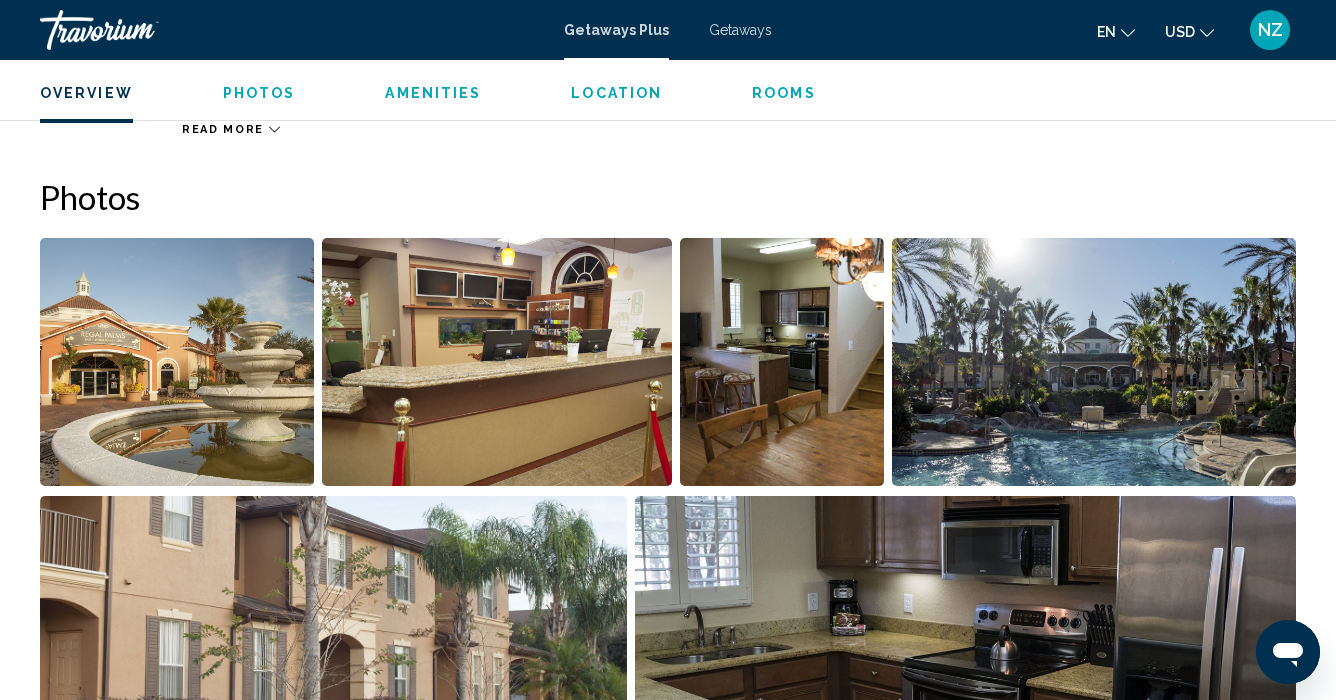 scroll, scrollTop: 1195, scrollLeft: 0, axis: vertical 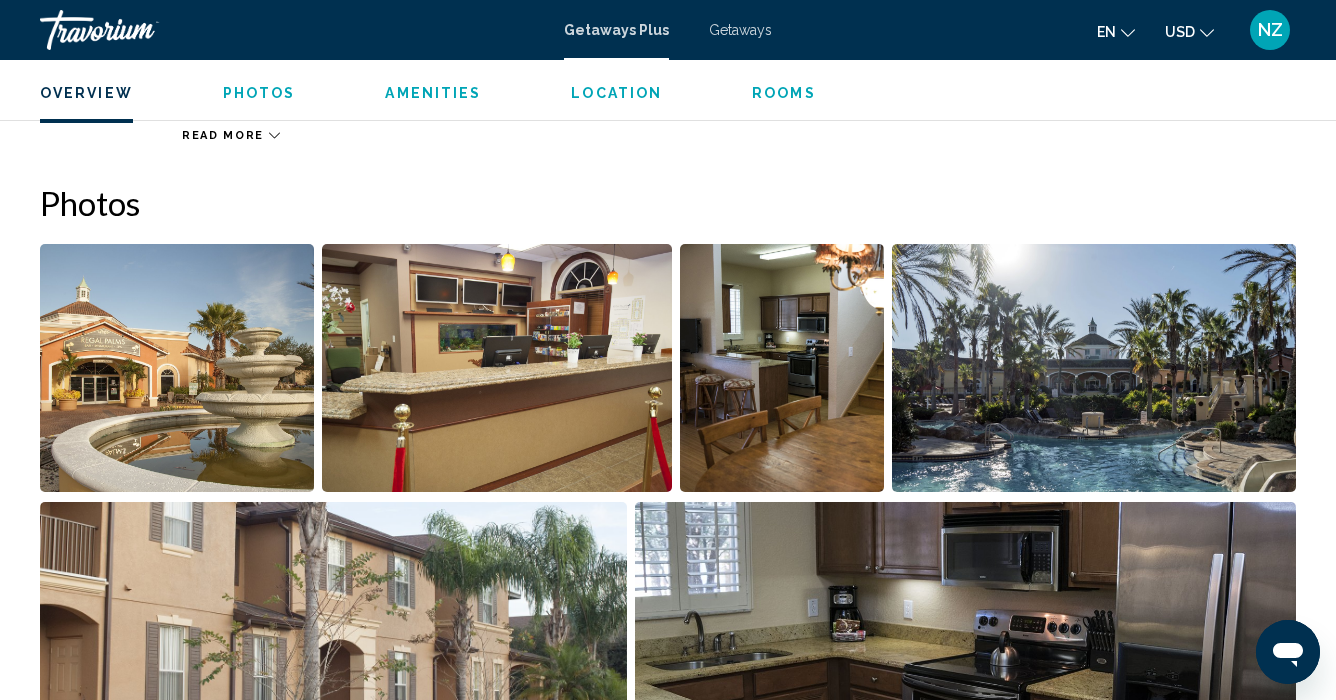 click at bounding box center (496, 368) 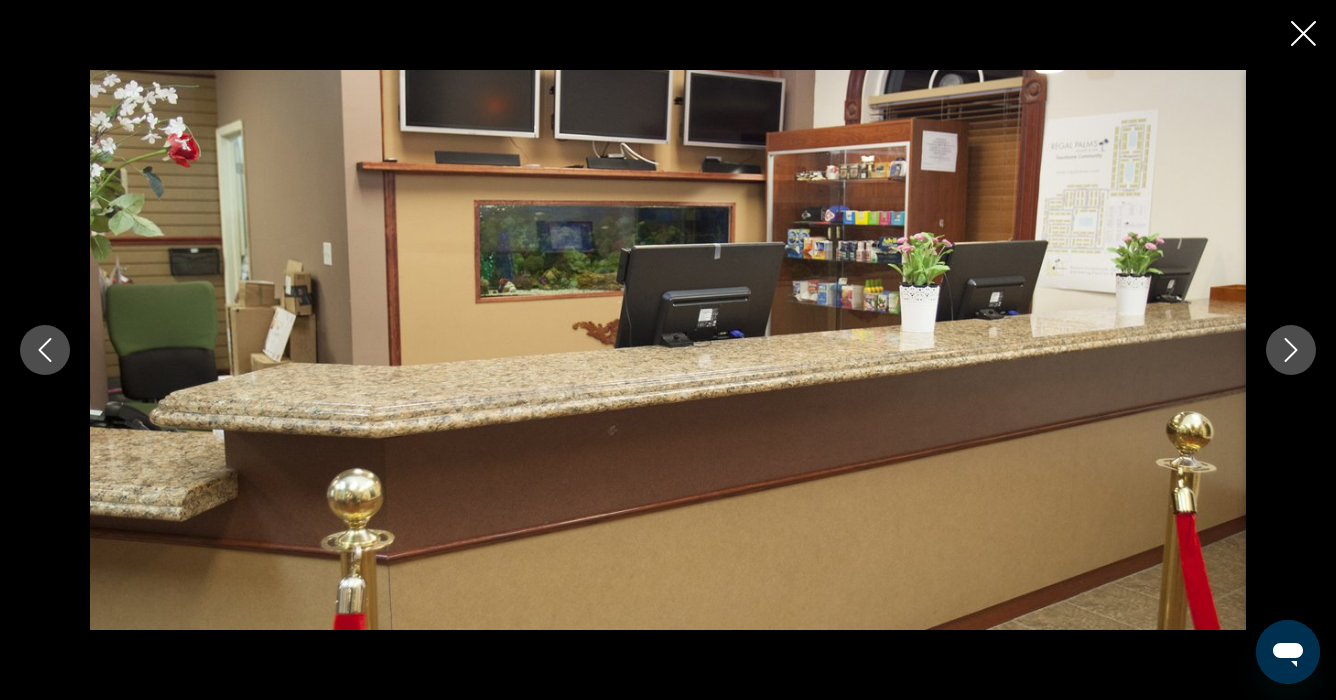 click 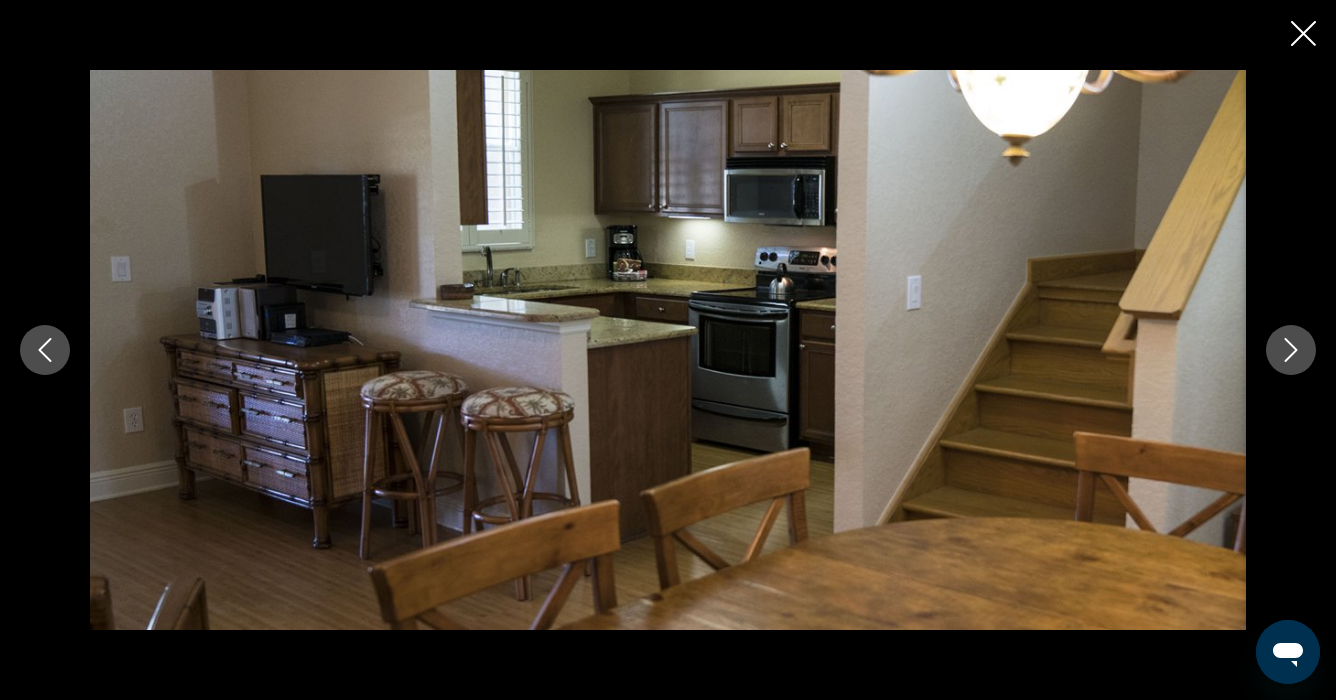 click 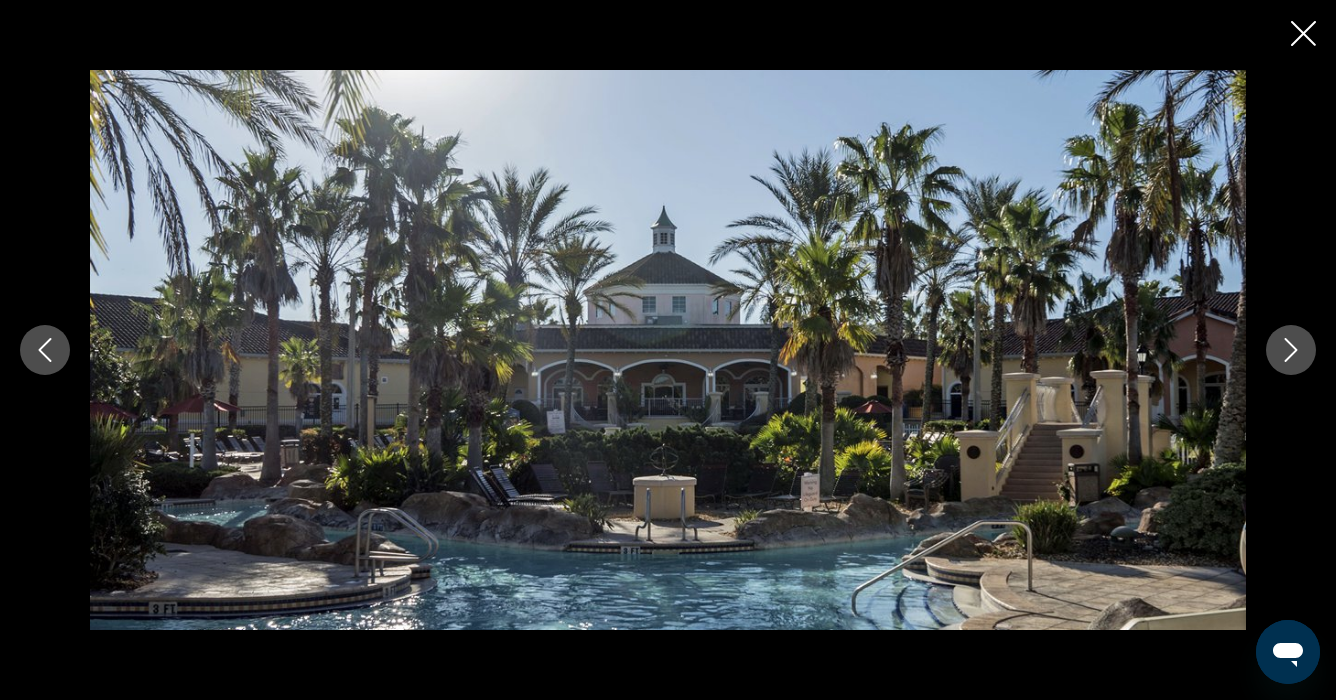 click 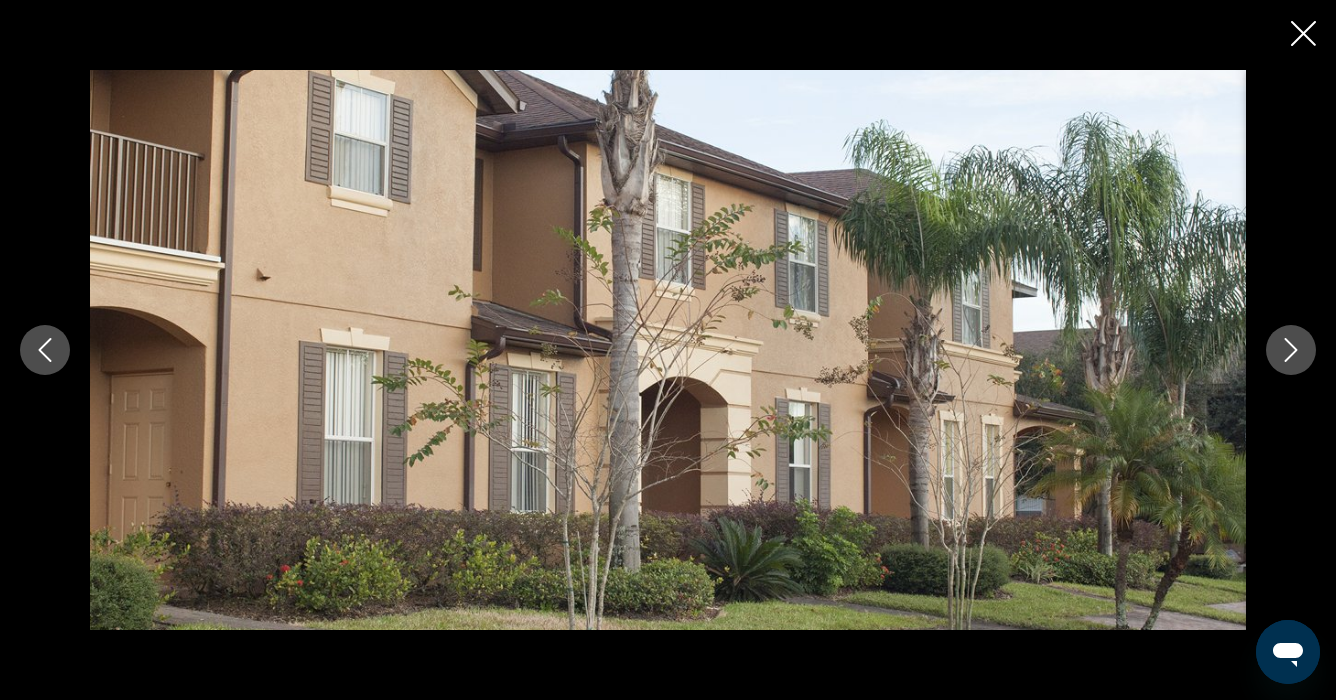 click 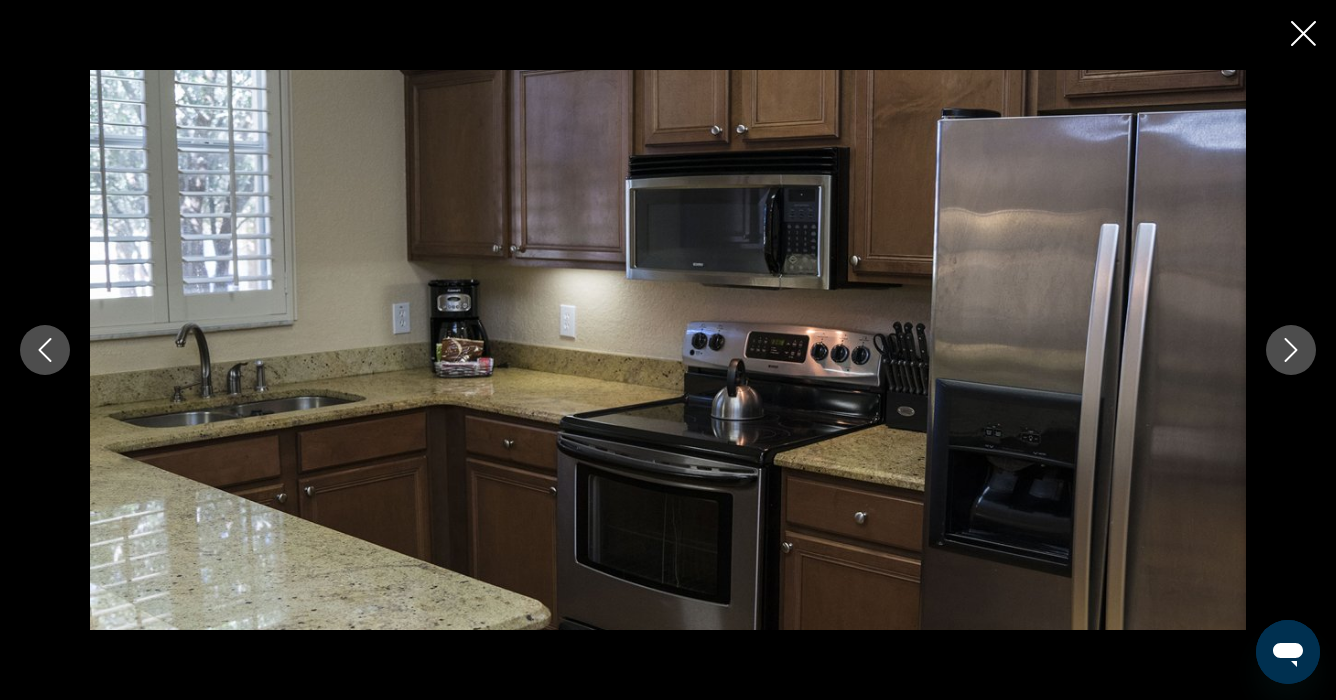 click 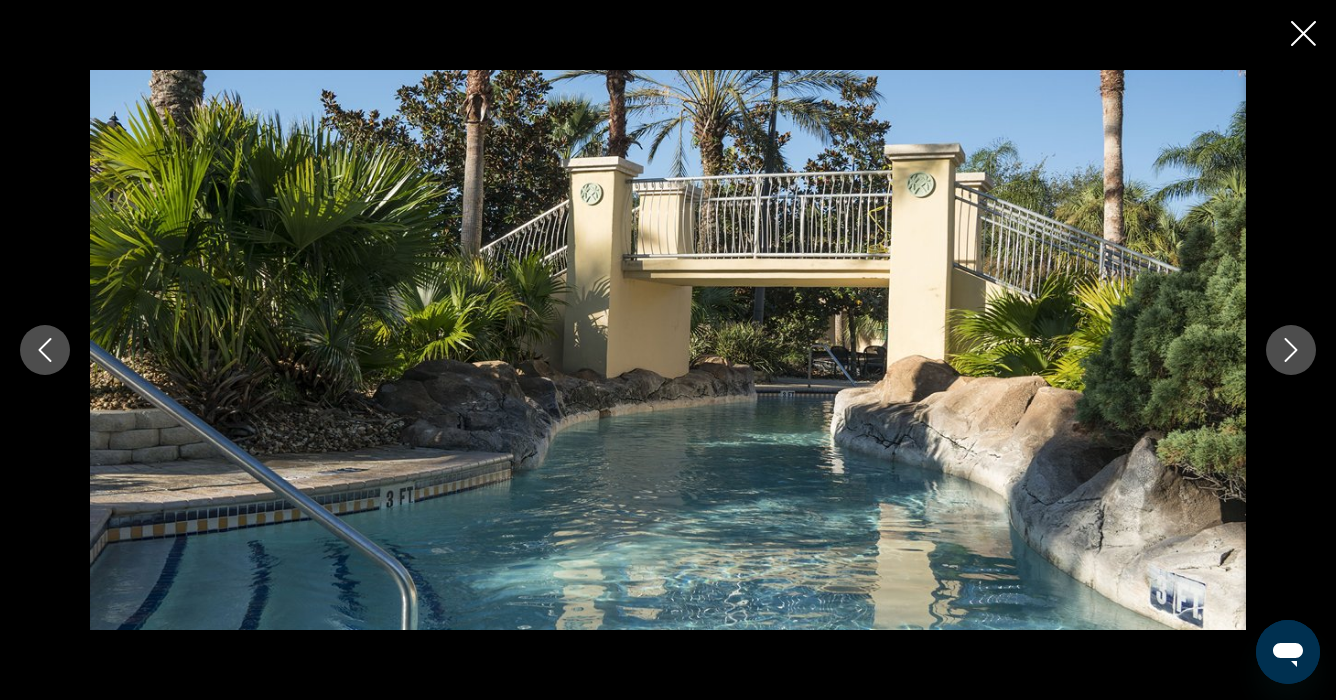 click 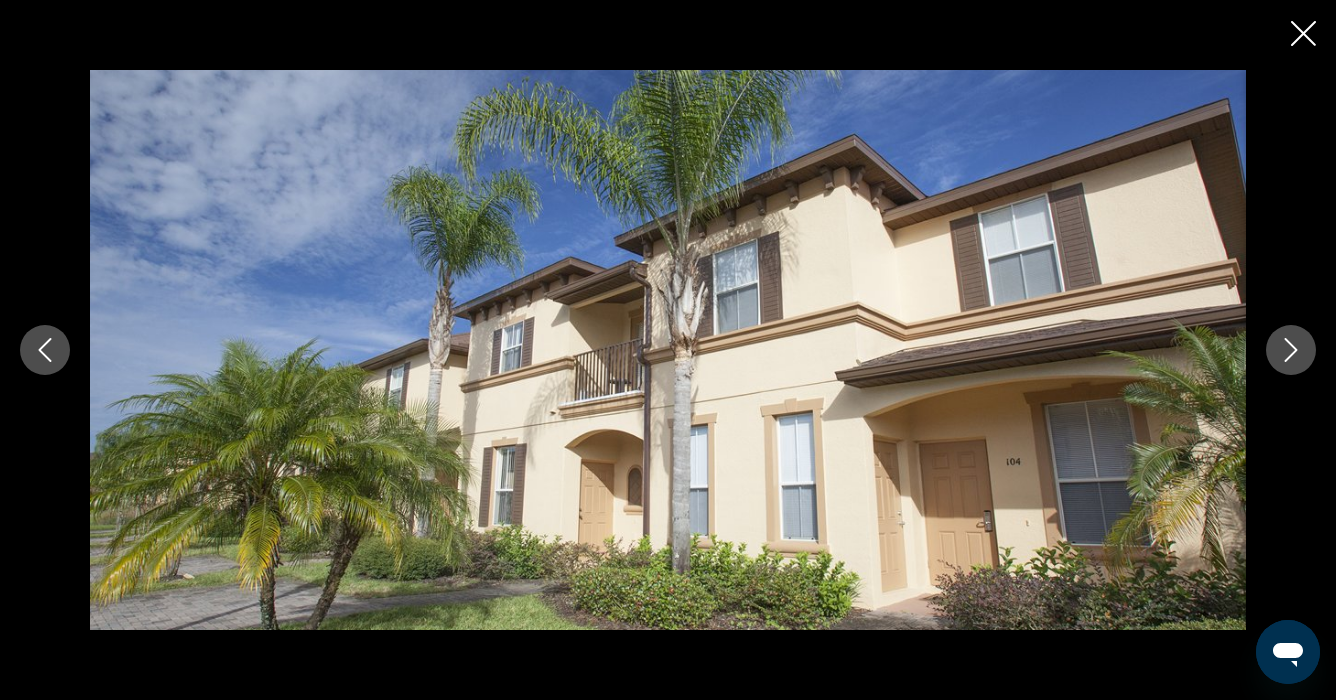 click 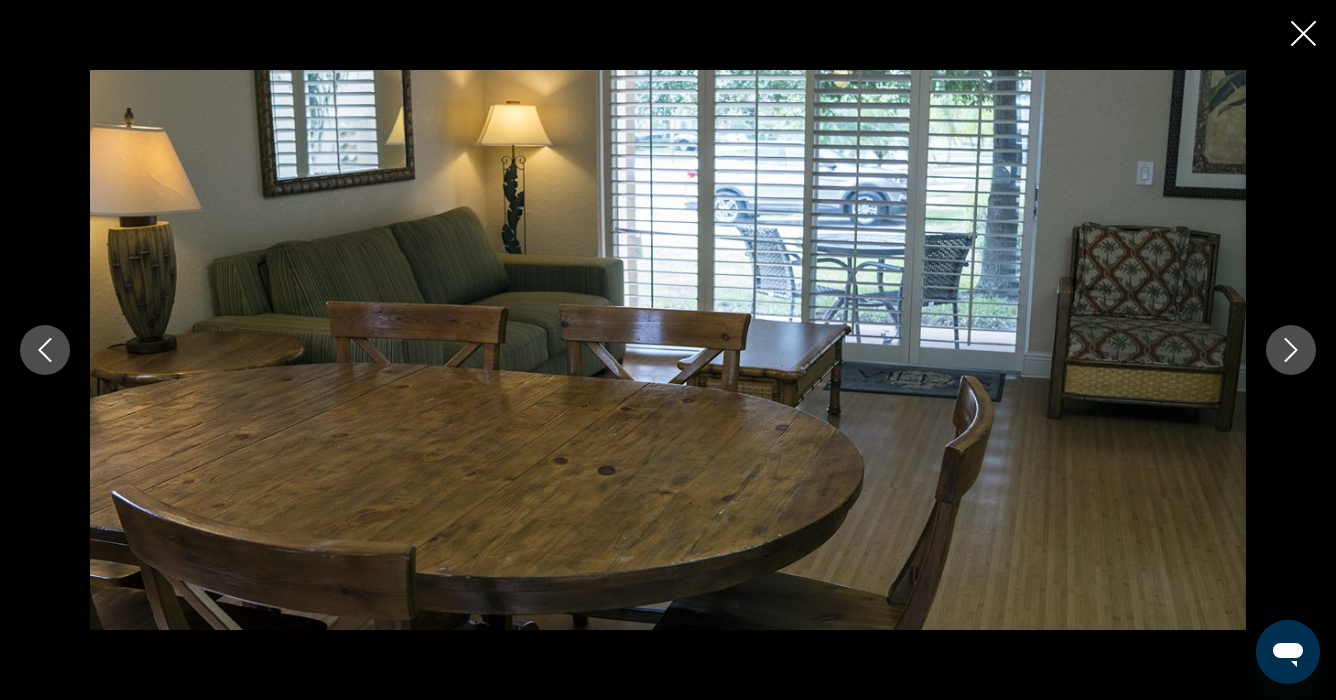 click 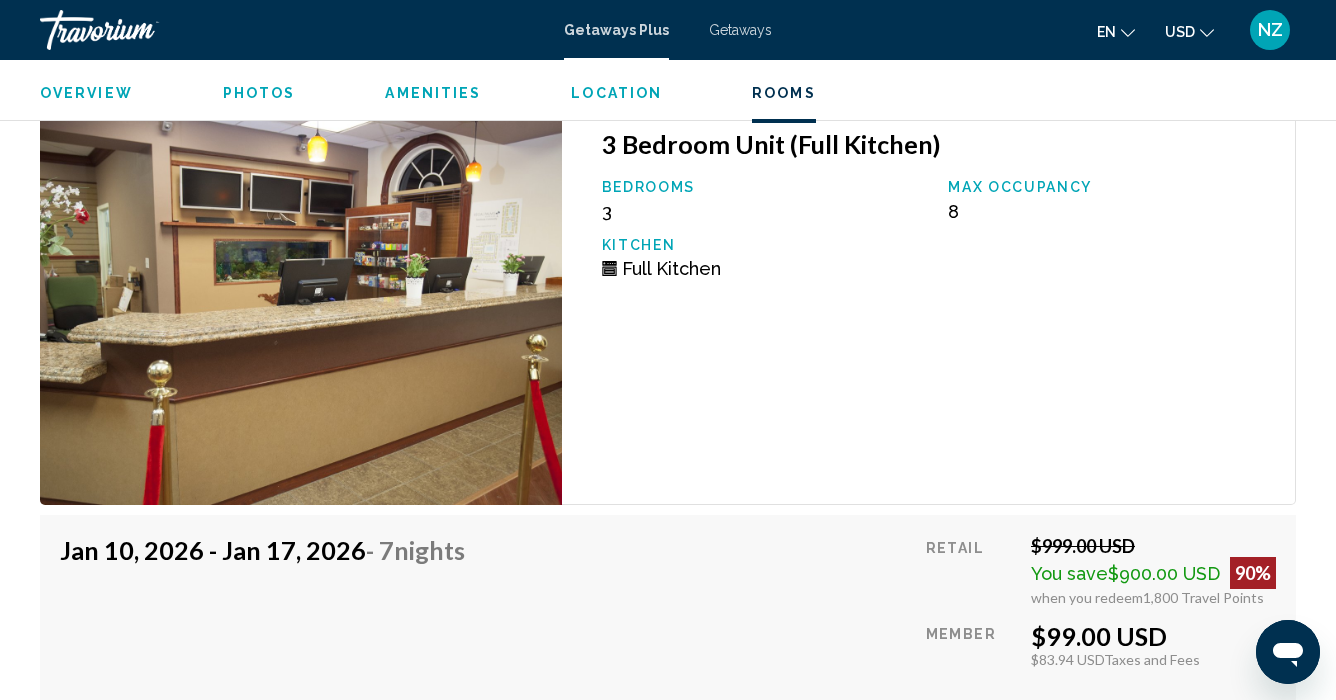 scroll, scrollTop: 3807, scrollLeft: 0, axis: vertical 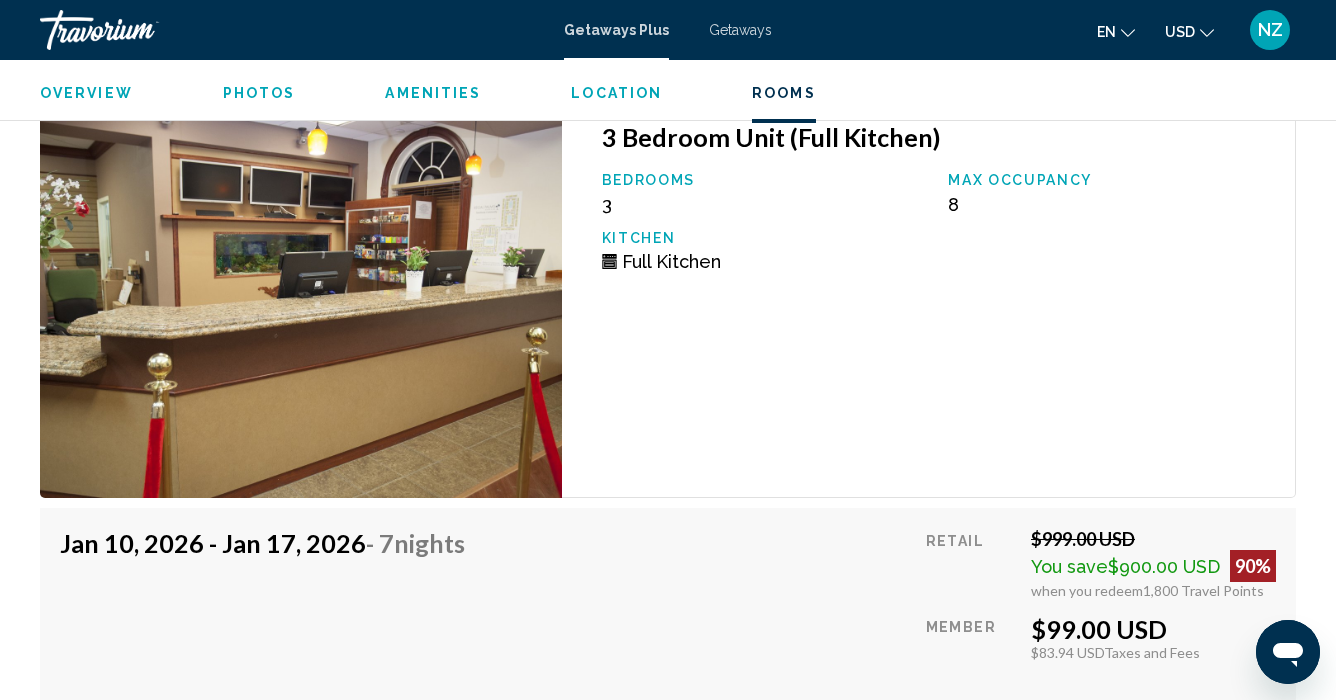 click on "Getaways" at bounding box center (740, 30) 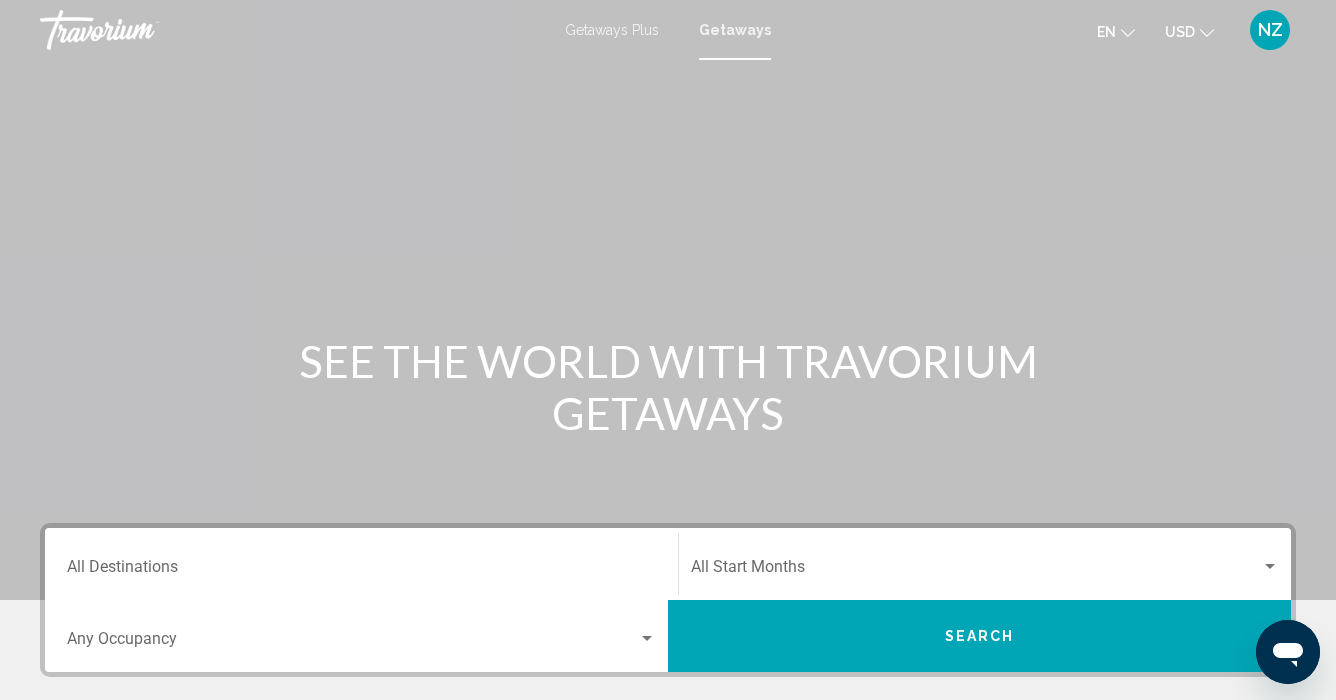 scroll, scrollTop: 0, scrollLeft: 0, axis: both 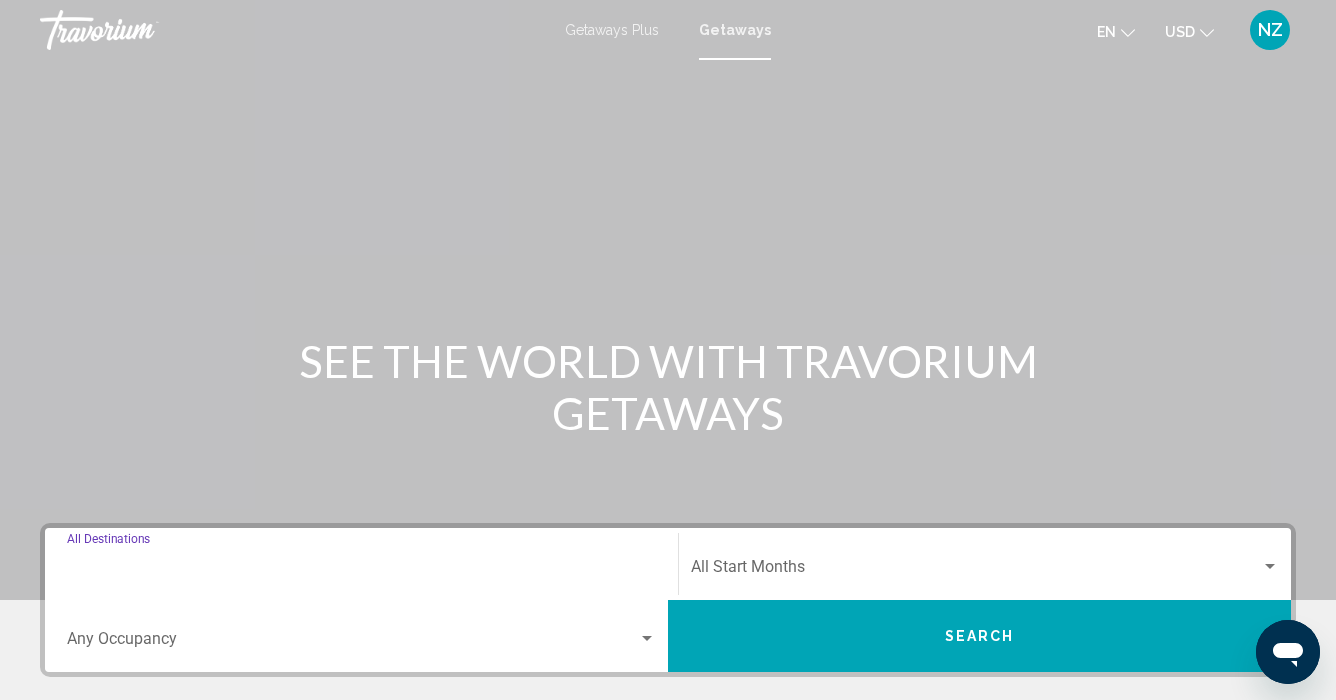 click on "Destination All Destinations" at bounding box center (361, 571) 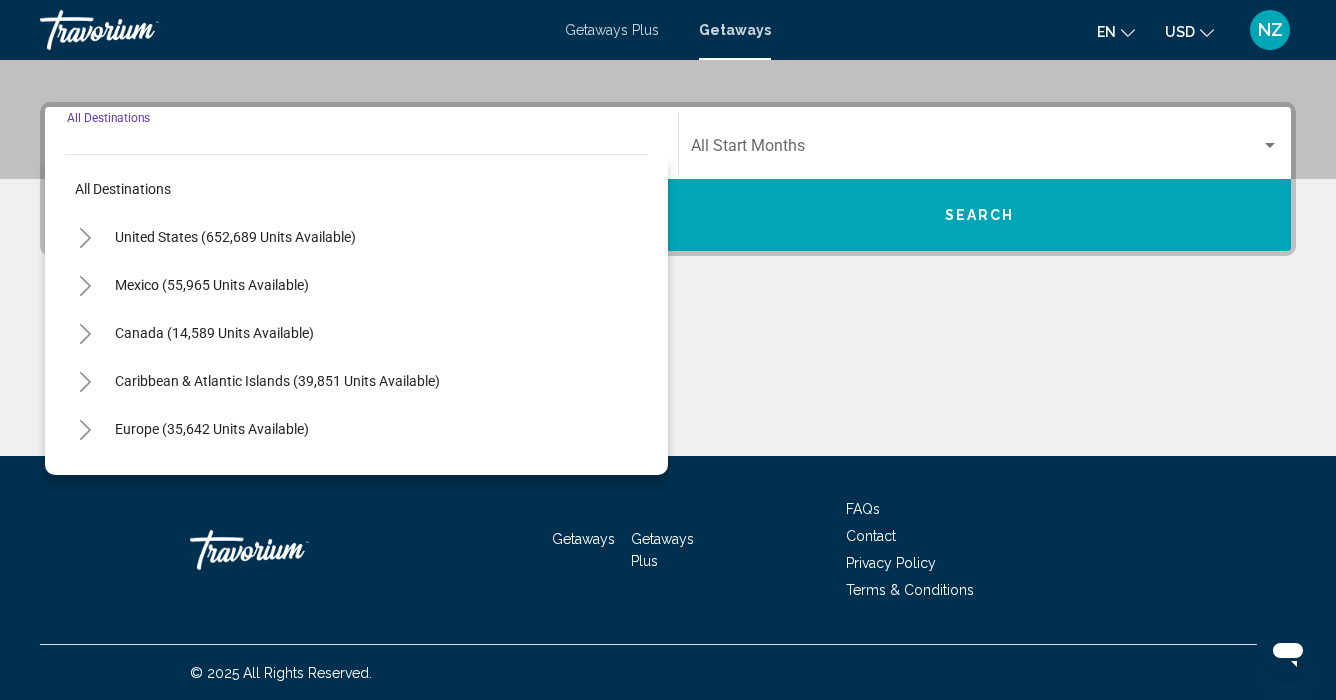 scroll, scrollTop: 422, scrollLeft: 0, axis: vertical 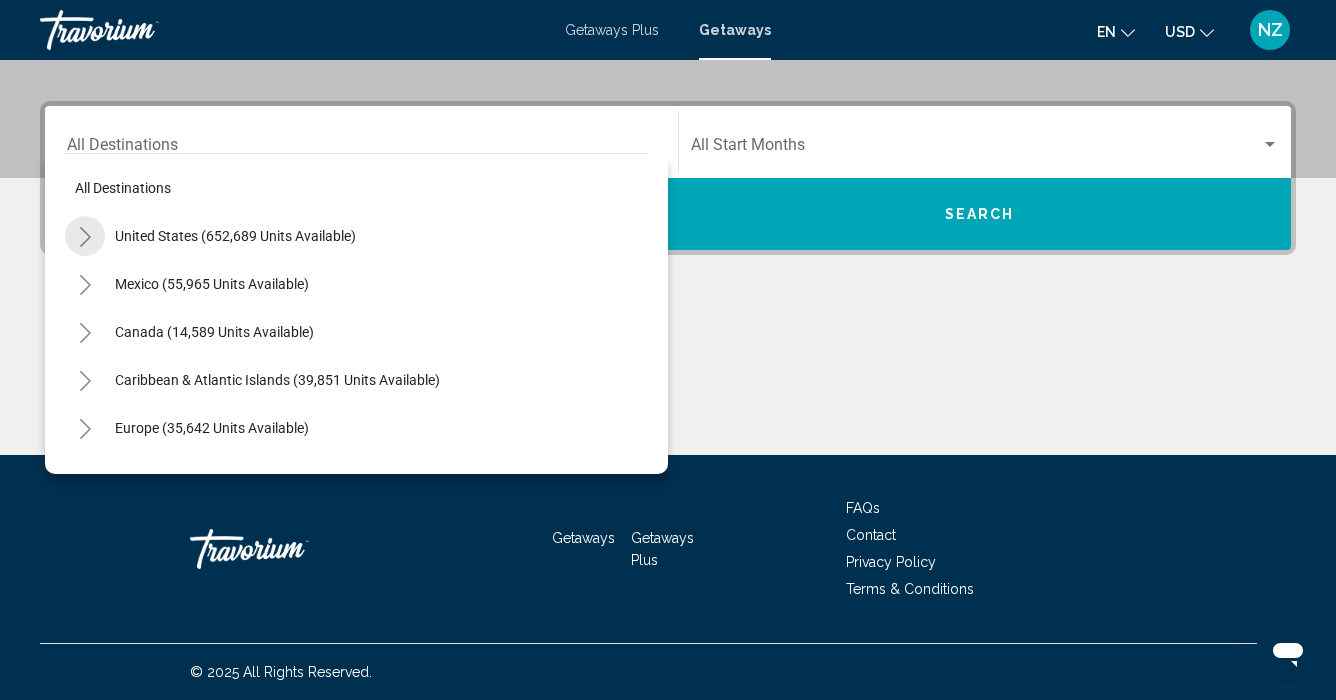 click 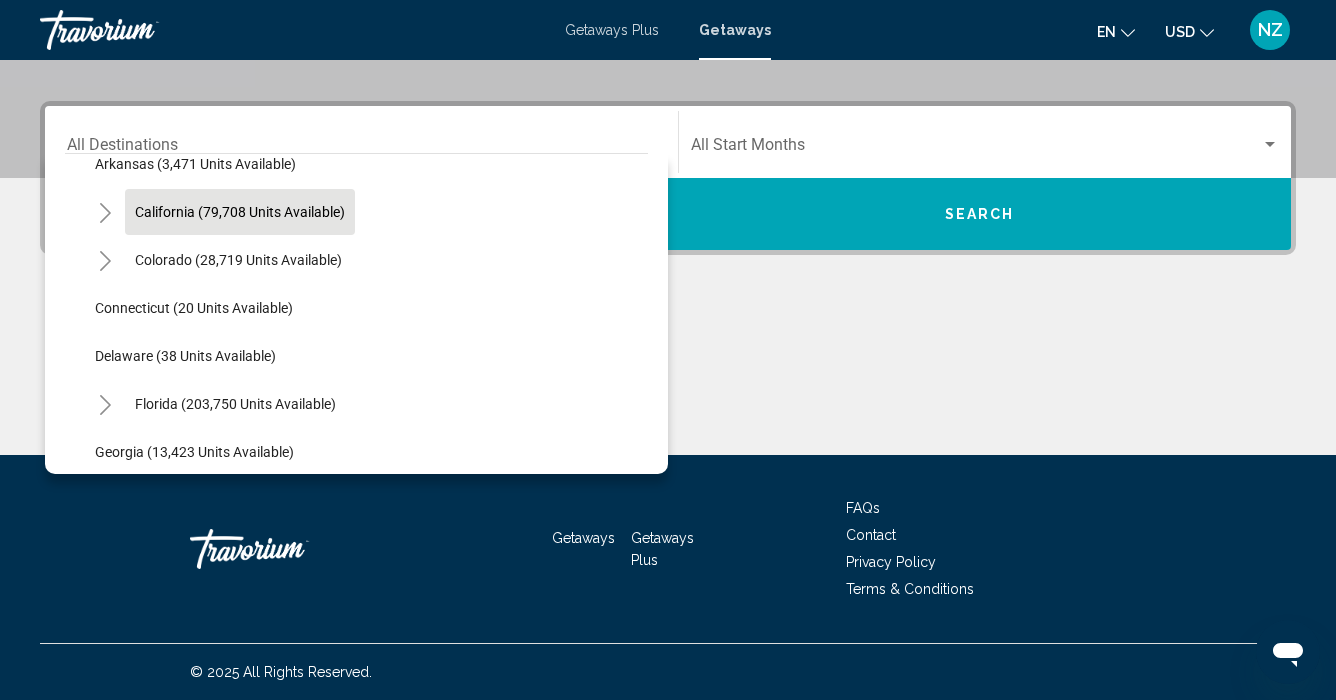 scroll, scrollTop: 174, scrollLeft: 0, axis: vertical 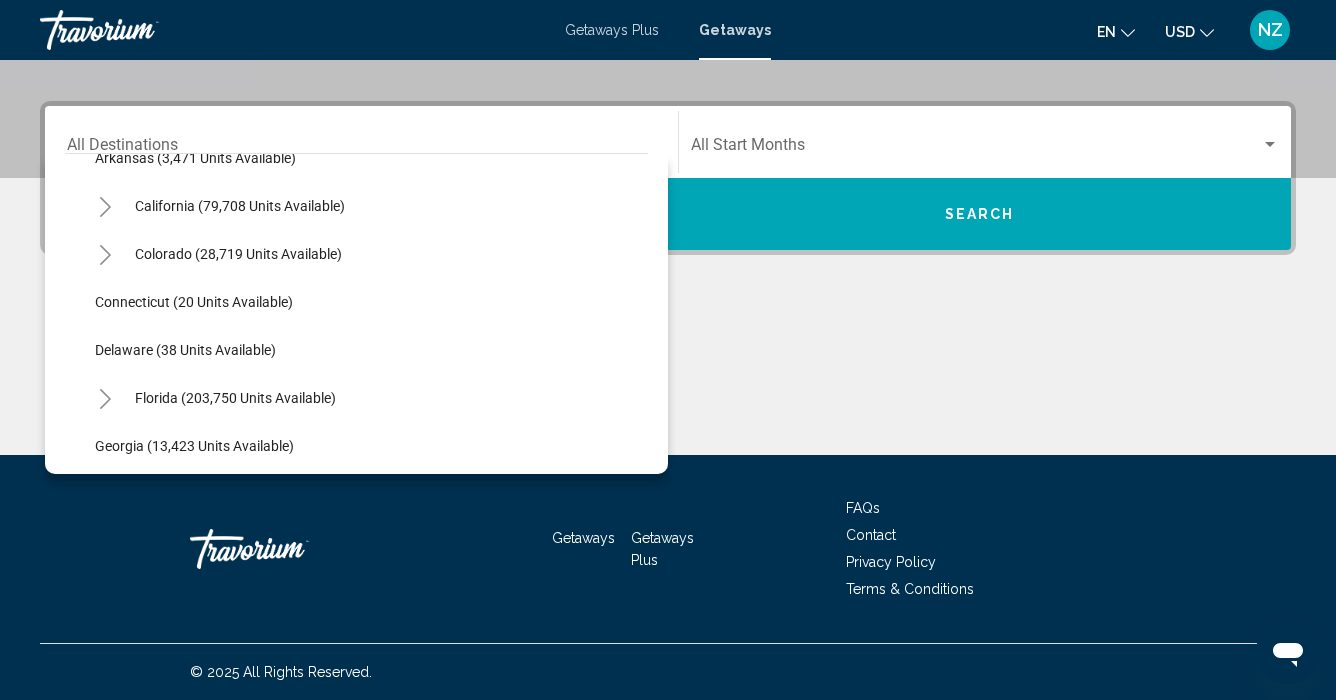 click 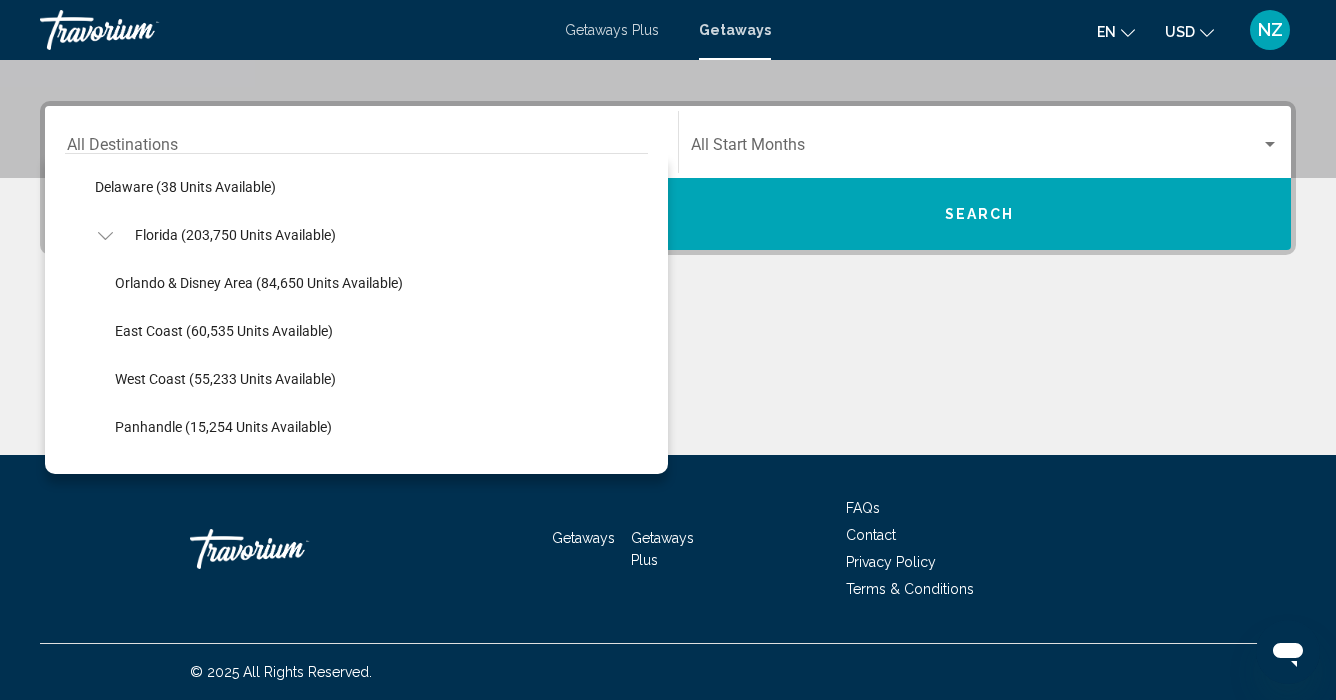 scroll, scrollTop: 358, scrollLeft: 0, axis: vertical 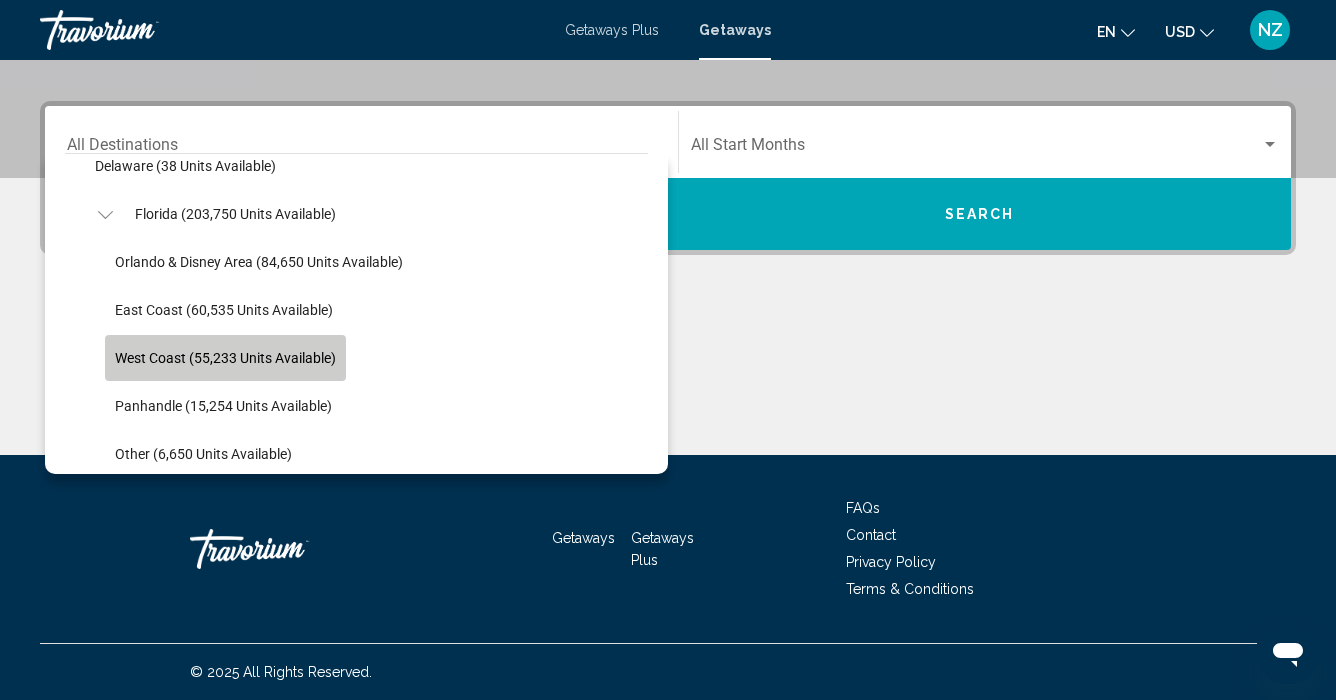 click on "West Coast (55,233 units available)" 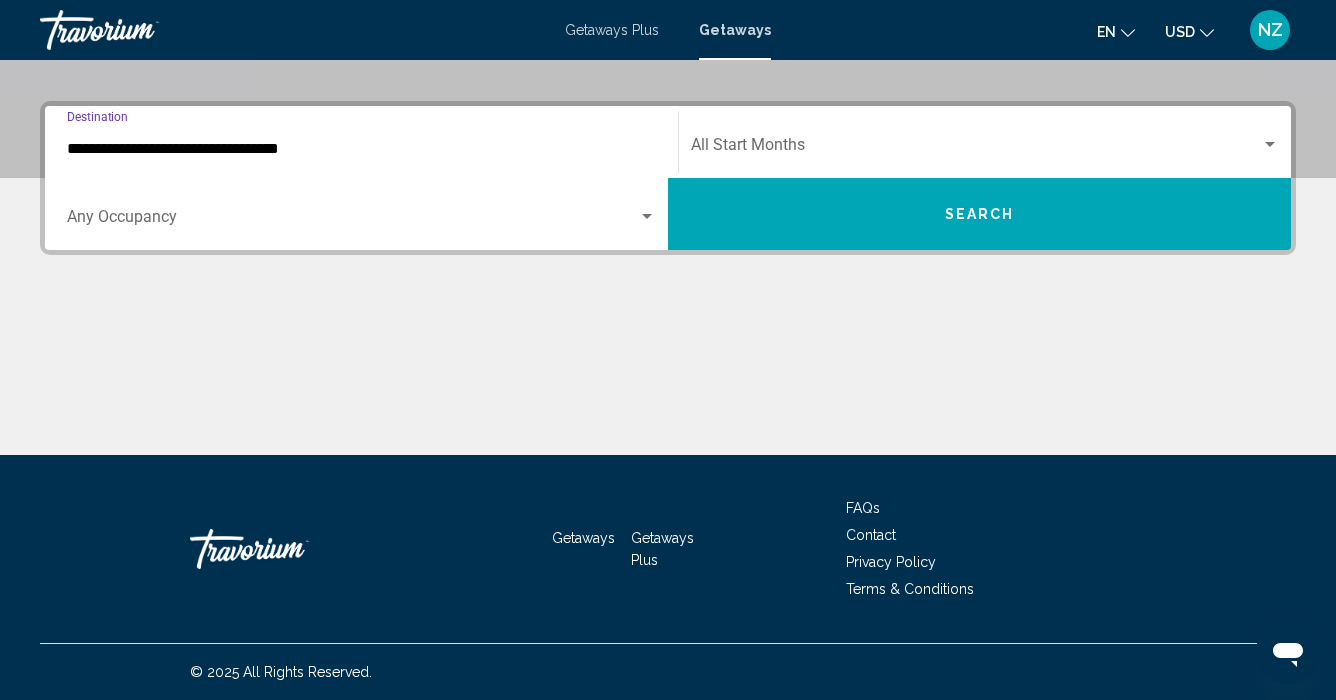 click on "Start Month All Start Months" 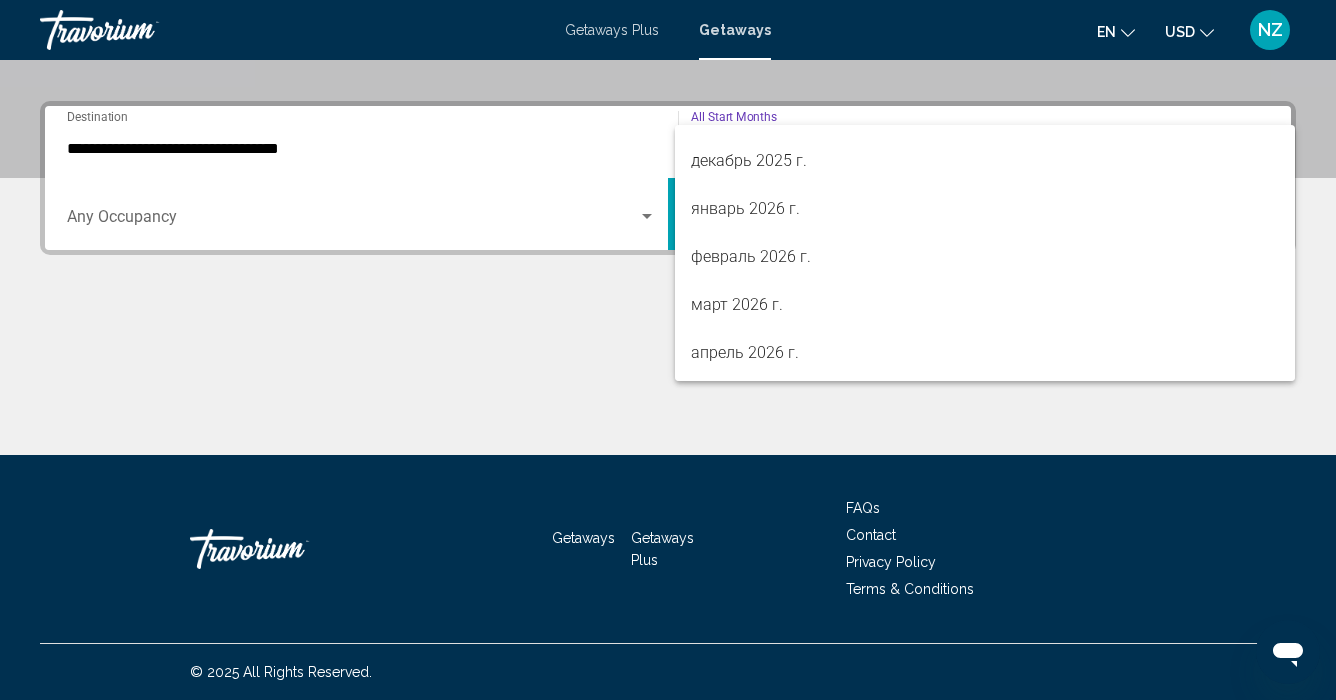 scroll, scrollTop: 231, scrollLeft: 0, axis: vertical 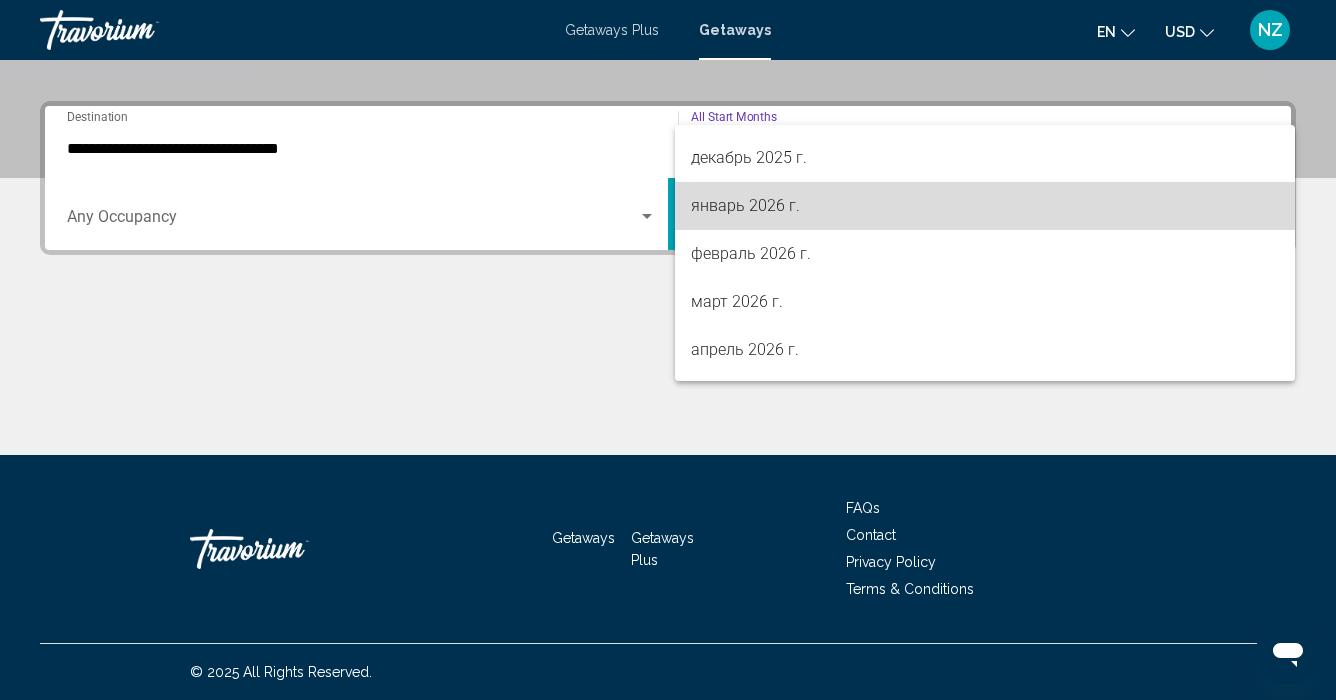 click on "январь 2026 г." at bounding box center (985, 206) 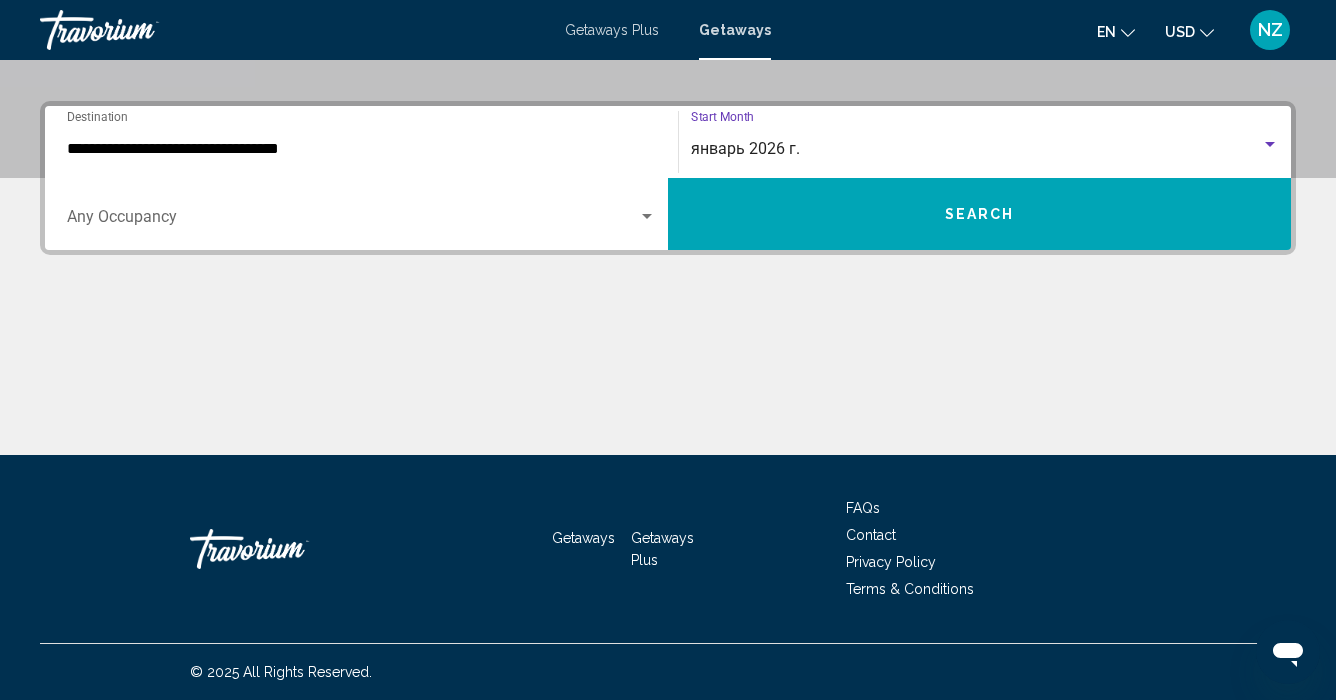 click on "Search" at bounding box center [979, 214] 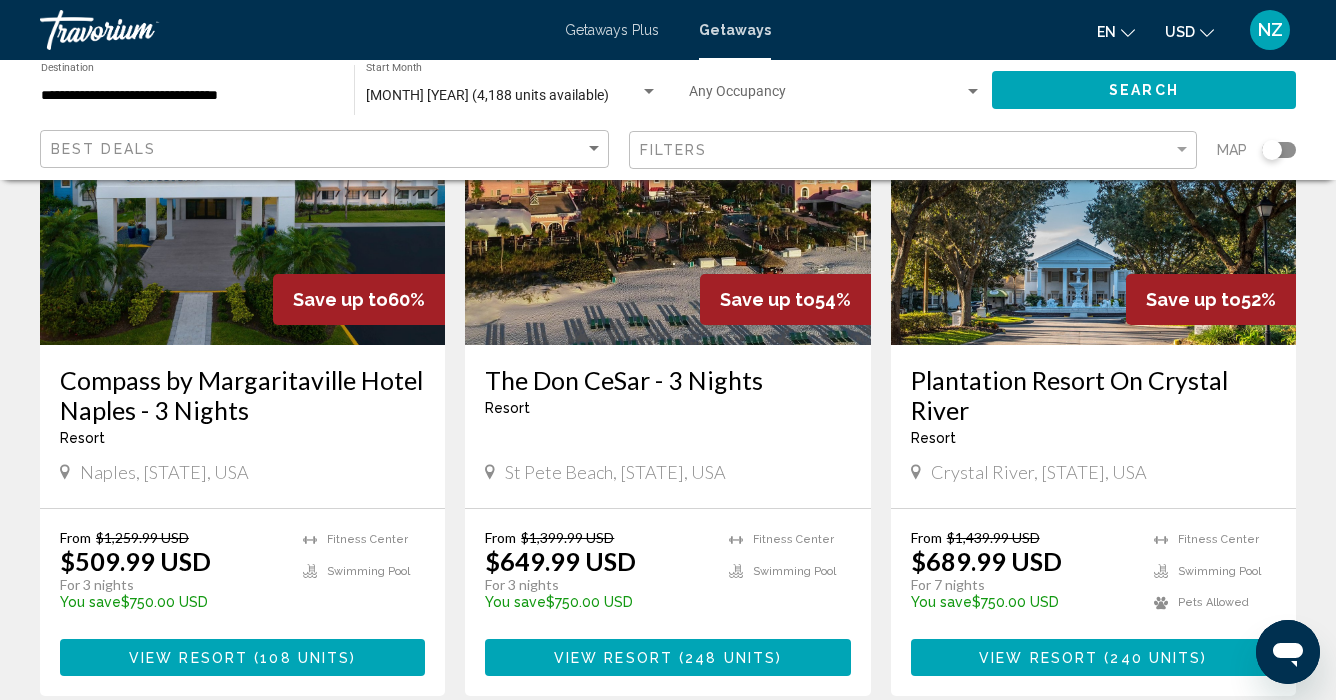 scroll, scrollTop: 1671, scrollLeft: 0, axis: vertical 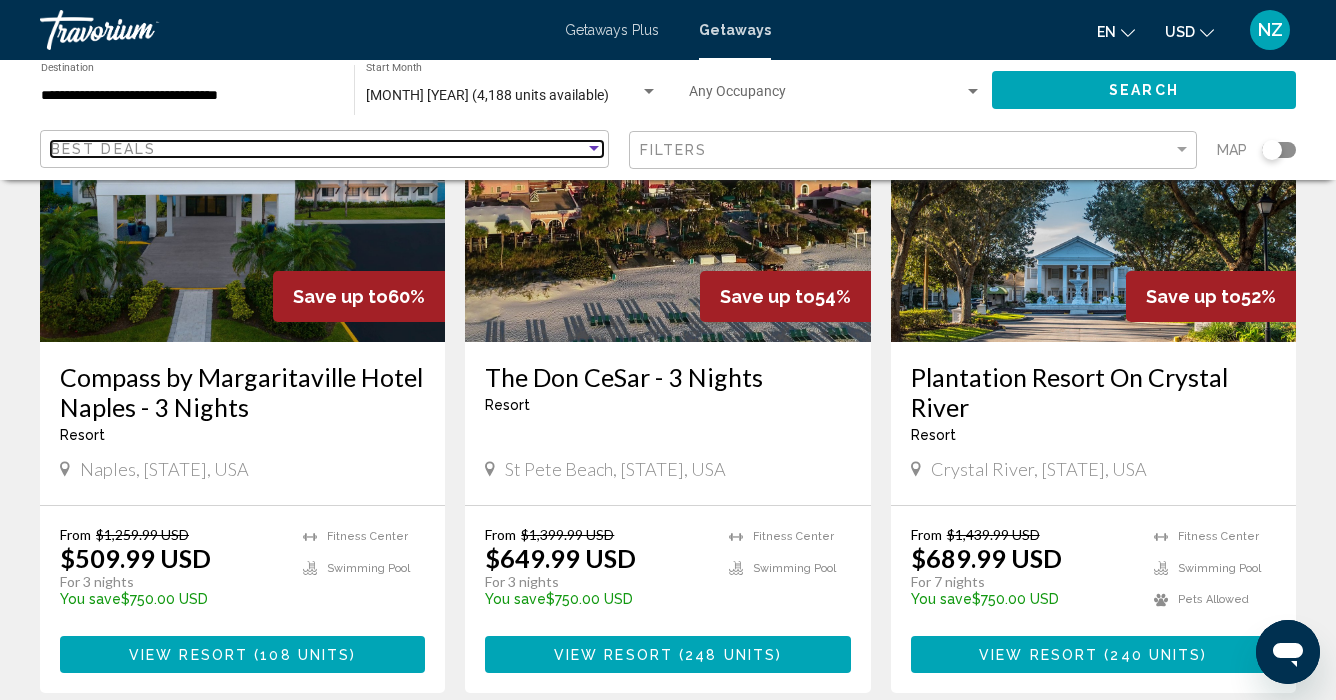 click at bounding box center [594, 148] 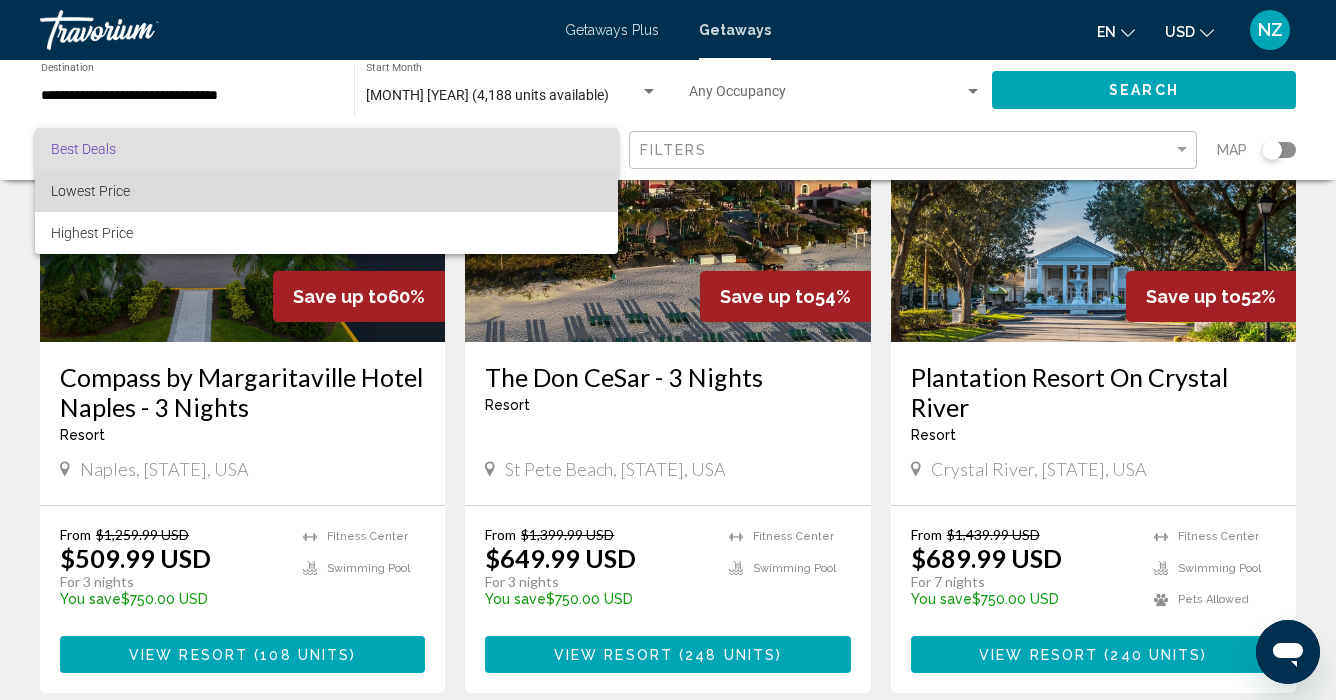click on "Lowest Price" at bounding box center [326, 191] 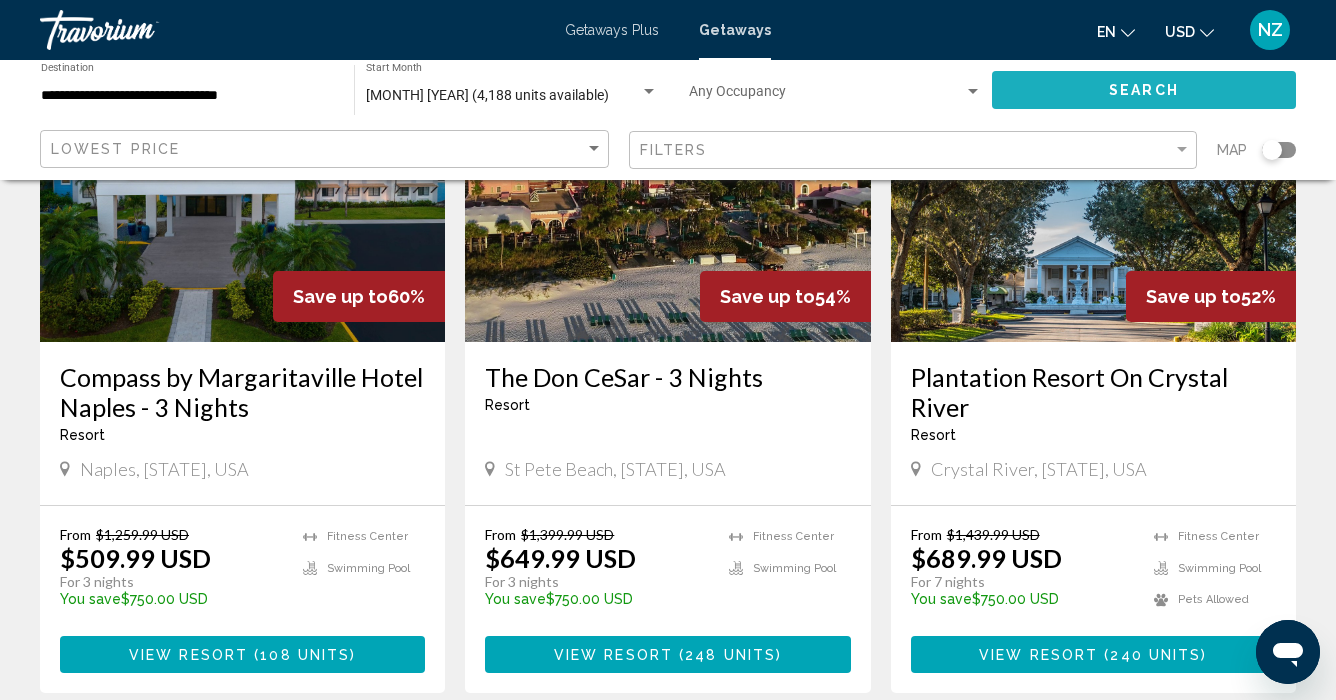 click on "Search" 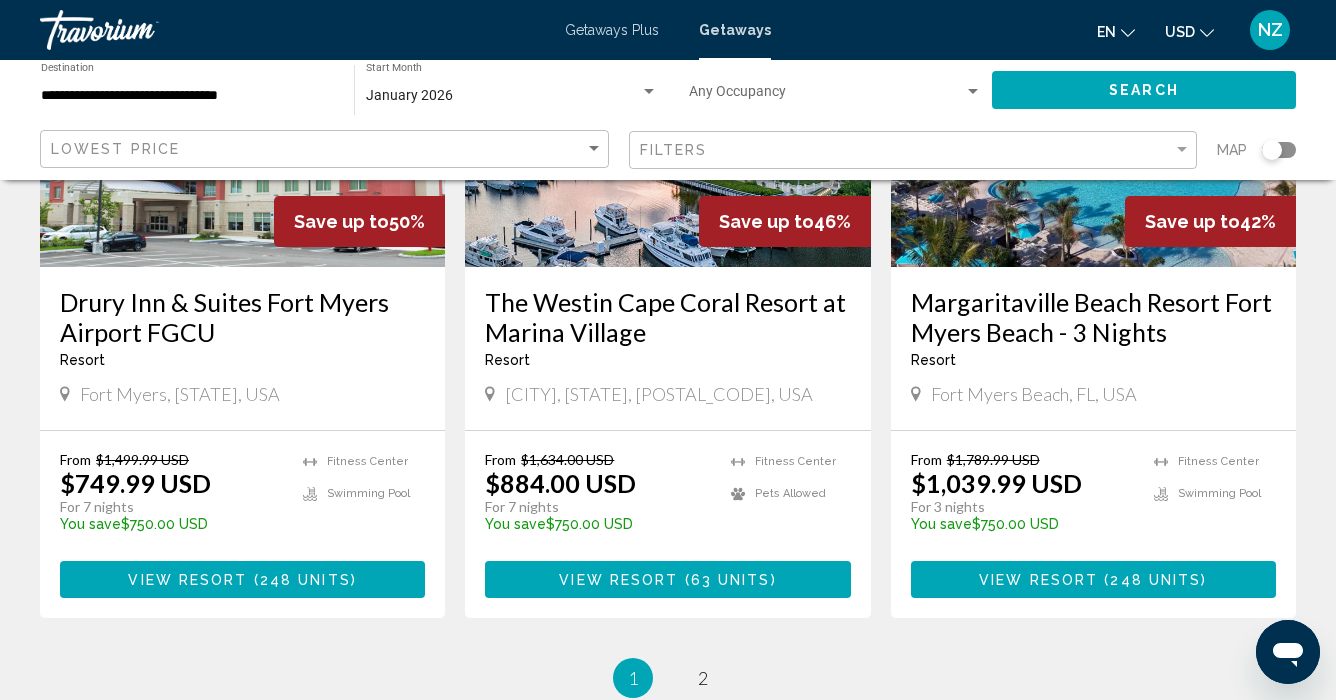 scroll, scrollTop: 2562, scrollLeft: 0, axis: vertical 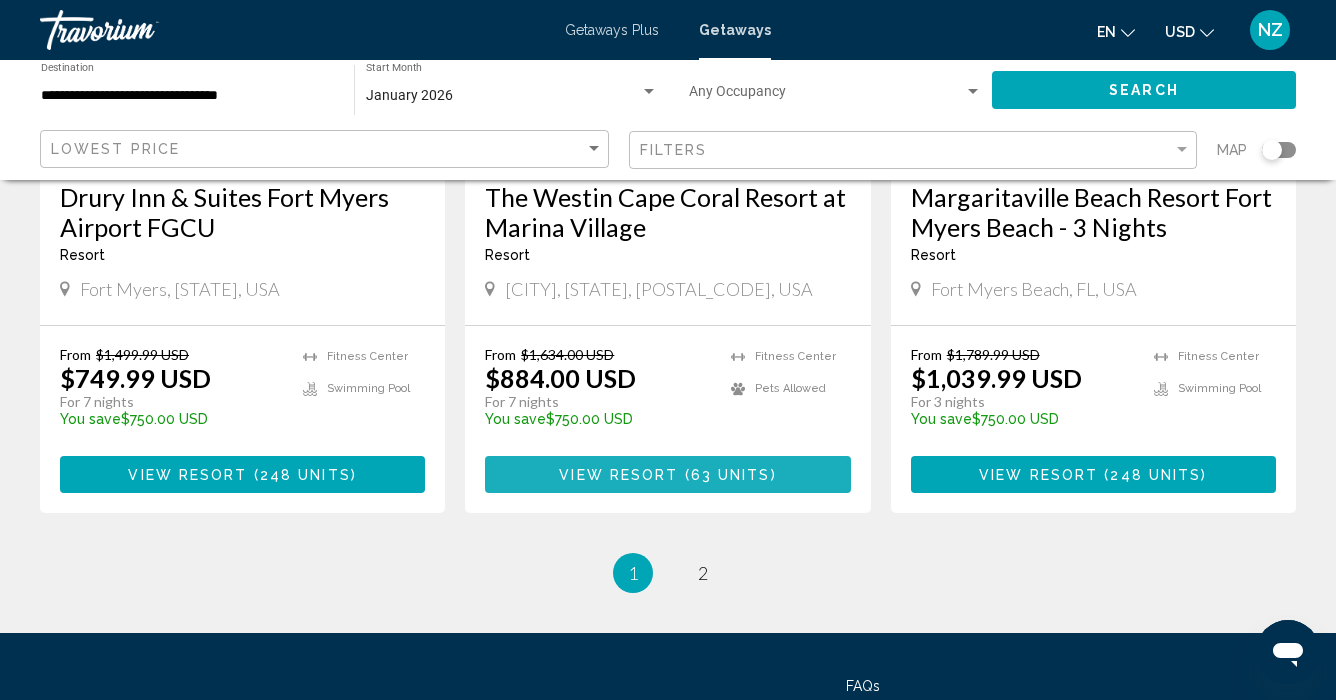 click on "View Resort" at bounding box center (618, 475) 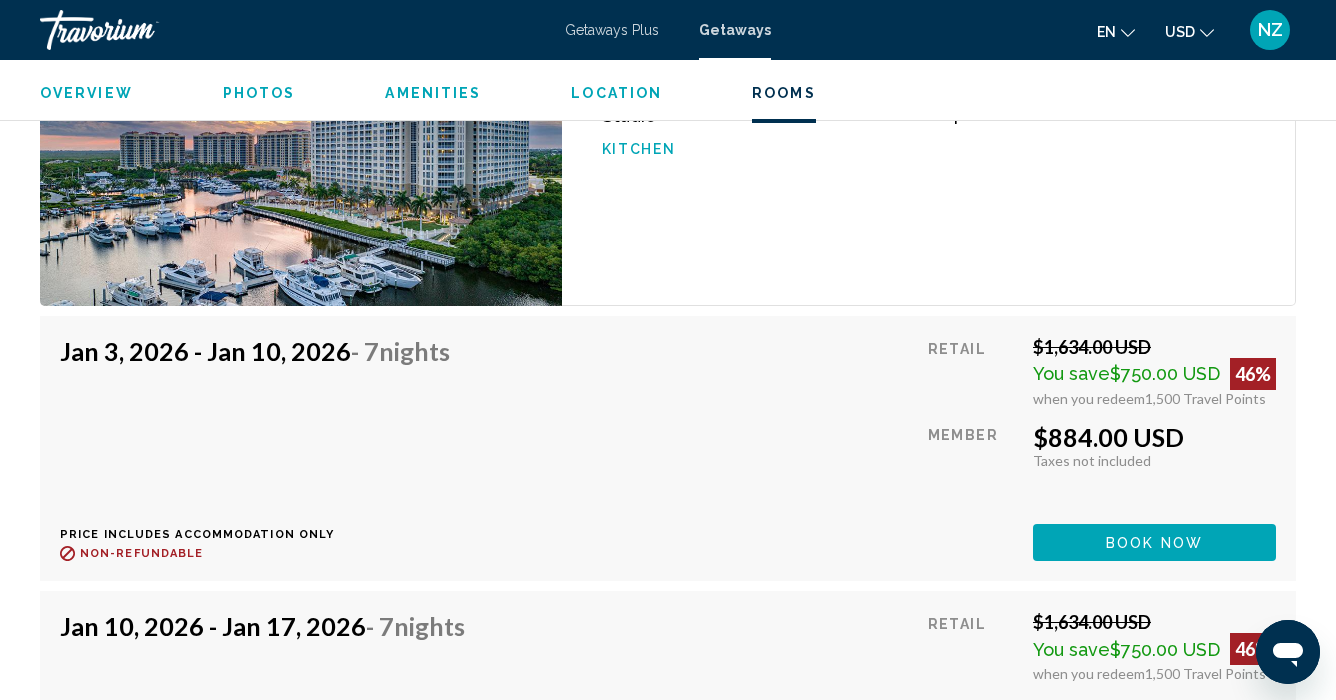 scroll, scrollTop: 5715, scrollLeft: 0, axis: vertical 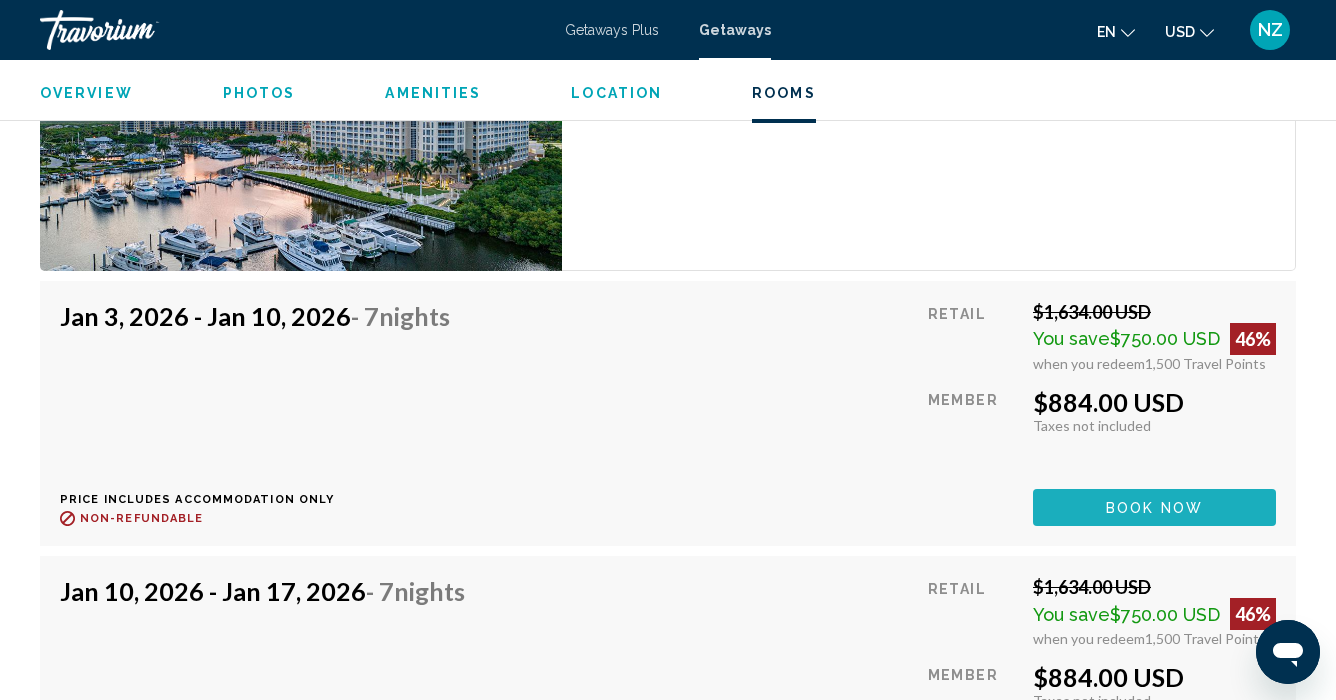 click on "Book now" at bounding box center (1154, 507) 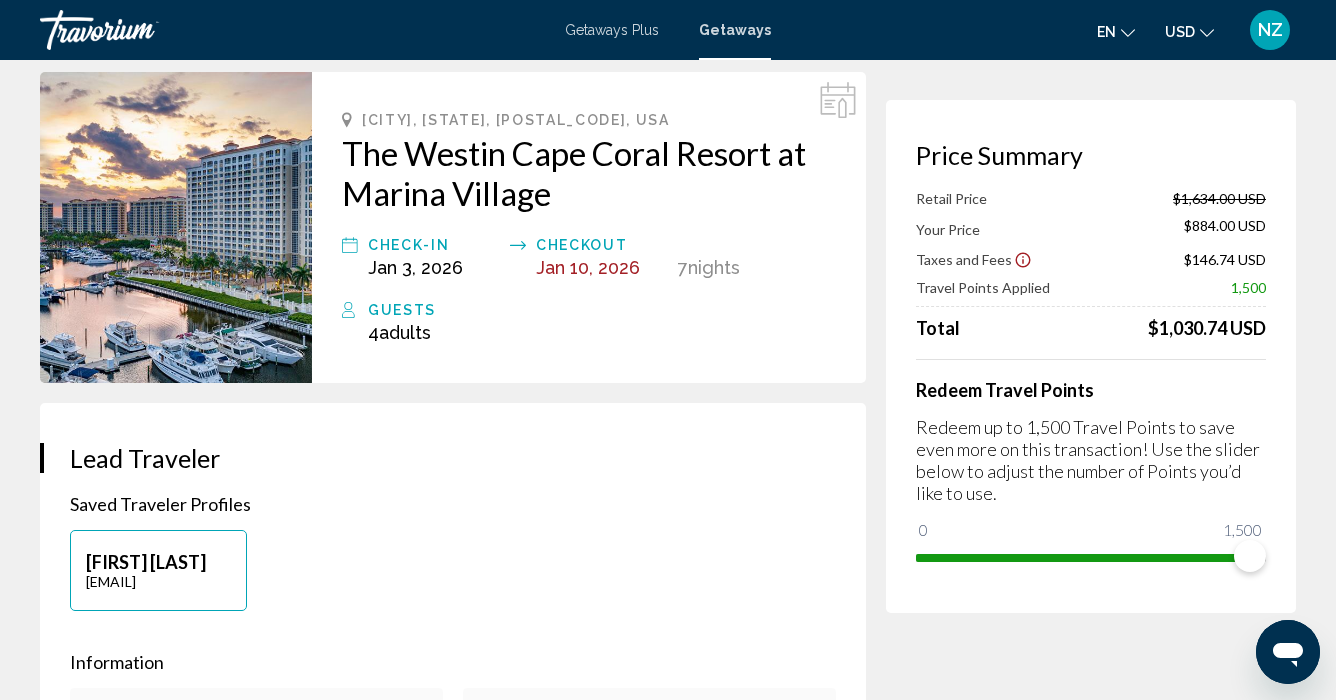 scroll, scrollTop: 82, scrollLeft: 0, axis: vertical 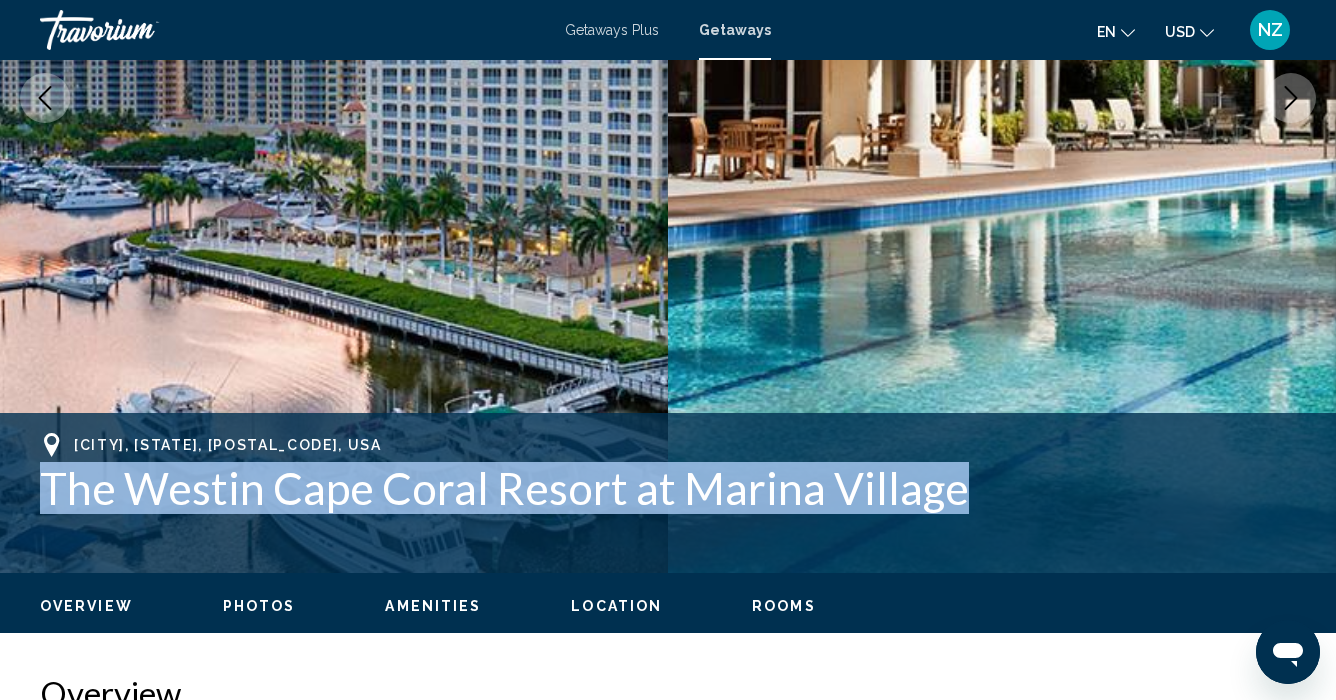 drag, startPoint x: 37, startPoint y: 488, endPoint x: 992, endPoint y: 494, distance: 955.01886 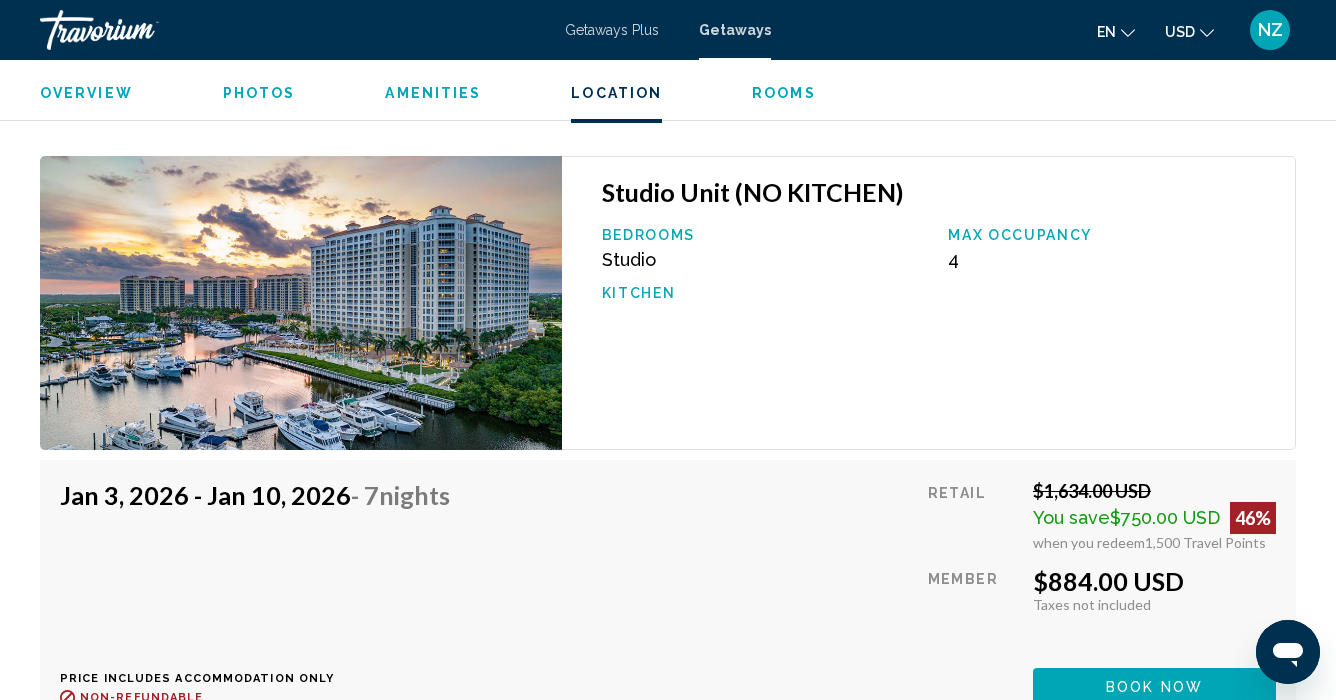 scroll, scrollTop: 5538, scrollLeft: 0, axis: vertical 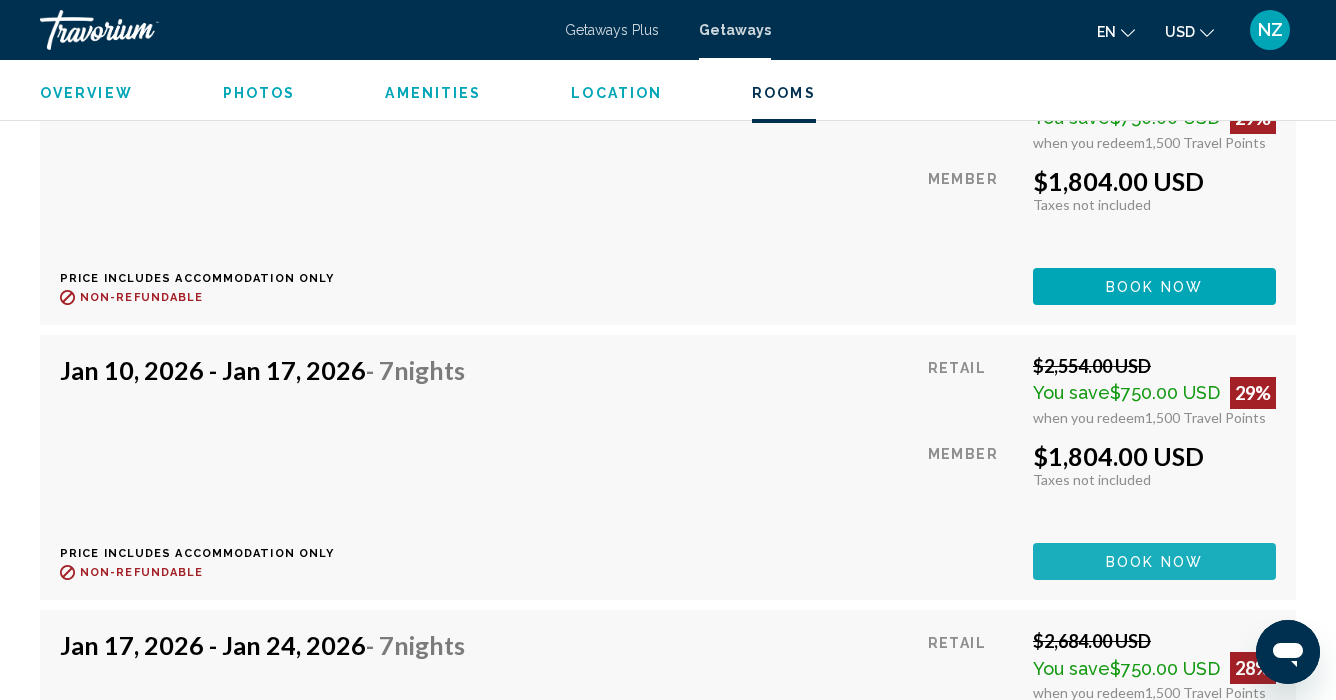 click on "Book now" at bounding box center (1154, 562) 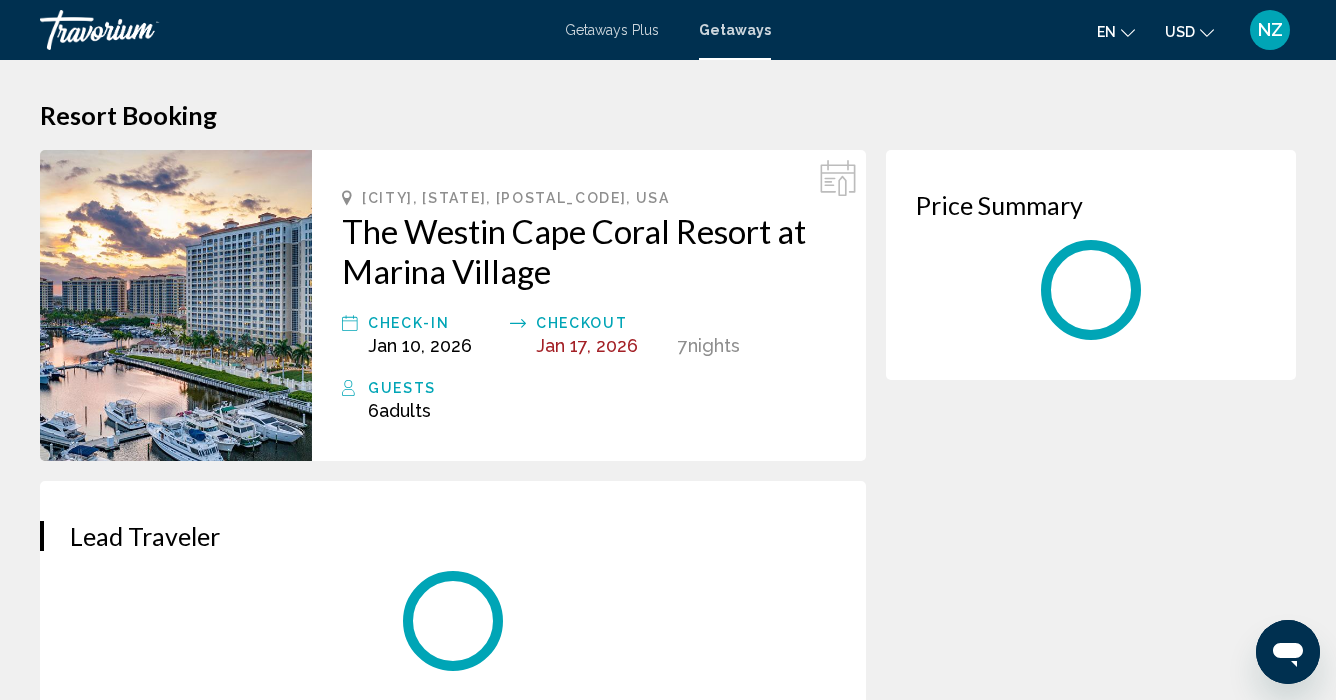 scroll, scrollTop: 0, scrollLeft: 0, axis: both 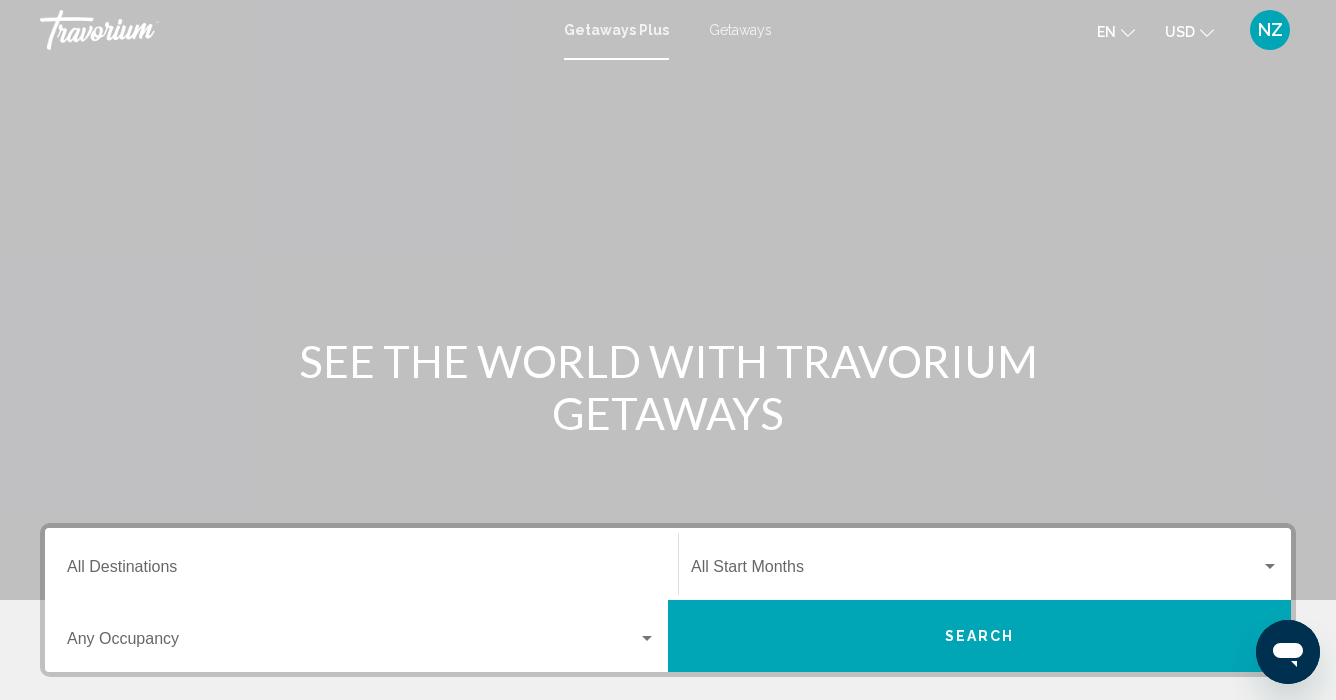 click at bounding box center [668, 300] 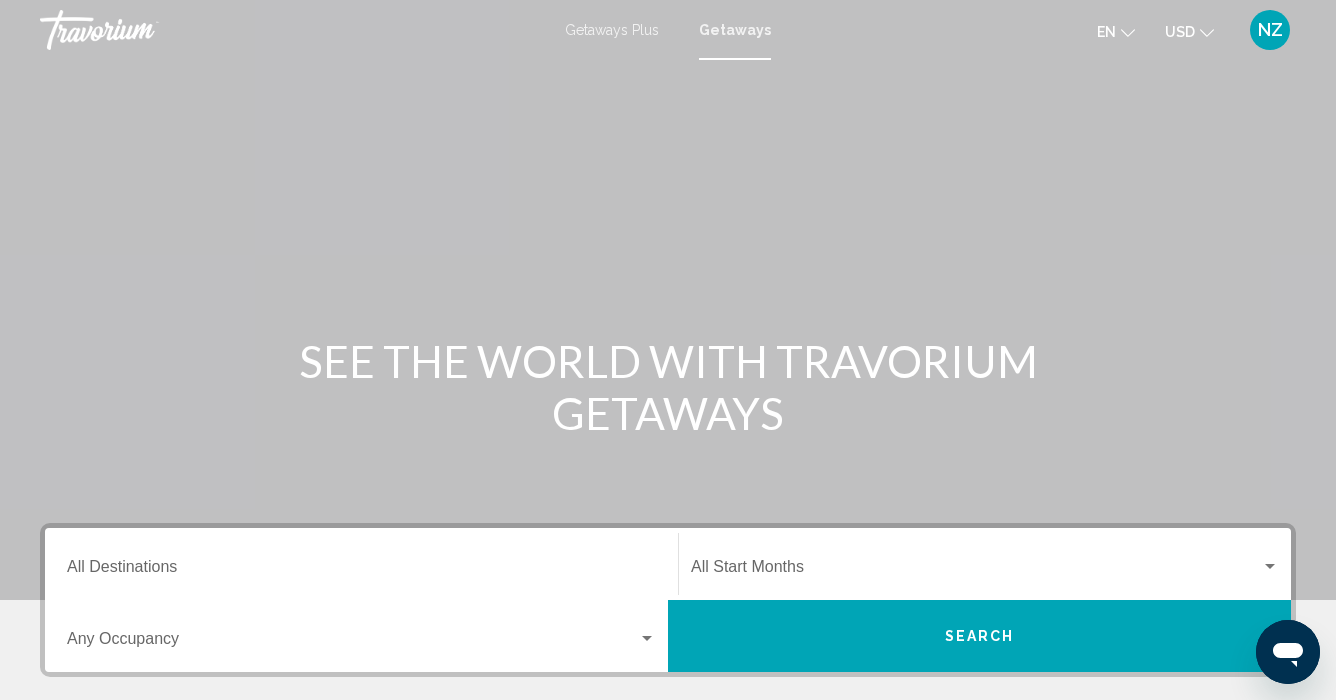 scroll, scrollTop: 0, scrollLeft: 0, axis: both 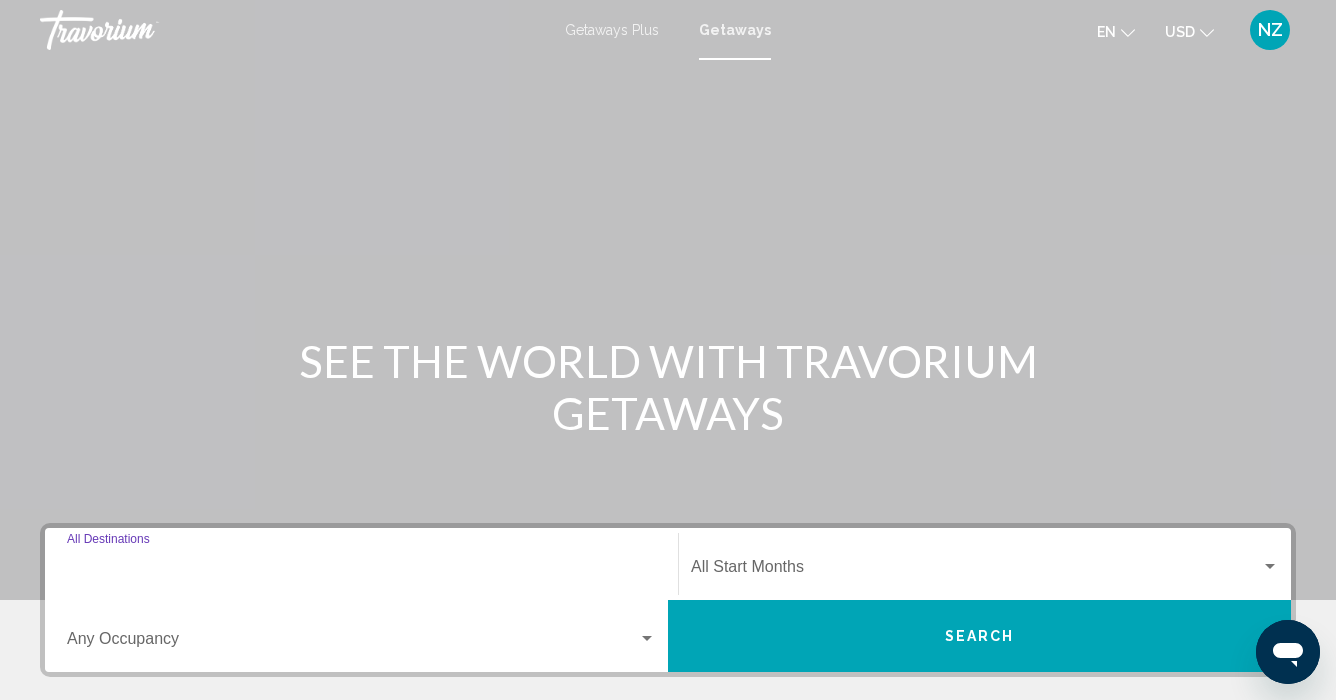 click on "Destination All Destinations" at bounding box center [361, 571] 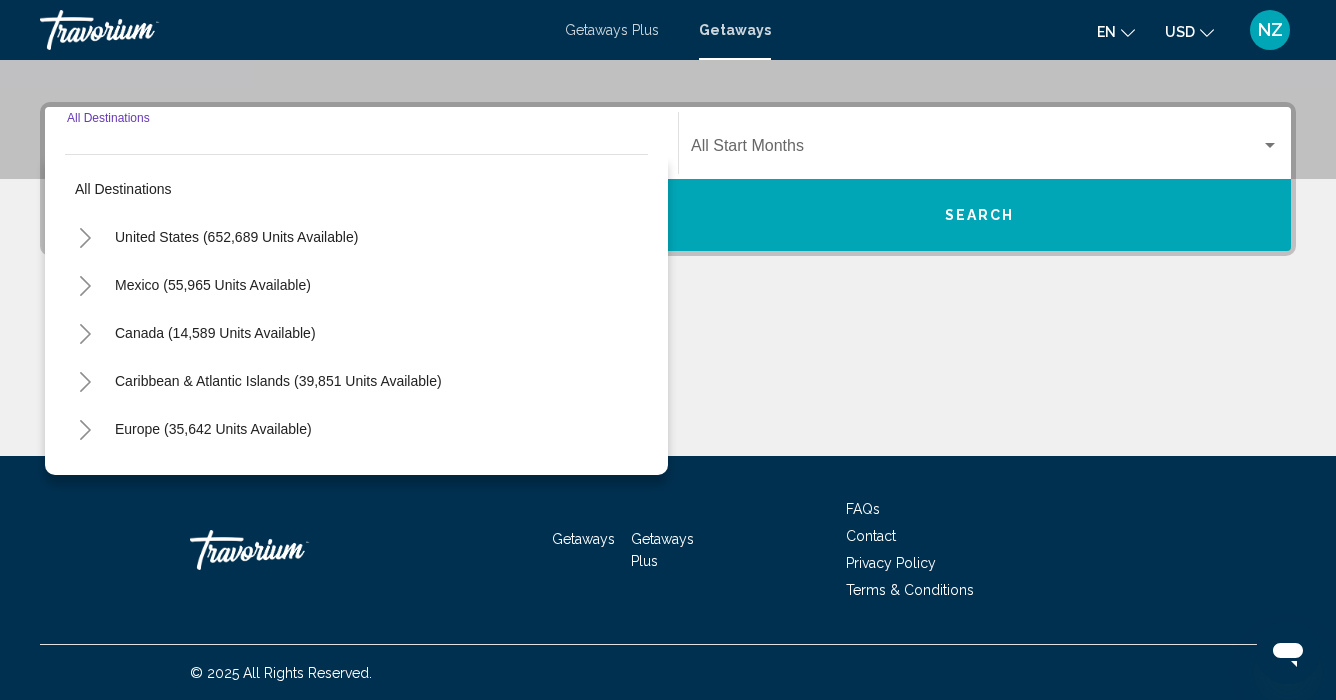scroll, scrollTop: 422, scrollLeft: 0, axis: vertical 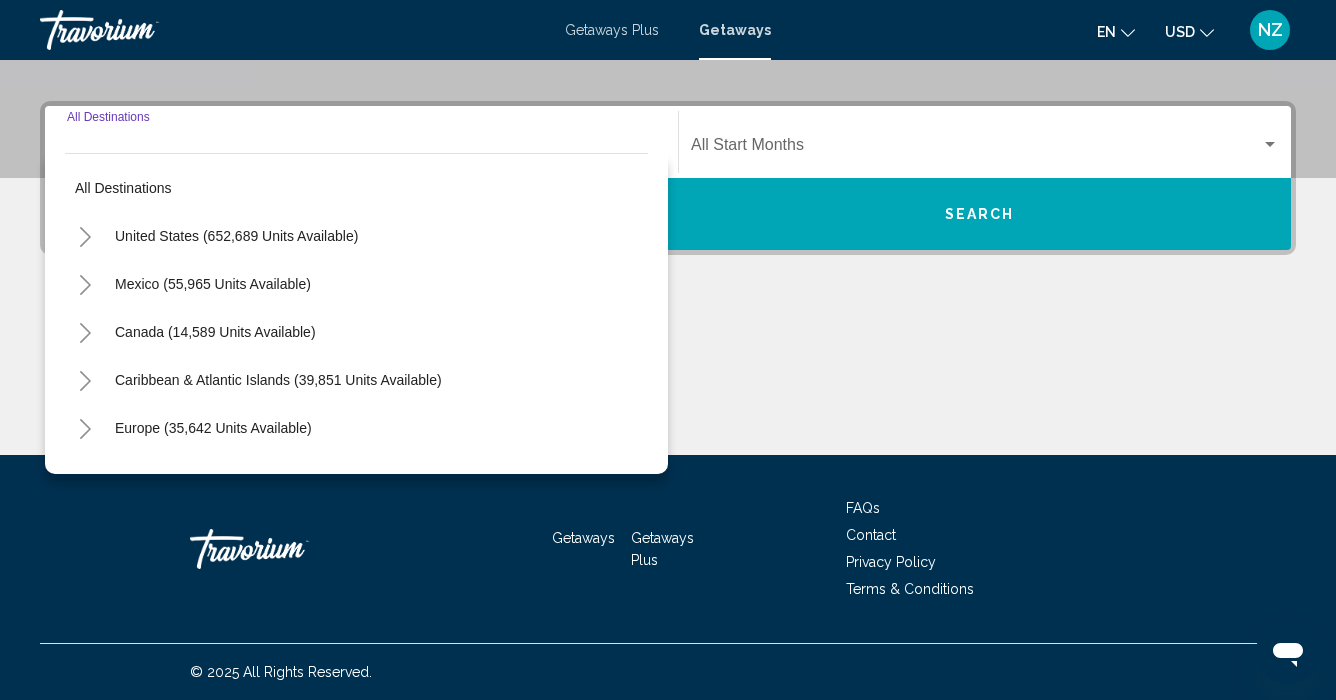 click 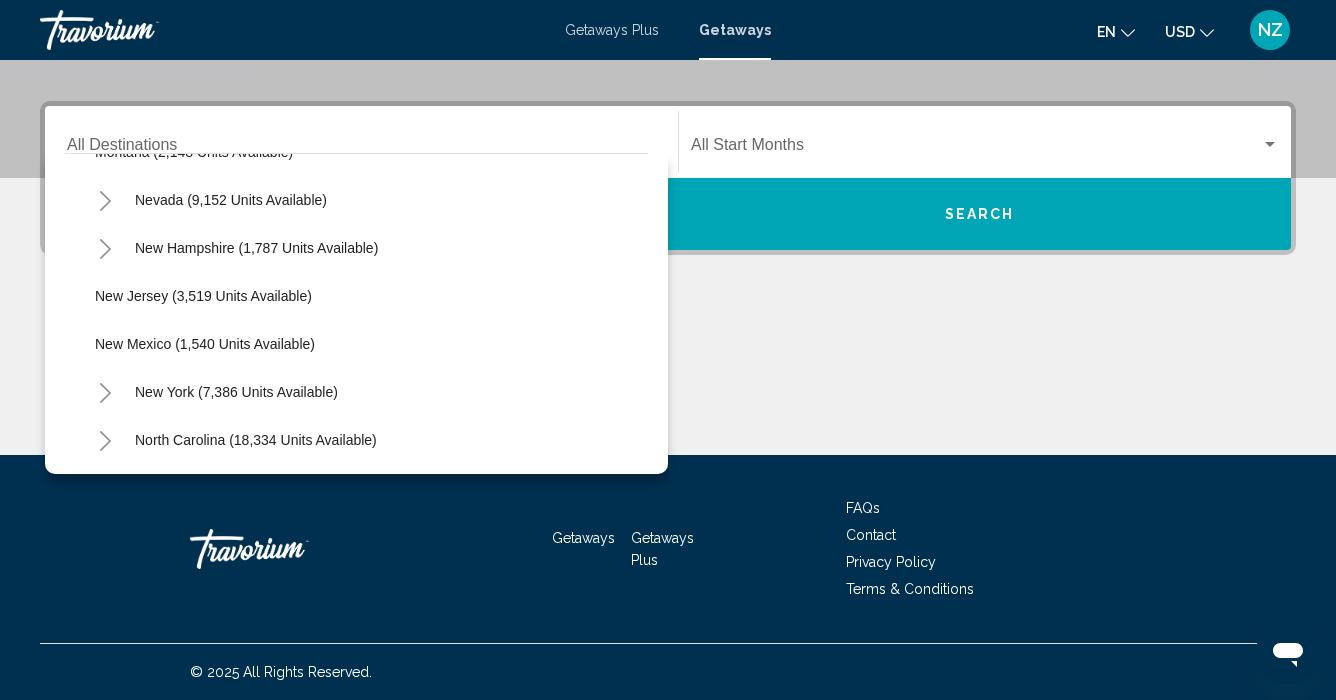 scroll, scrollTop: 1199, scrollLeft: 0, axis: vertical 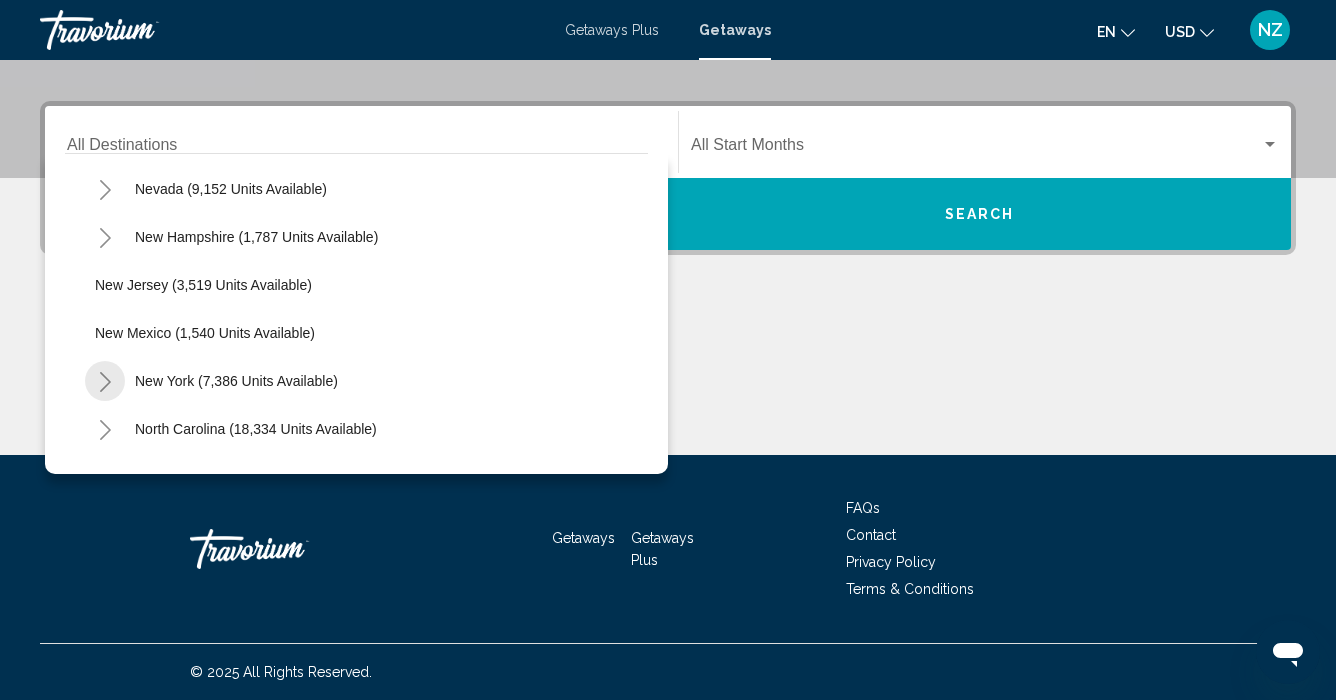 click 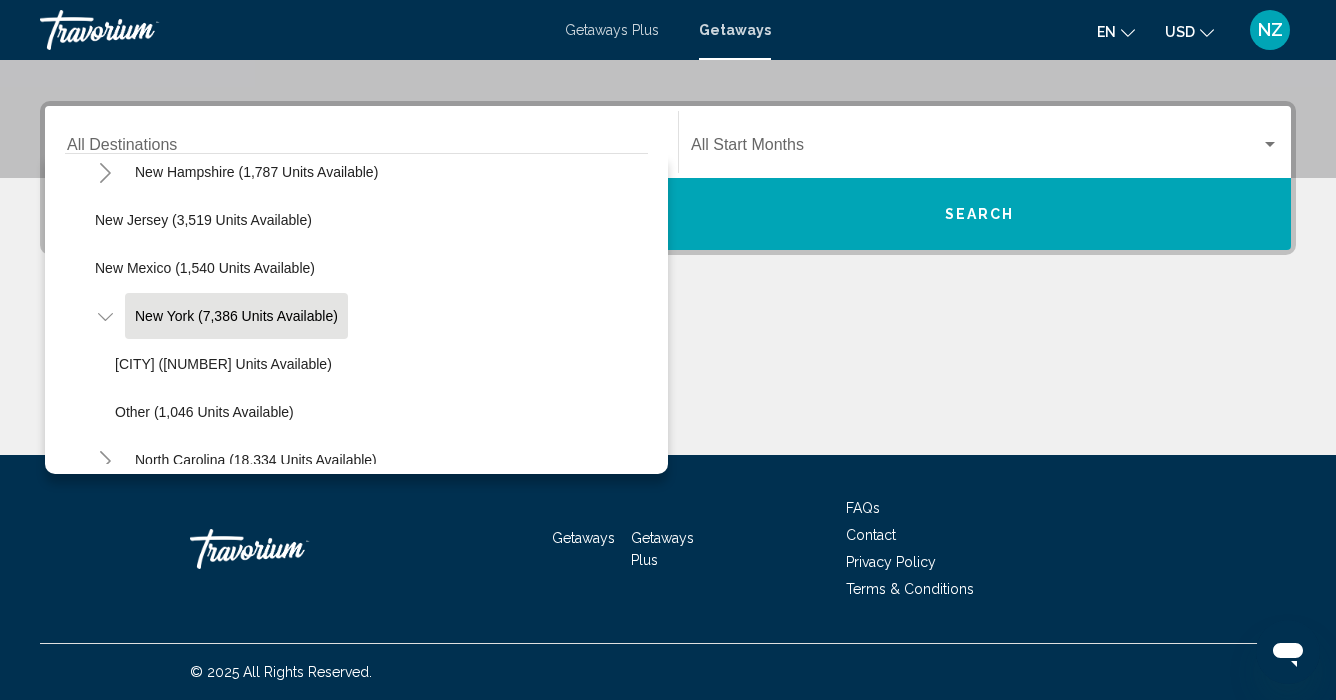 scroll, scrollTop: 1267, scrollLeft: 0, axis: vertical 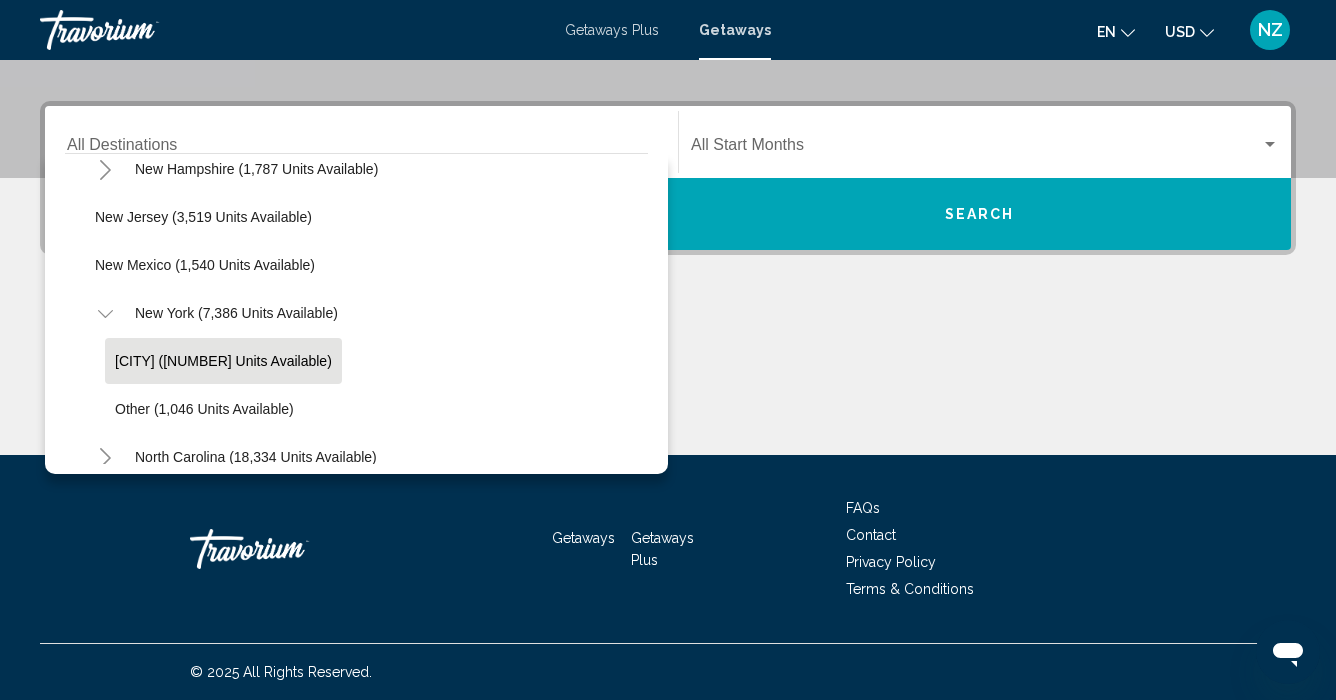 click on "[CITY] ([NUMBER] units available)" 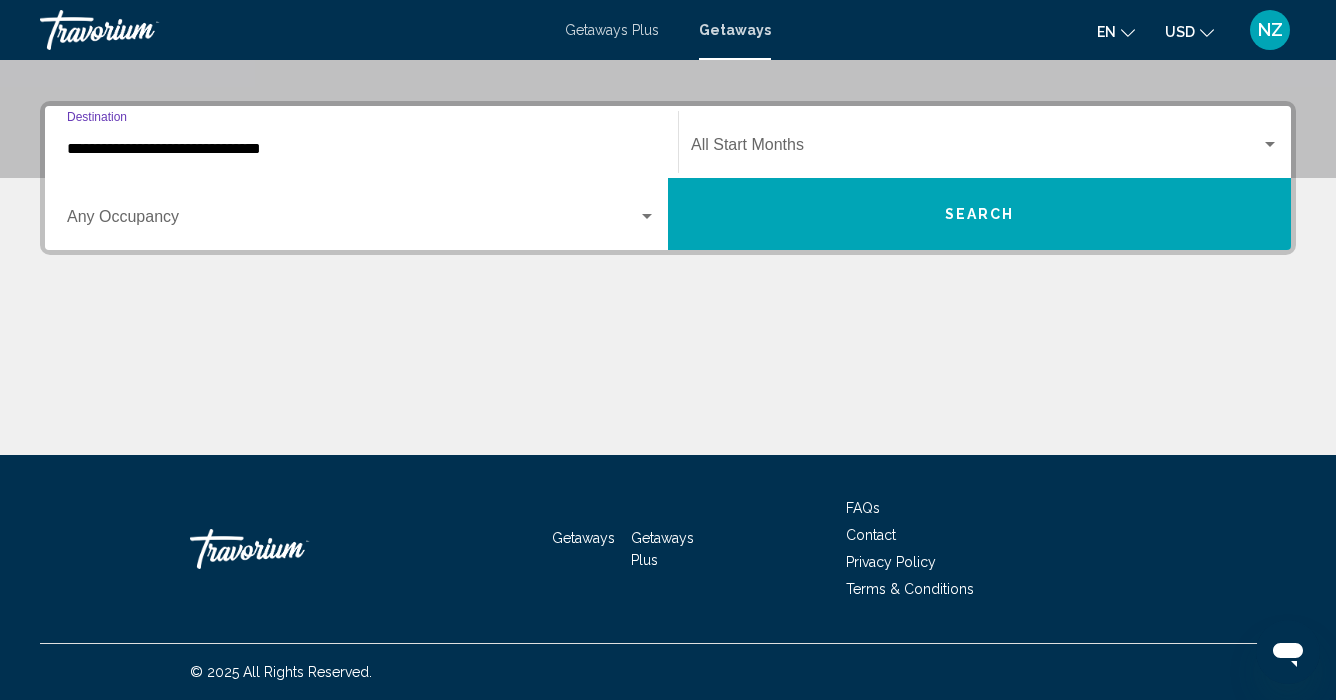 click on "Start Month All Start Months" 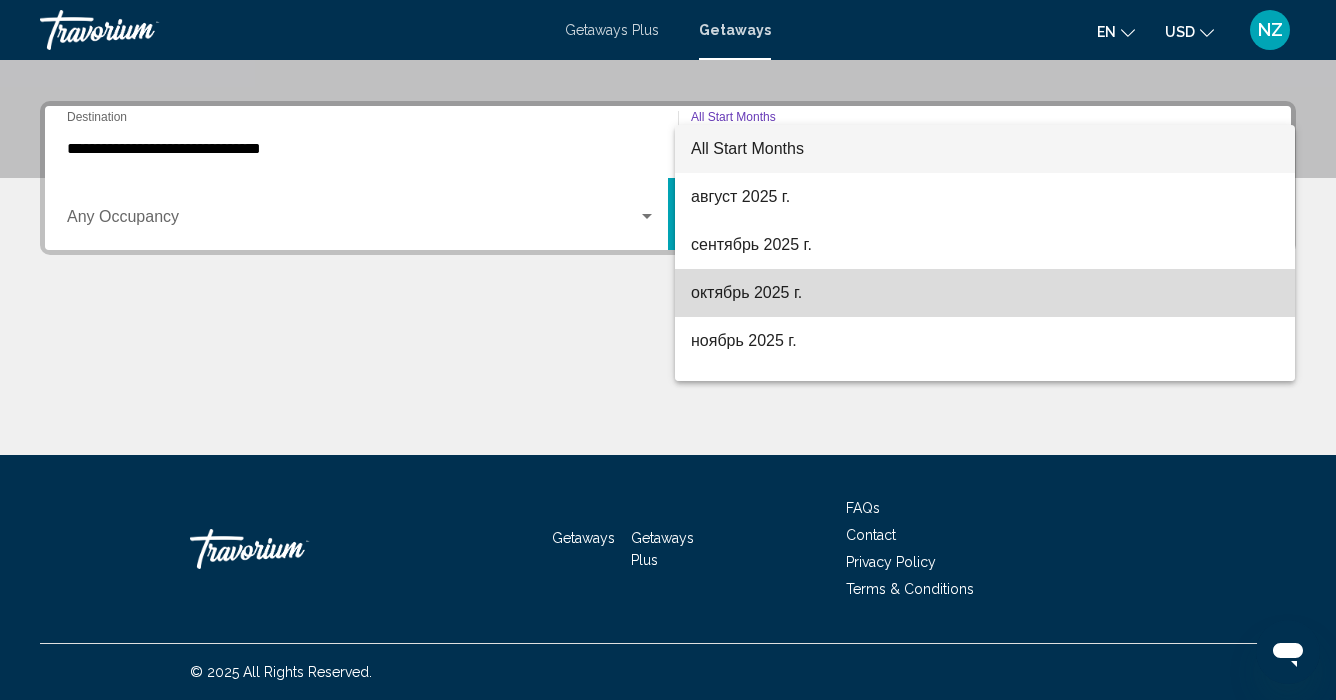click on "октябрь 2025 г." at bounding box center (985, 293) 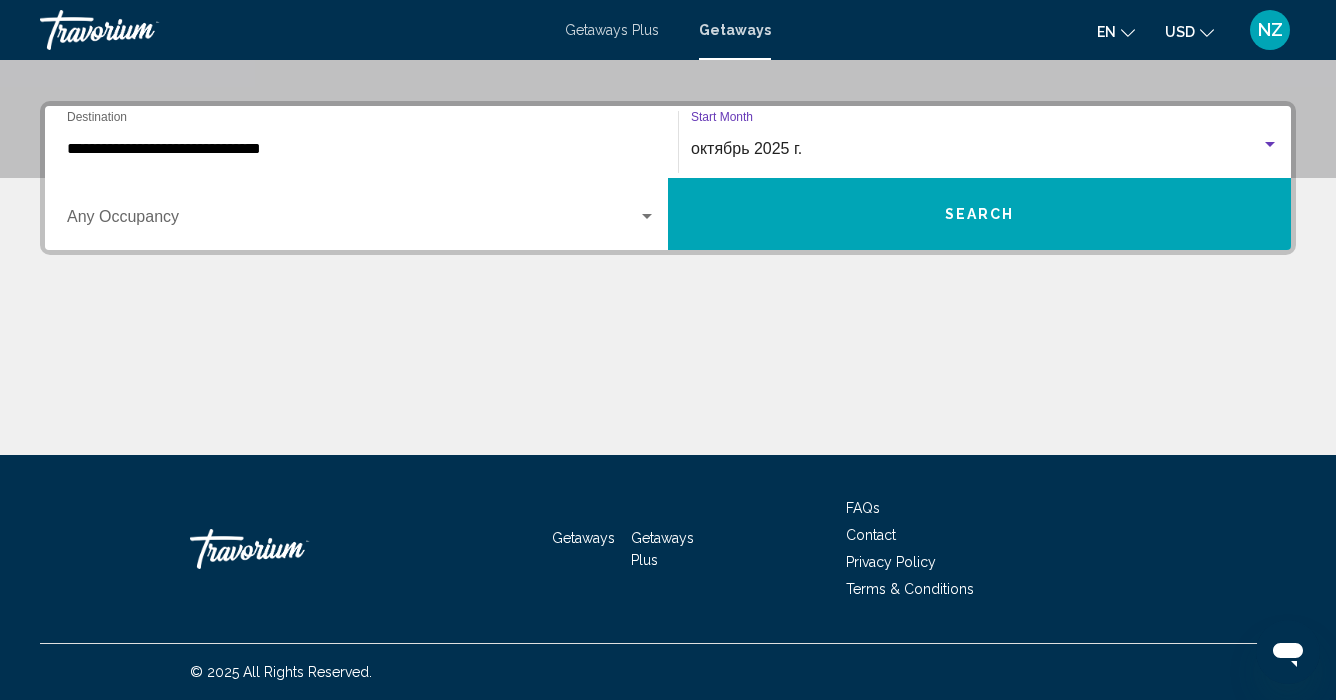 click on "Search" at bounding box center (980, 215) 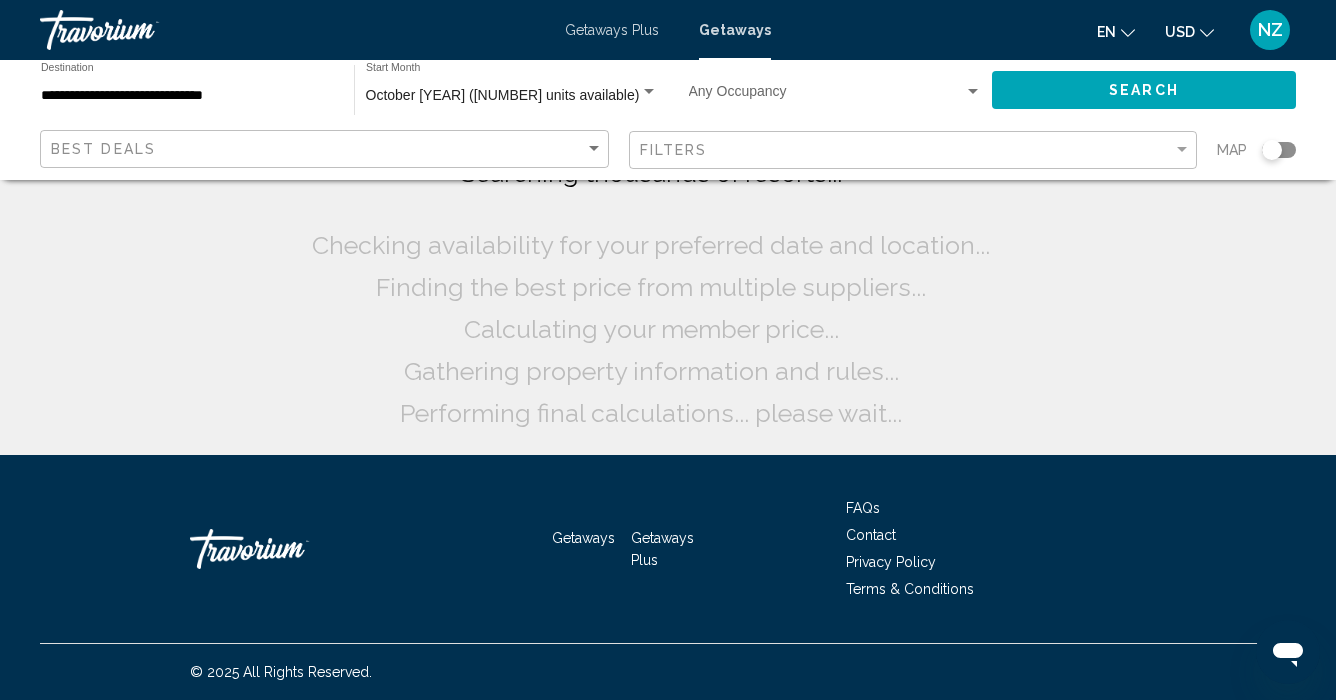 scroll, scrollTop: 0, scrollLeft: 0, axis: both 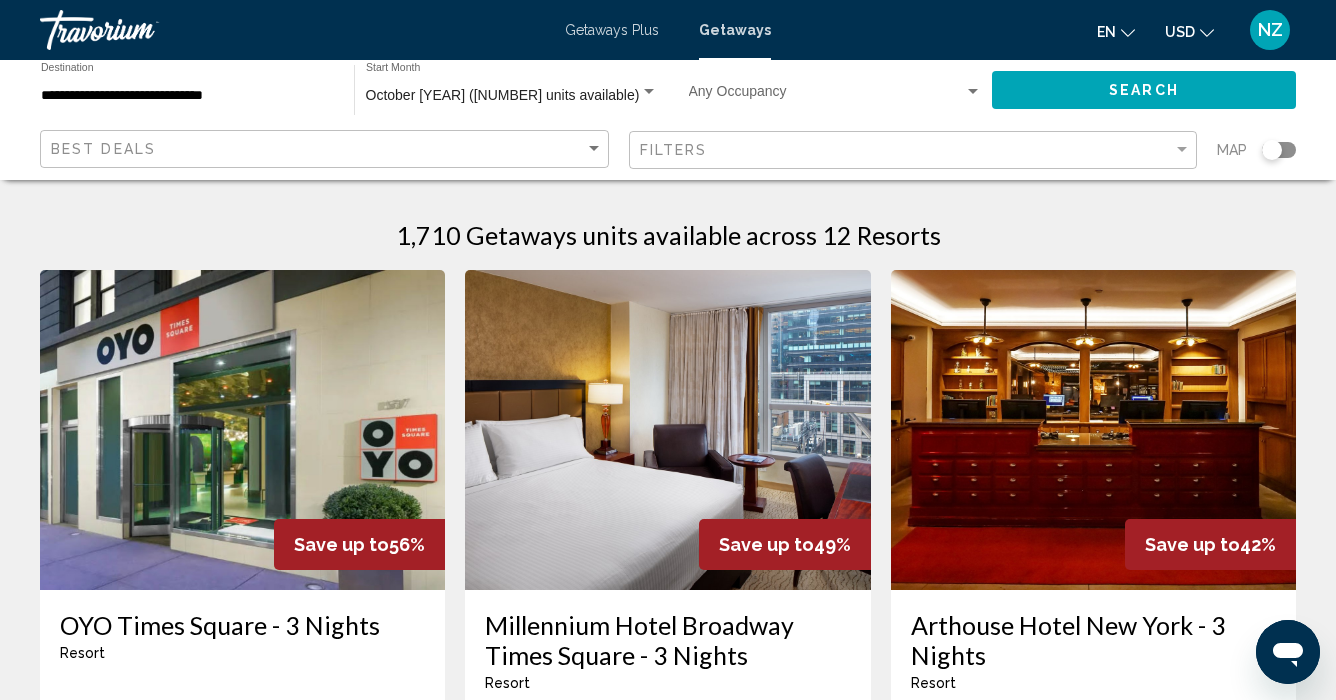 click 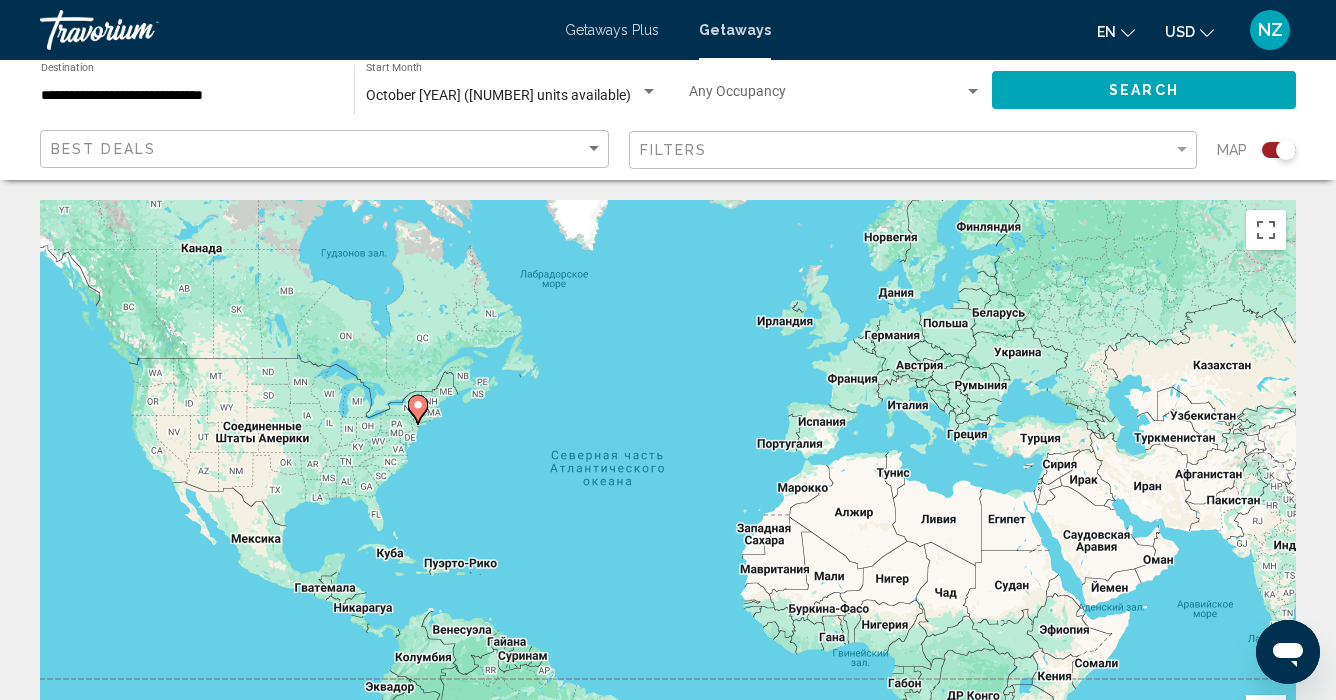 click 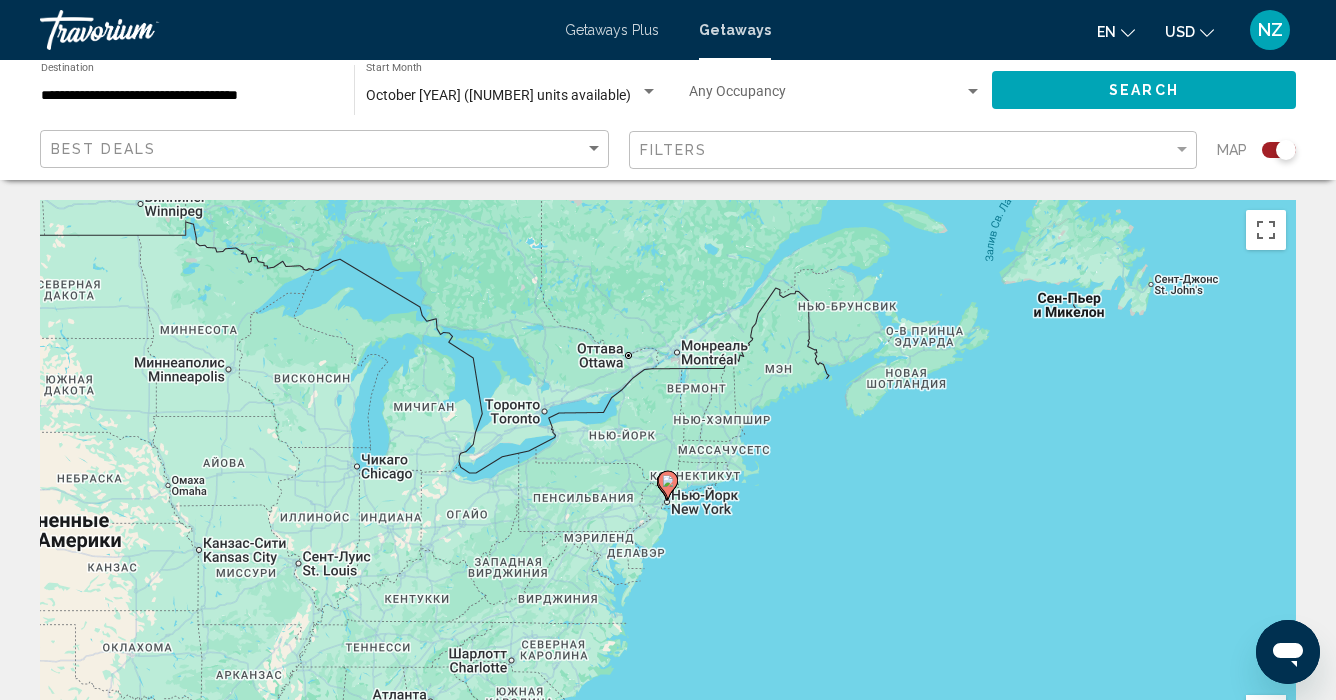 click at bounding box center (668, 485) 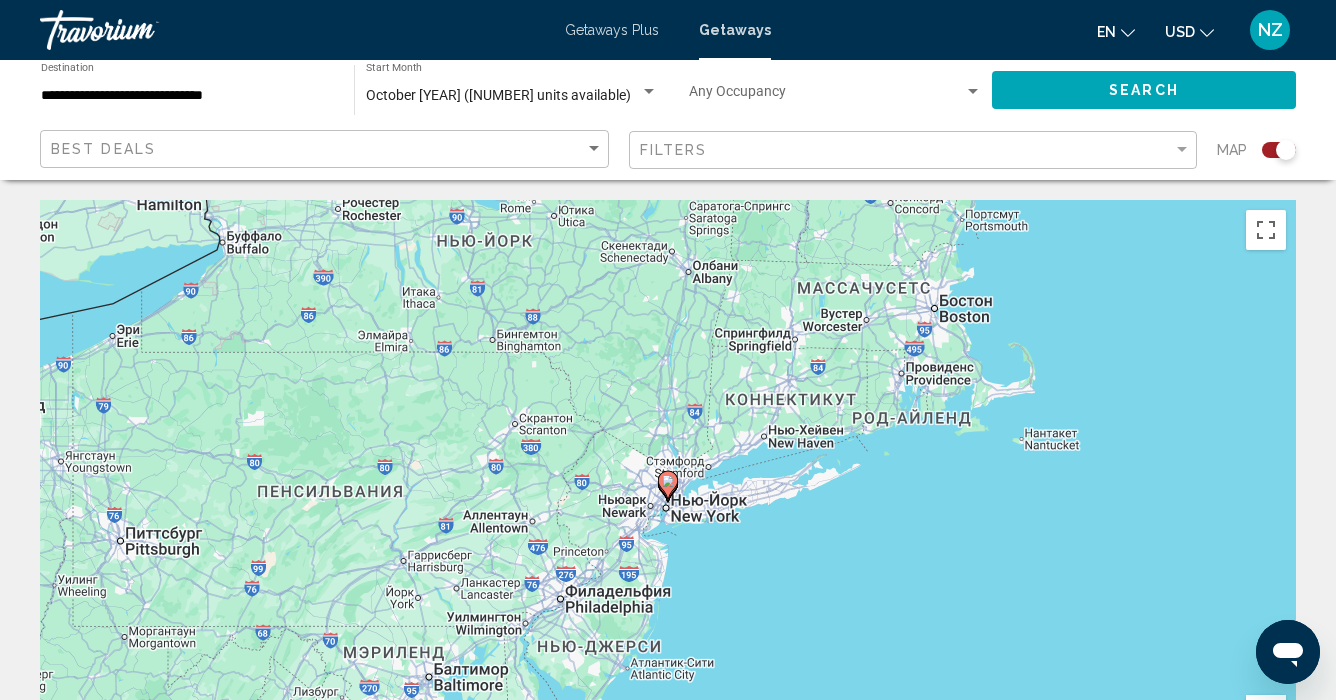 click at bounding box center (668, 485) 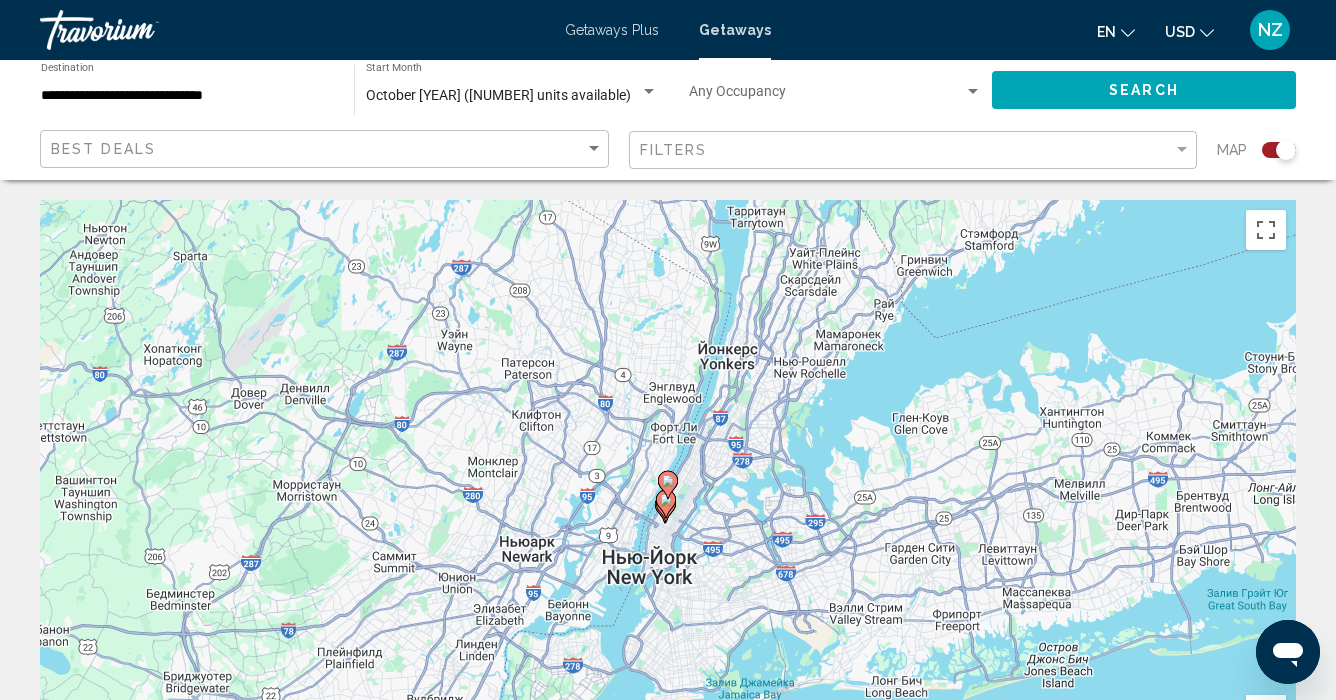 click at bounding box center [668, 485] 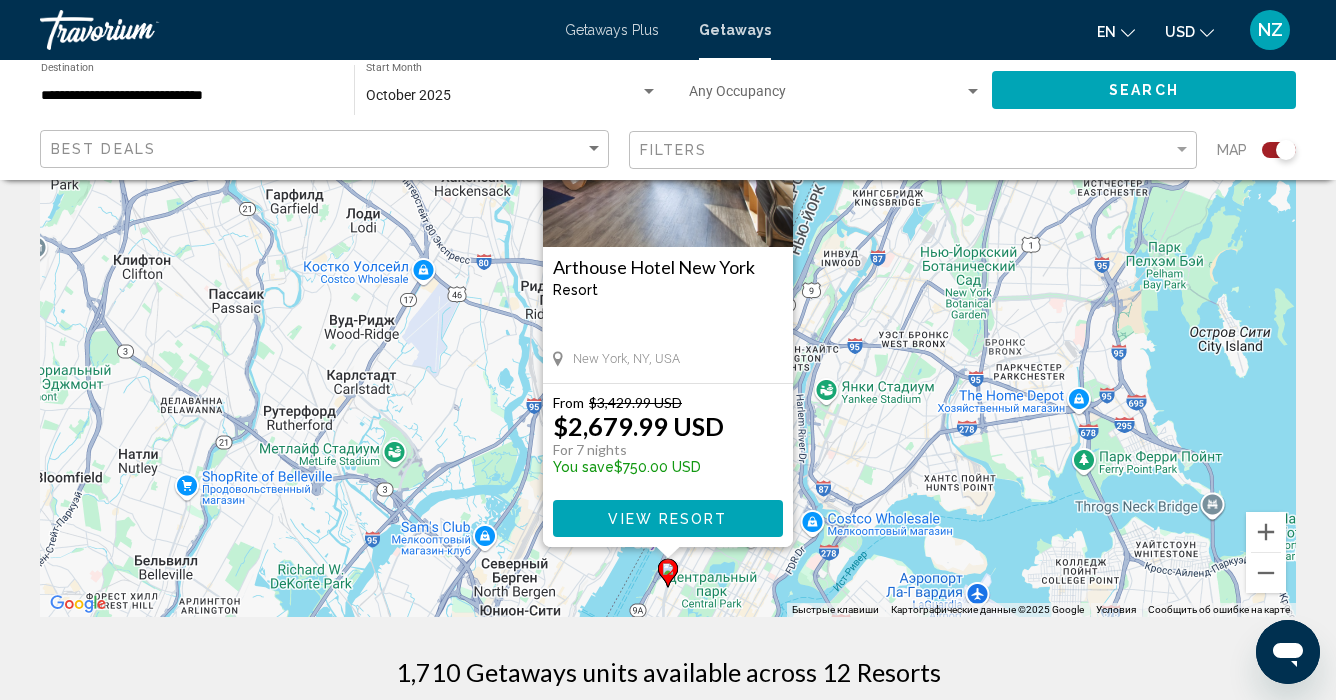 scroll, scrollTop: 184, scrollLeft: 0, axis: vertical 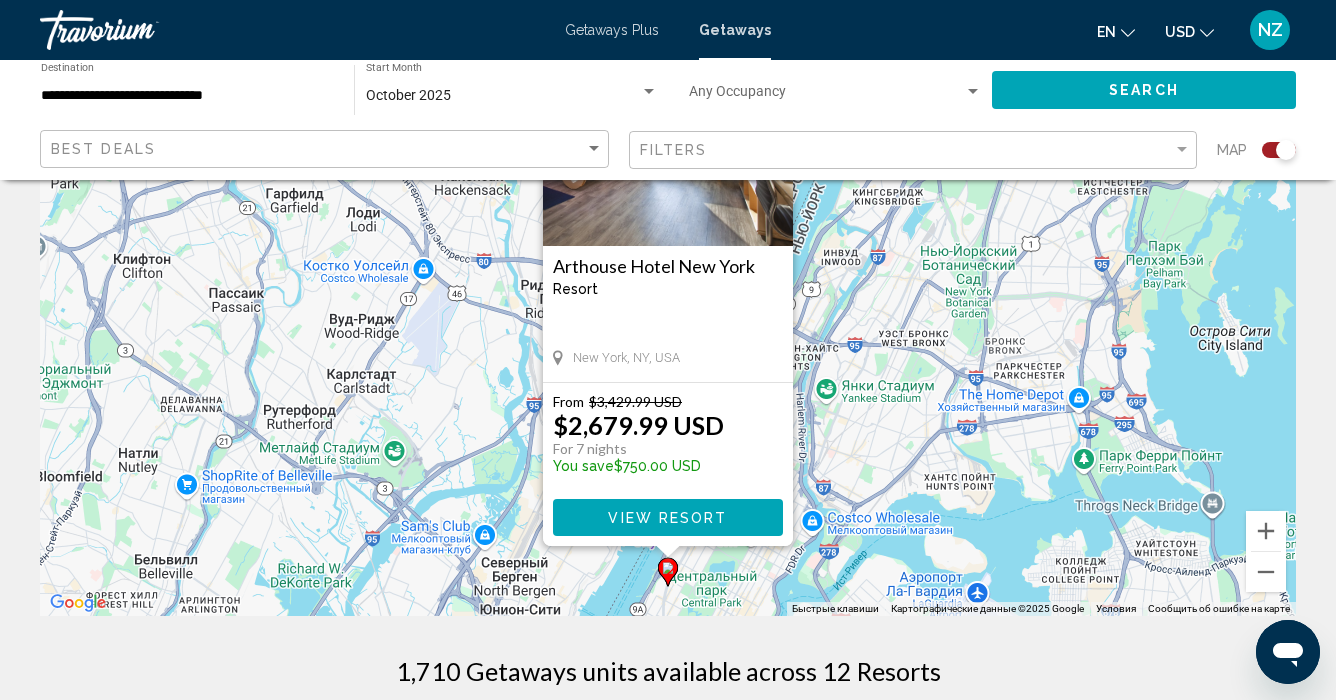 click on "Чтобы активировать перетаскивание с помощью клавиатуры, нажмите Alt + Ввод. После этого перемещайте маркер, используя клавиши со стрелками. Чтобы завершить перетаскивание, нажмите клавишу Ввод. Чтобы отменить действие, нажмите клавишу Esc.  Arthouse Hotel New York  Resort  -  This is an adults only resort
New York, NY, USA From $[PRICE] USD $[PRICE] USD For 7 nights You save  $[PRICE] USD  View Resort" at bounding box center (668, 316) 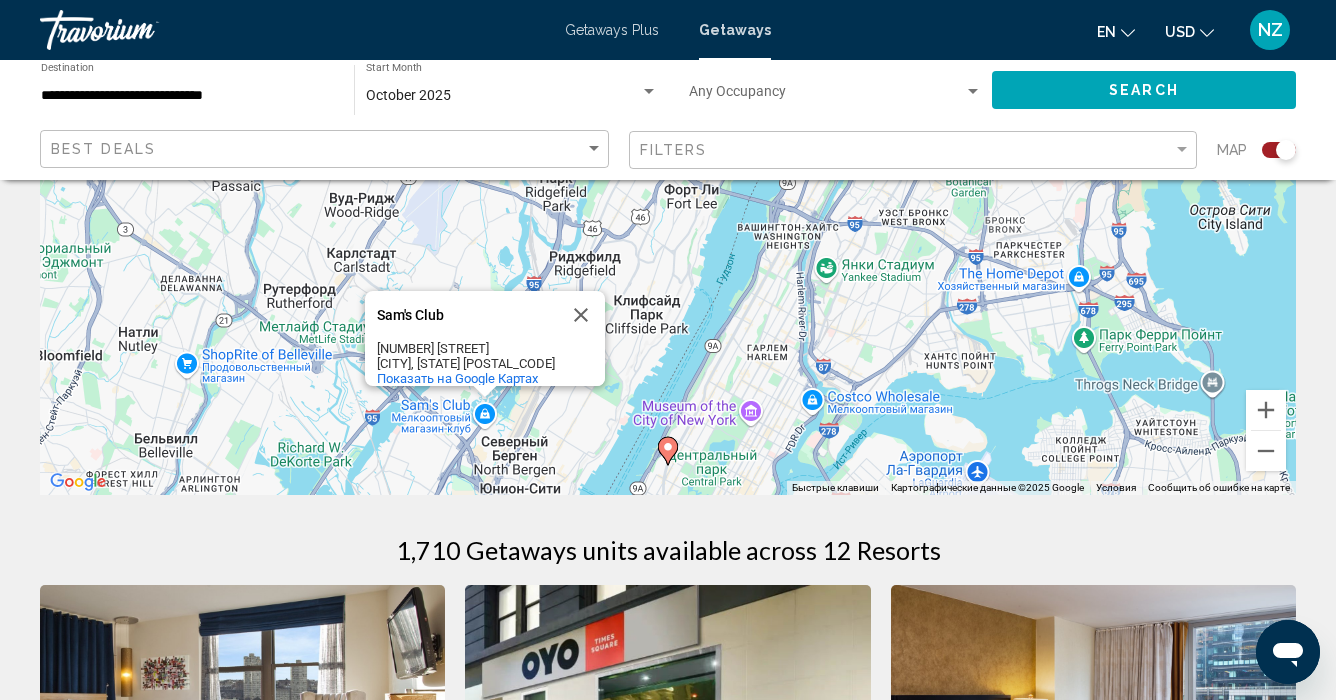 scroll, scrollTop: 303, scrollLeft: 0, axis: vertical 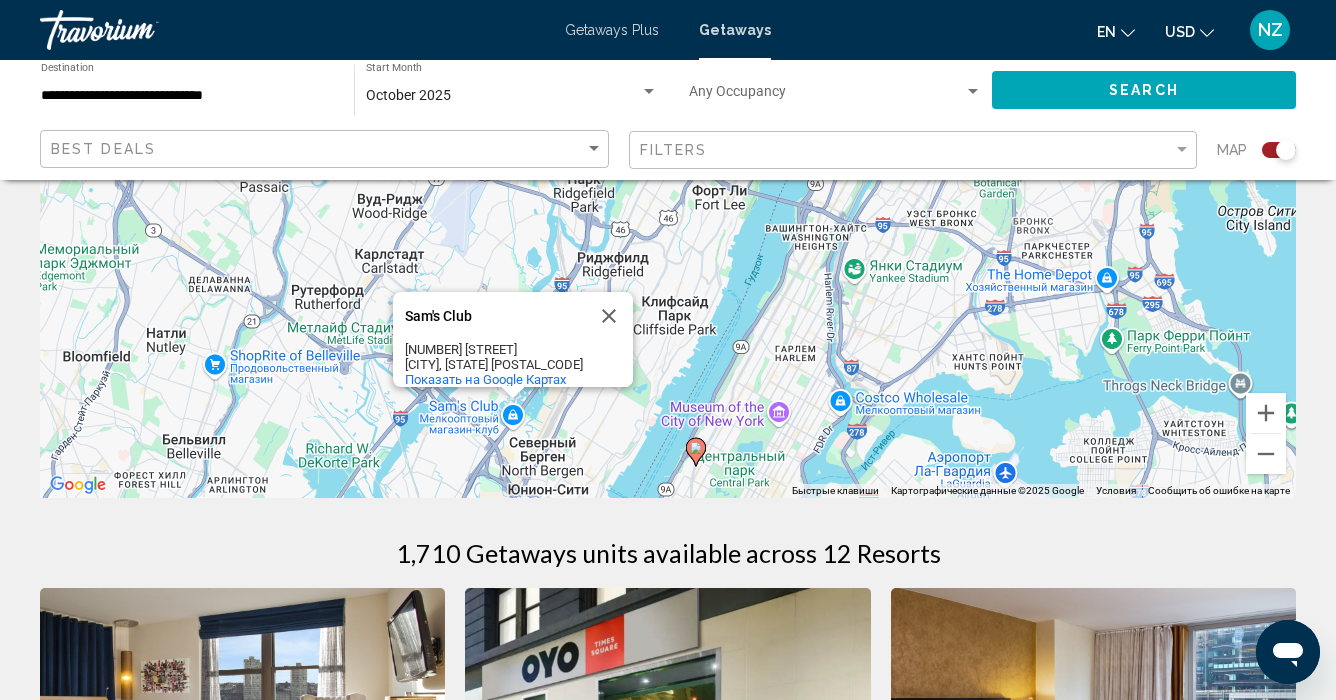 drag, startPoint x: 803, startPoint y: 354, endPoint x: 1086, endPoint y: 405, distance: 287.5587 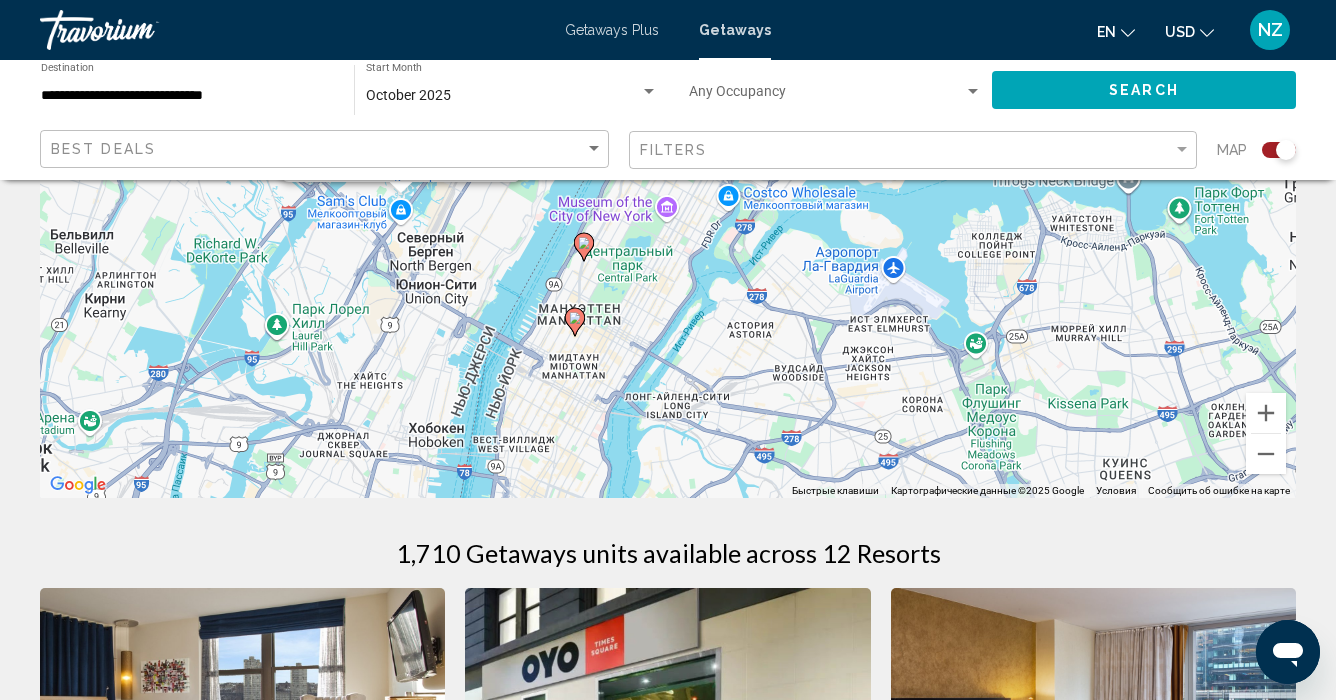drag, startPoint x: 1086, startPoint y: 405, endPoint x: 365, endPoint y: 66, distance: 796.71954 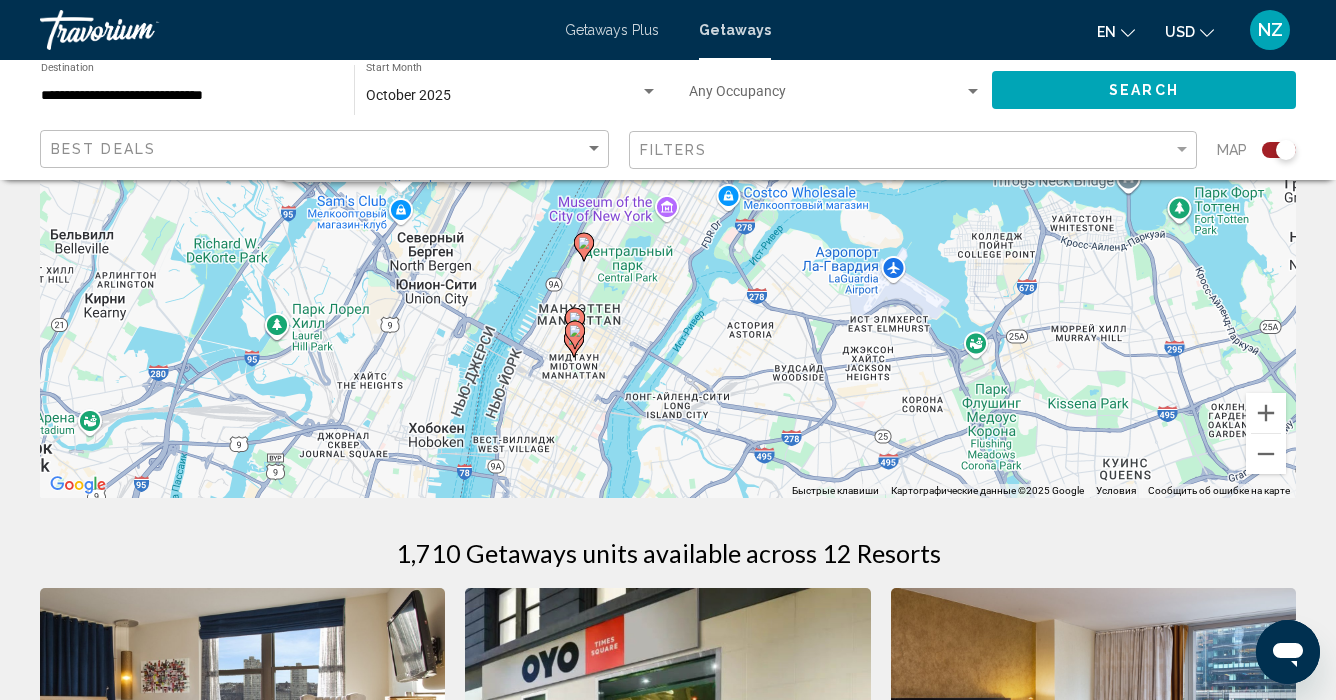 click 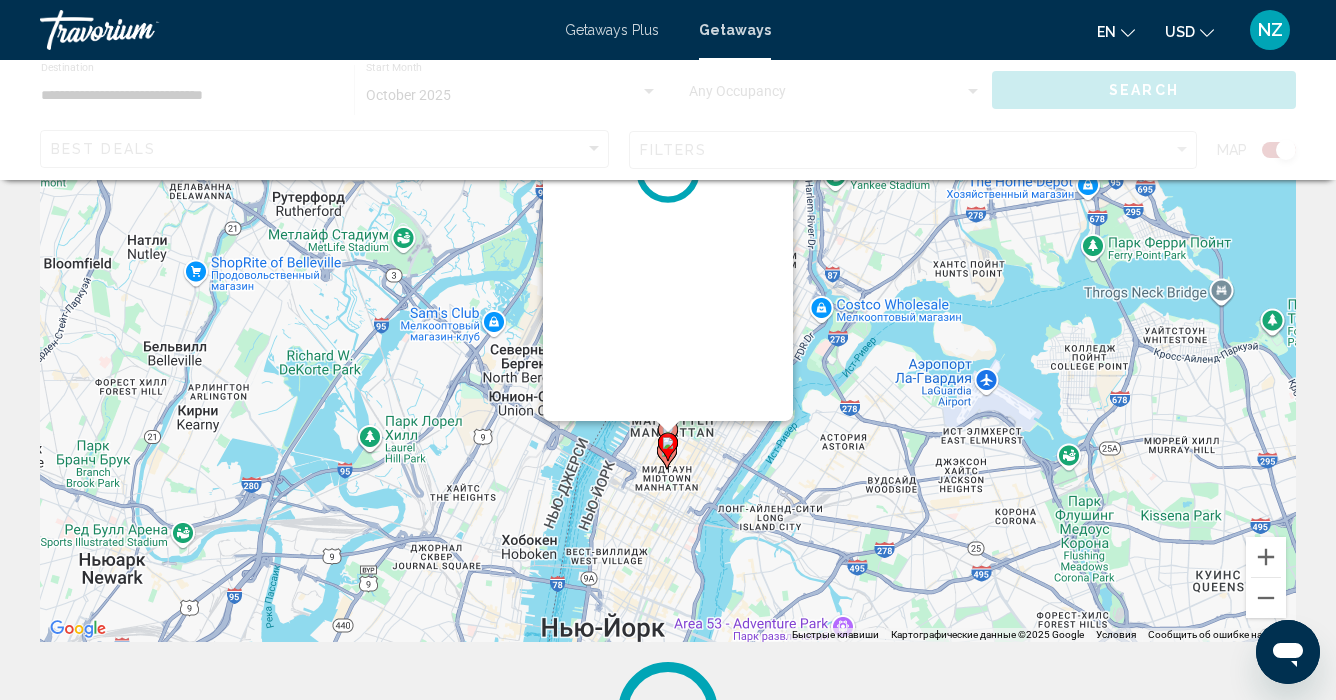 scroll, scrollTop: 0, scrollLeft: 0, axis: both 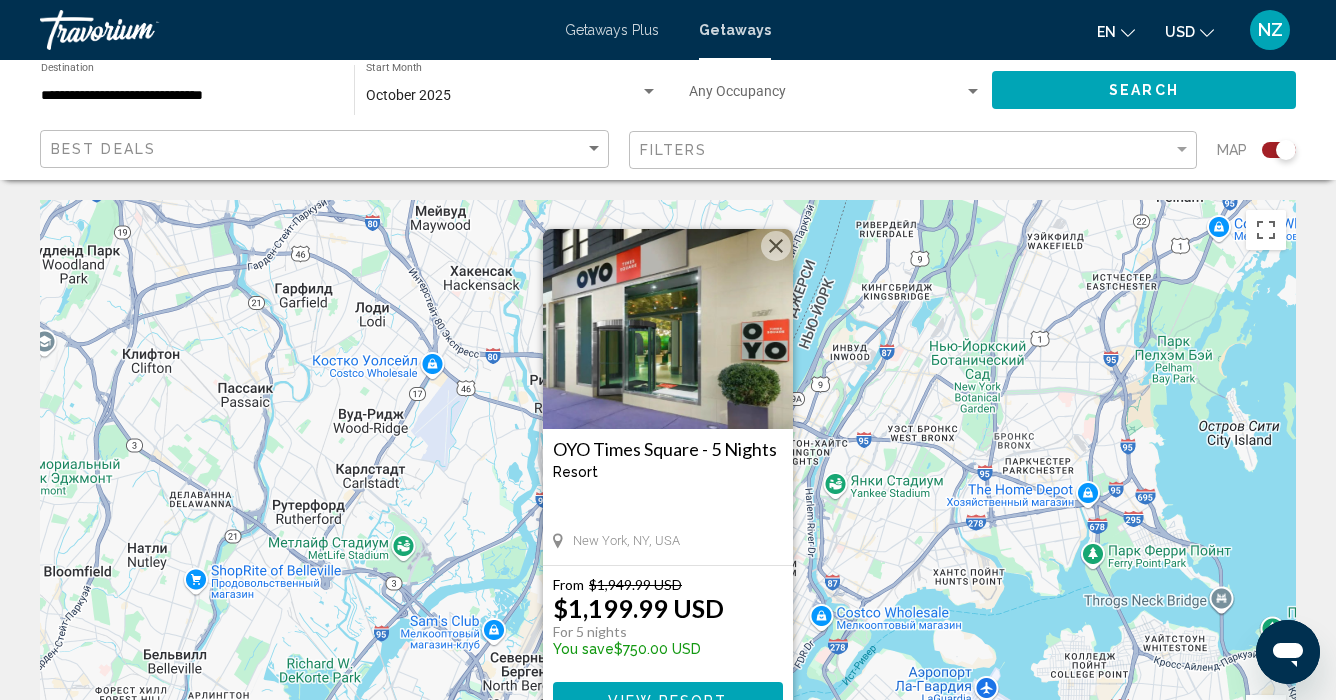 click on "Чтобы активировать перетаскивание с помощью клавиатуры, нажмите Alt + Ввод. После этого перемещайте маркер, используя клавиши со стрелками. Чтобы завершить перетаскивание, нажмите клавишу Ввод. Чтобы отменить действие, нажмите клавишу Esc.  OYO Times Square - 5 Nights  Resort  -  This is an adults only resort
New York, NY, USA From $[PRICE] USD $[PRICE] USD For 5 nights You save  $[PRICE] USD  View Resort" at bounding box center [668, 500] 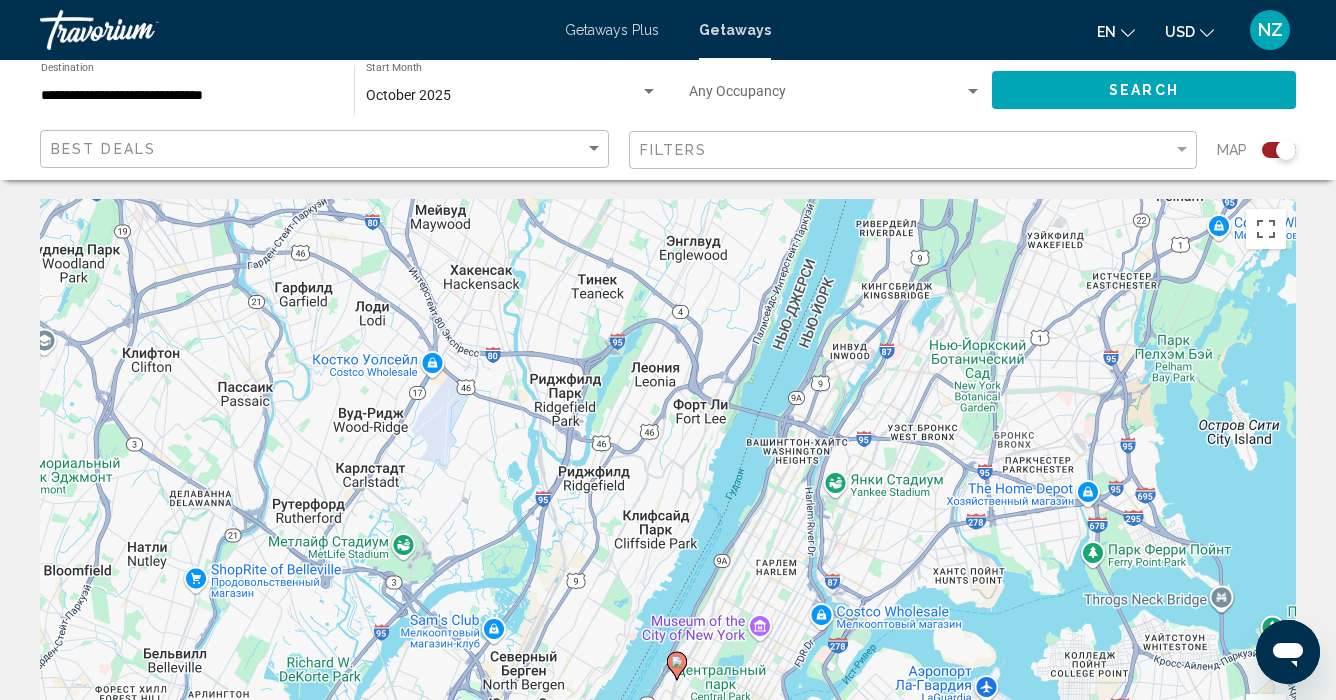 scroll, scrollTop: 0, scrollLeft: 0, axis: both 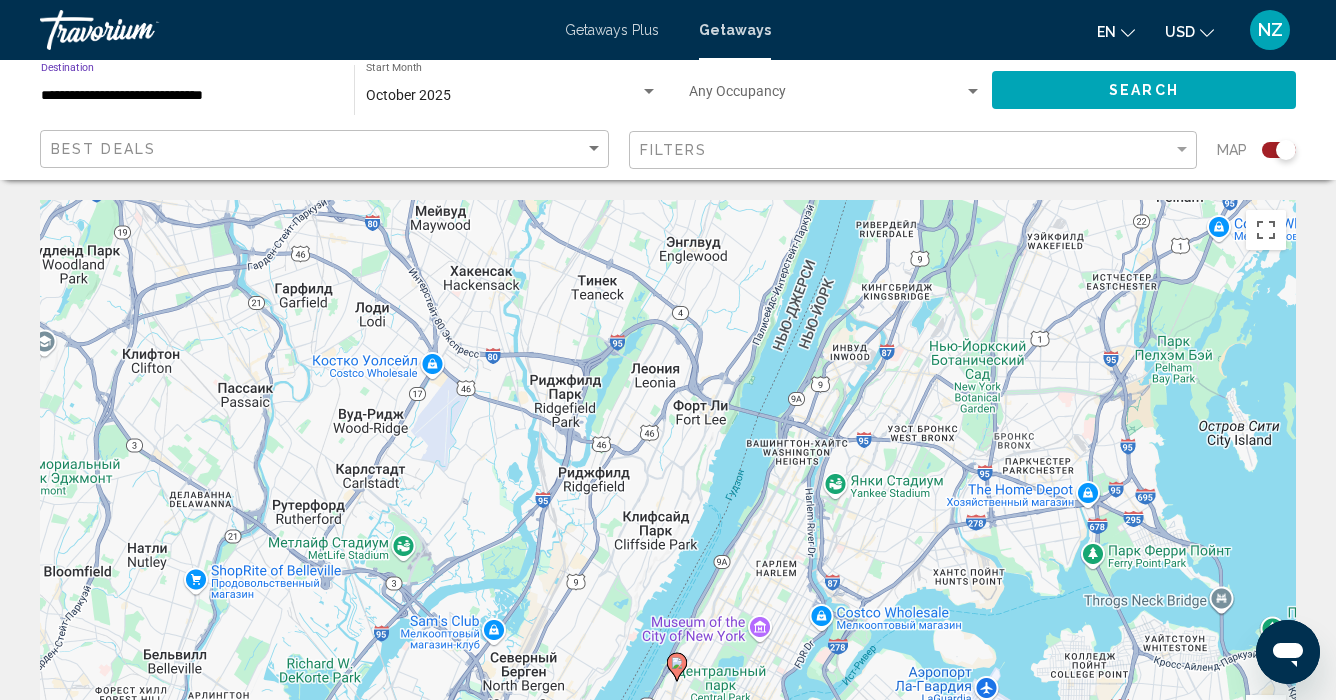 click on "**********" at bounding box center (187, 96) 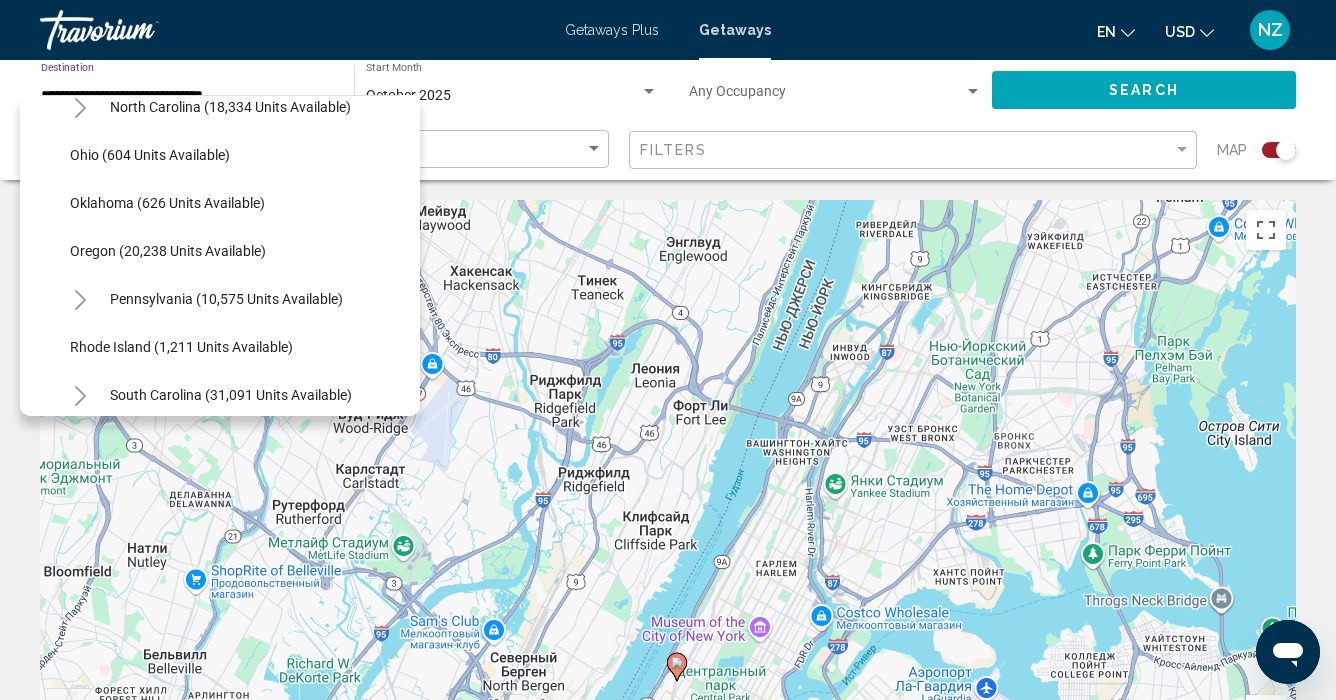 scroll, scrollTop: 1558, scrollLeft: 0, axis: vertical 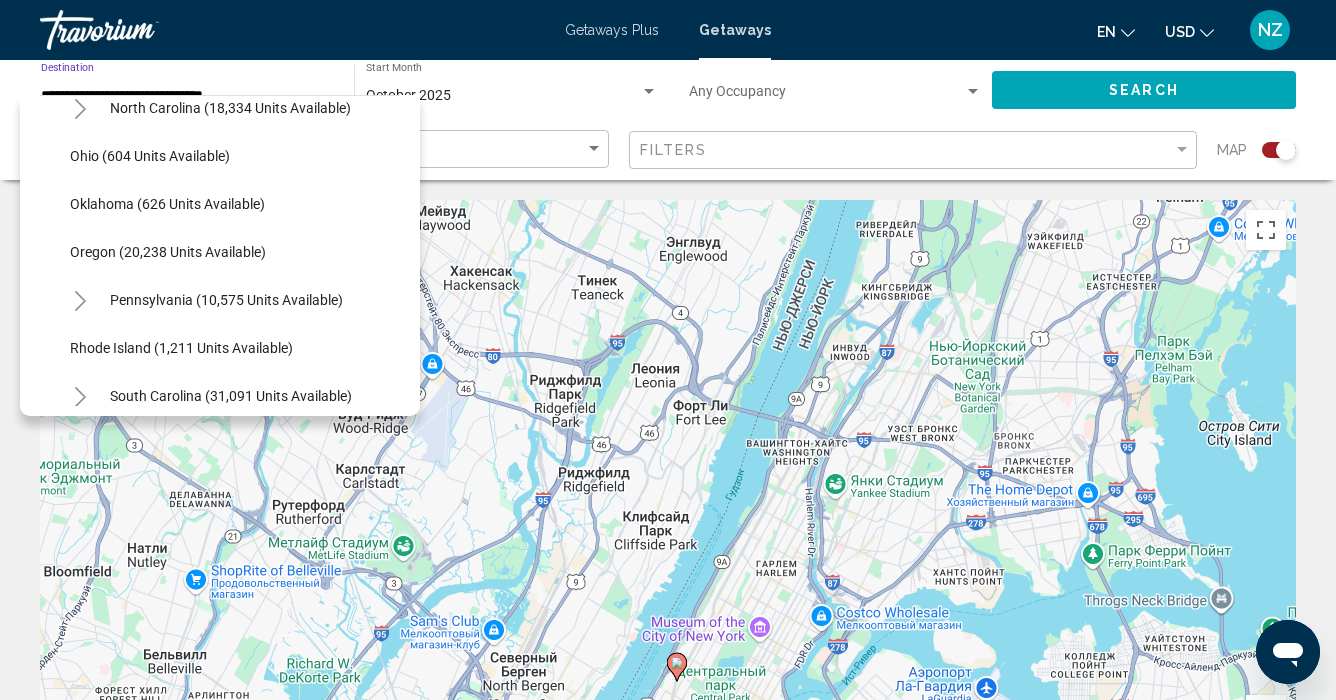 click 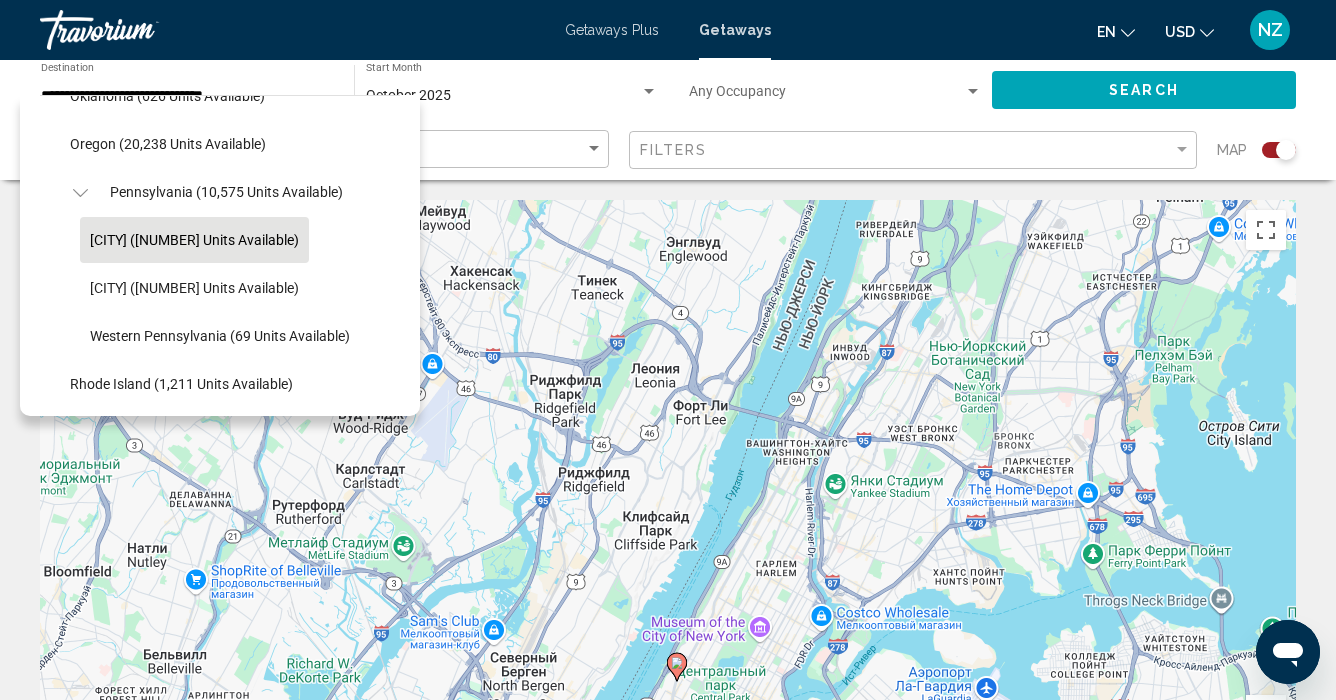 scroll, scrollTop: 1702, scrollLeft: 0, axis: vertical 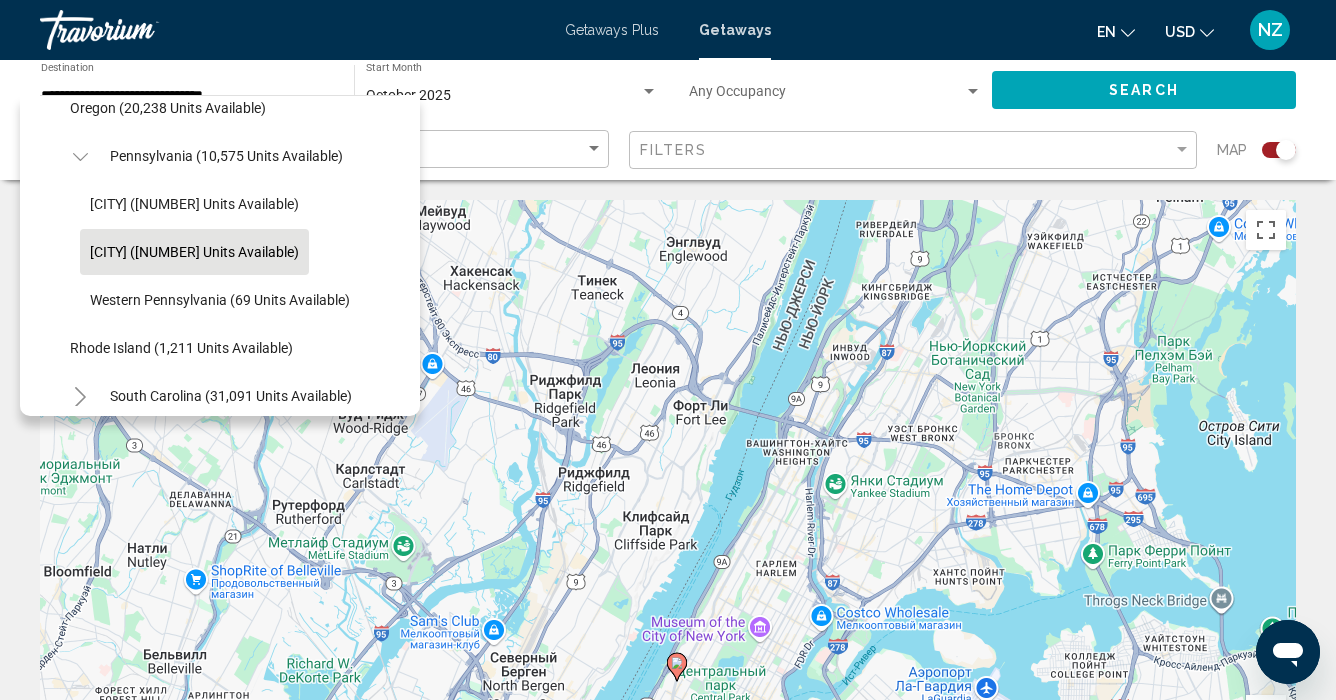 click on "[CITY] ([NUMBER] units available)" 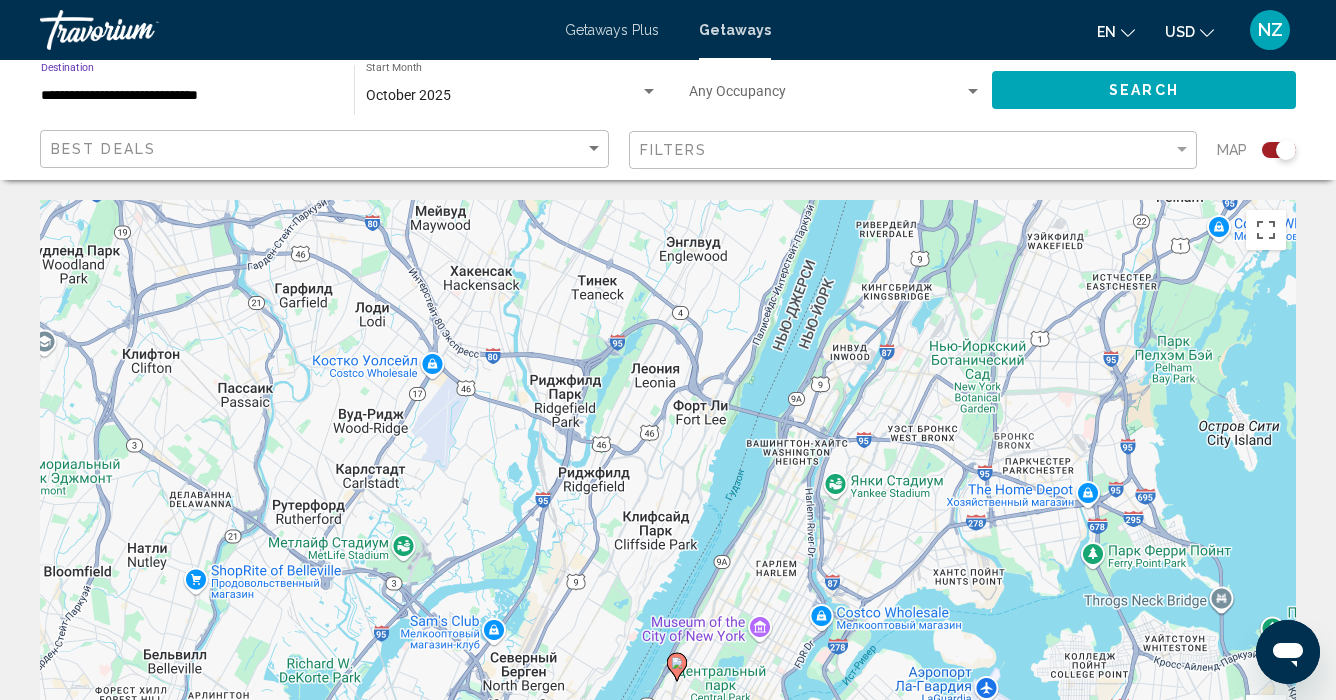 click on "Search" 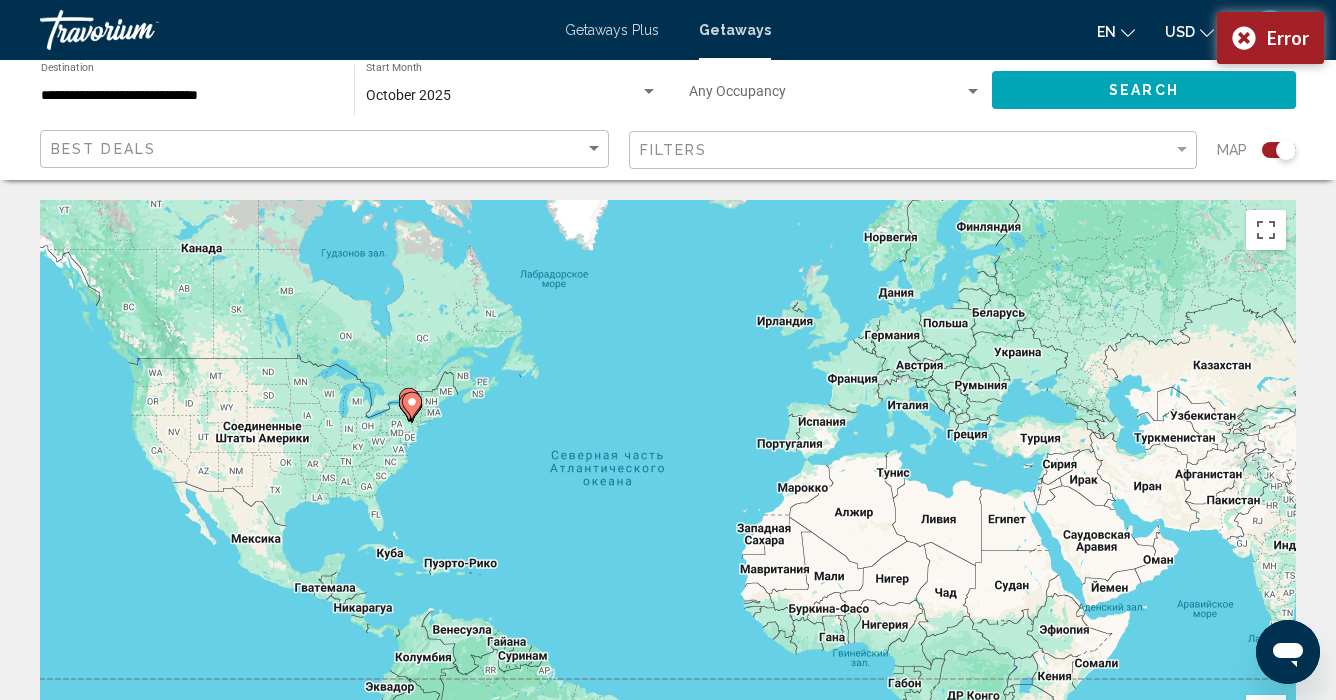scroll, scrollTop: 0, scrollLeft: 0, axis: both 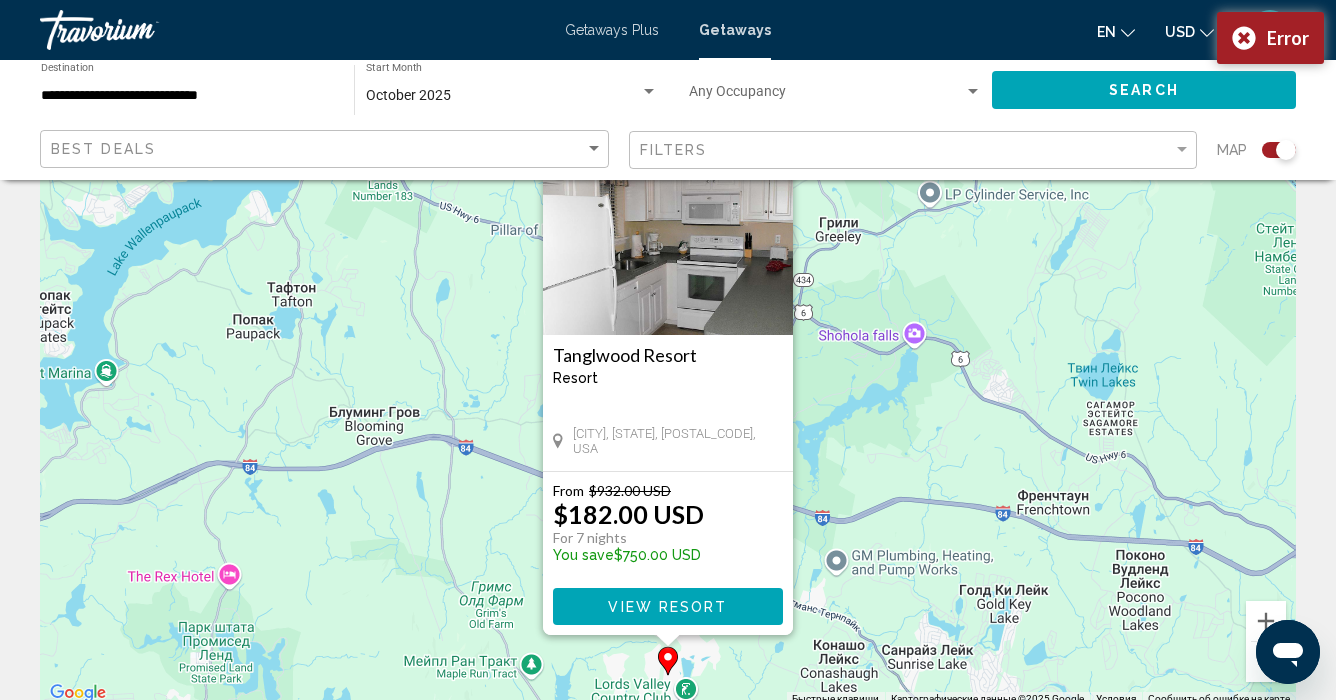 click on "Чтобы активировать перетаскивание с помощью клавиатуры, нажмите Alt + Ввод. После этого перемещайте маркер, используя клавиши со стрелками. Чтобы завершить перетаскивание, нажмите клавишу Ввод. Чтобы отменить действие, нажмите клавишу Esc.  Tanglwood Resort  Resort  -  This is an adults only resort
[CITY], [STATE], [POSTAL_CODE], USA From $[PRICE] USD $[PRICE] USD For 7 nights You save  $[PRICE] USD  View Resort" at bounding box center [668, 406] 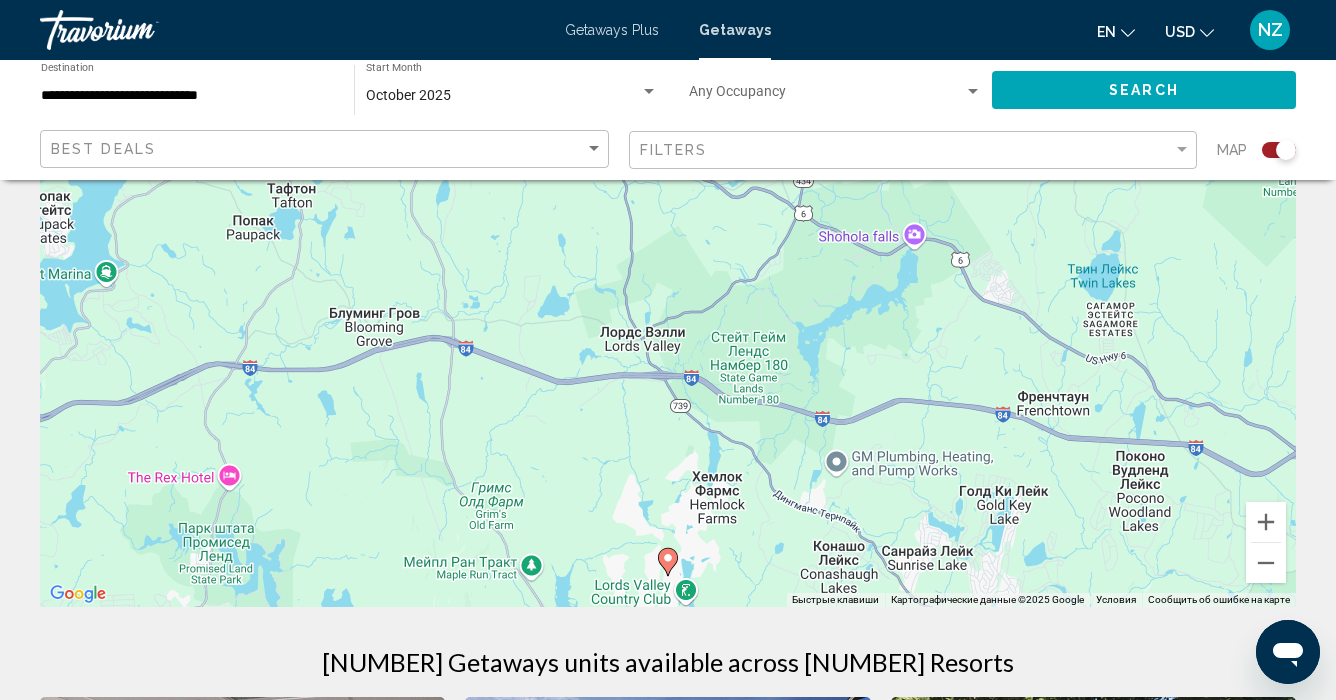 scroll, scrollTop: 196, scrollLeft: 0, axis: vertical 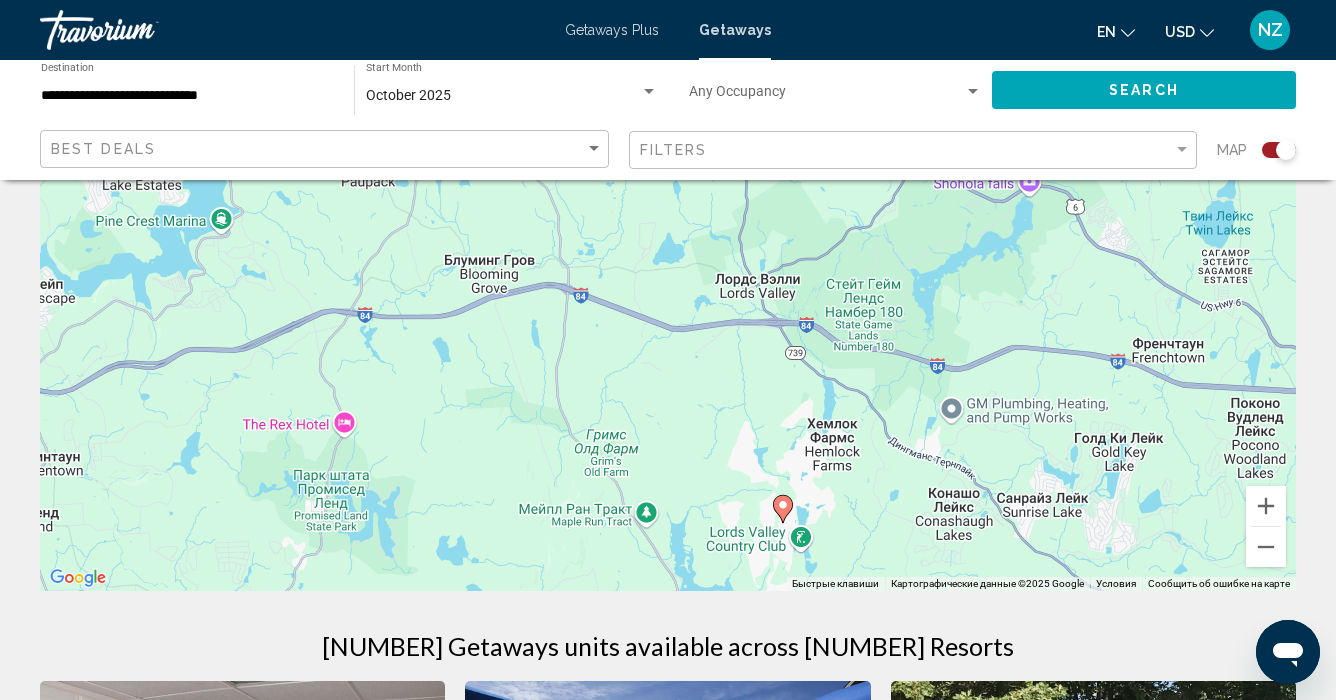drag, startPoint x: 653, startPoint y: 533, endPoint x: 776, endPoint y: 498, distance: 127.88276 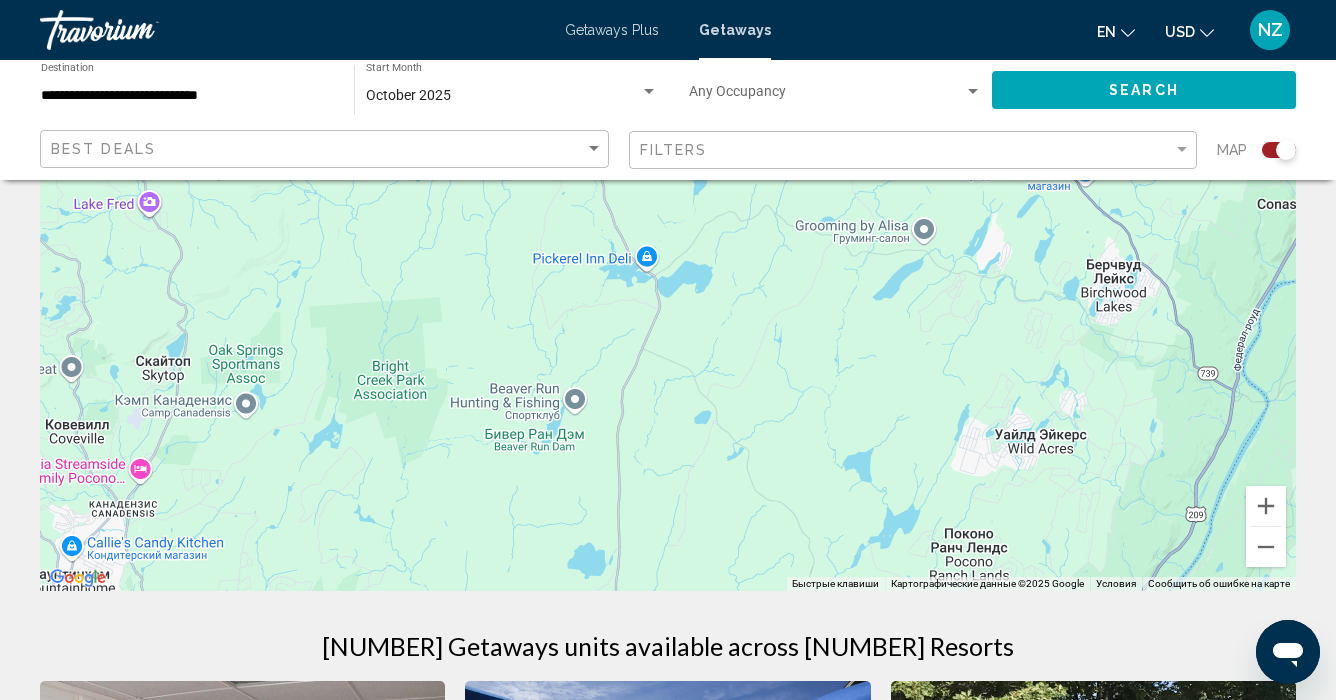 drag, startPoint x: 776, startPoint y: 498, endPoint x: 687, endPoint y: 37, distance: 469.5125 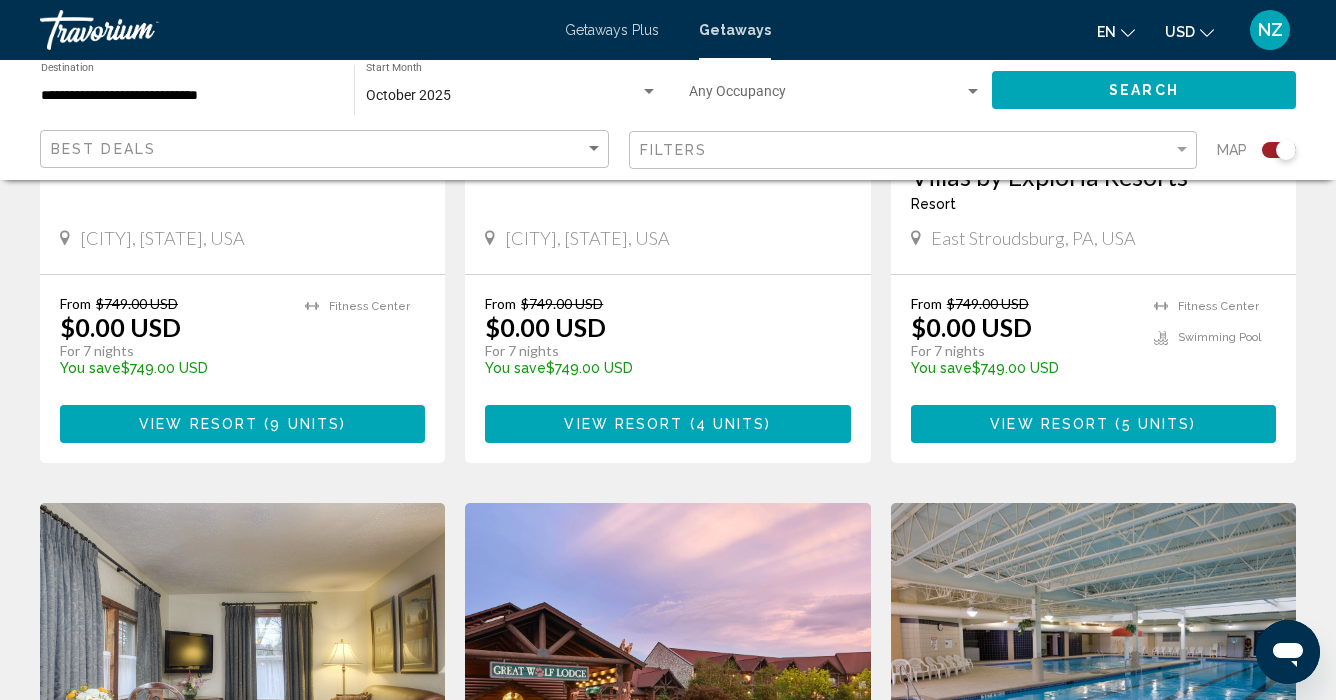 scroll, scrollTop: 1702, scrollLeft: 0, axis: vertical 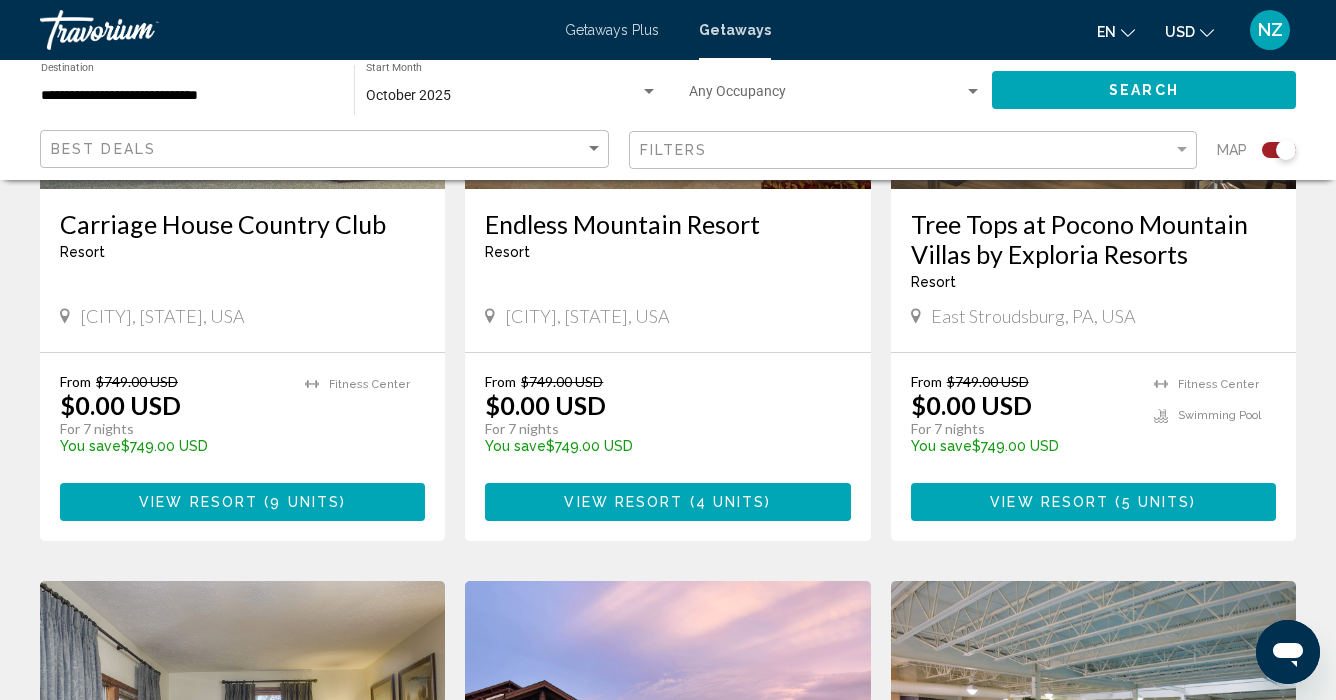 click on "View Resort" at bounding box center [1049, 503] 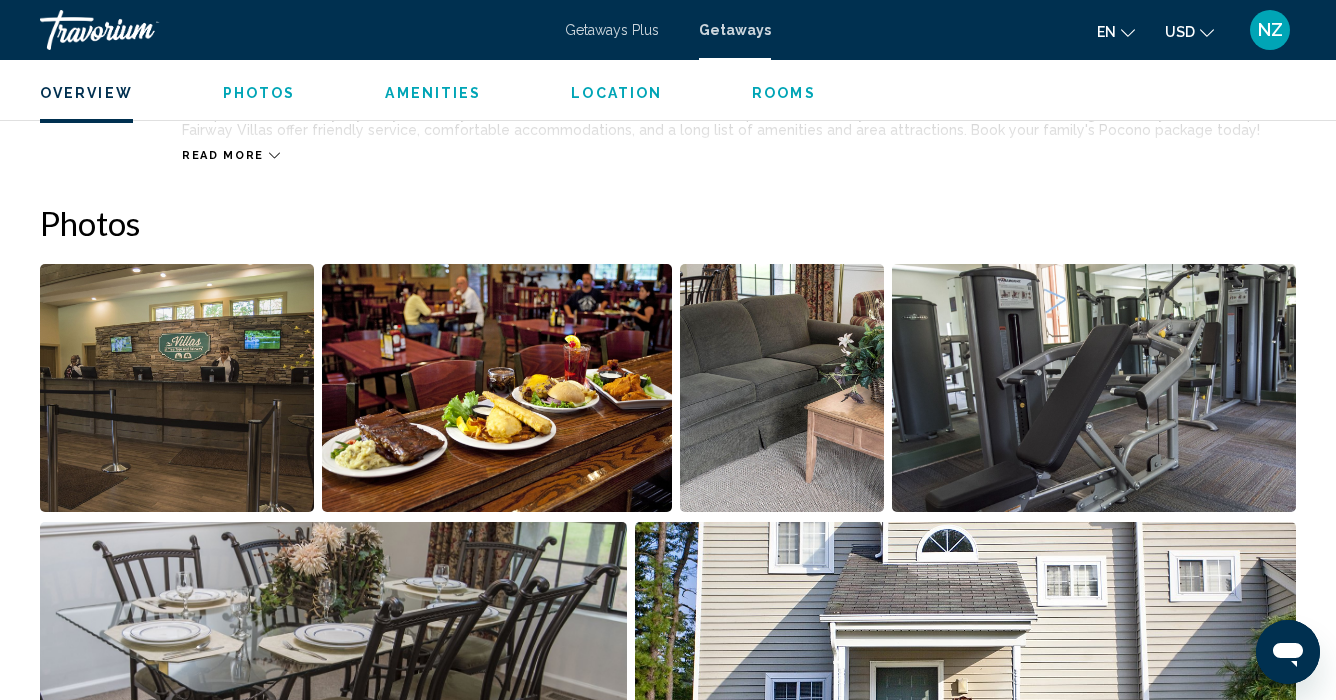 scroll, scrollTop: 1145, scrollLeft: 0, axis: vertical 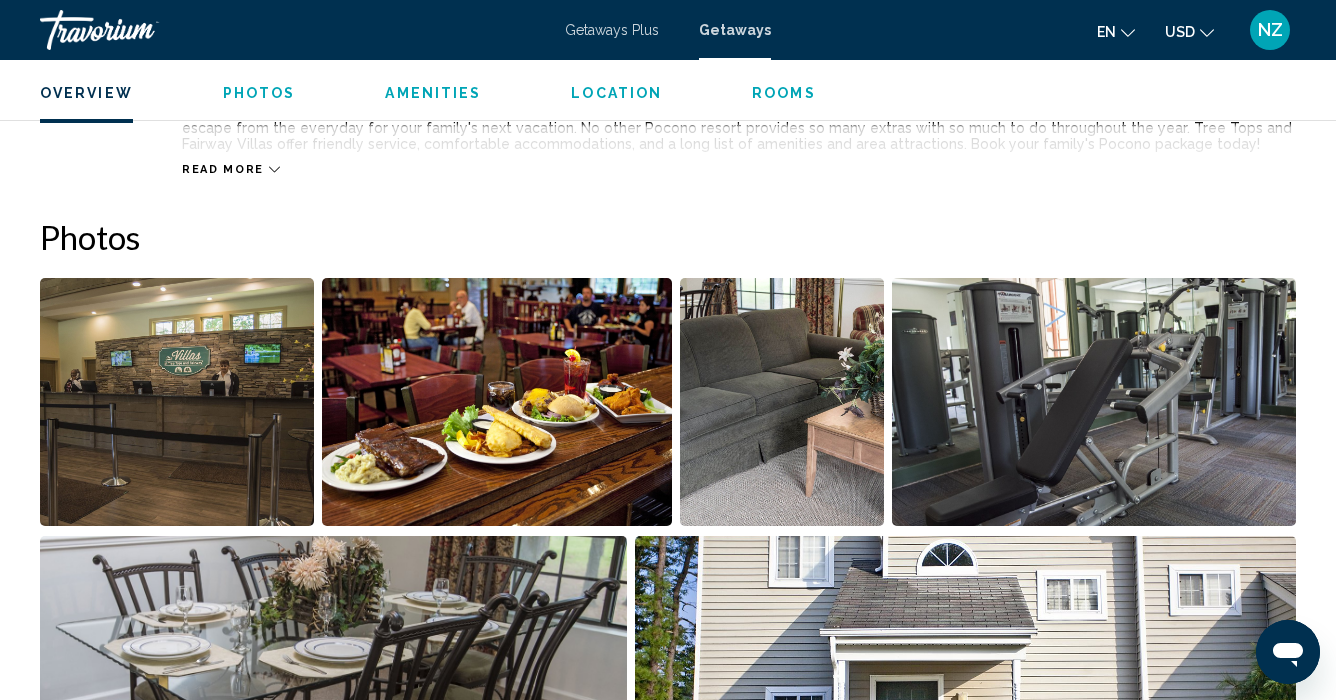 click at bounding box center [177, 402] 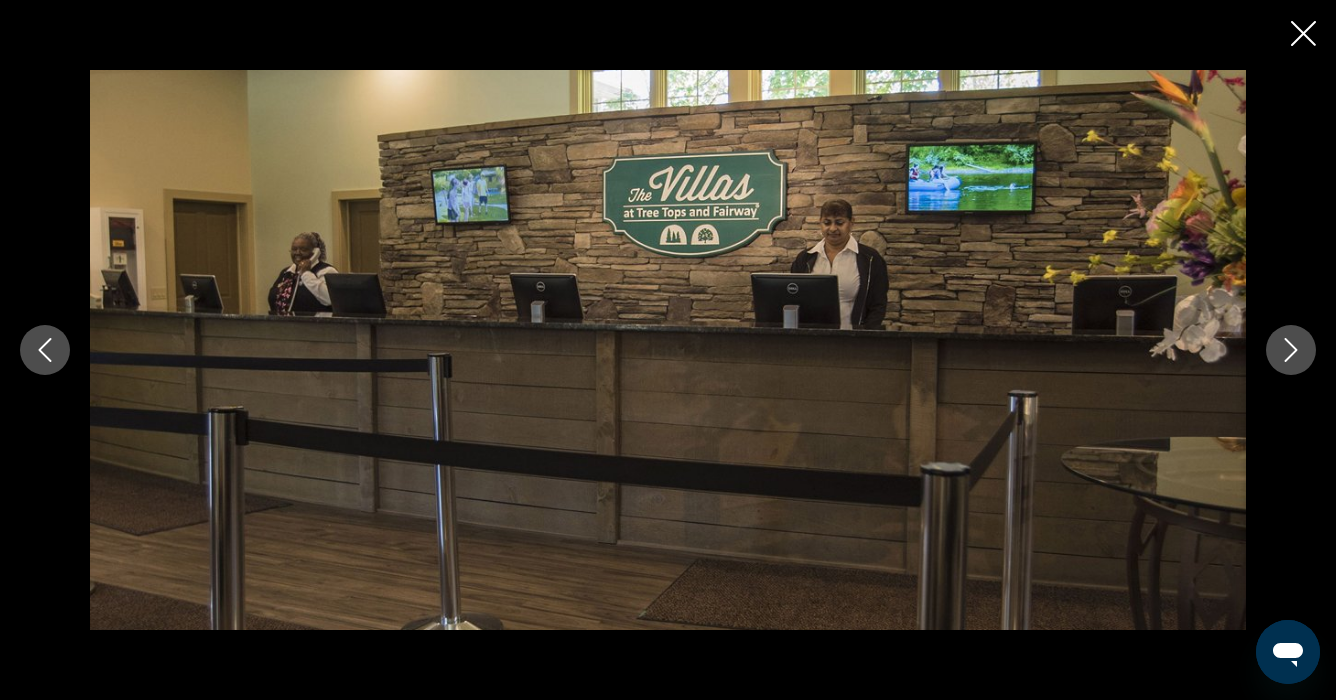 click 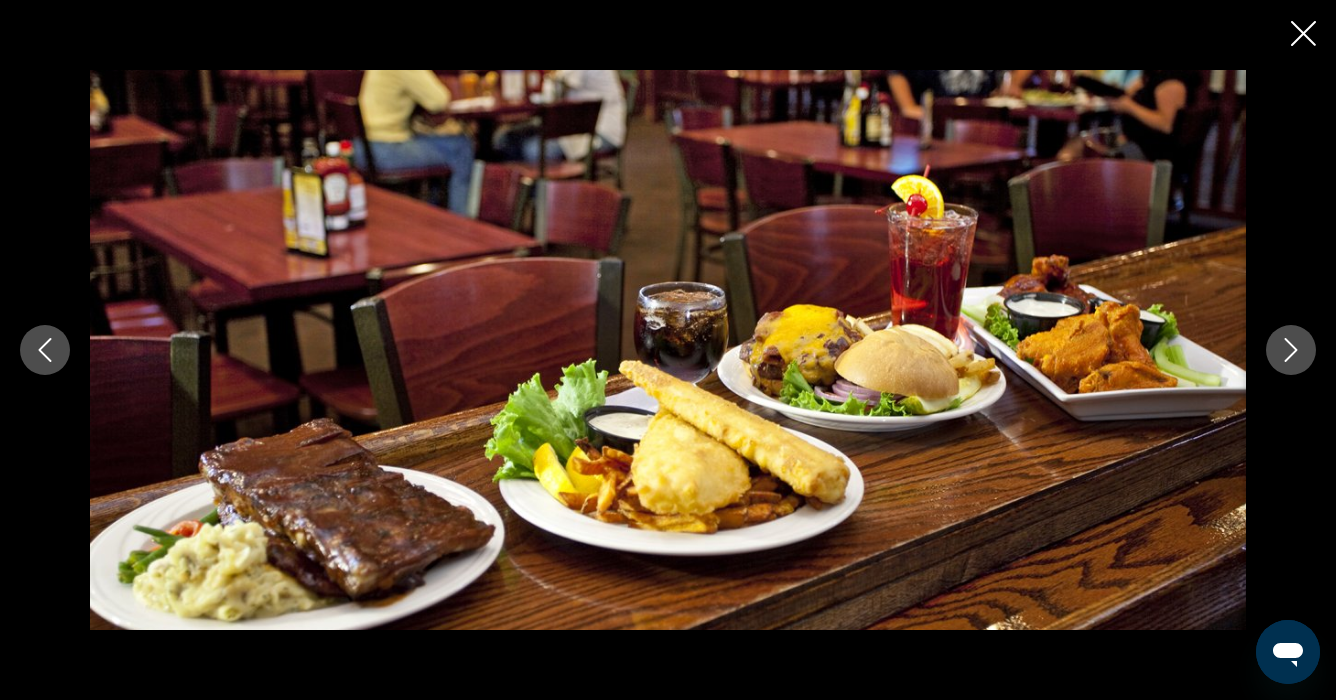 click 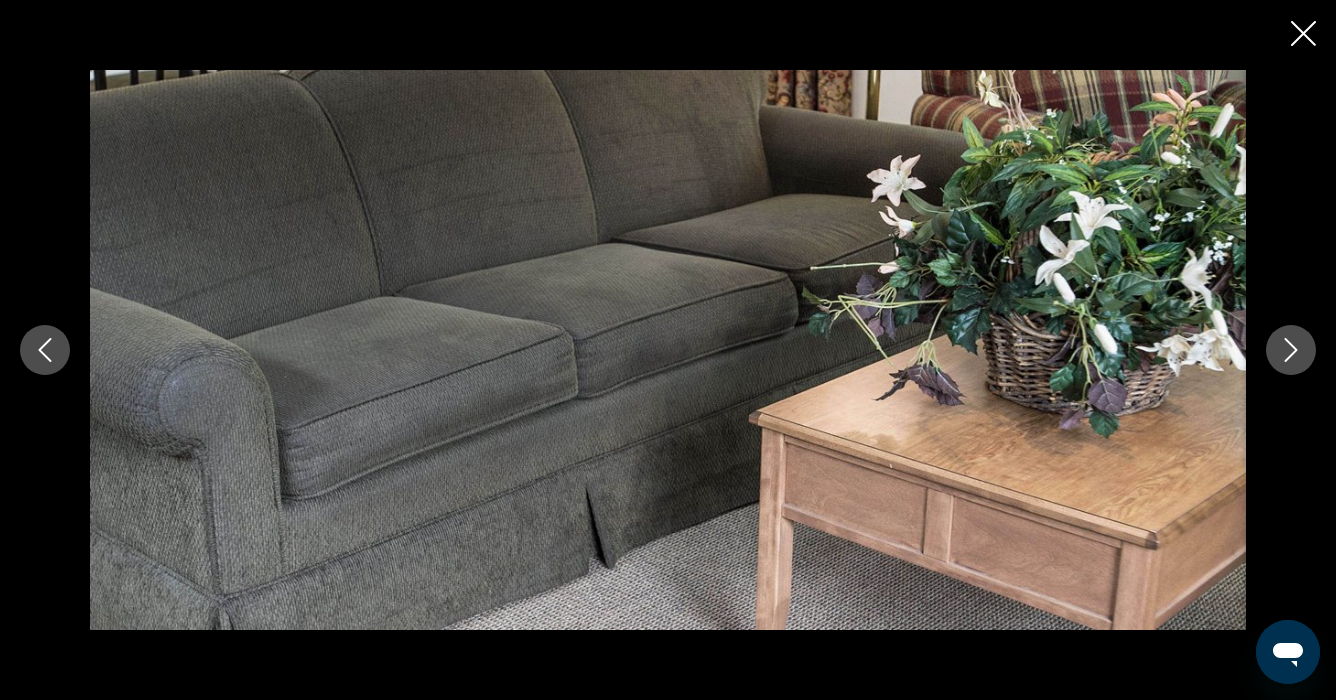 click 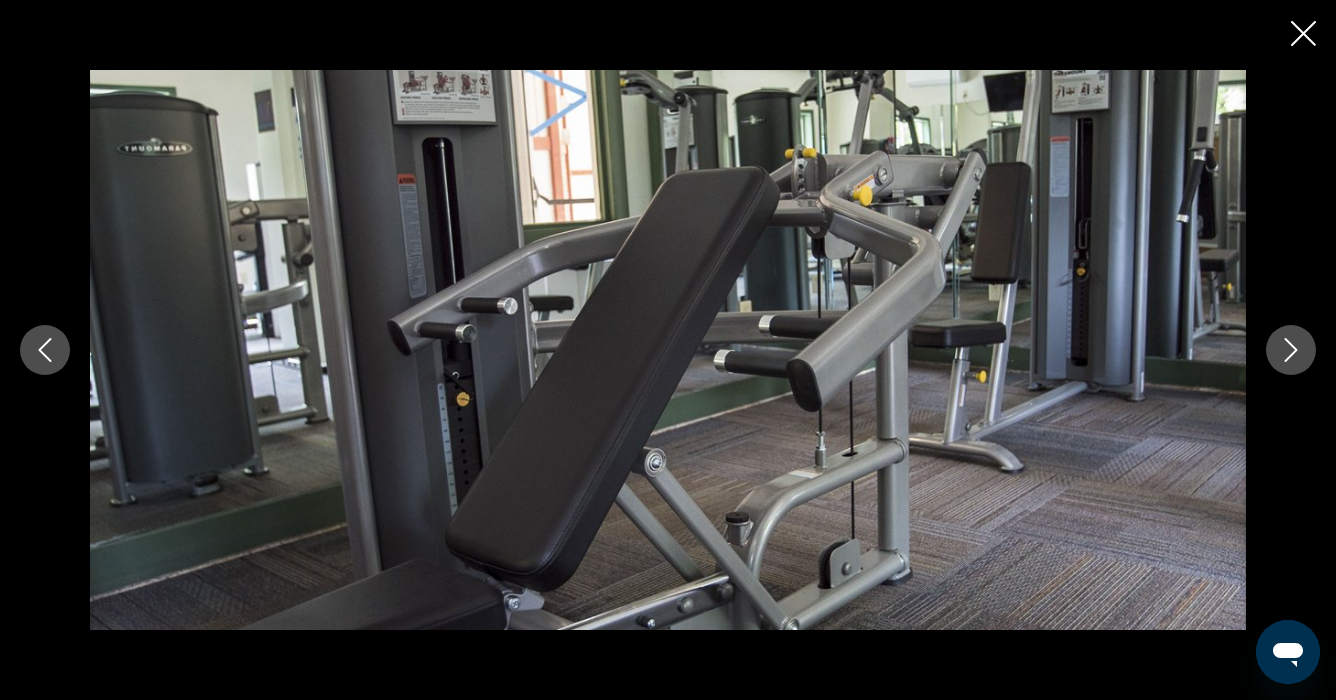 click 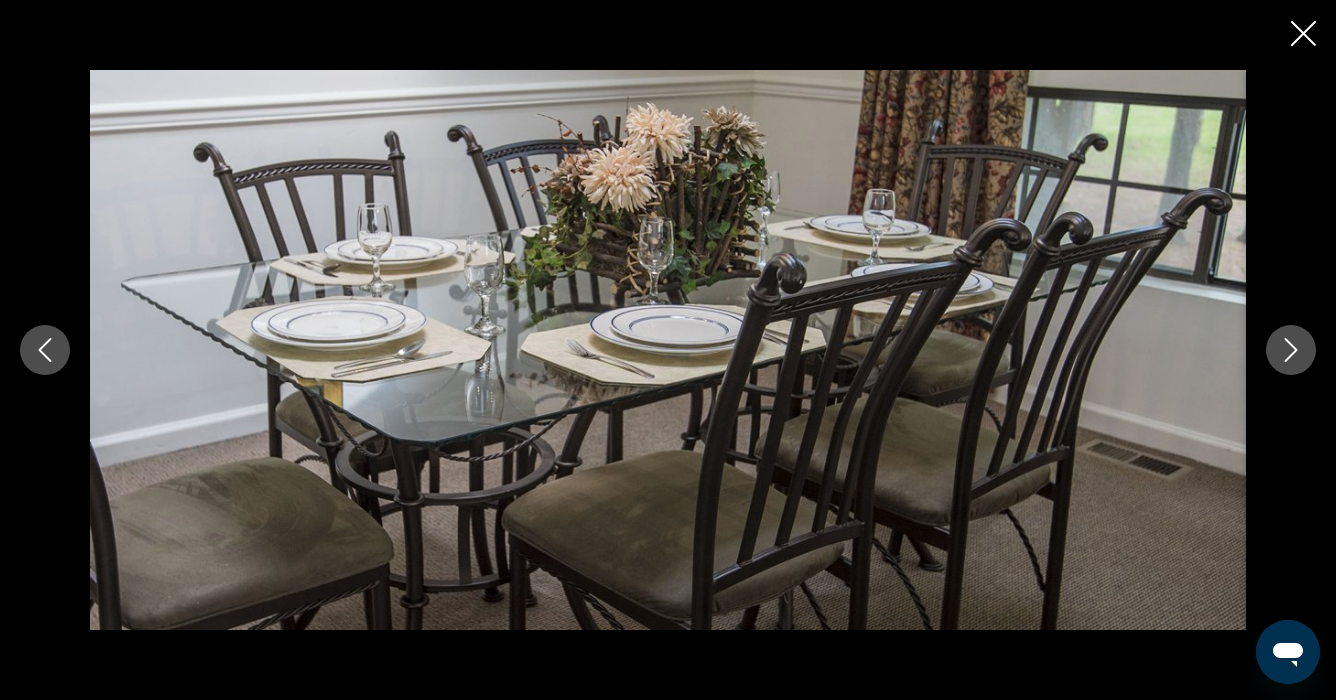 click 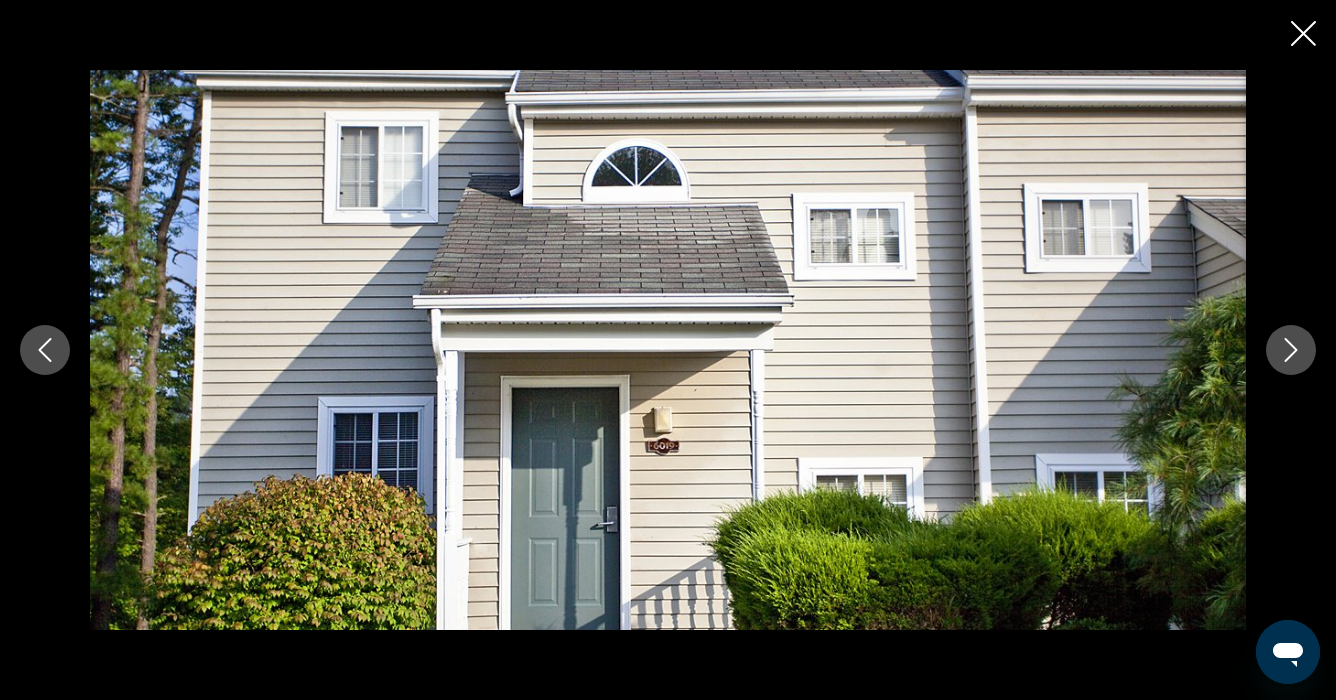 click 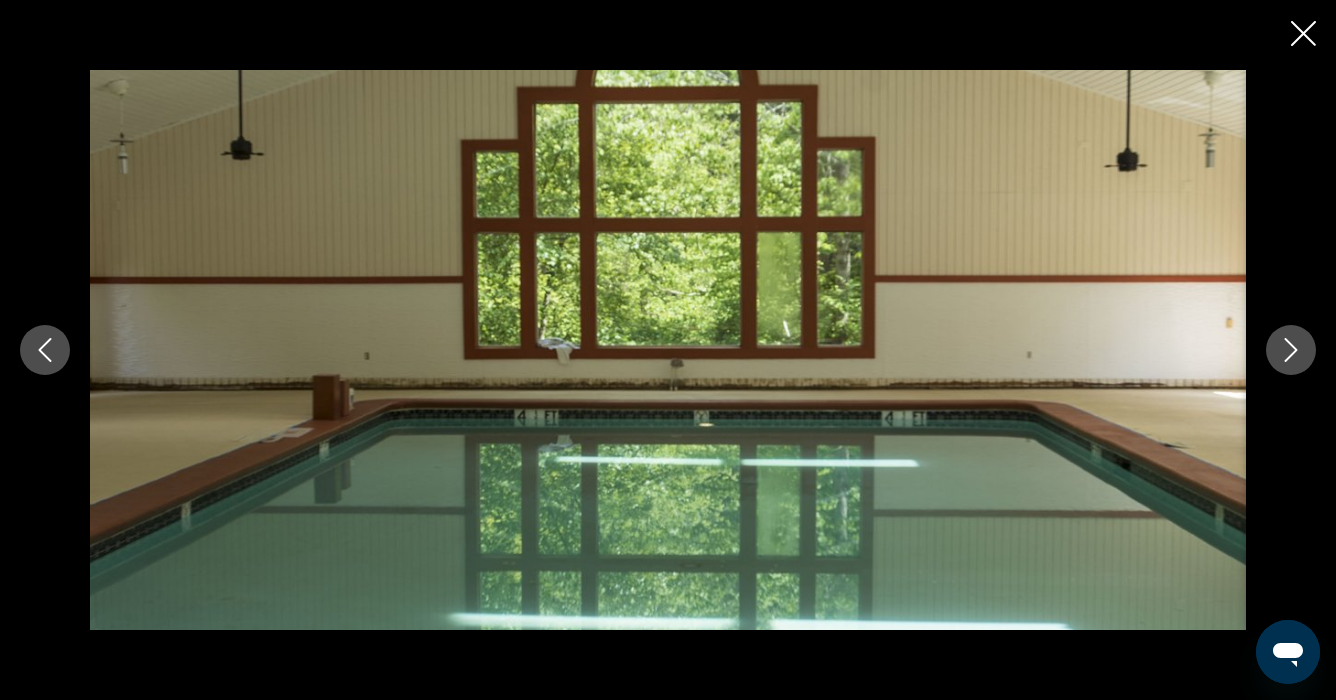 click 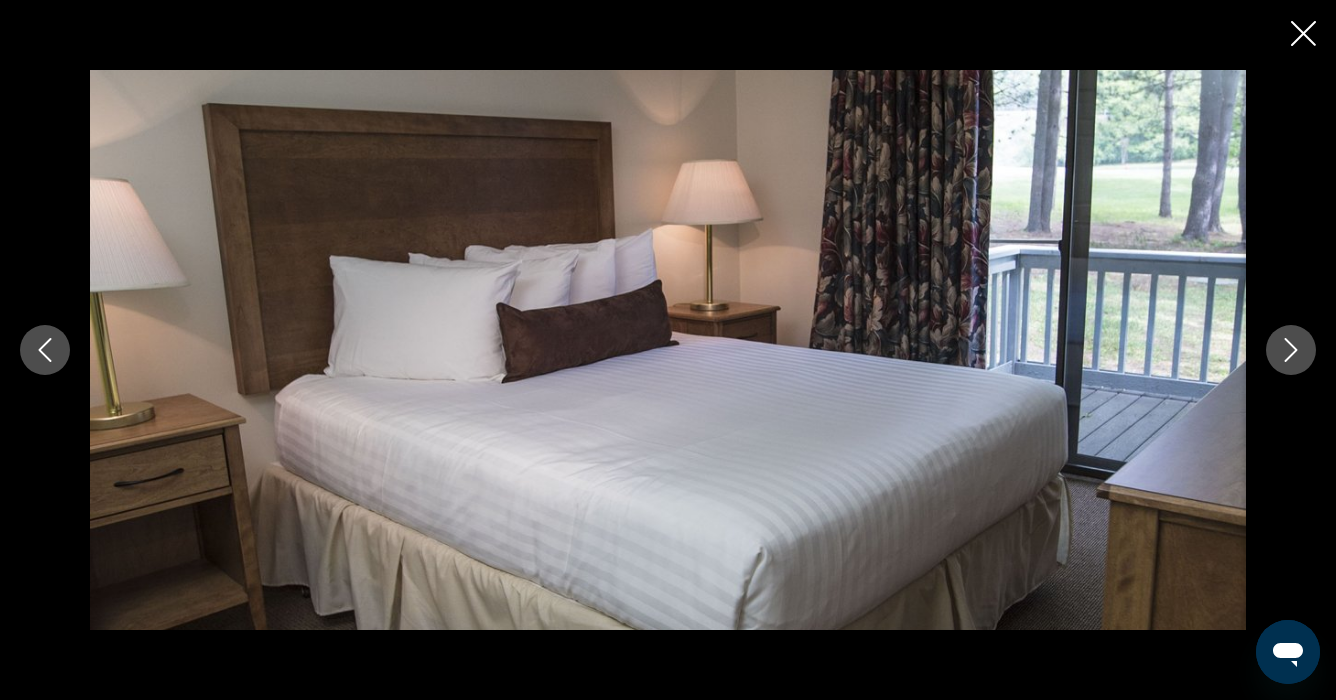 click 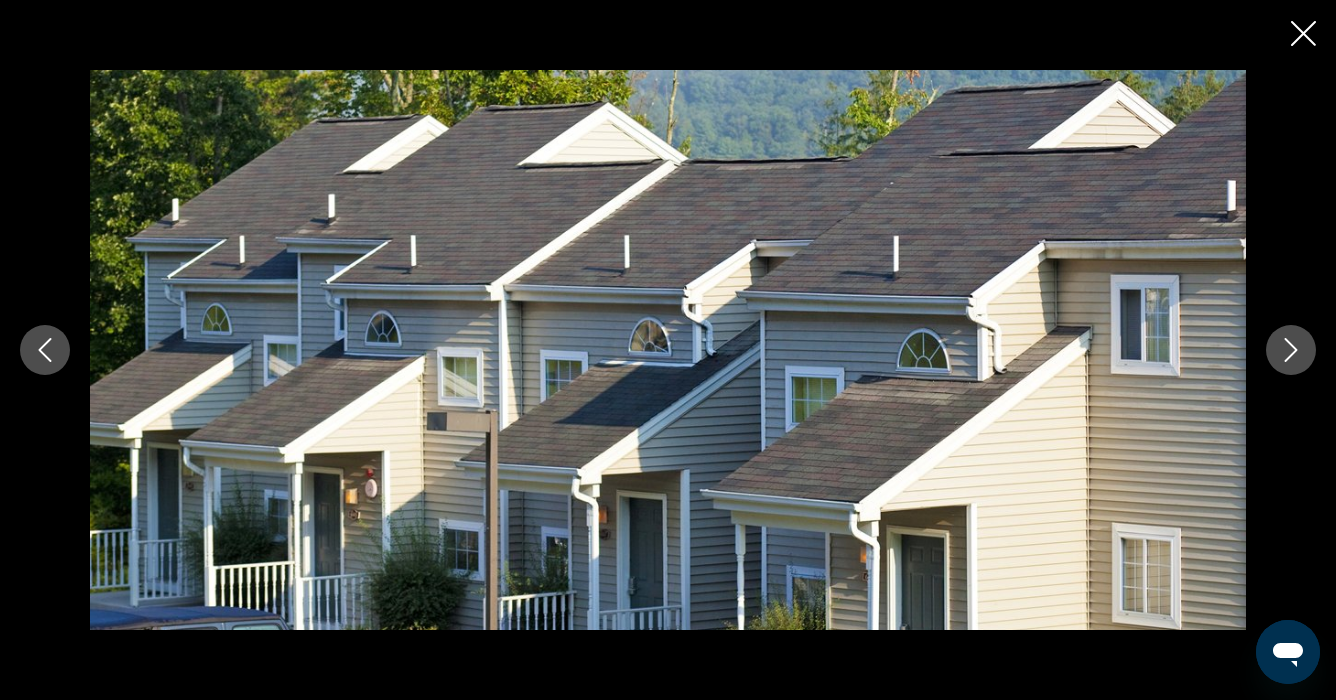click 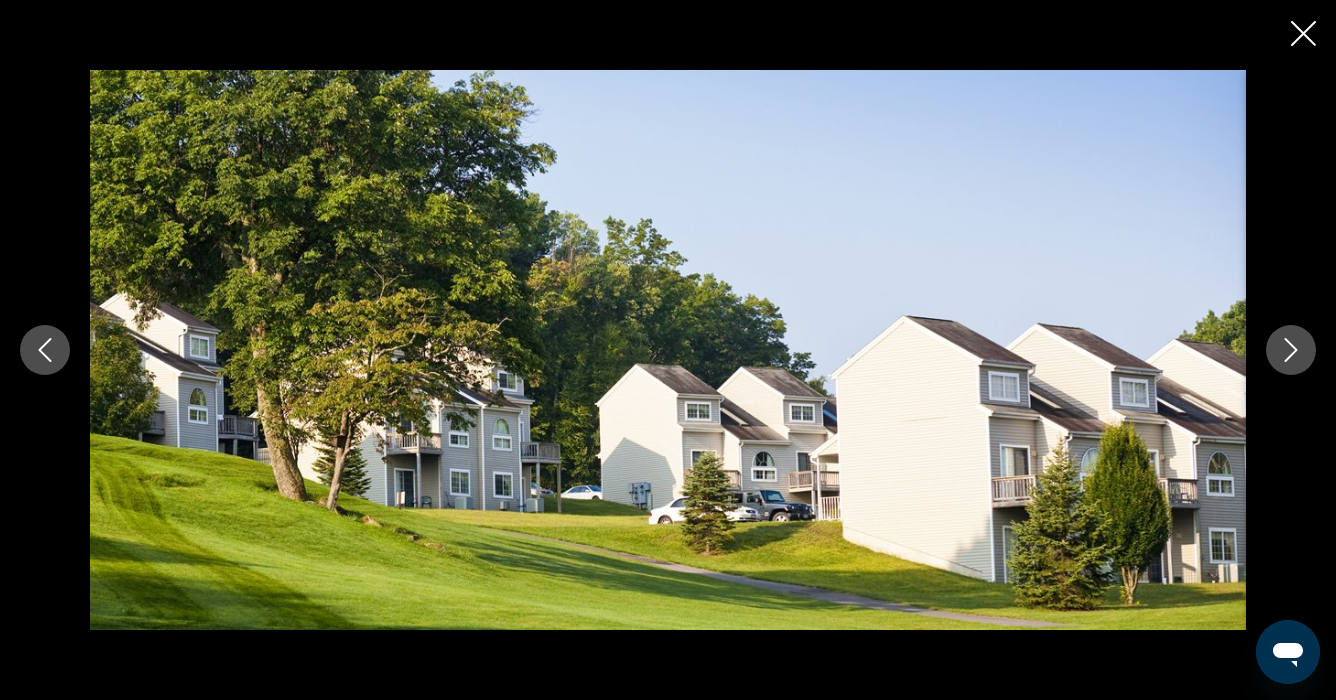 click 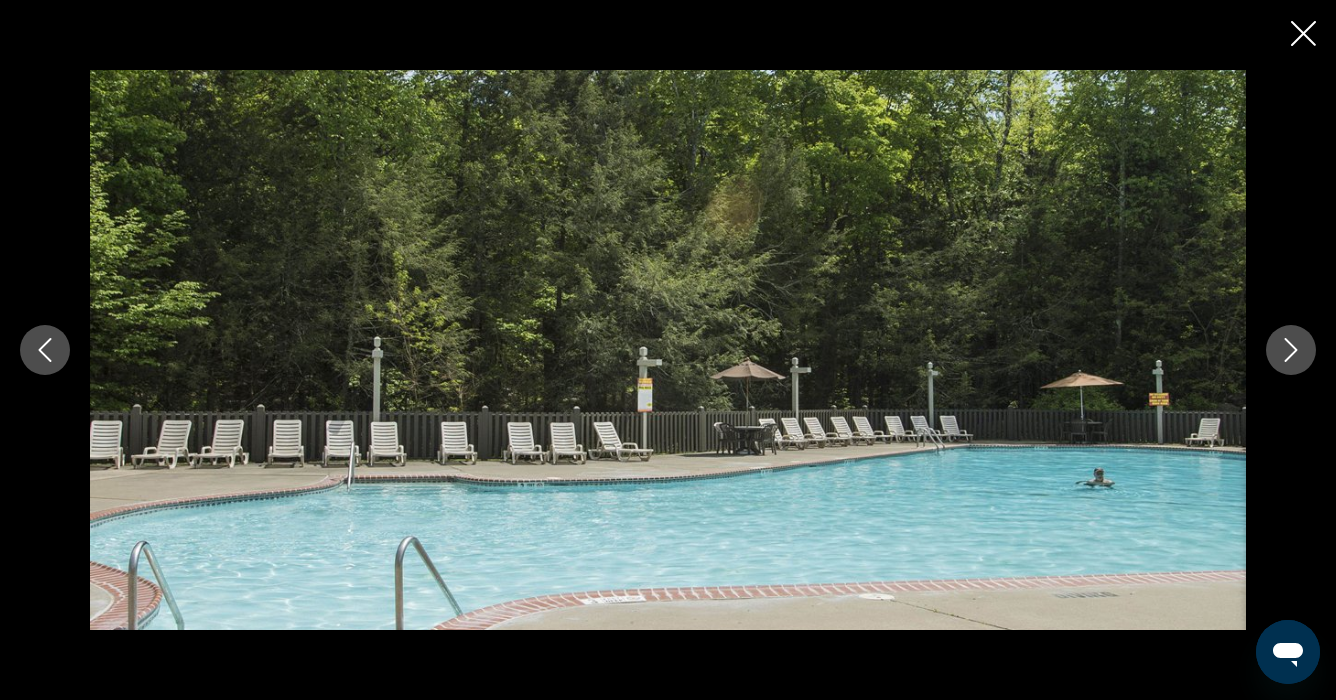 click 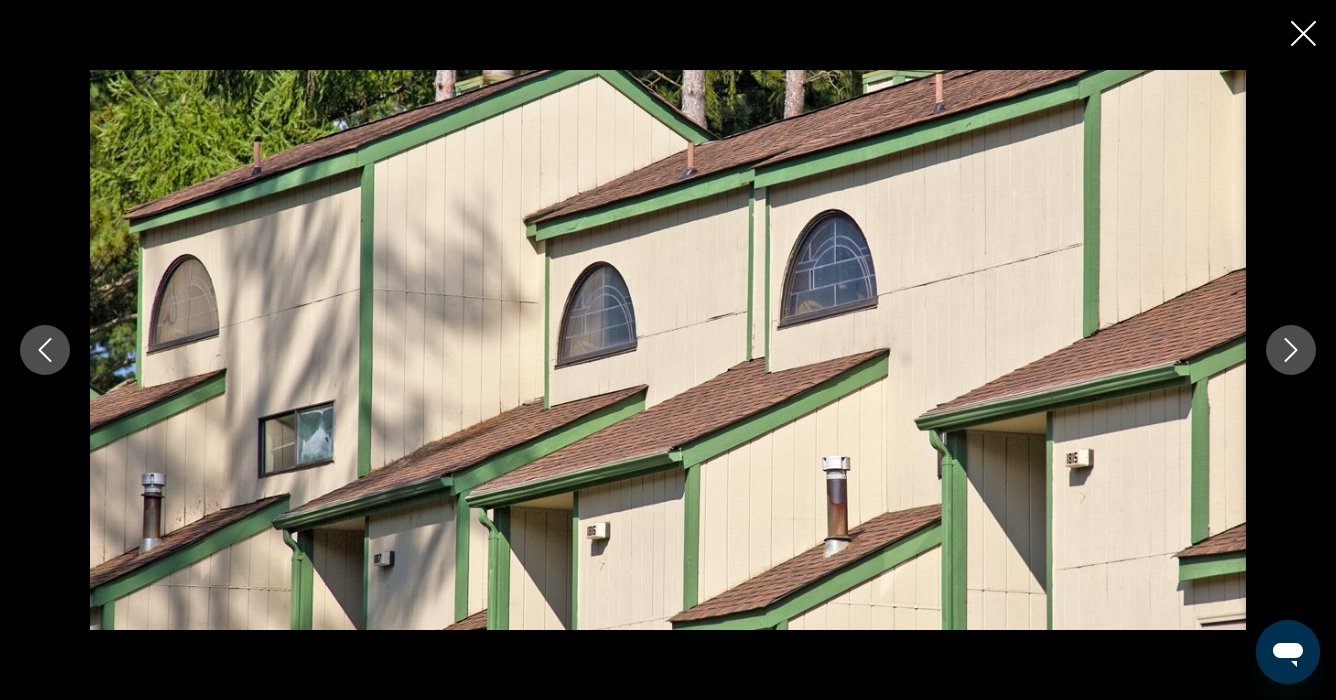 click 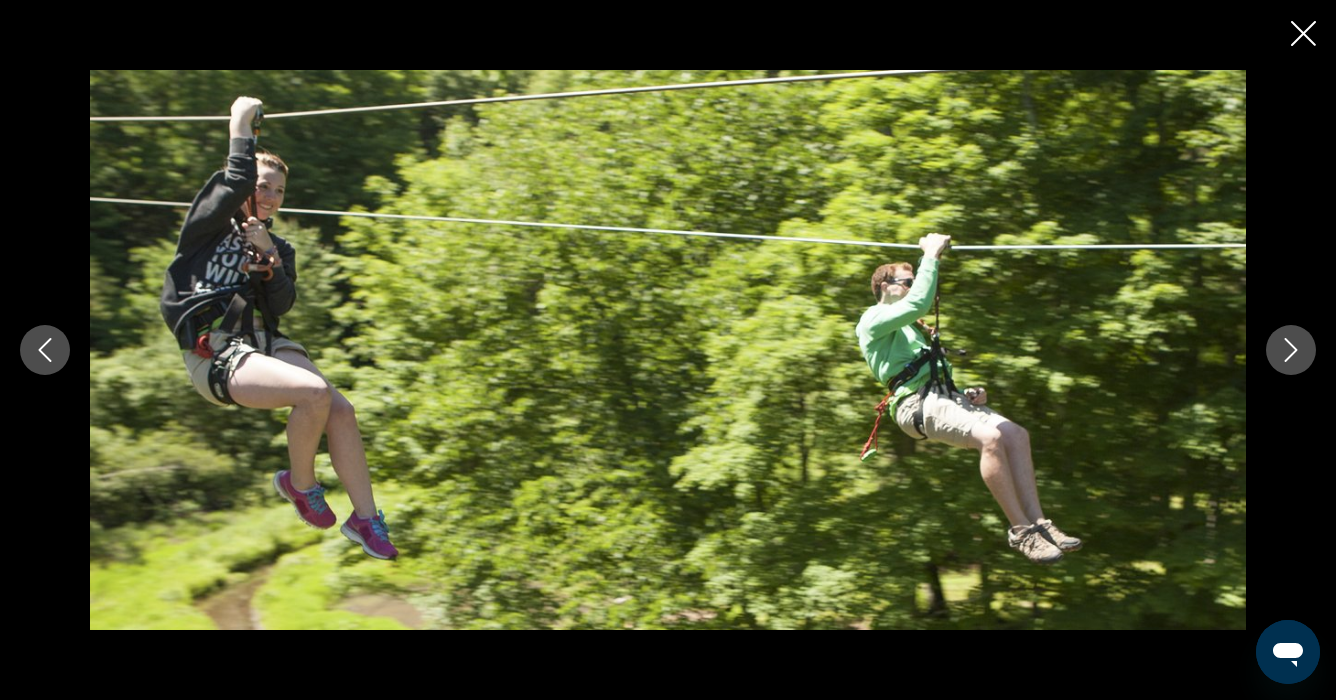 click 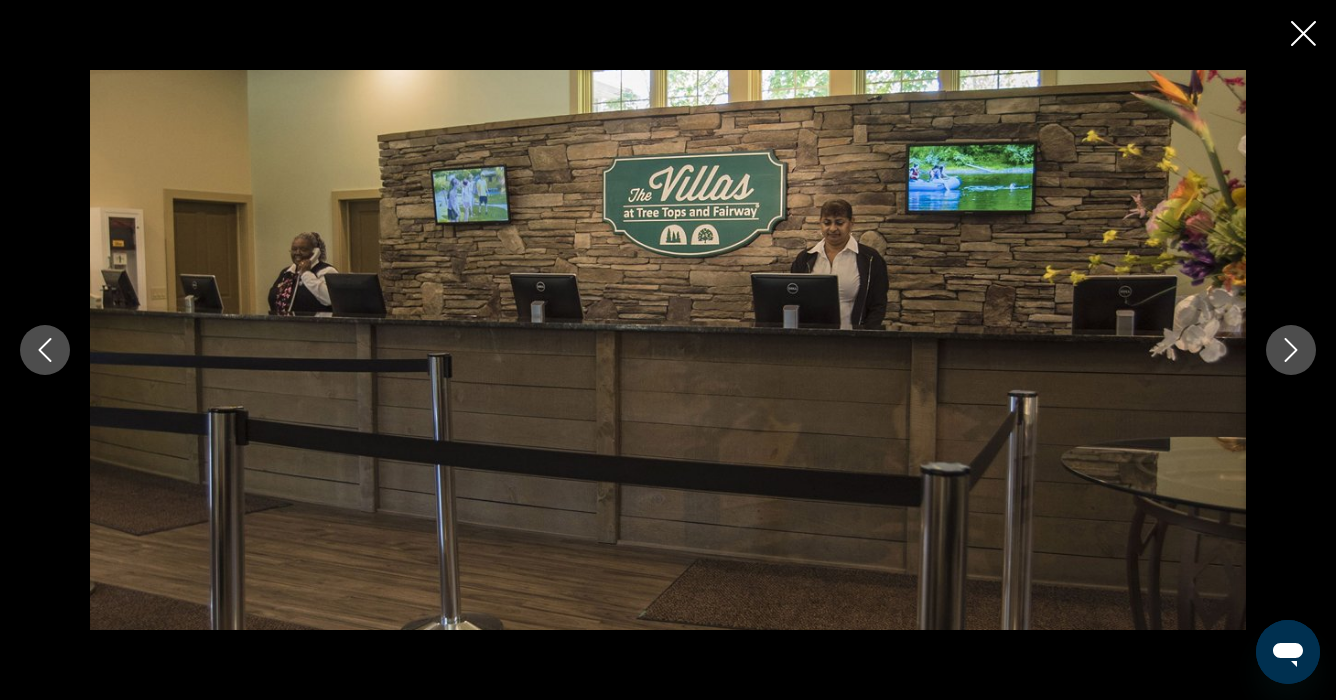 click 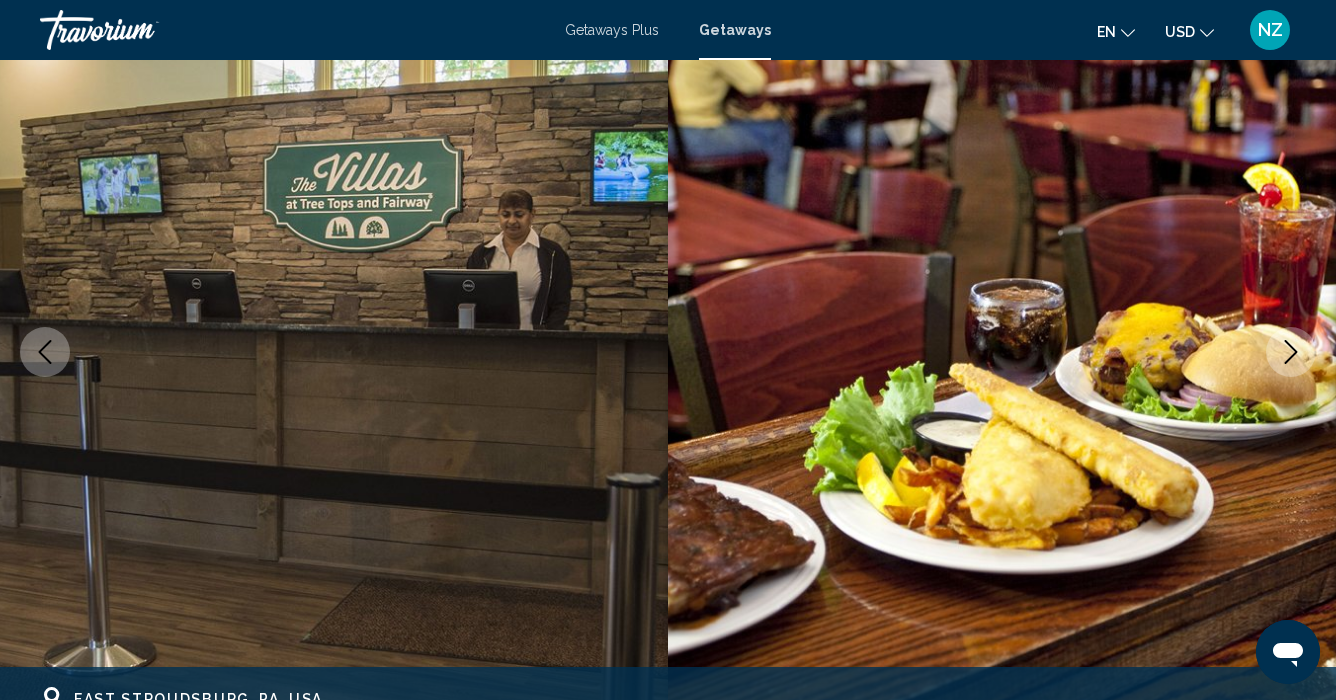 scroll, scrollTop: 0, scrollLeft: 0, axis: both 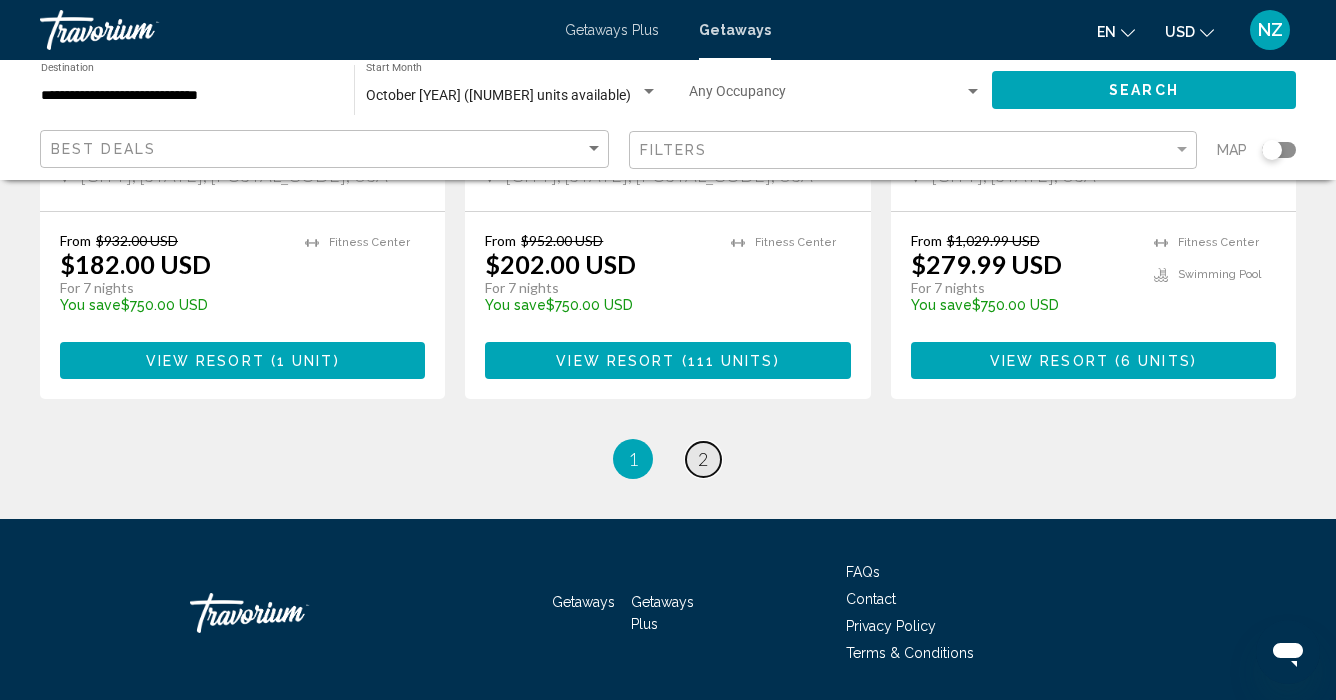 click on "2" at bounding box center (703, 459) 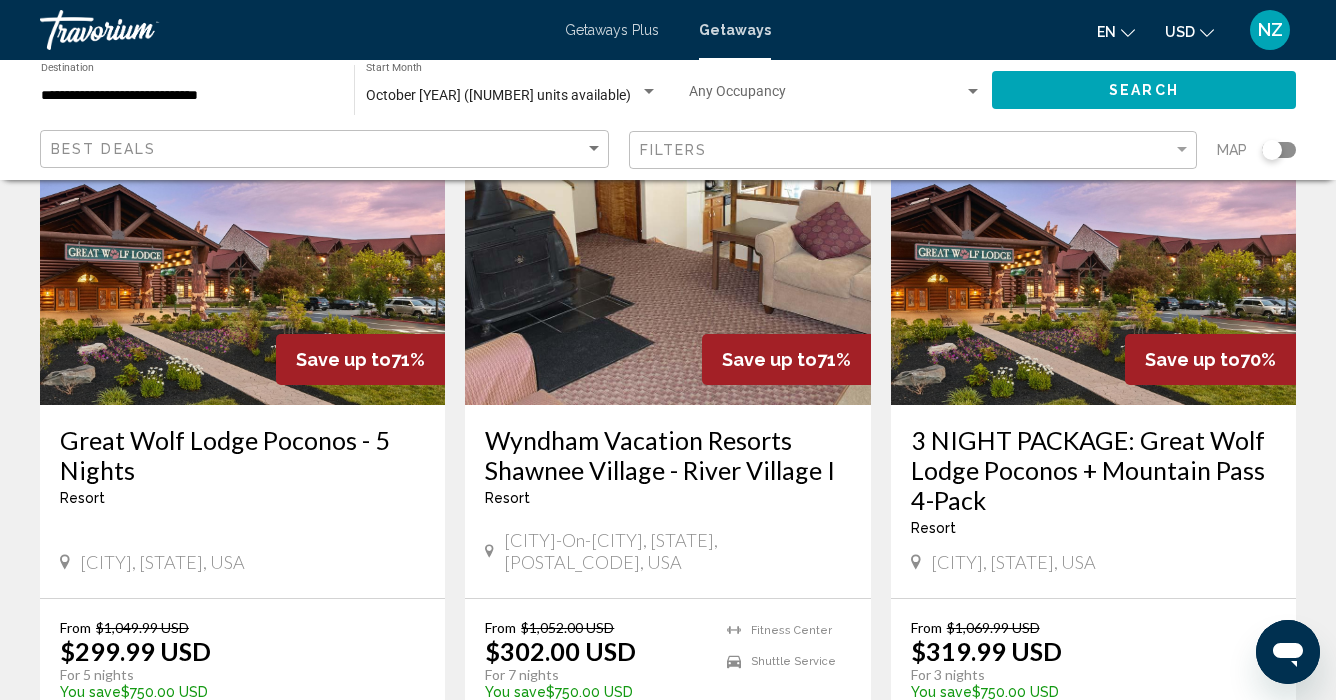 scroll, scrollTop: 952, scrollLeft: 0, axis: vertical 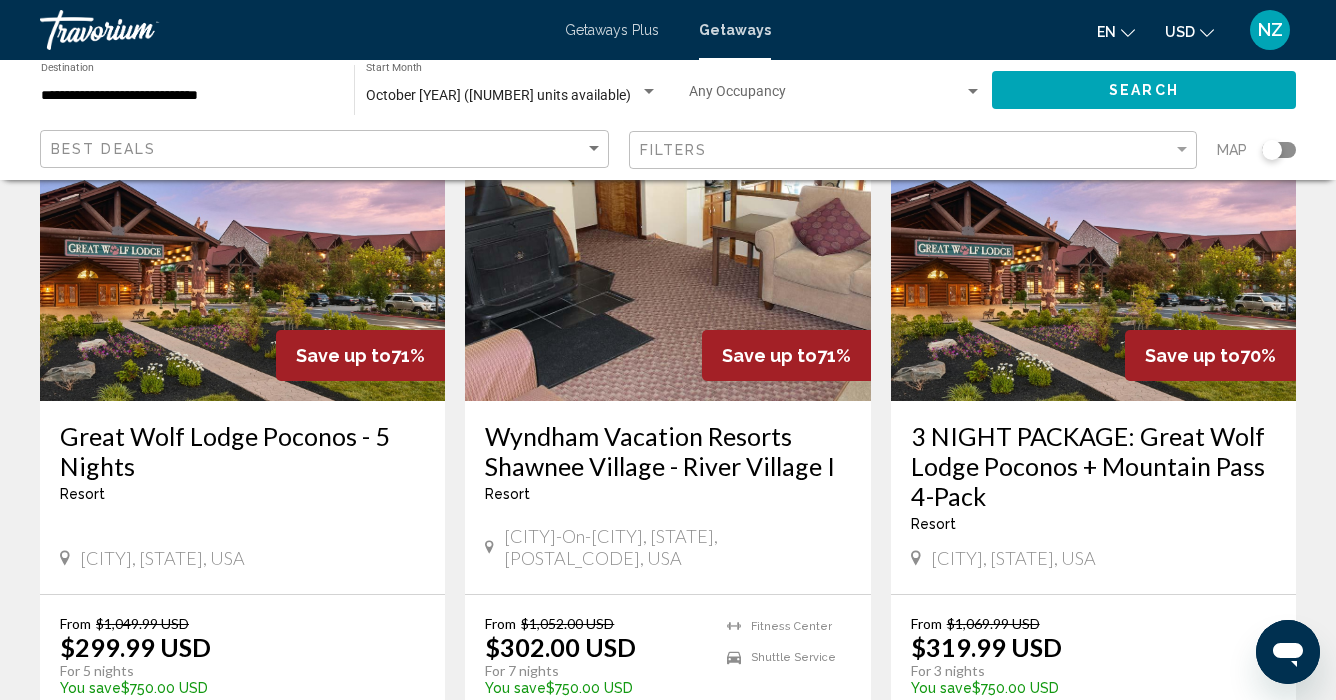 click on "Great Wolf Lodge Poconos - 5 Nights" at bounding box center (242, 451) 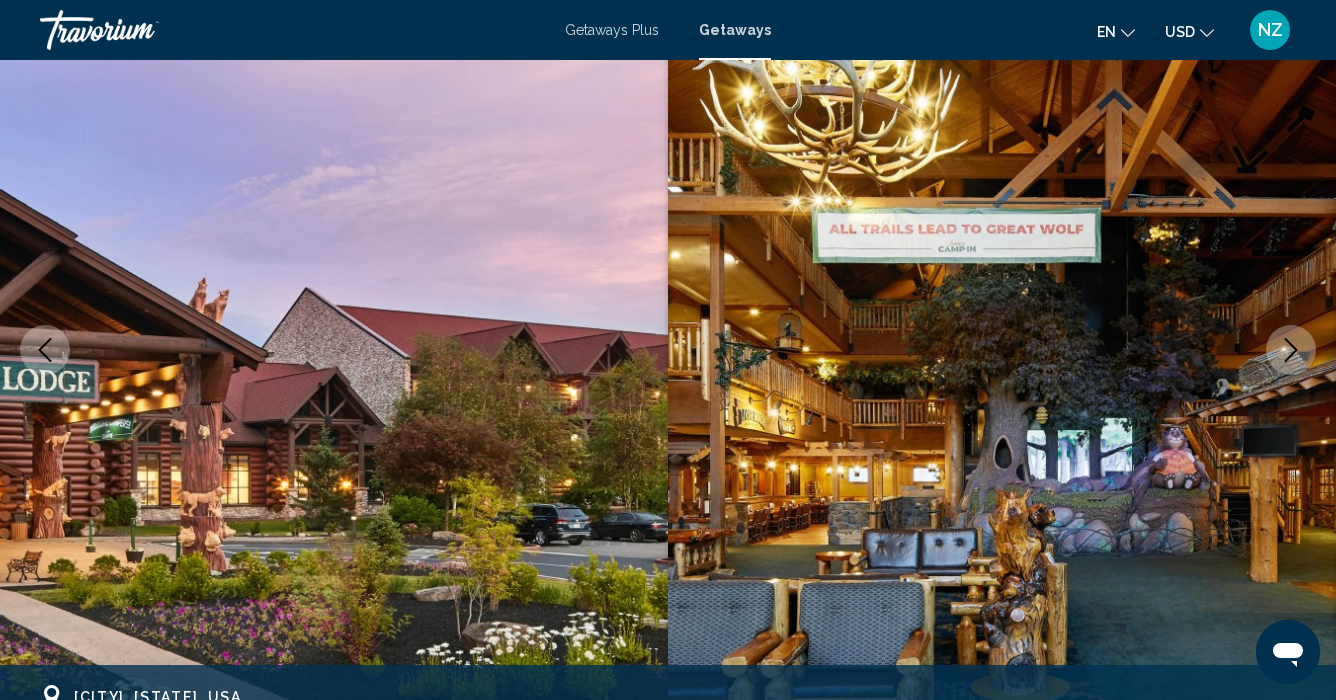 scroll, scrollTop: 0, scrollLeft: 0, axis: both 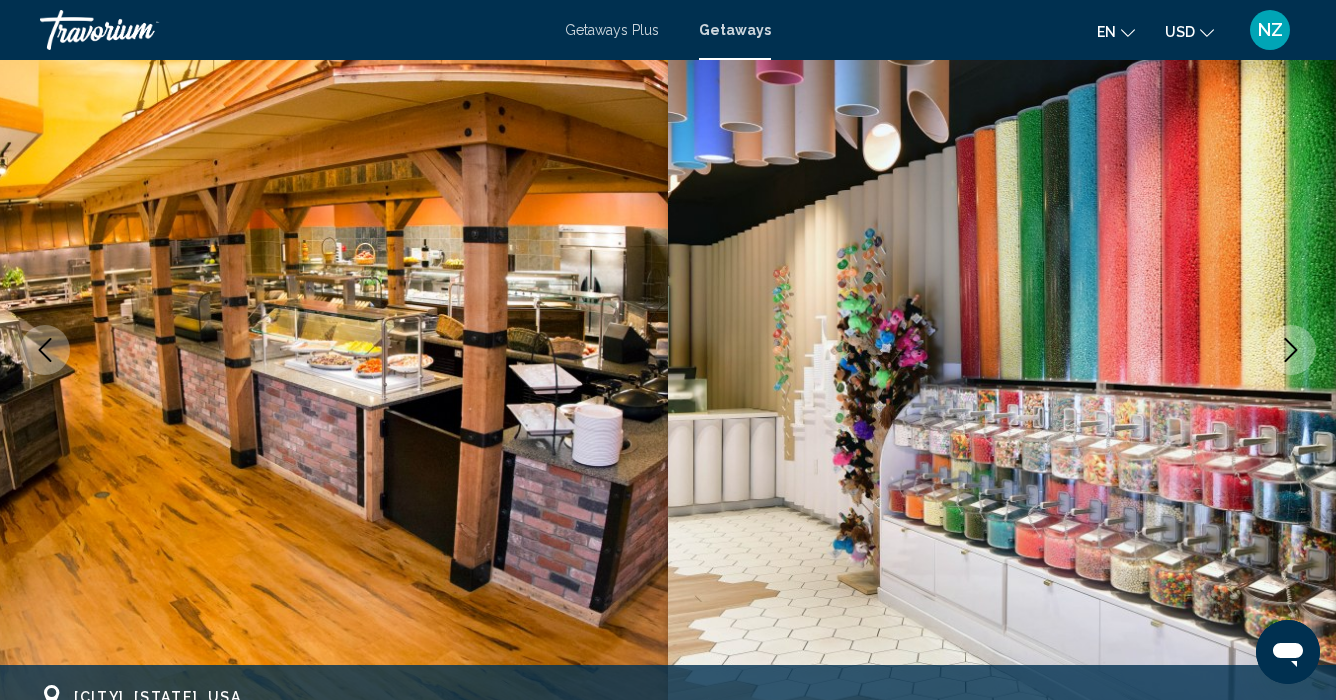 click 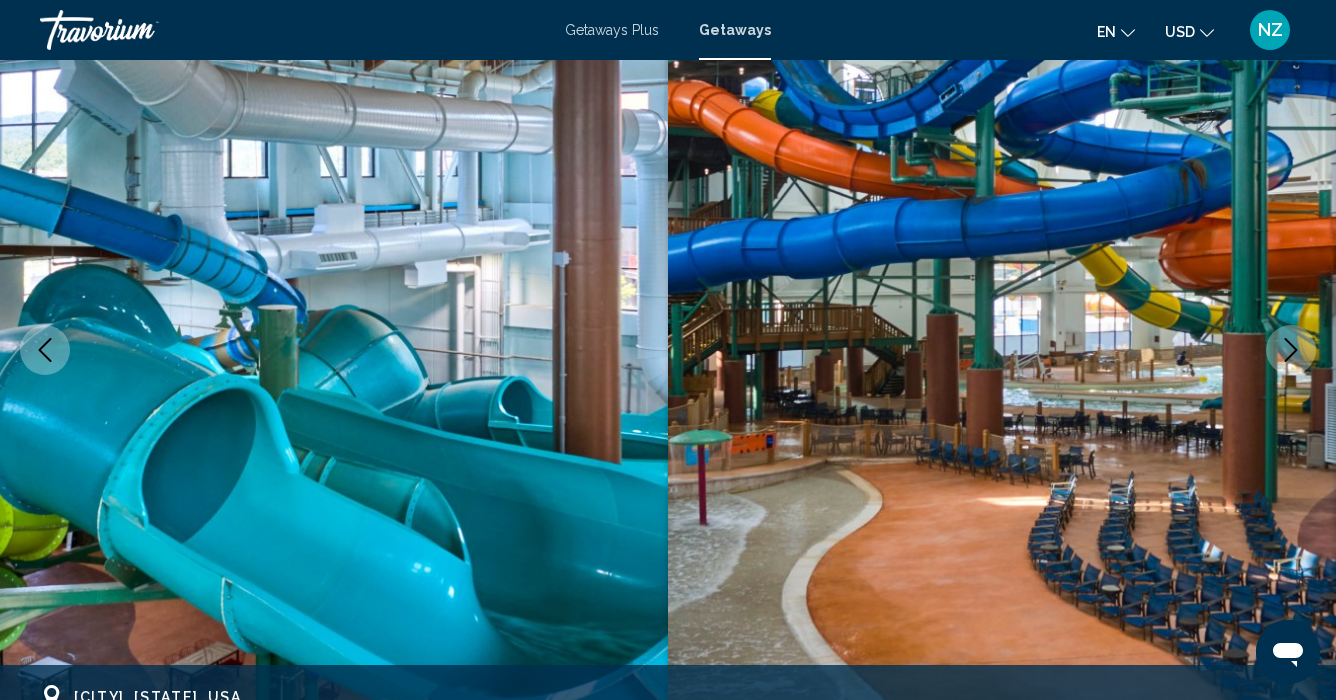 click 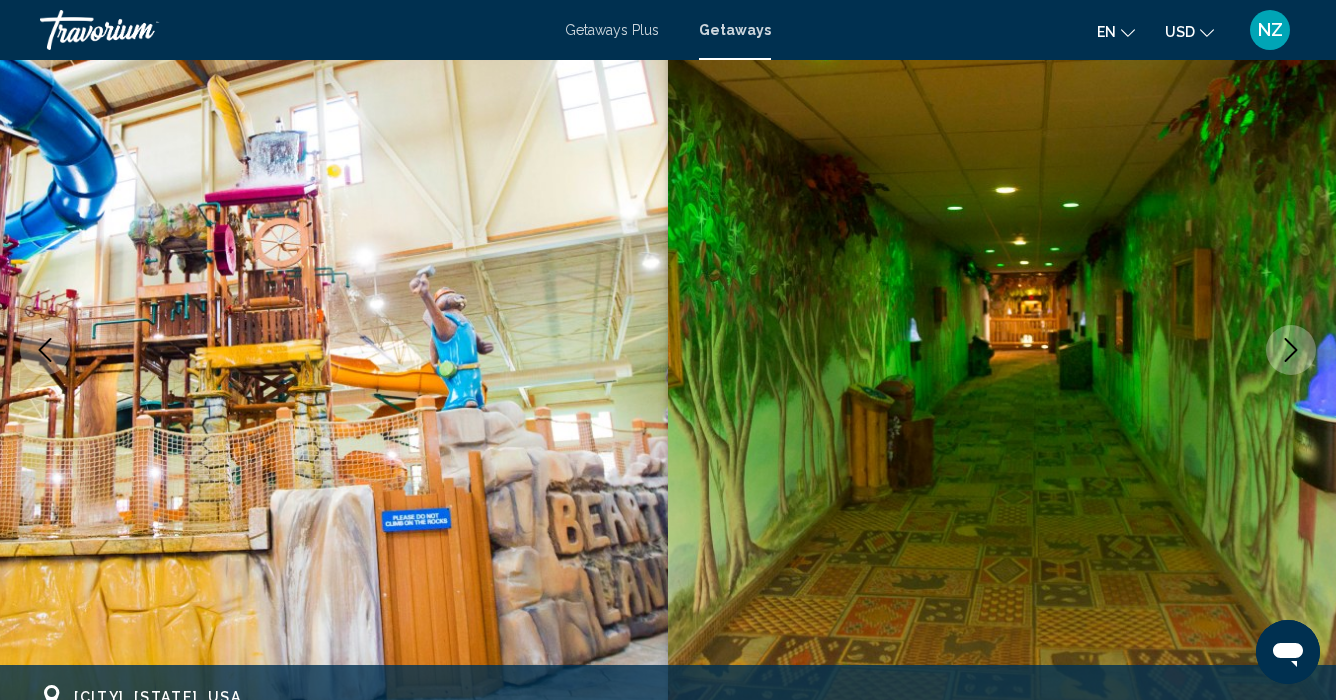 click 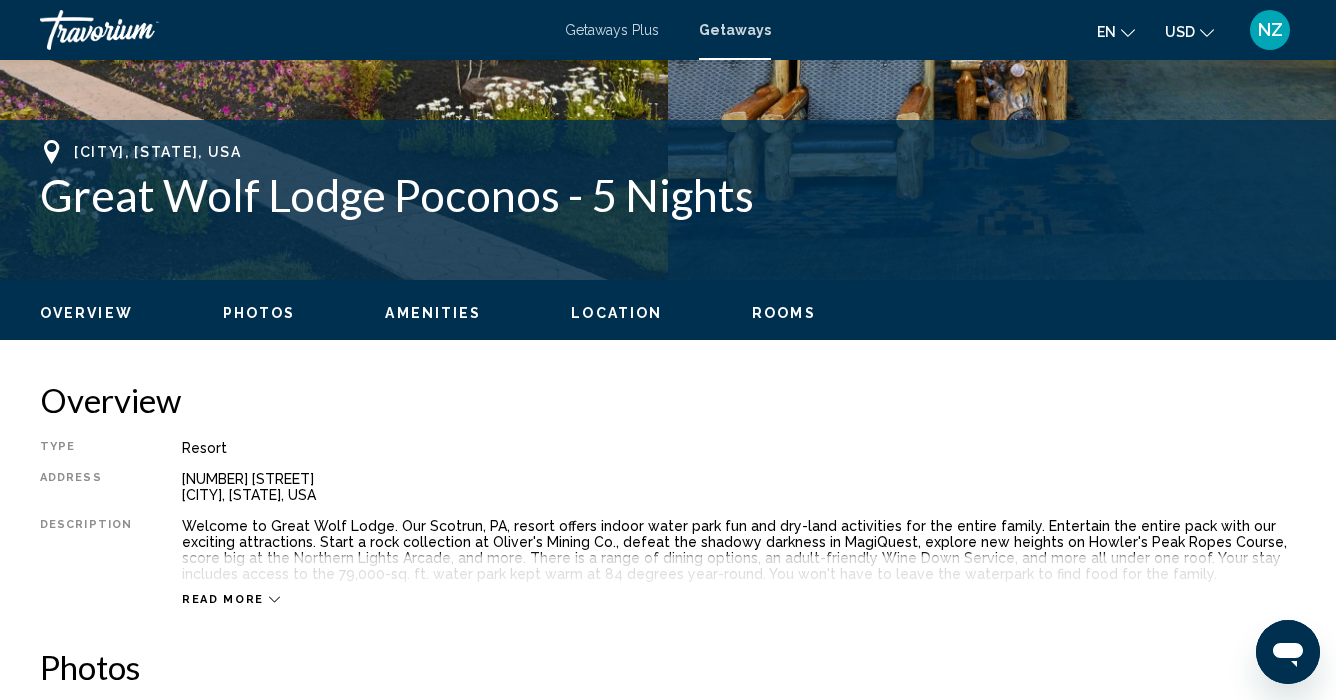 scroll, scrollTop: 725, scrollLeft: 0, axis: vertical 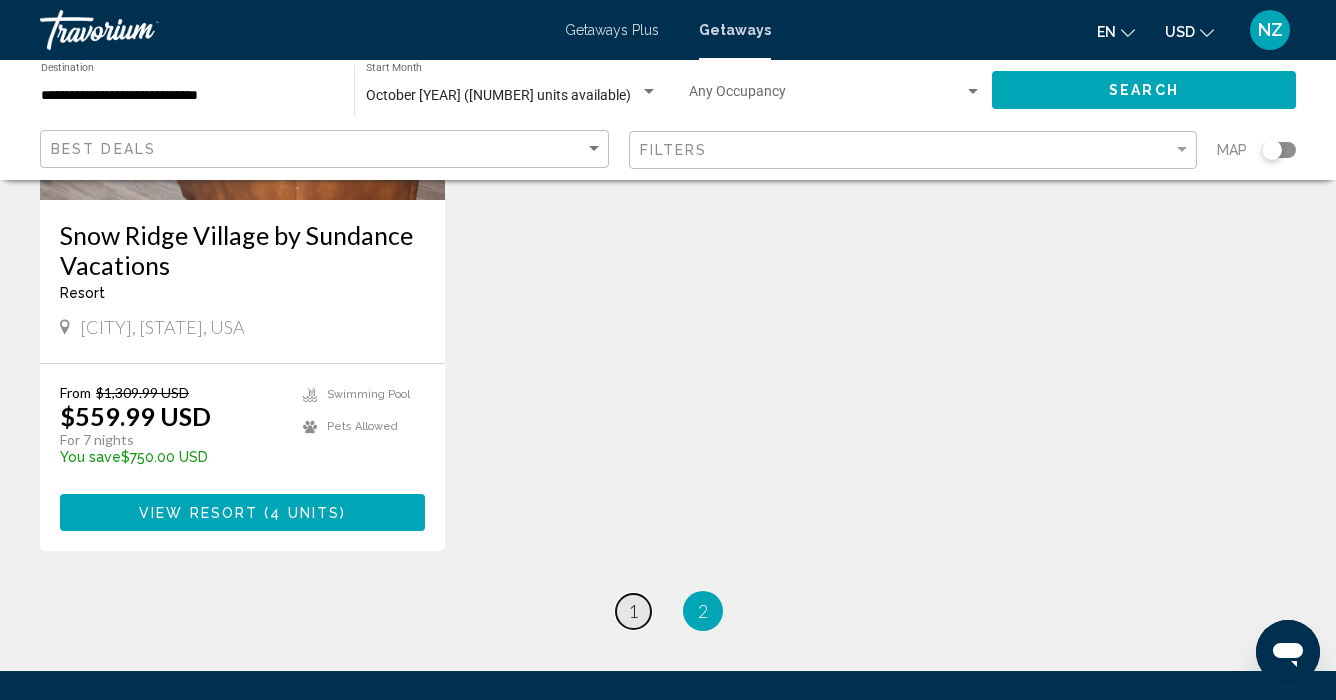 click on "1" at bounding box center (633, 611) 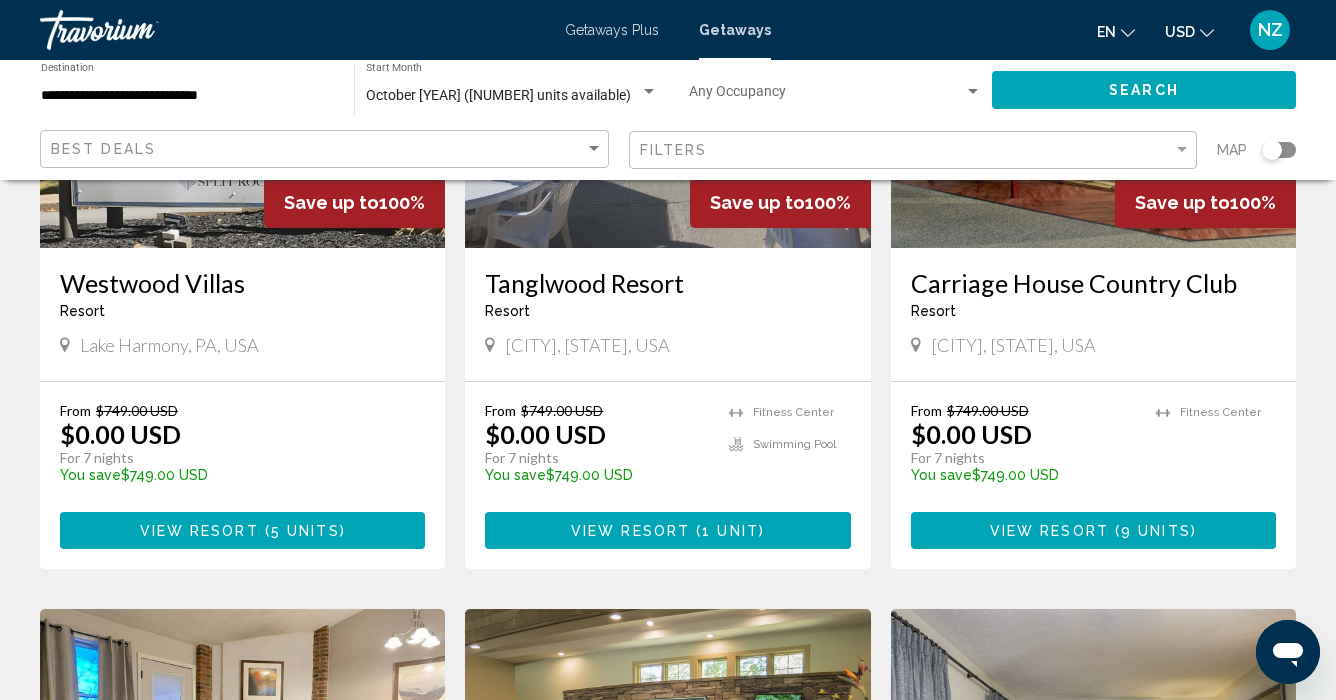 scroll, scrollTop: 371, scrollLeft: 0, axis: vertical 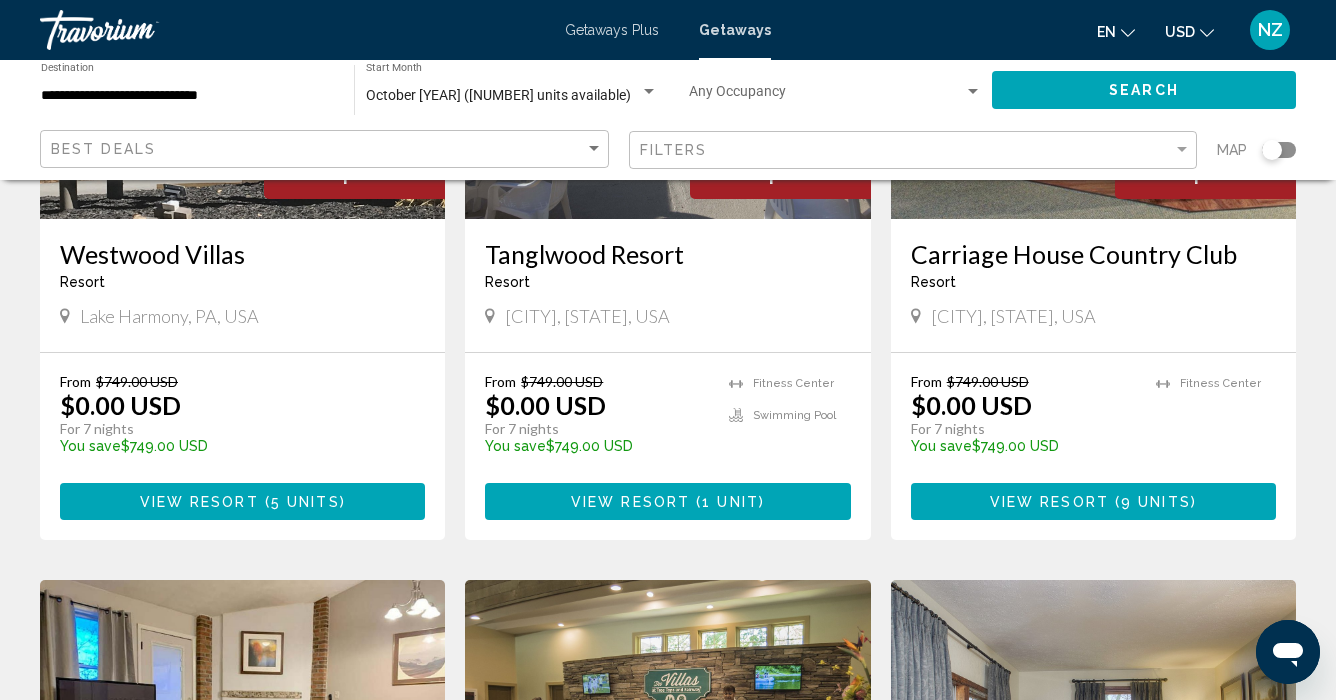 click on "5 units" at bounding box center (305, 502) 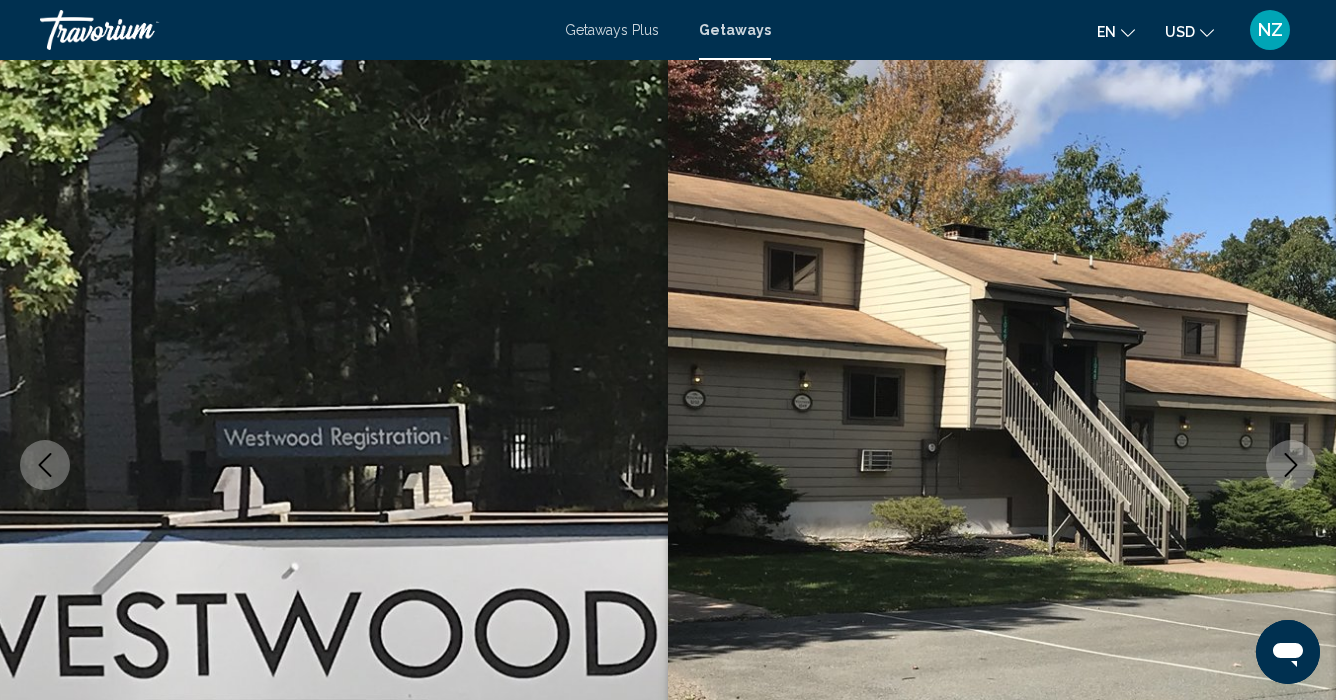 scroll, scrollTop: 64, scrollLeft: 0, axis: vertical 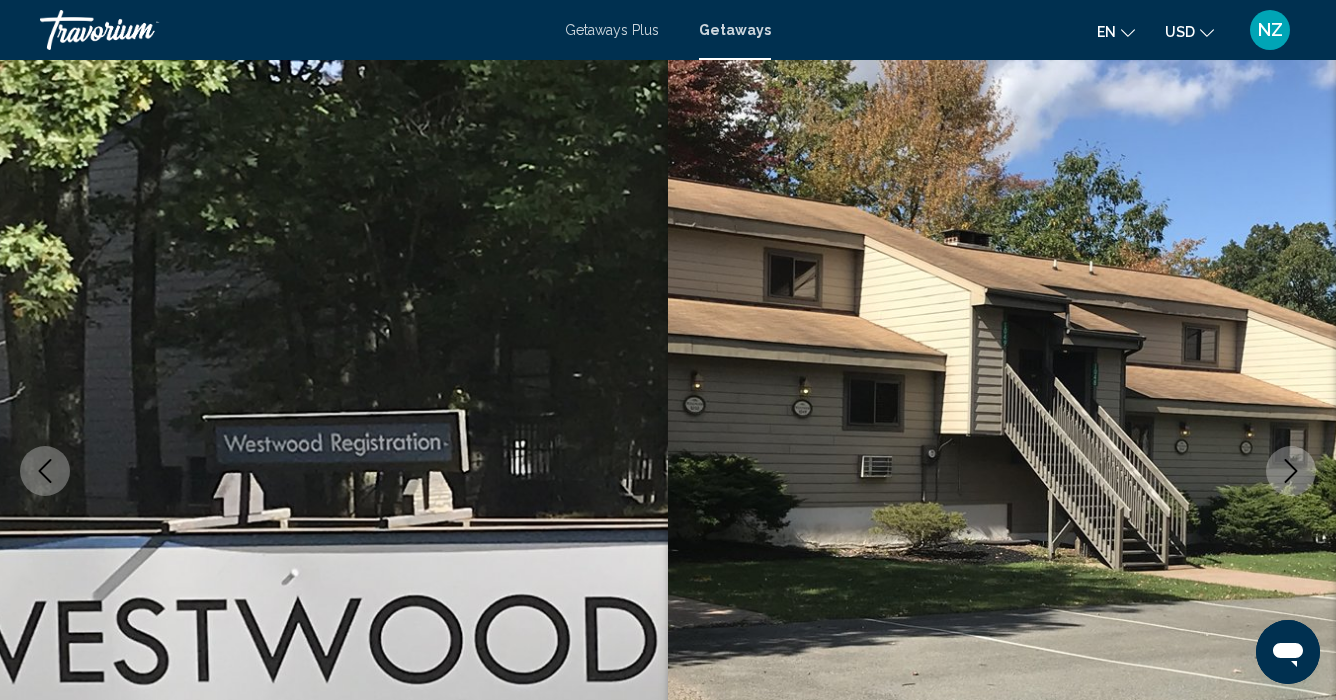 click 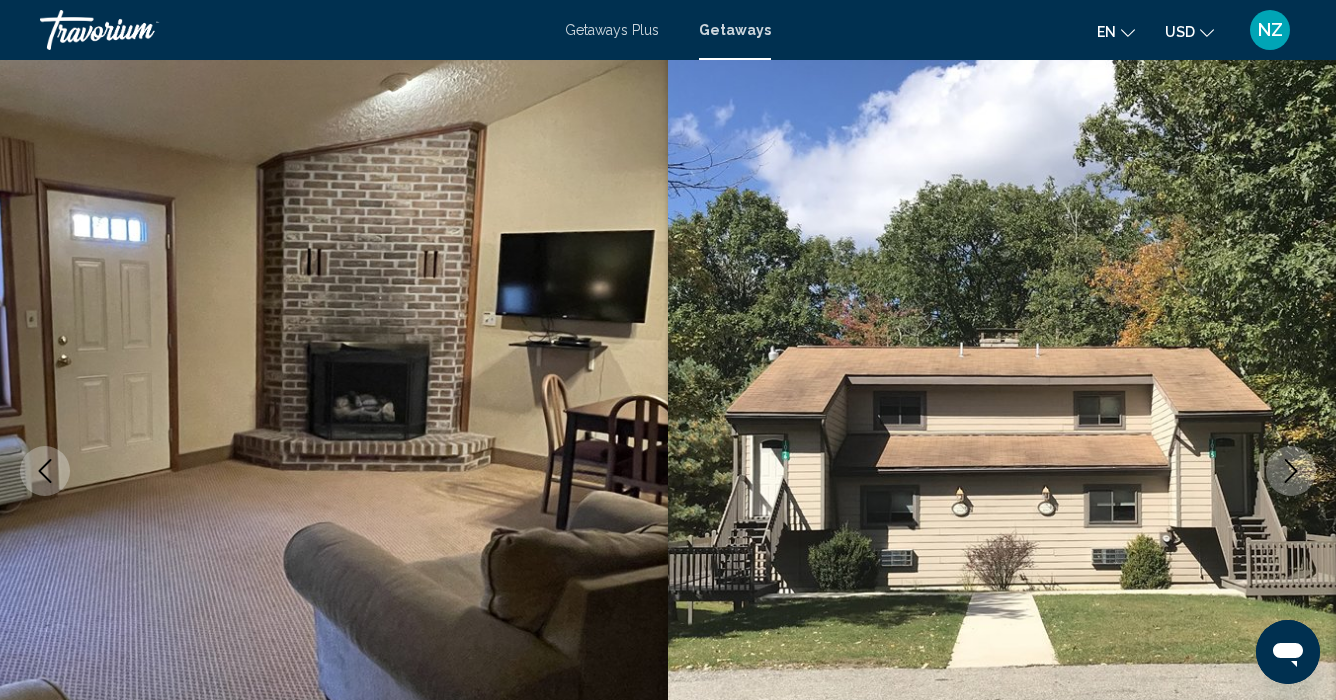click 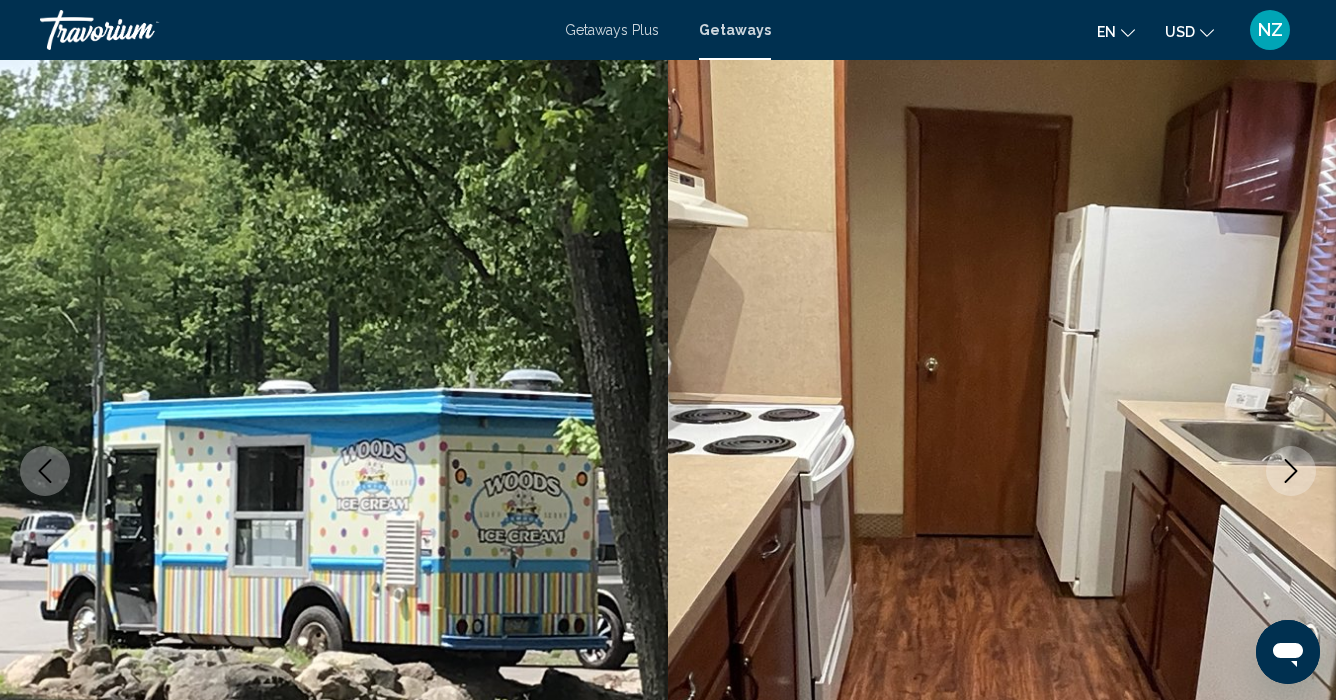 click 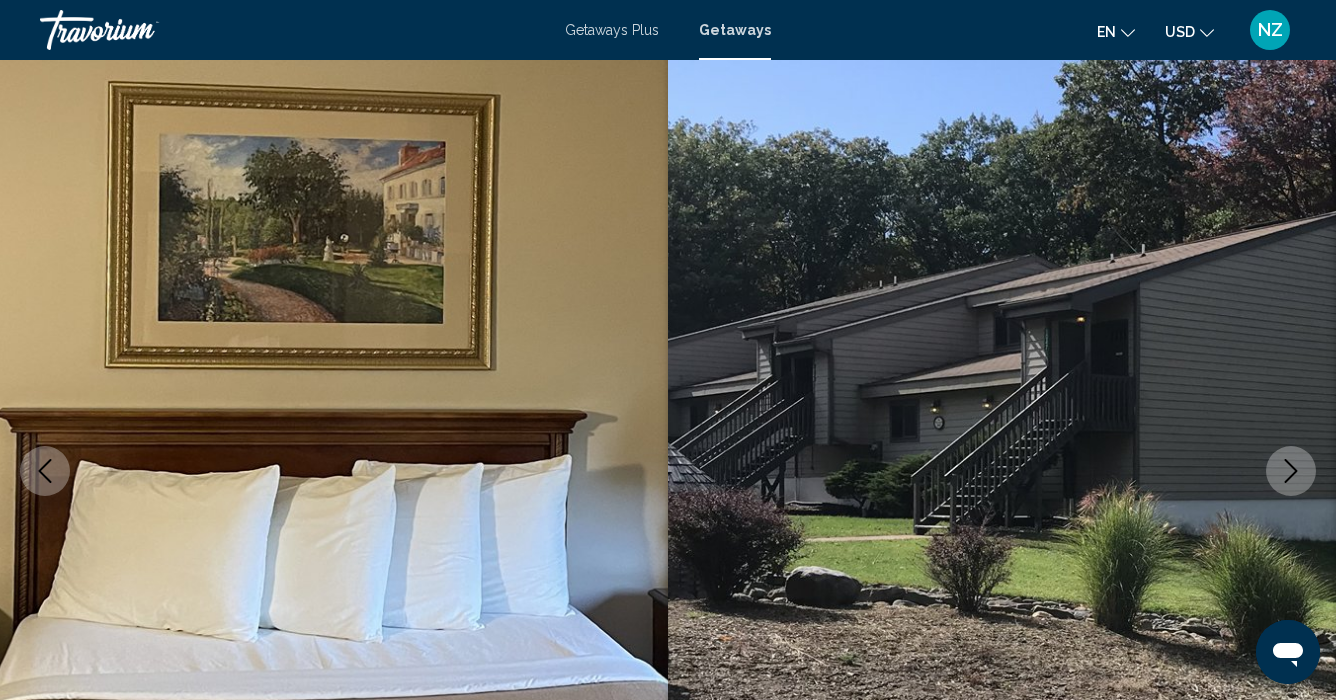 click 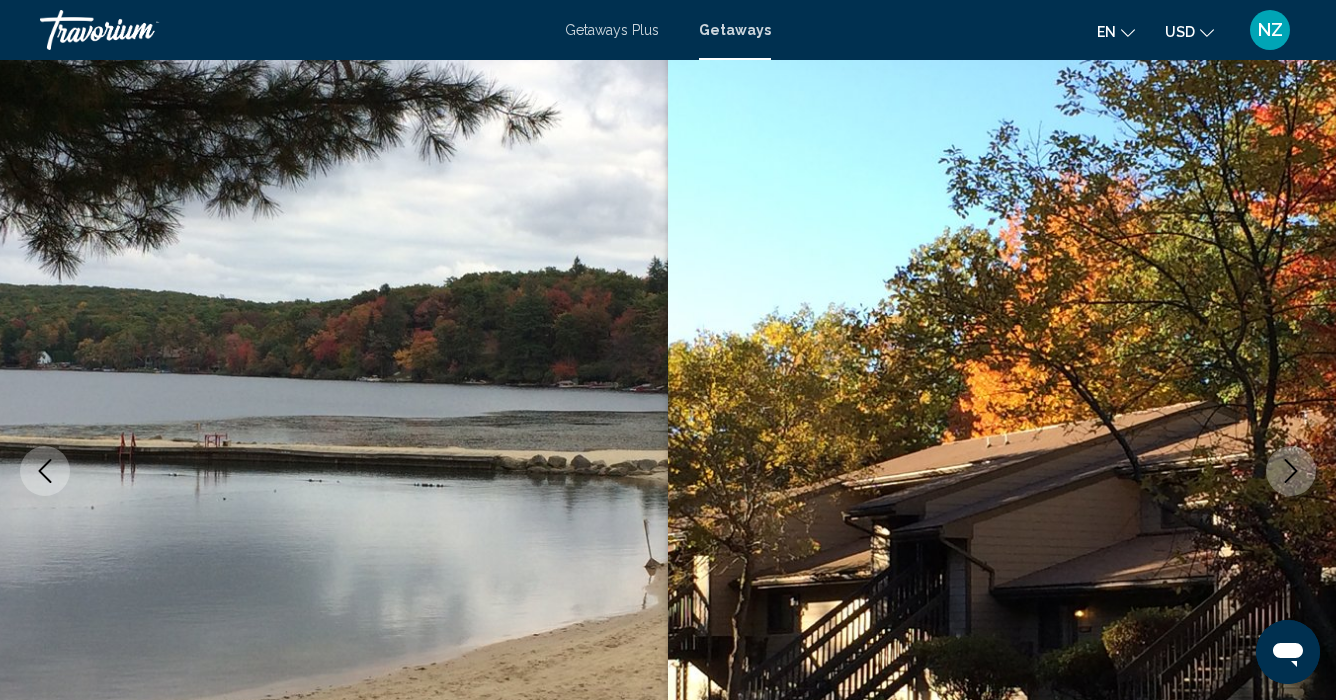 click 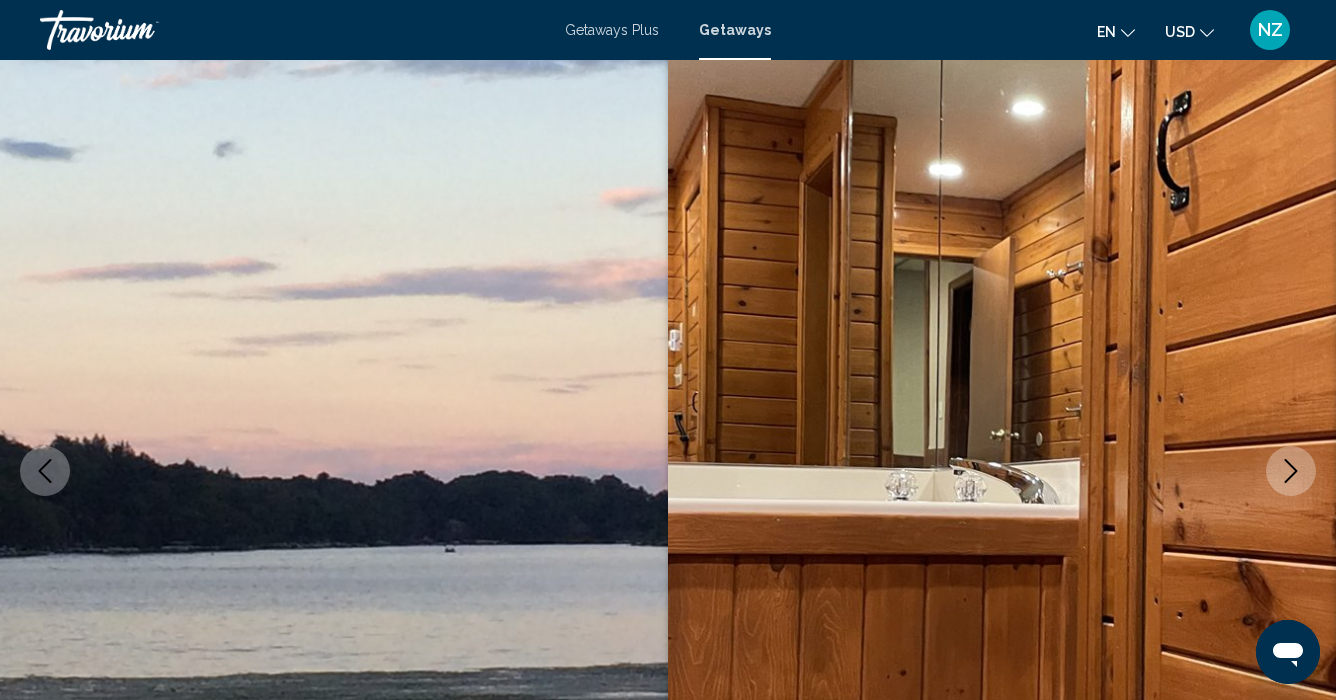 click 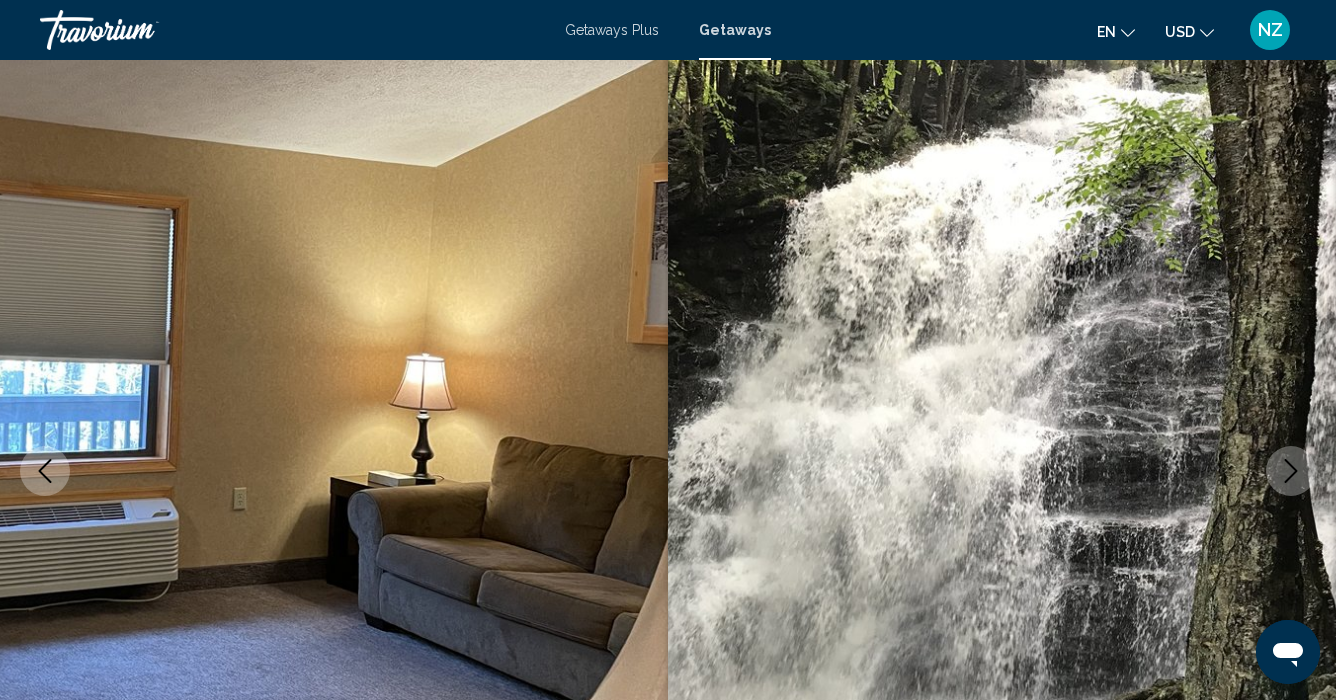 click 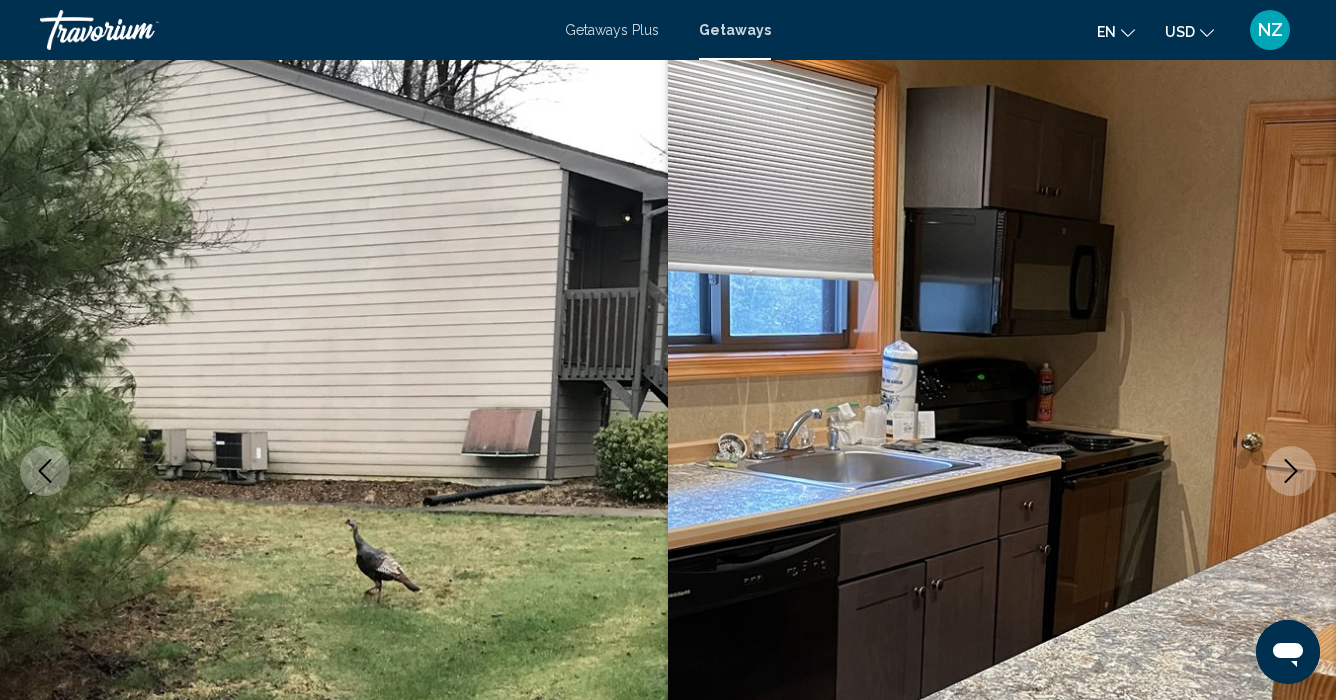 click 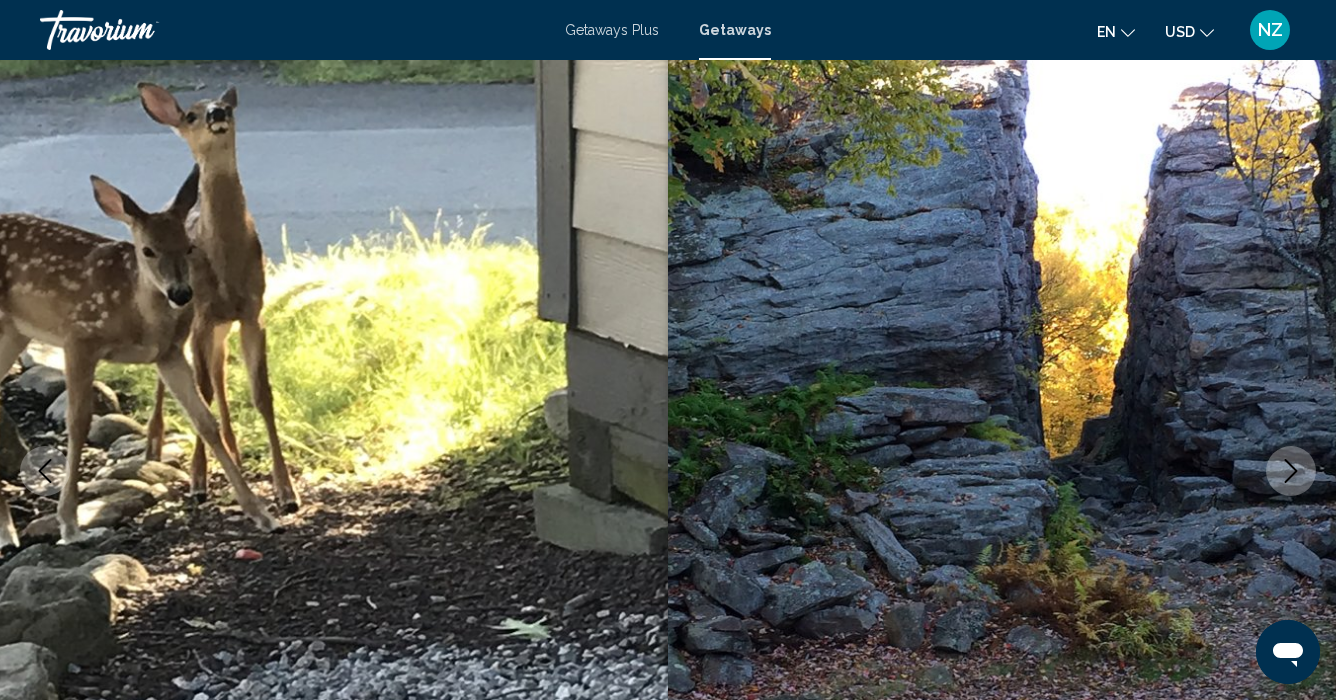click 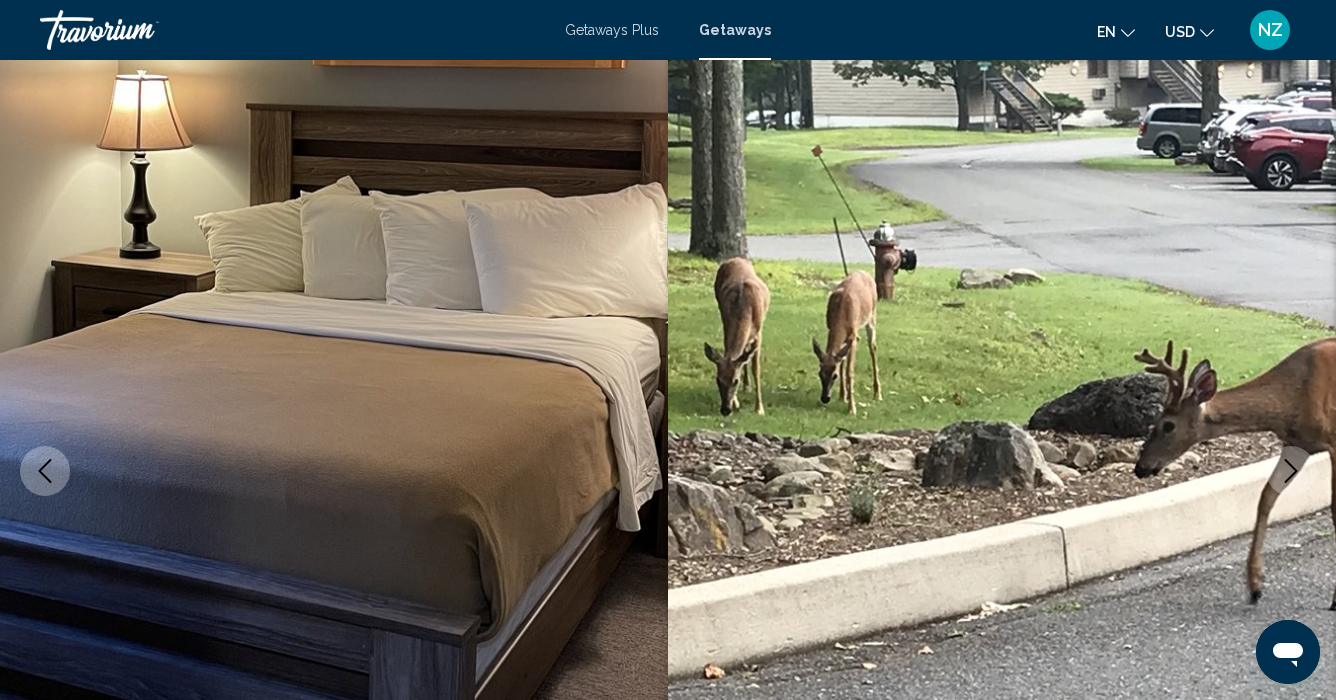 click 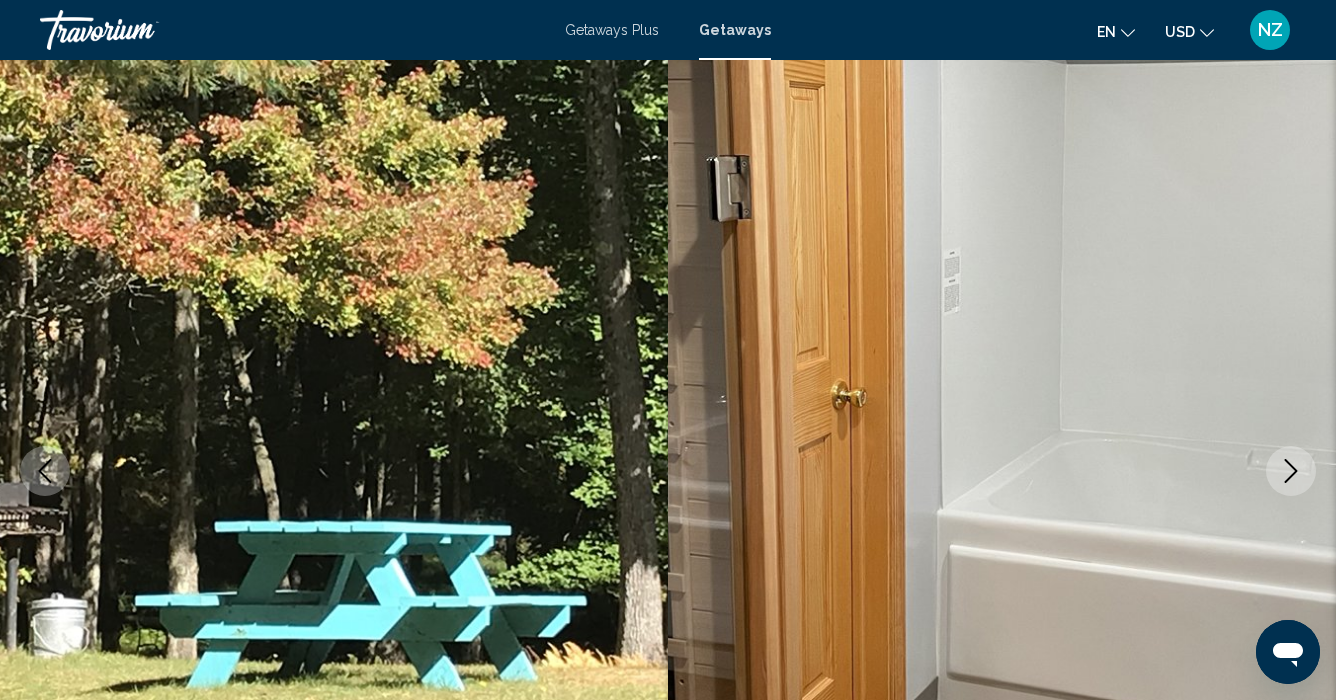 click 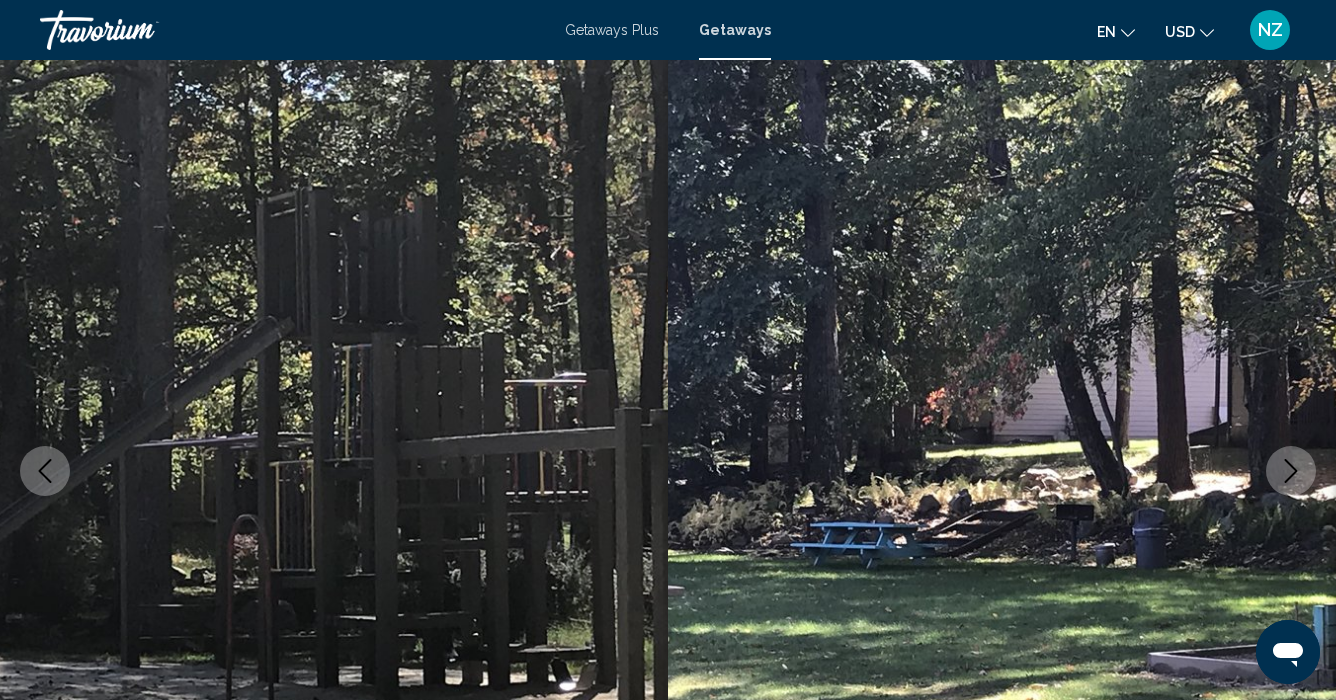 click 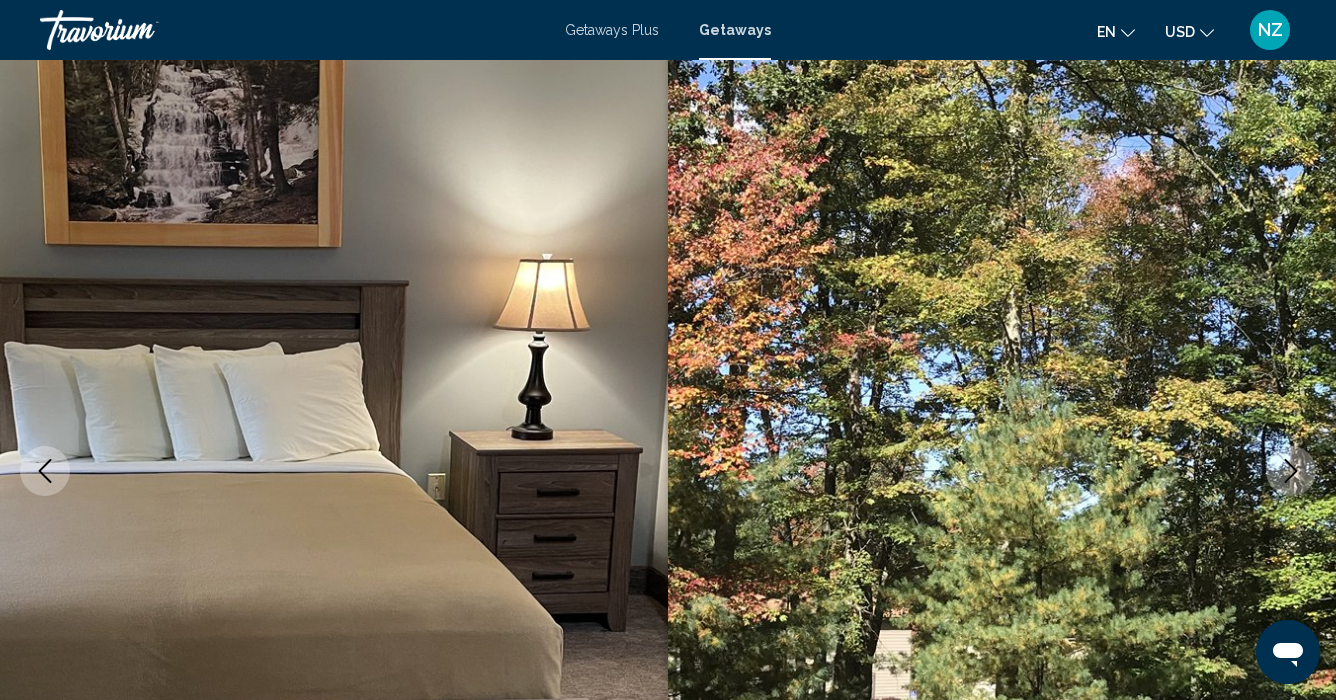 click 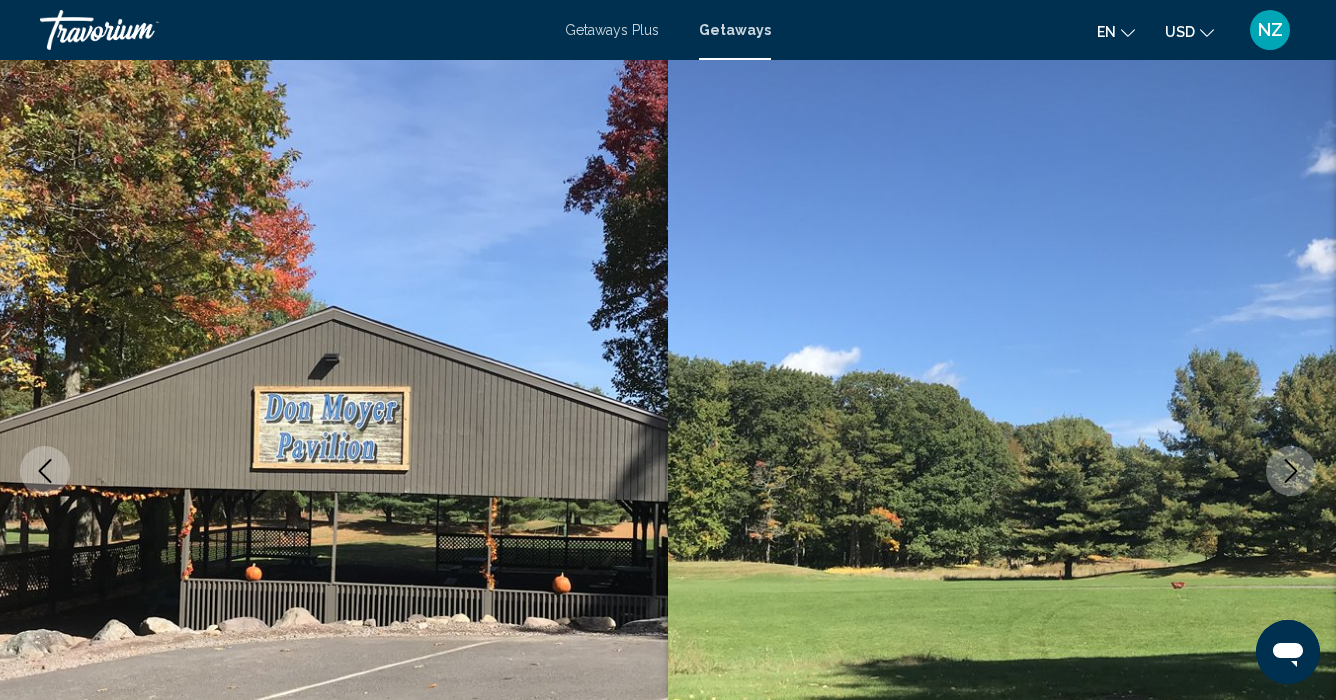 click 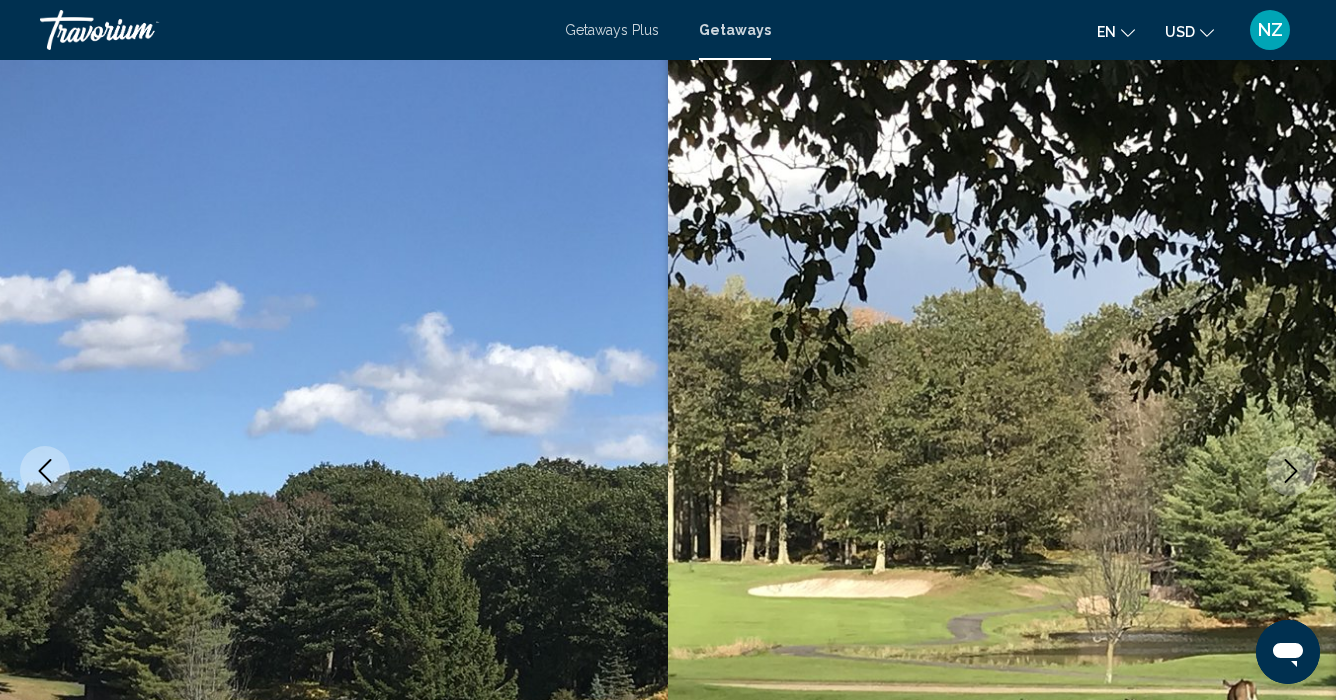 click 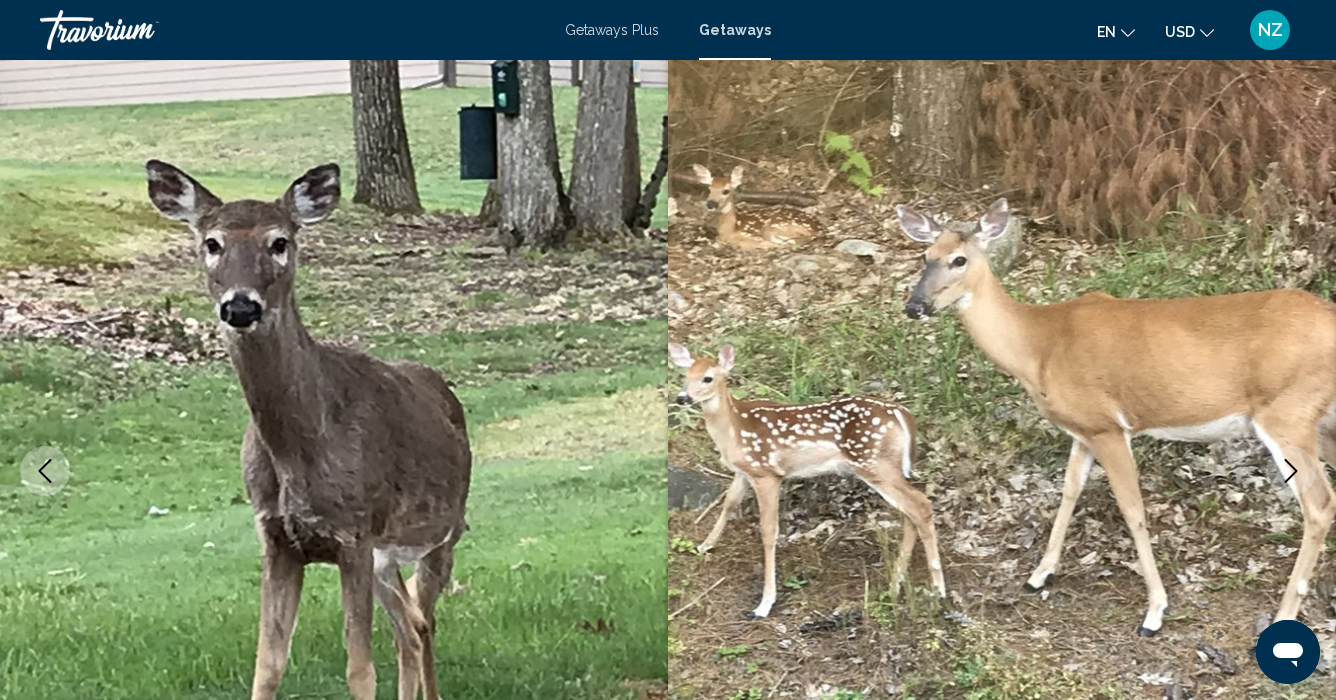 click 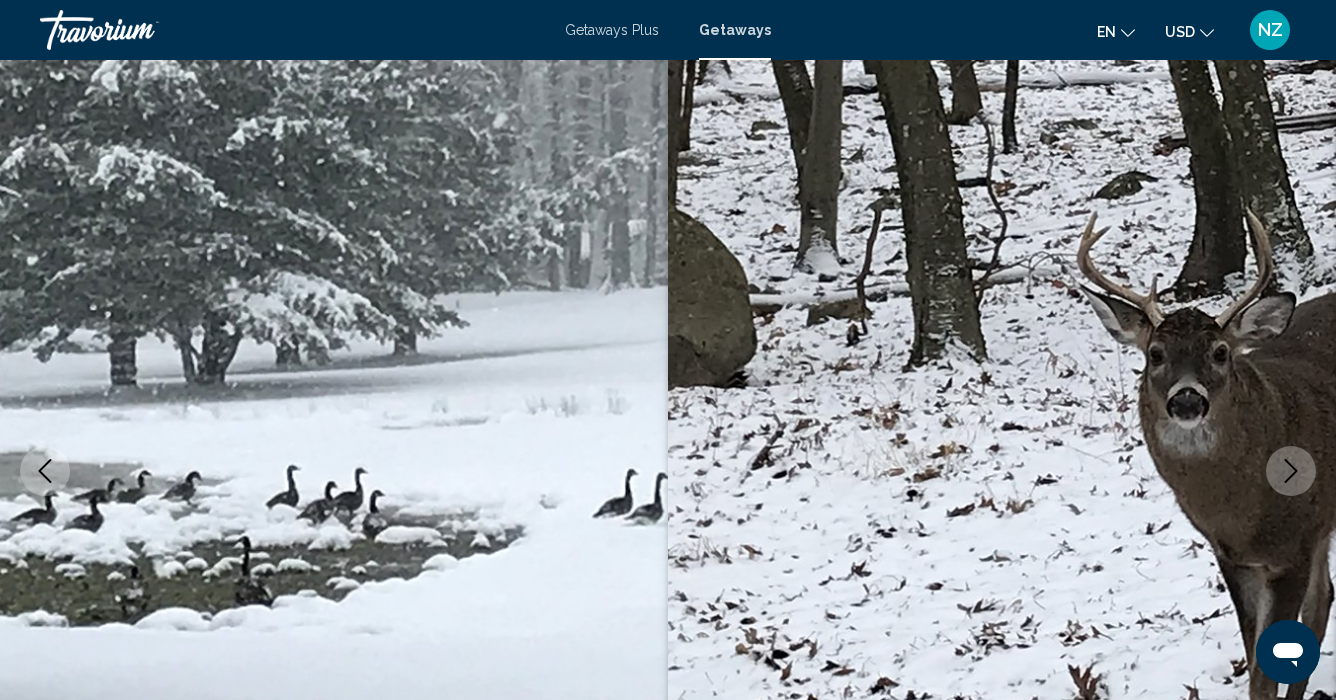 click 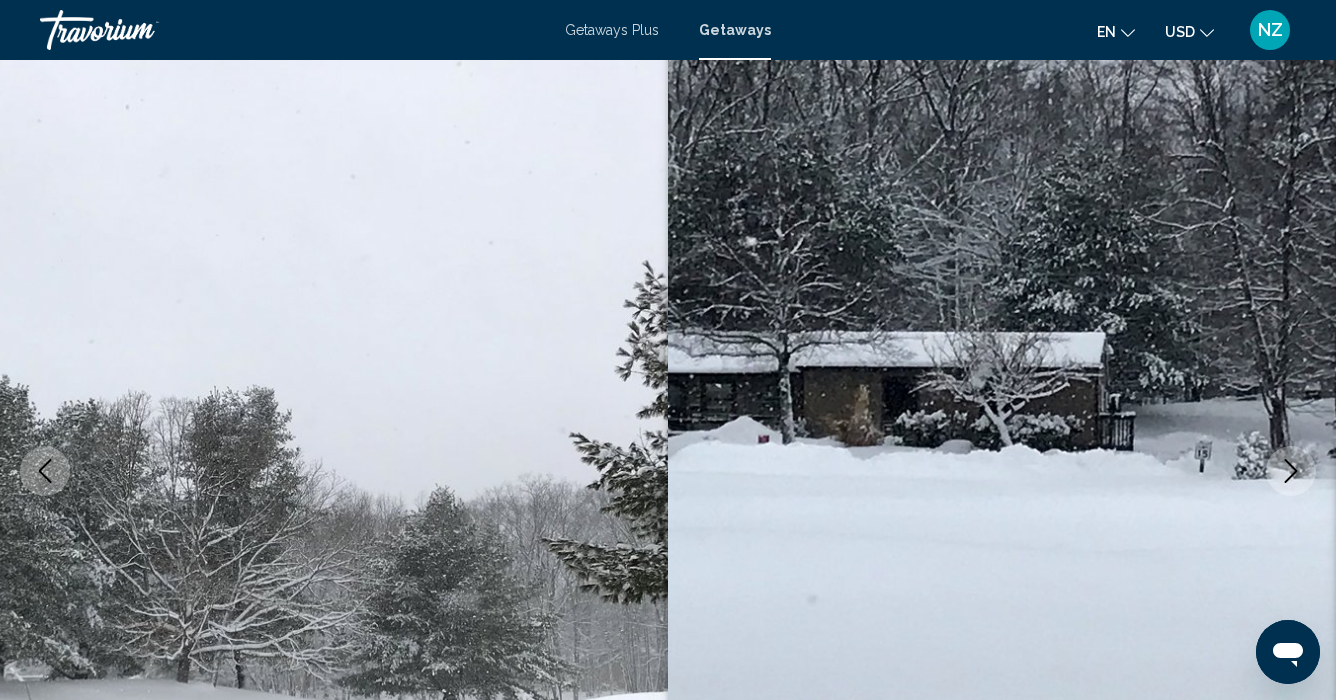 click 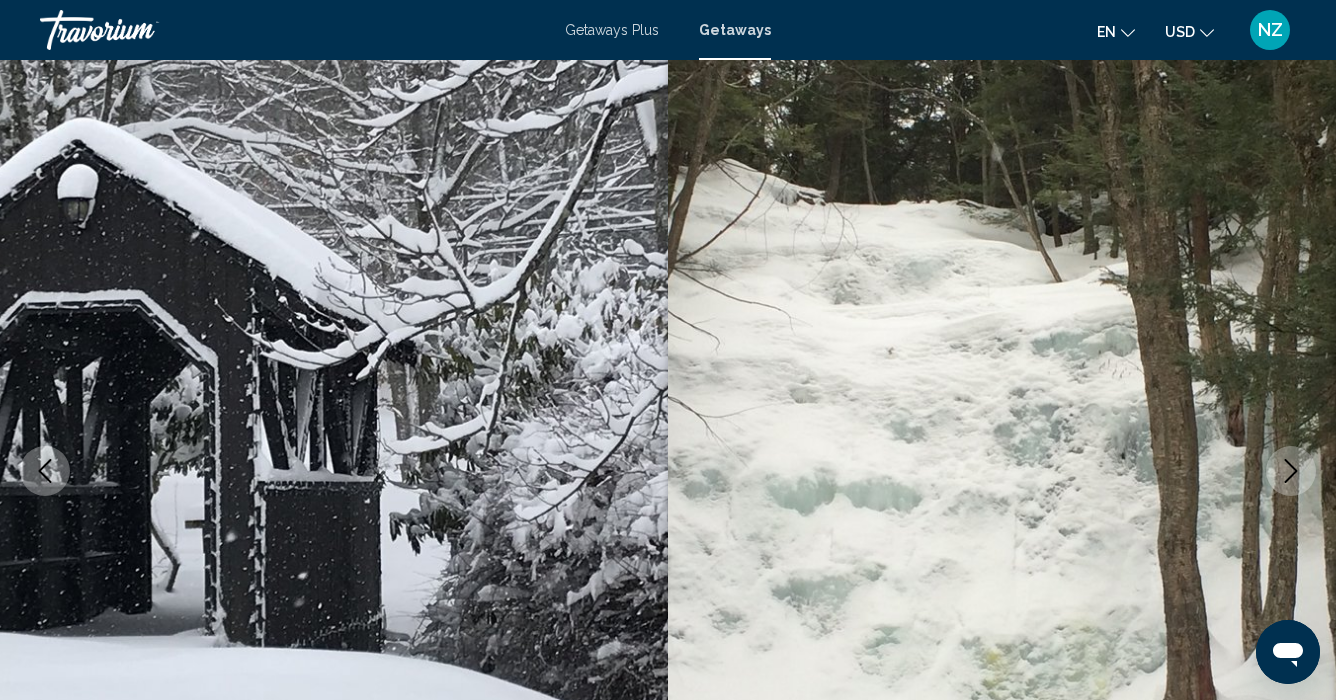 click 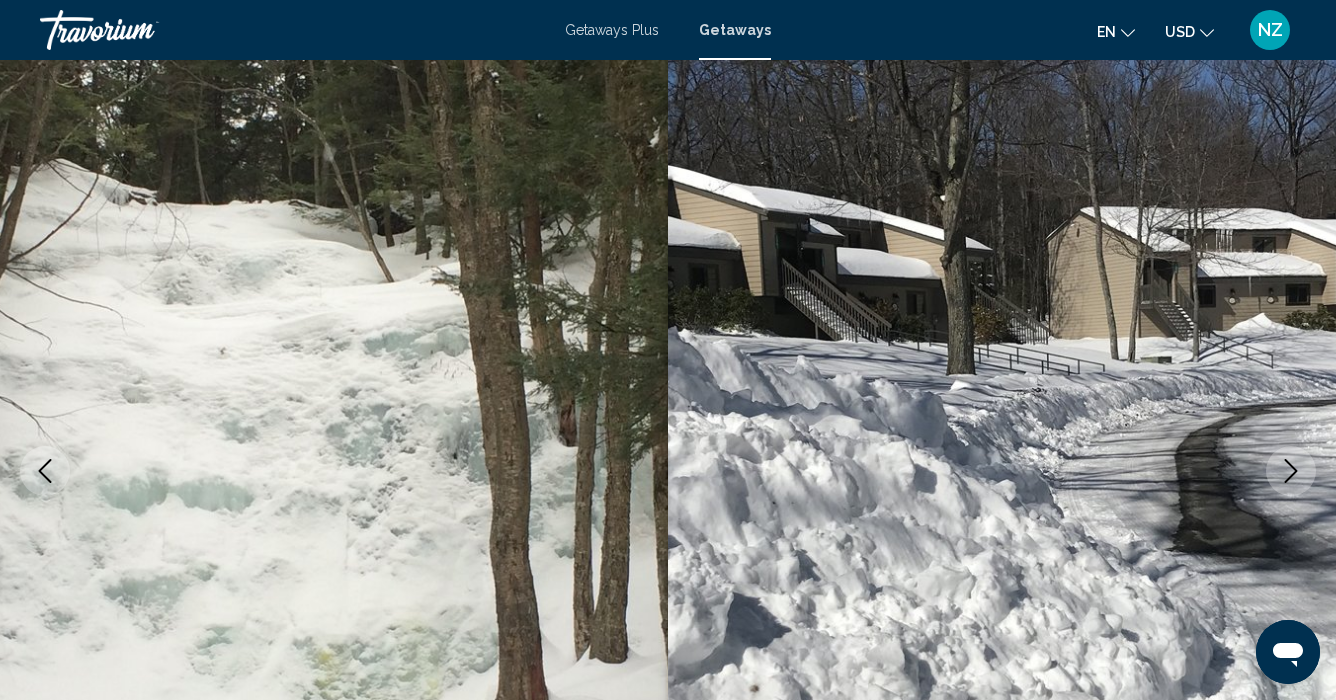 click 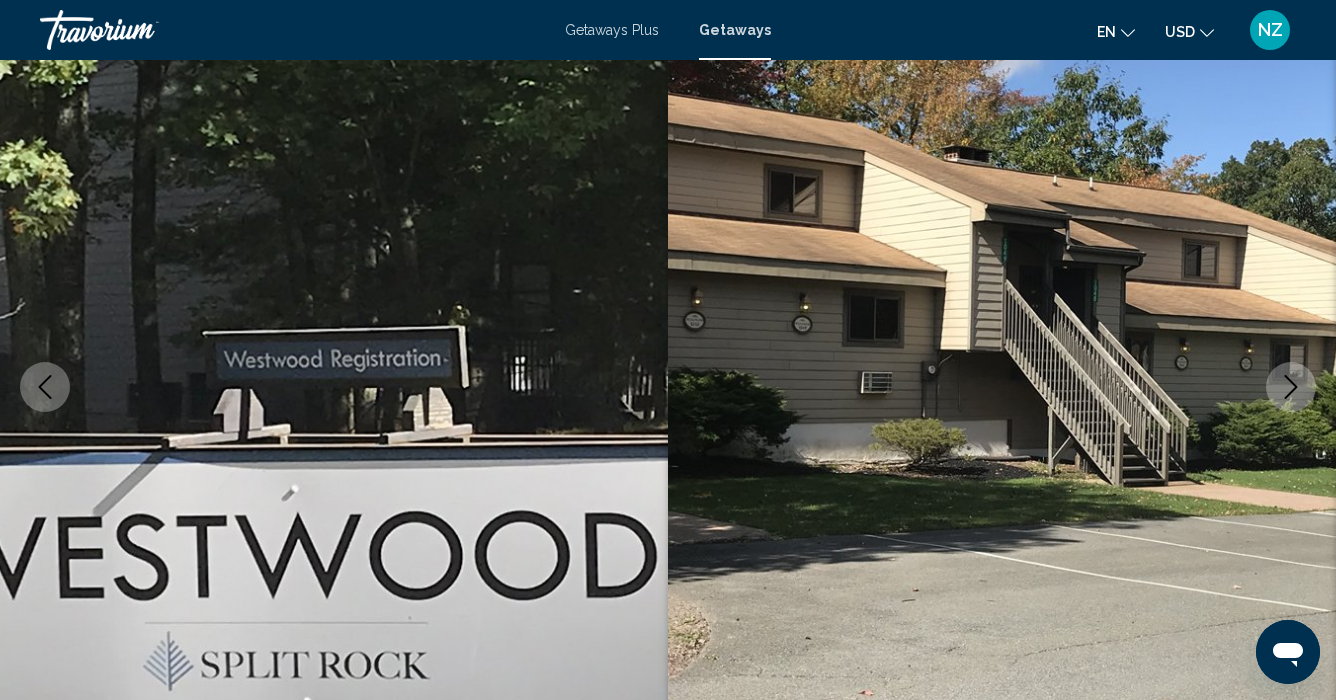 scroll, scrollTop: 142, scrollLeft: 0, axis: vertical 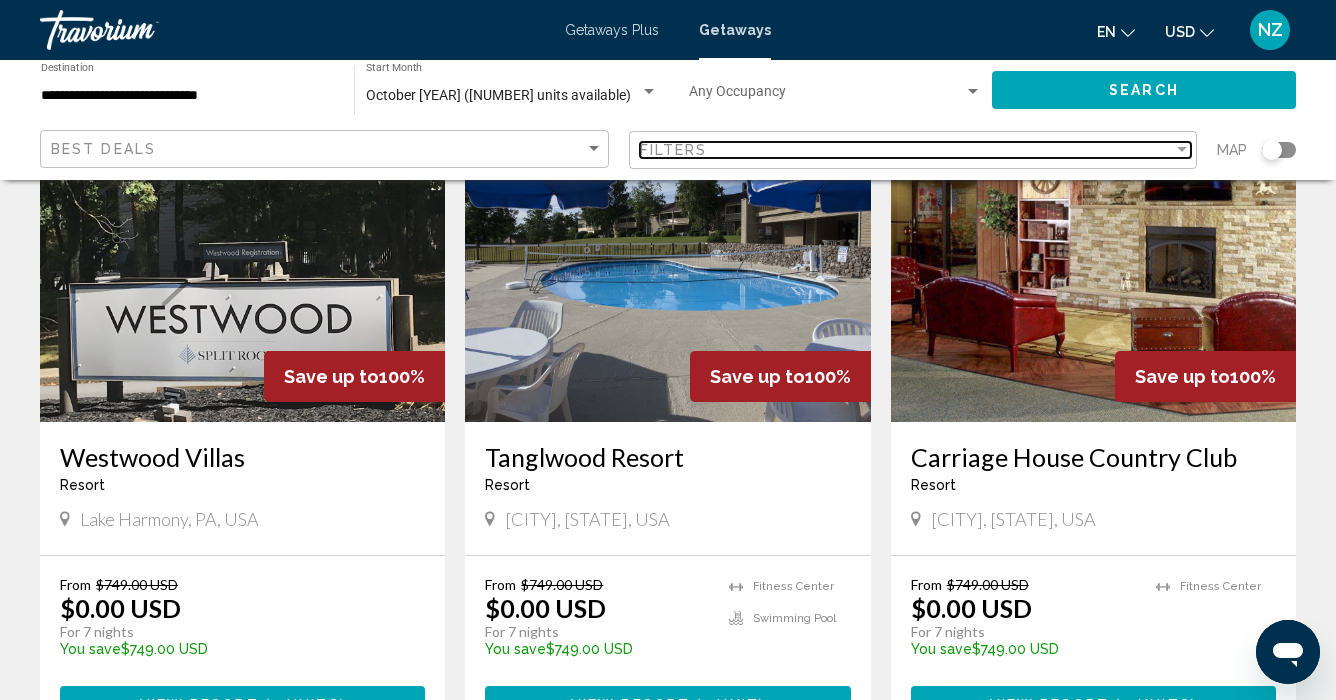 click at bounding box center (1182, 150) 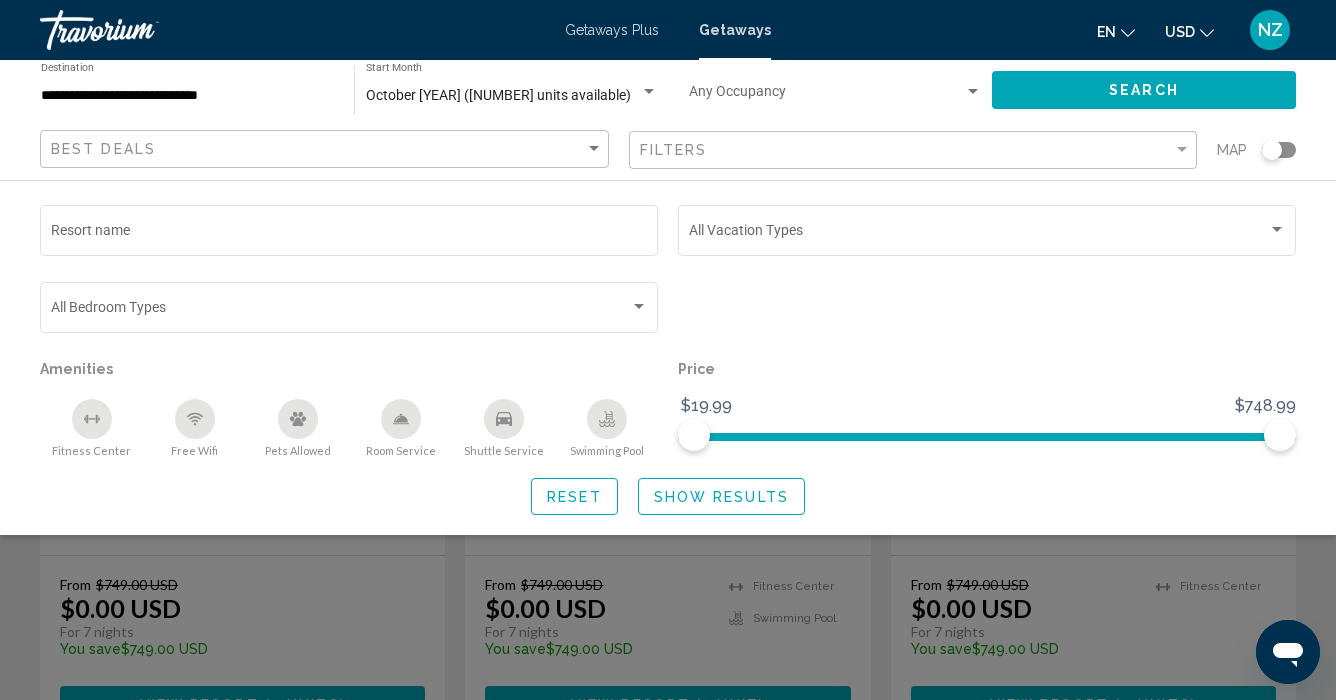 click 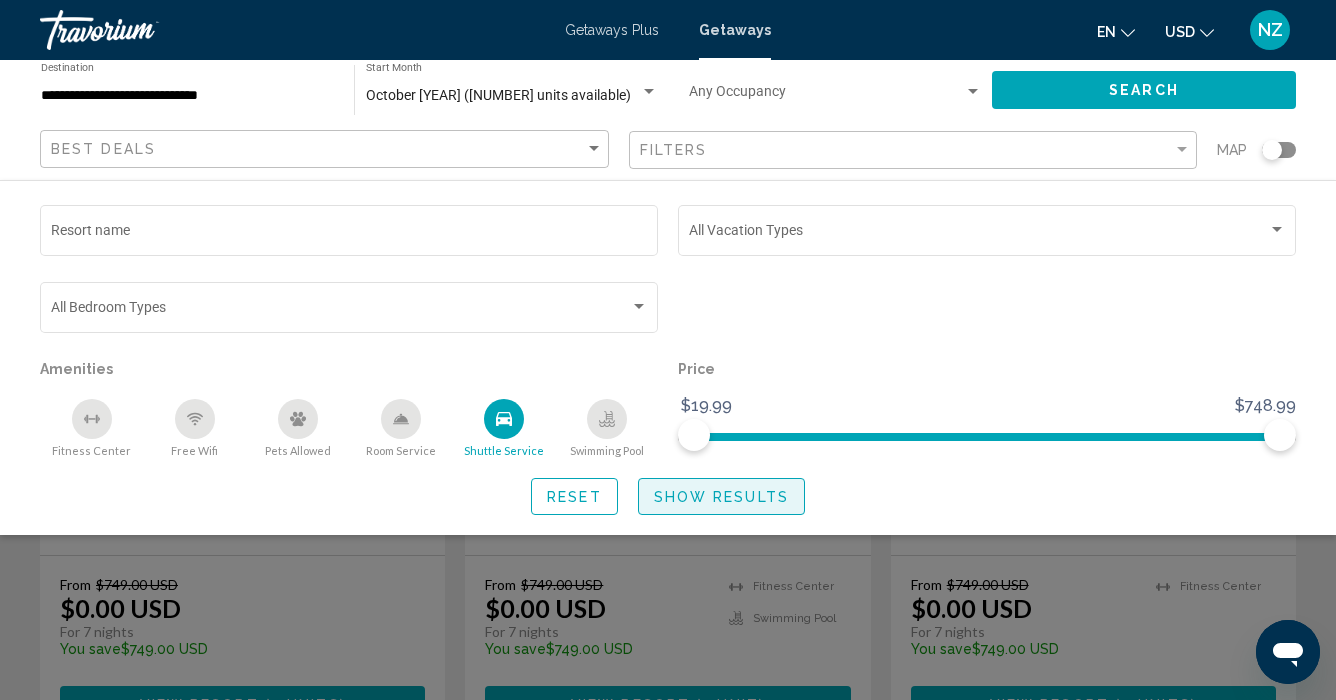 click on "Show Results" 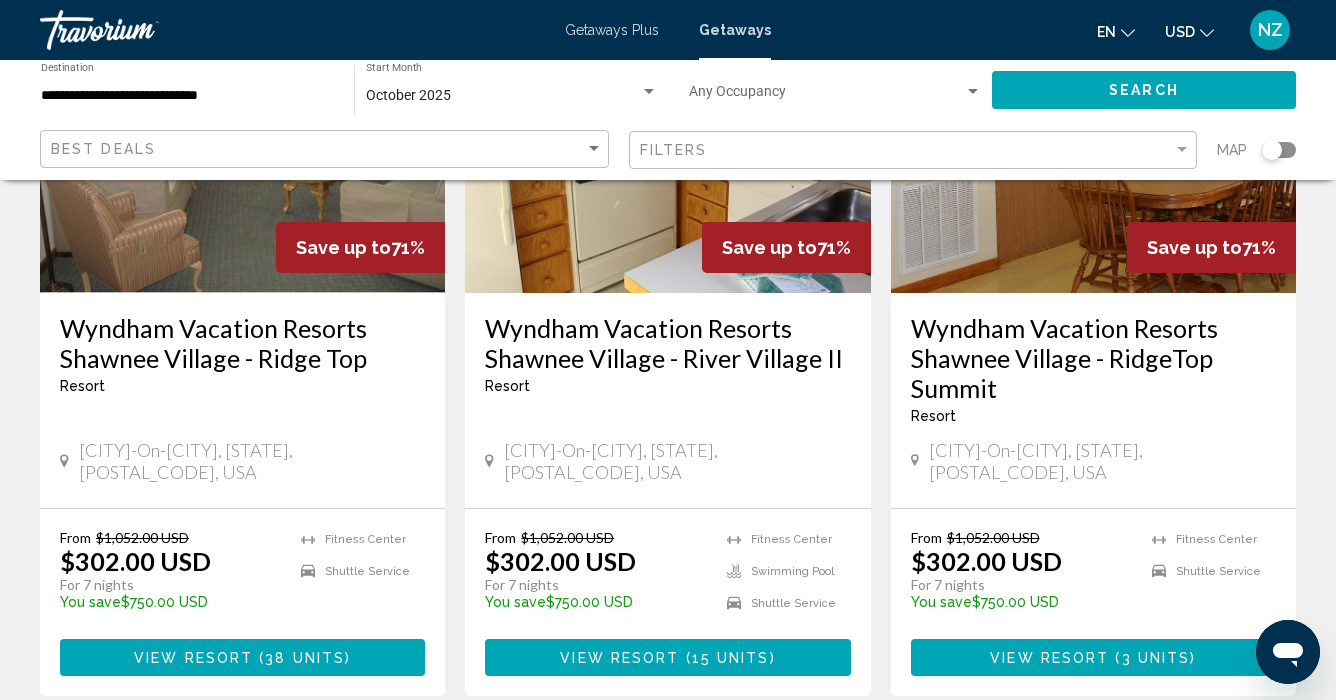 scroll, scrollTop: 300, scrollLeft: 0, axis: vertical 